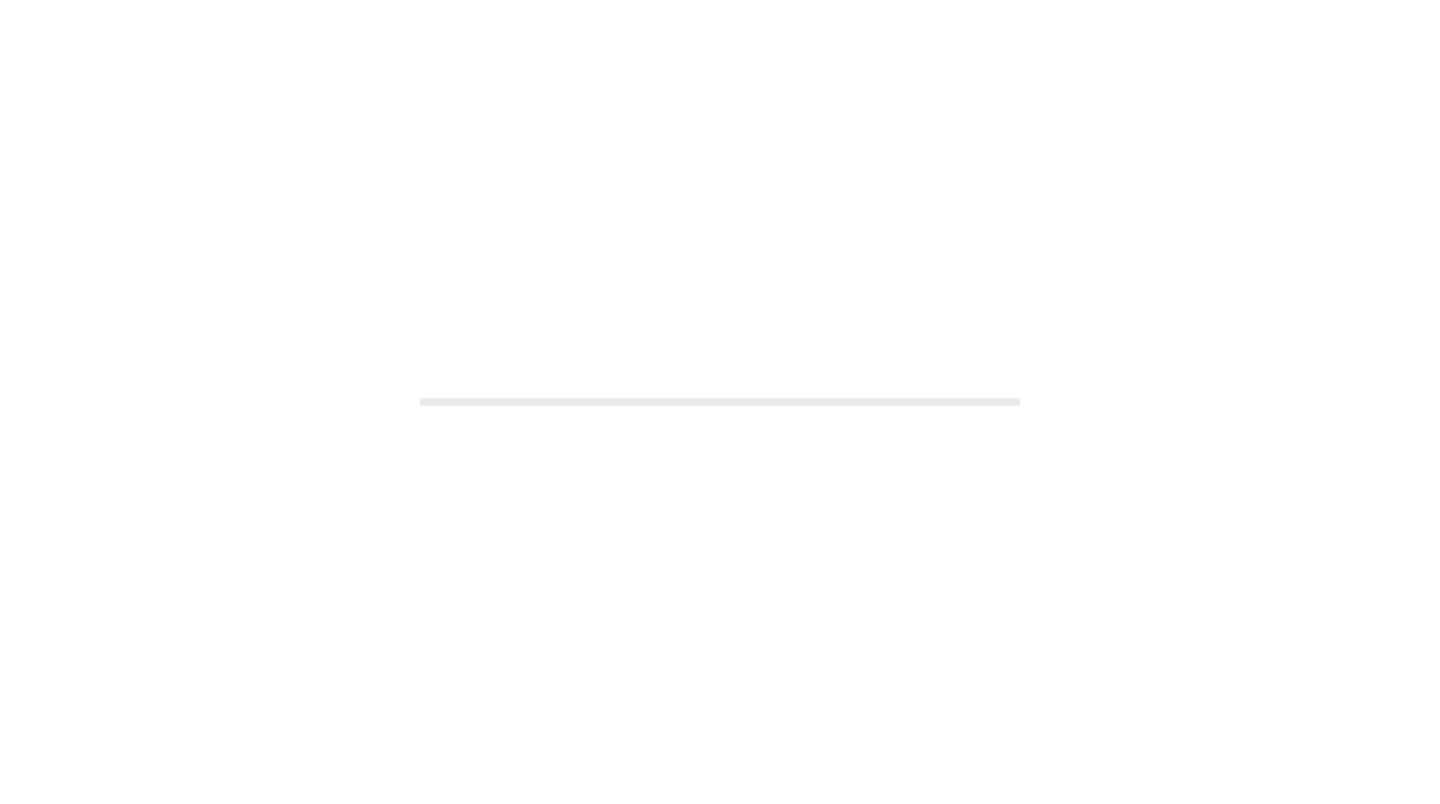 scroll, scrollTop: 0, scrollLeft: 0, axis: both 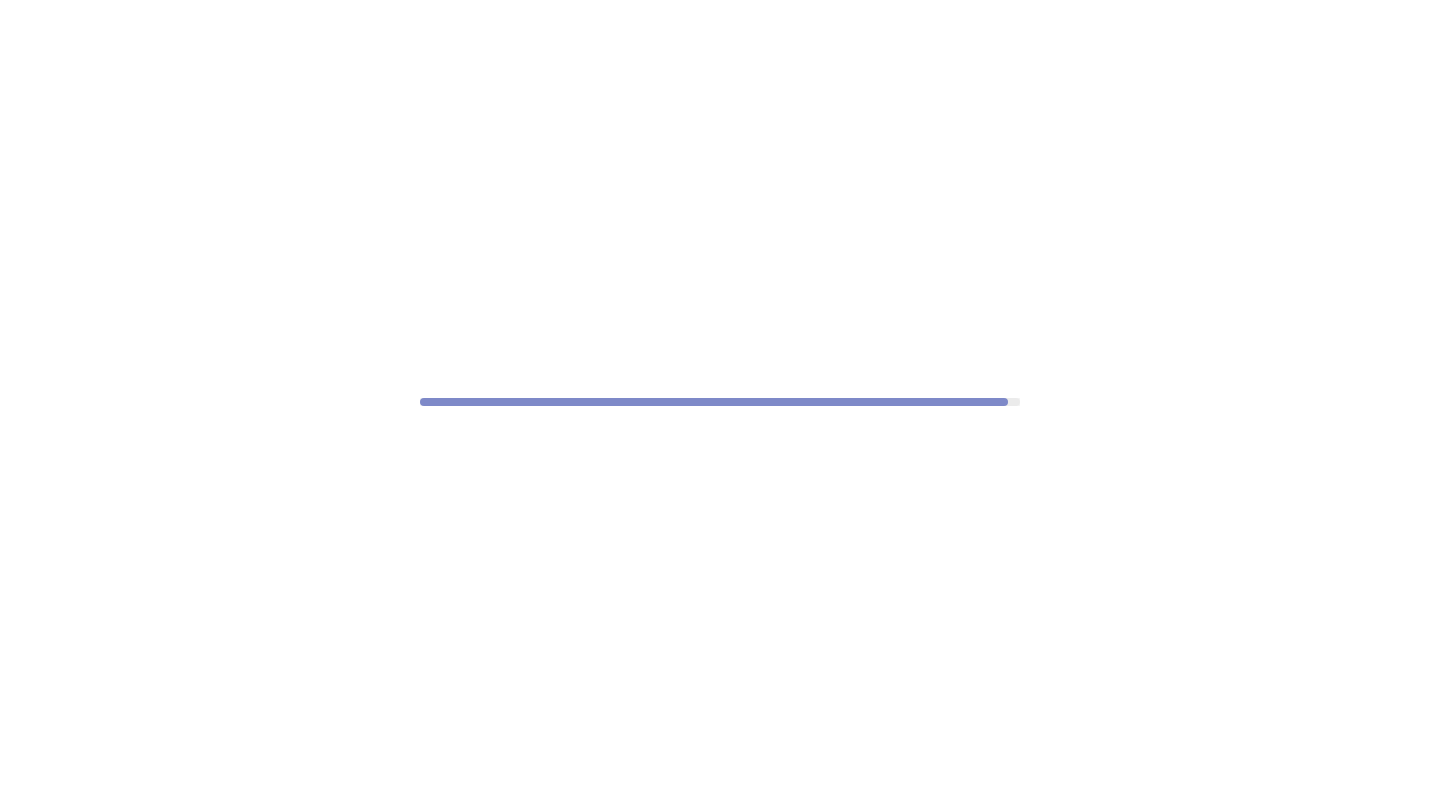 click at bounding box center [720, 402] 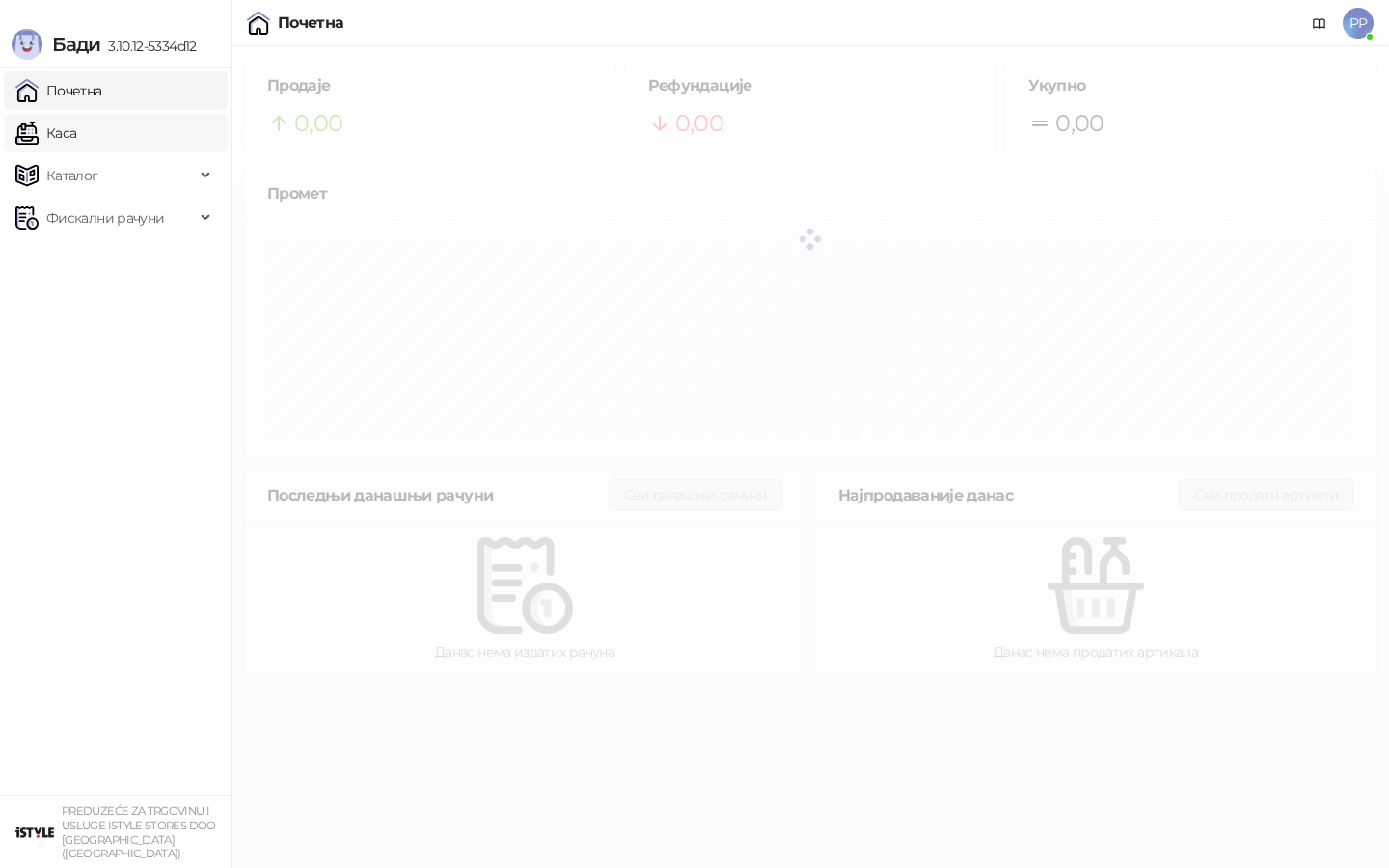 click on "Каса" at bounding box center (45, 133) 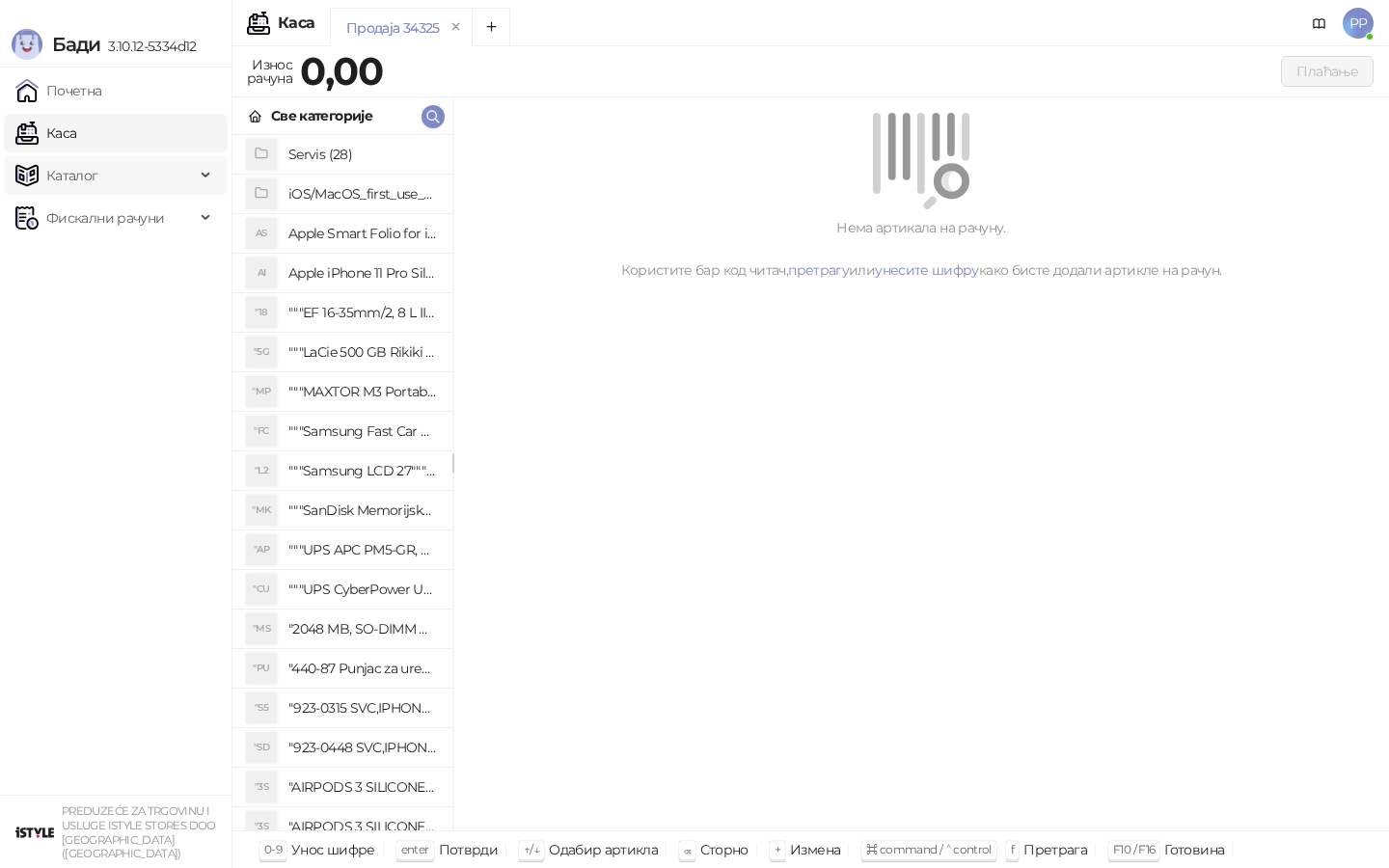 click on "Каталог" at bounding box center (105, 176) 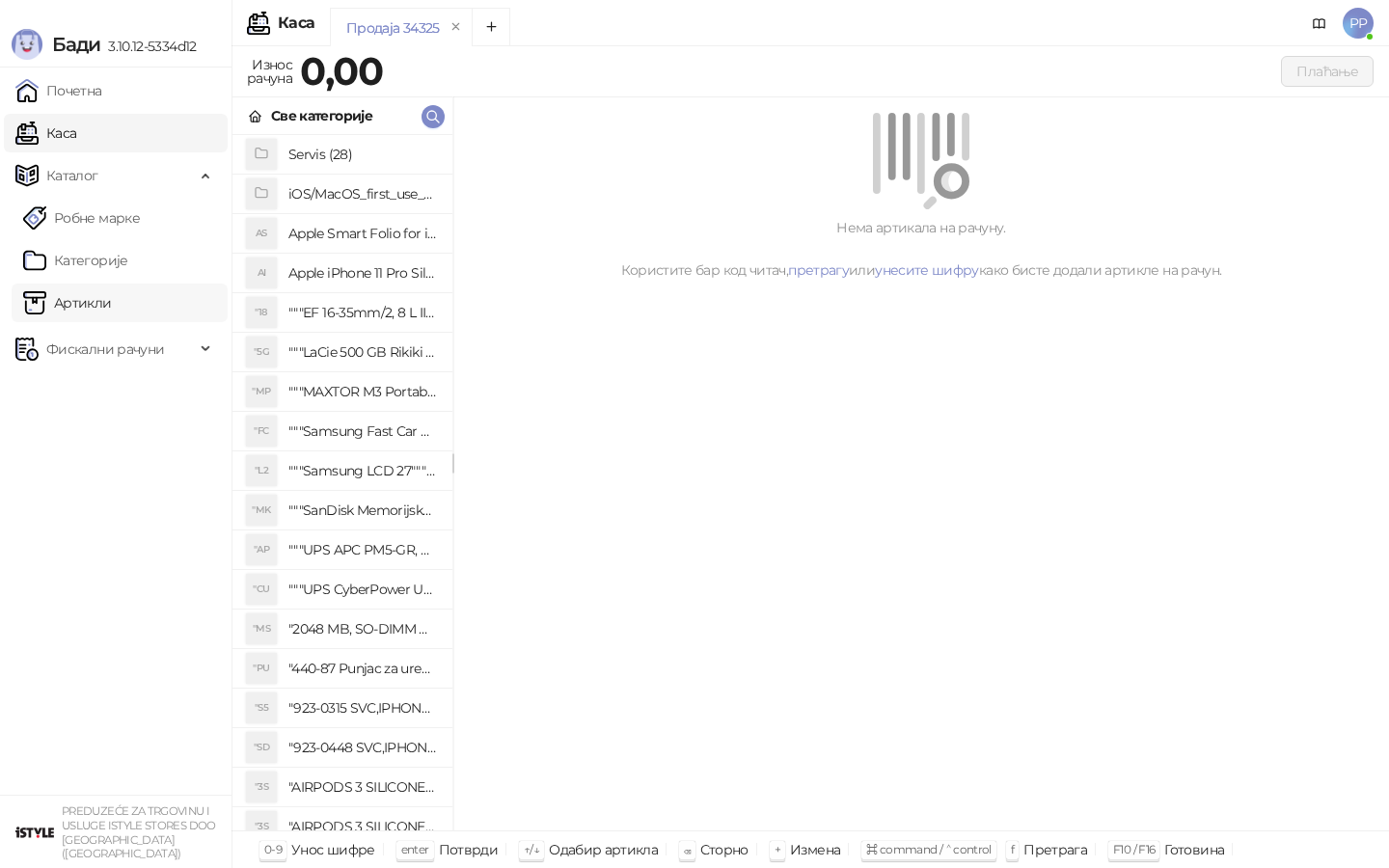 click on "Артикли" at bounding box center (68, 303) 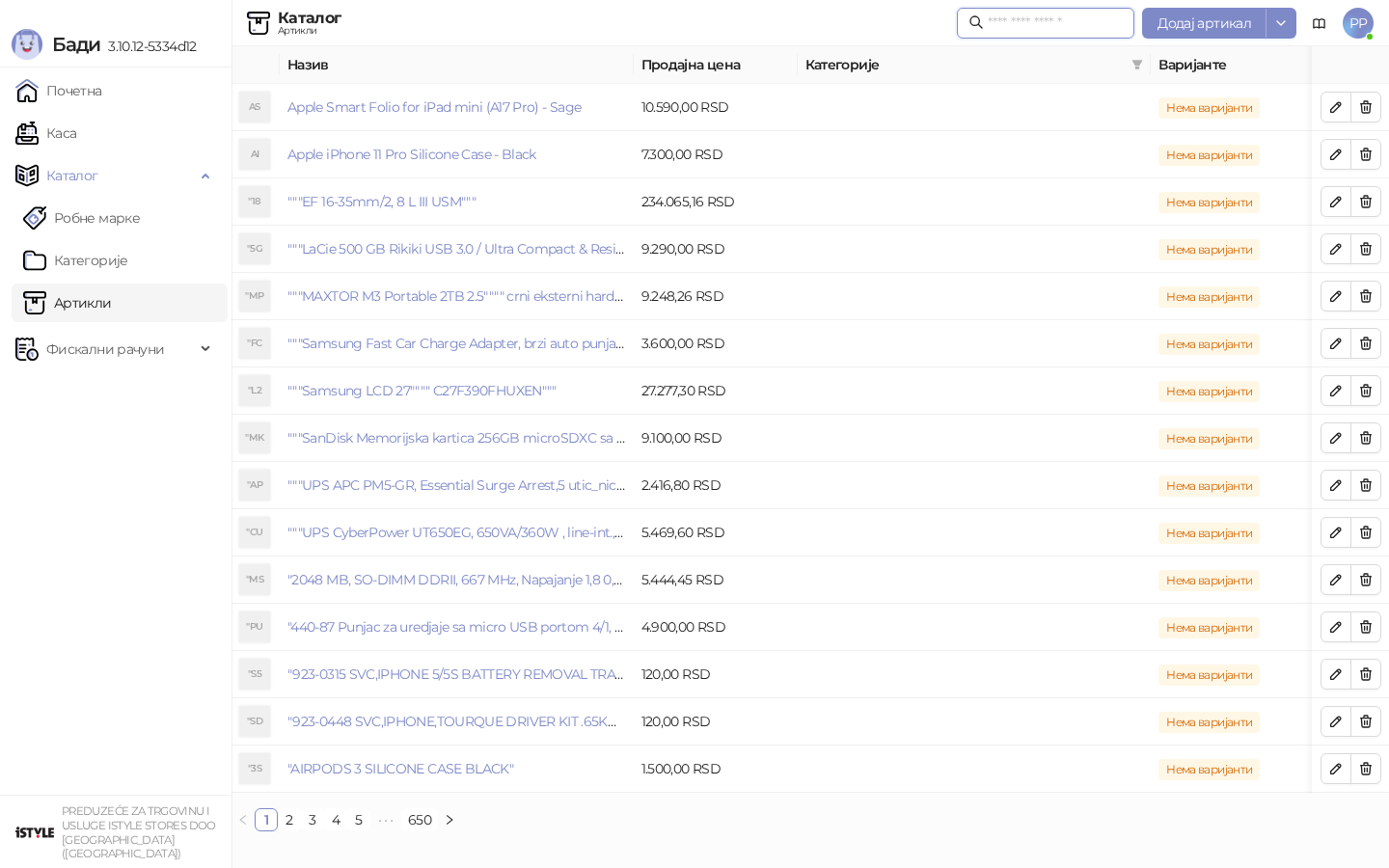 click at bounding box center (1055, 23) 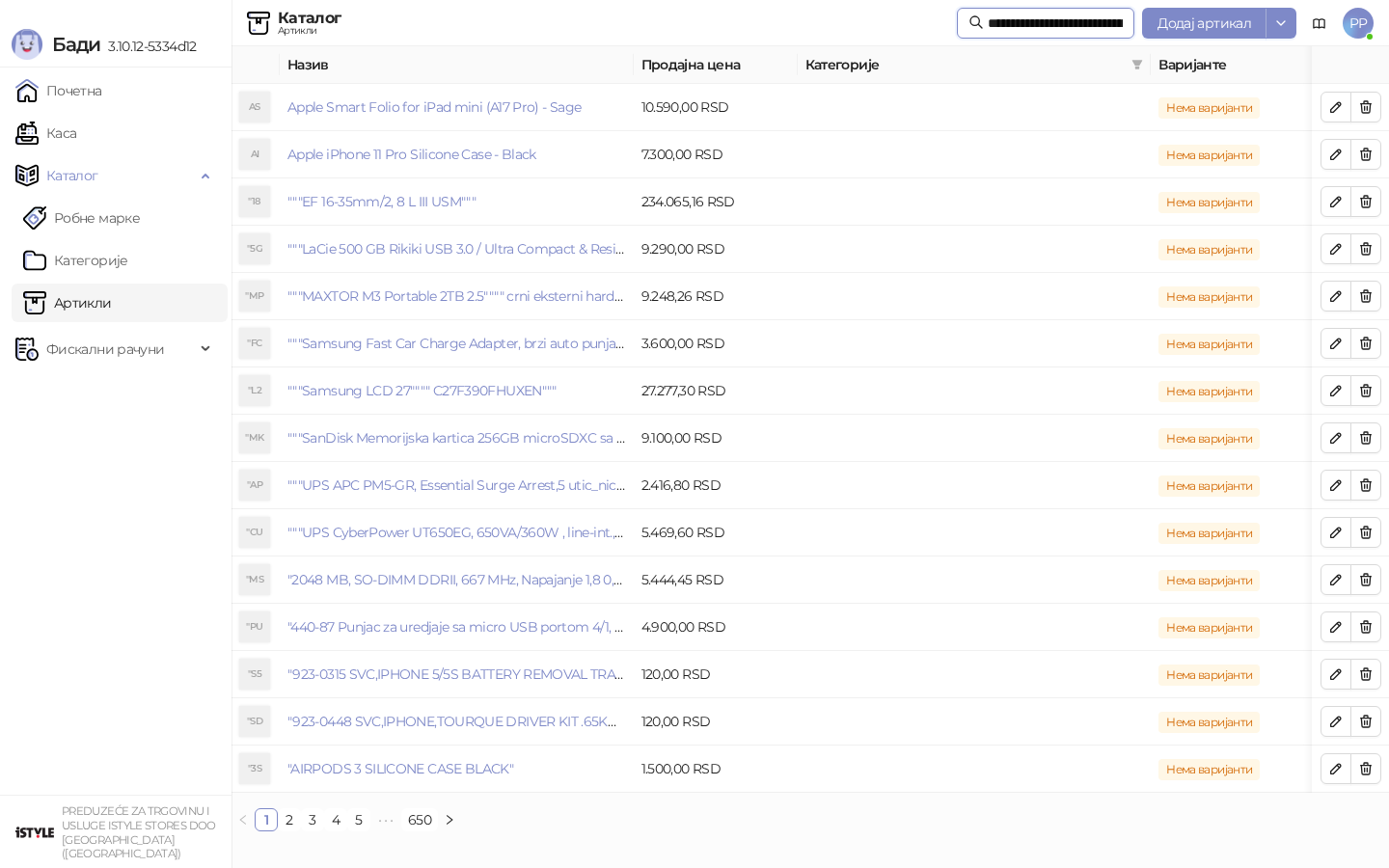 scroll, scrollTop: 0, scrollLeft: 94, axis: horizontal 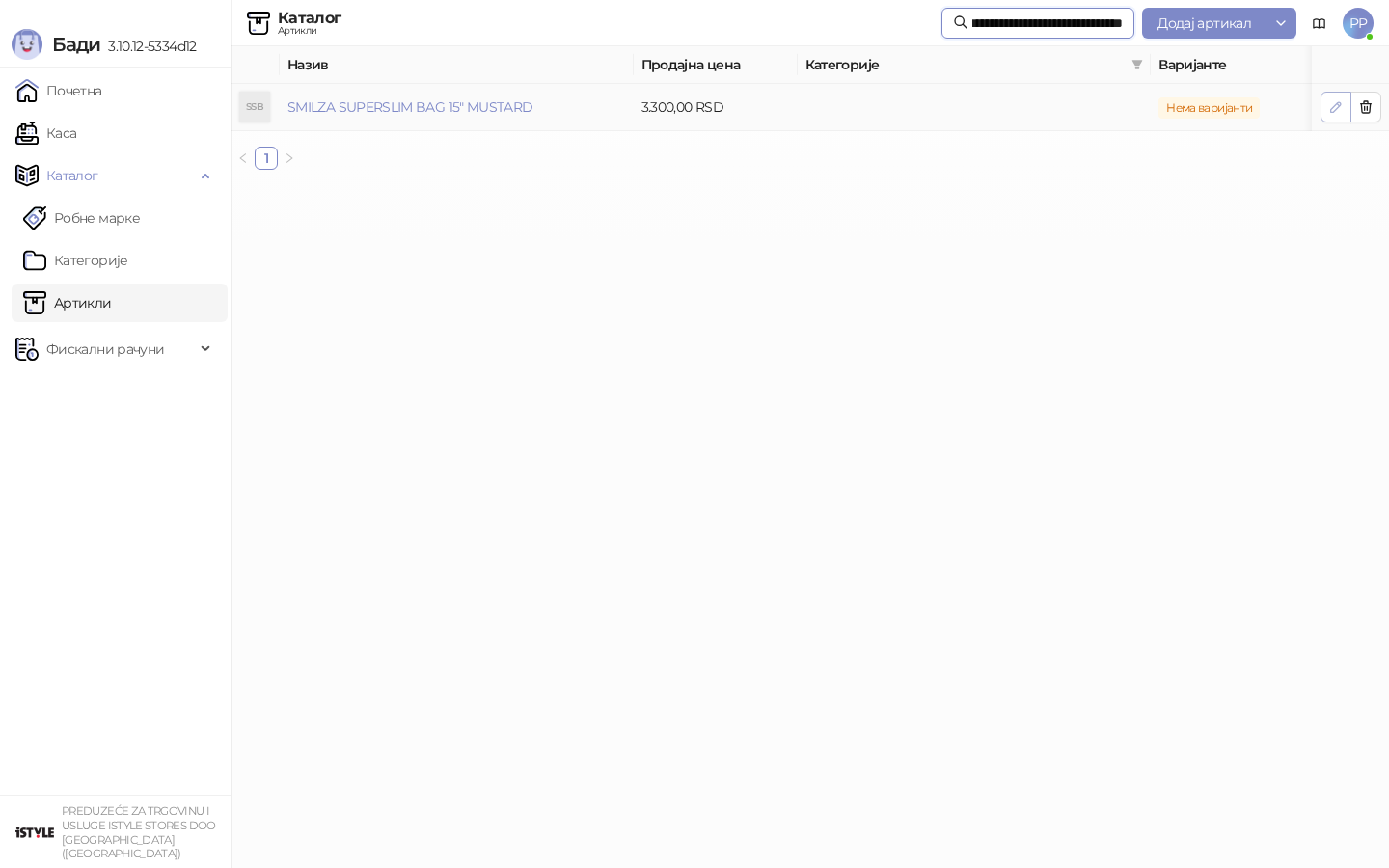 type on "**********" 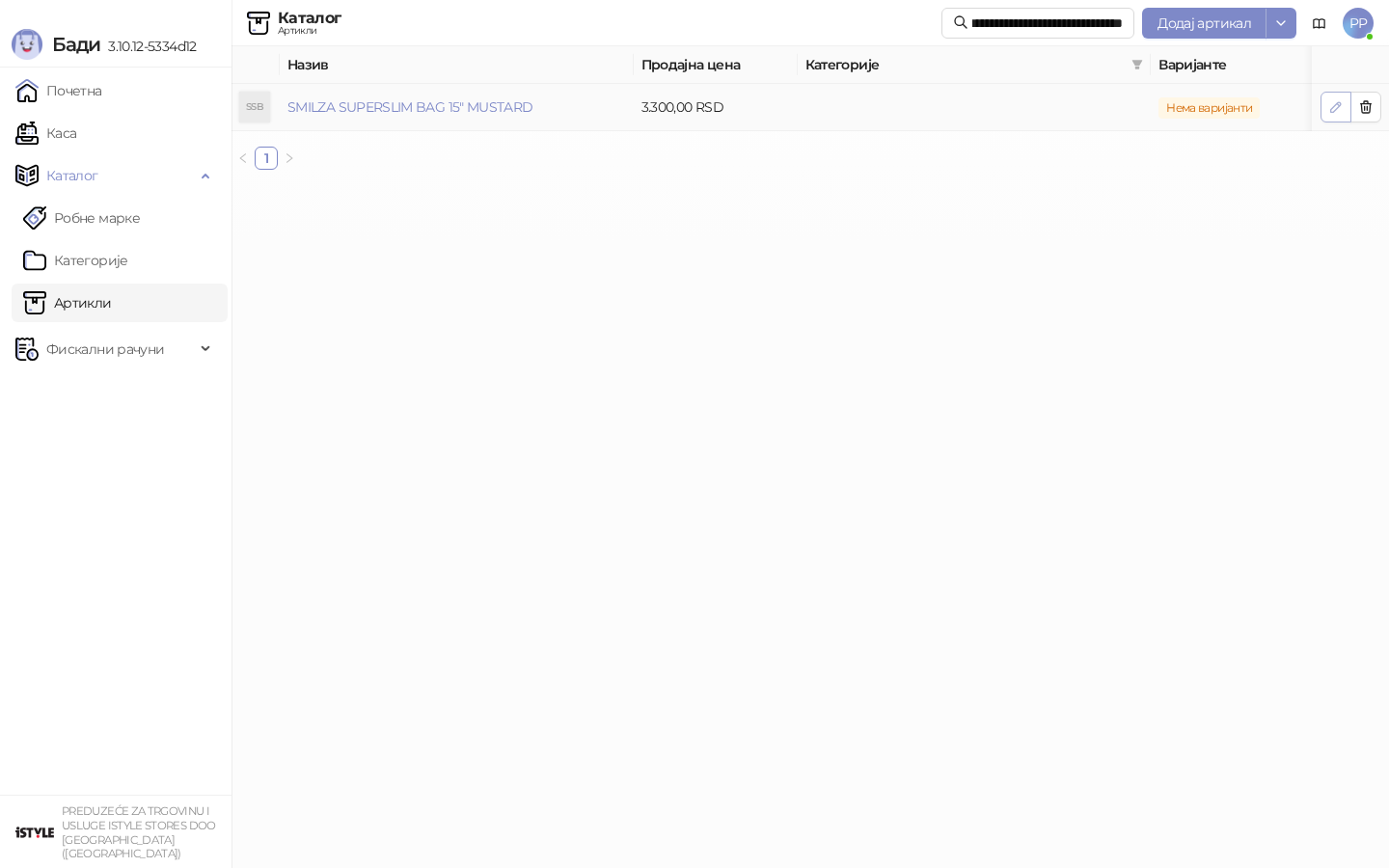 click 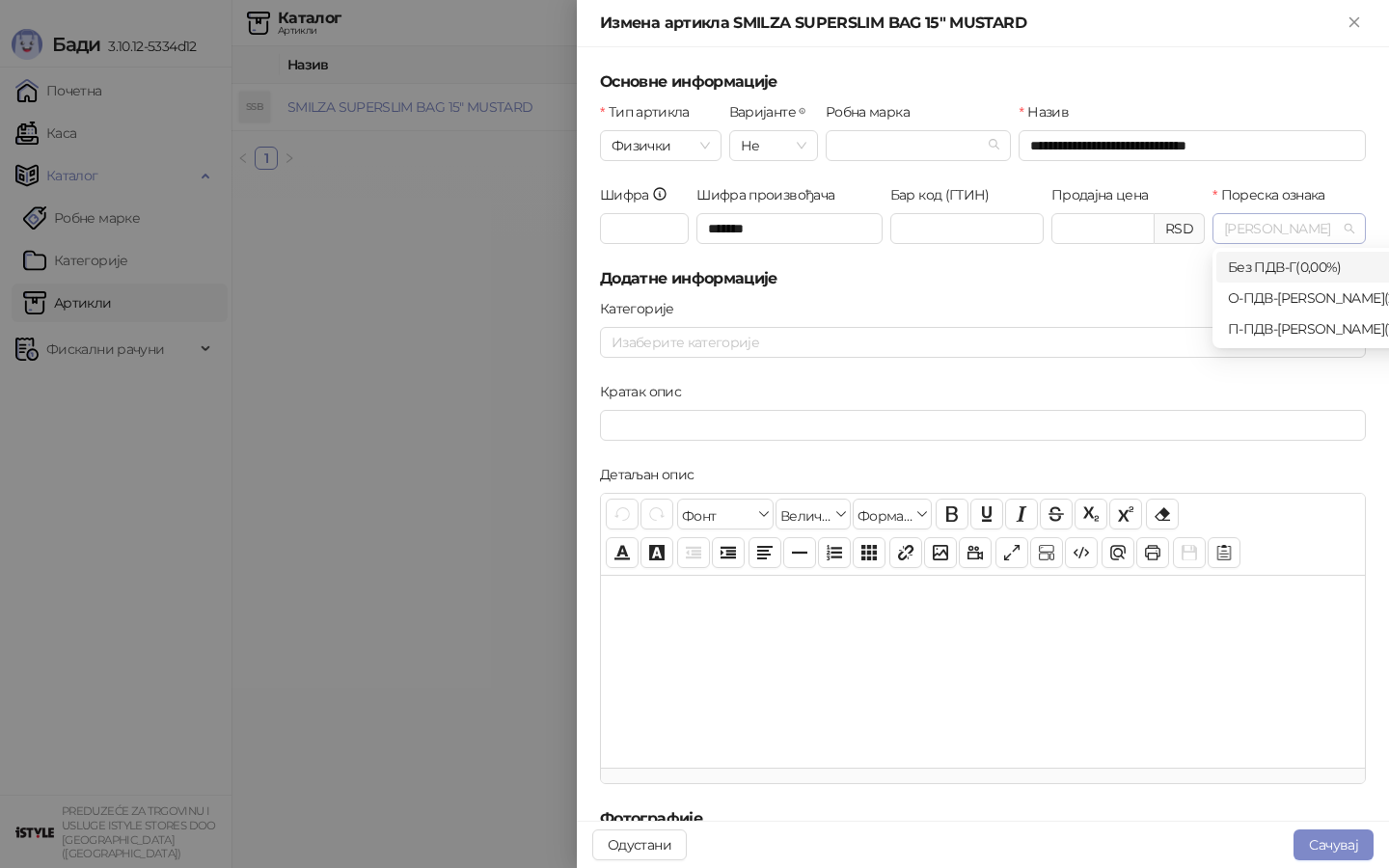 click on "А" at bounding box center (1289, 229) 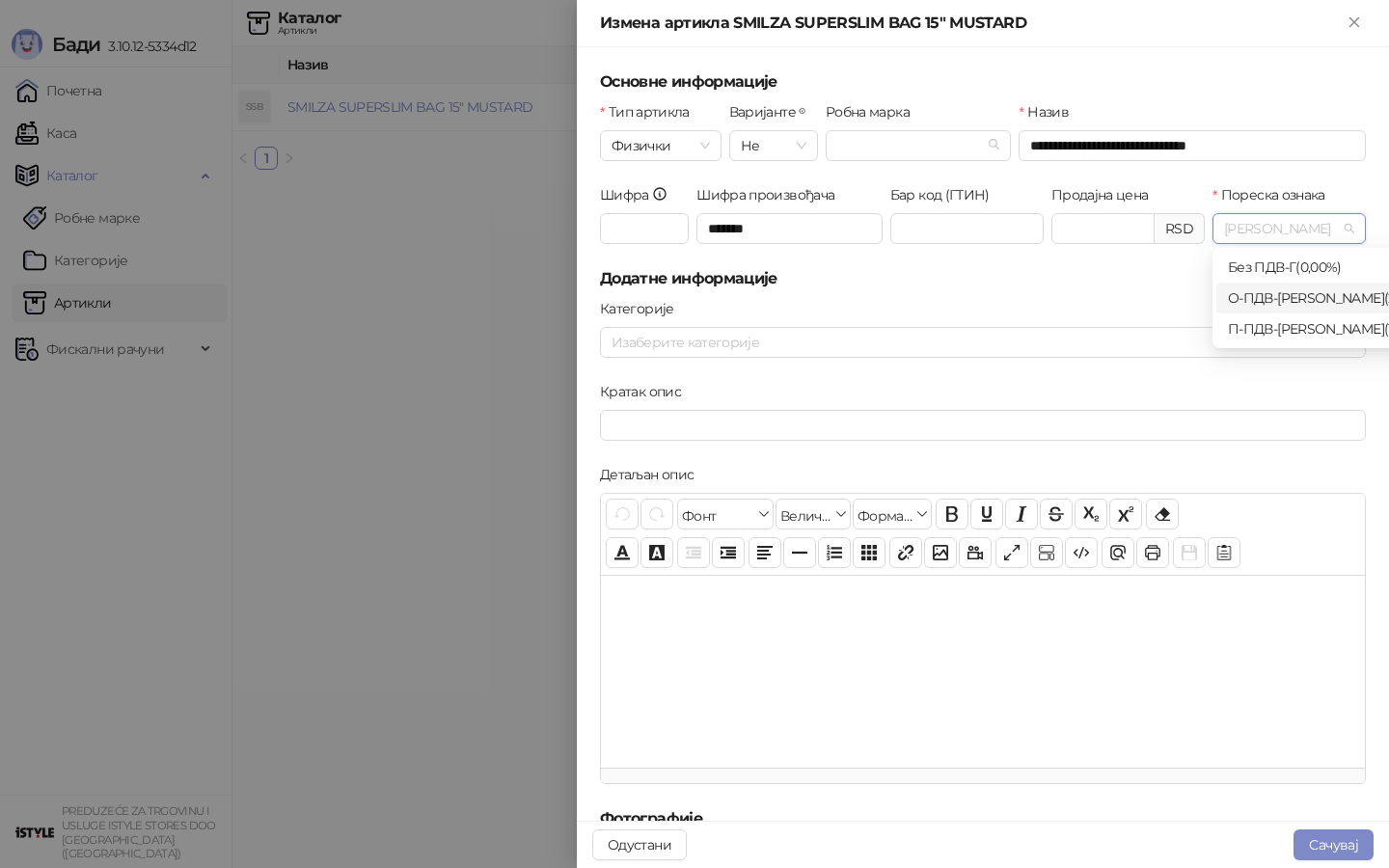 click on "О-ПДВ  -  Ђ  ( 20,00 %)" at bounding box center [1332, 298] 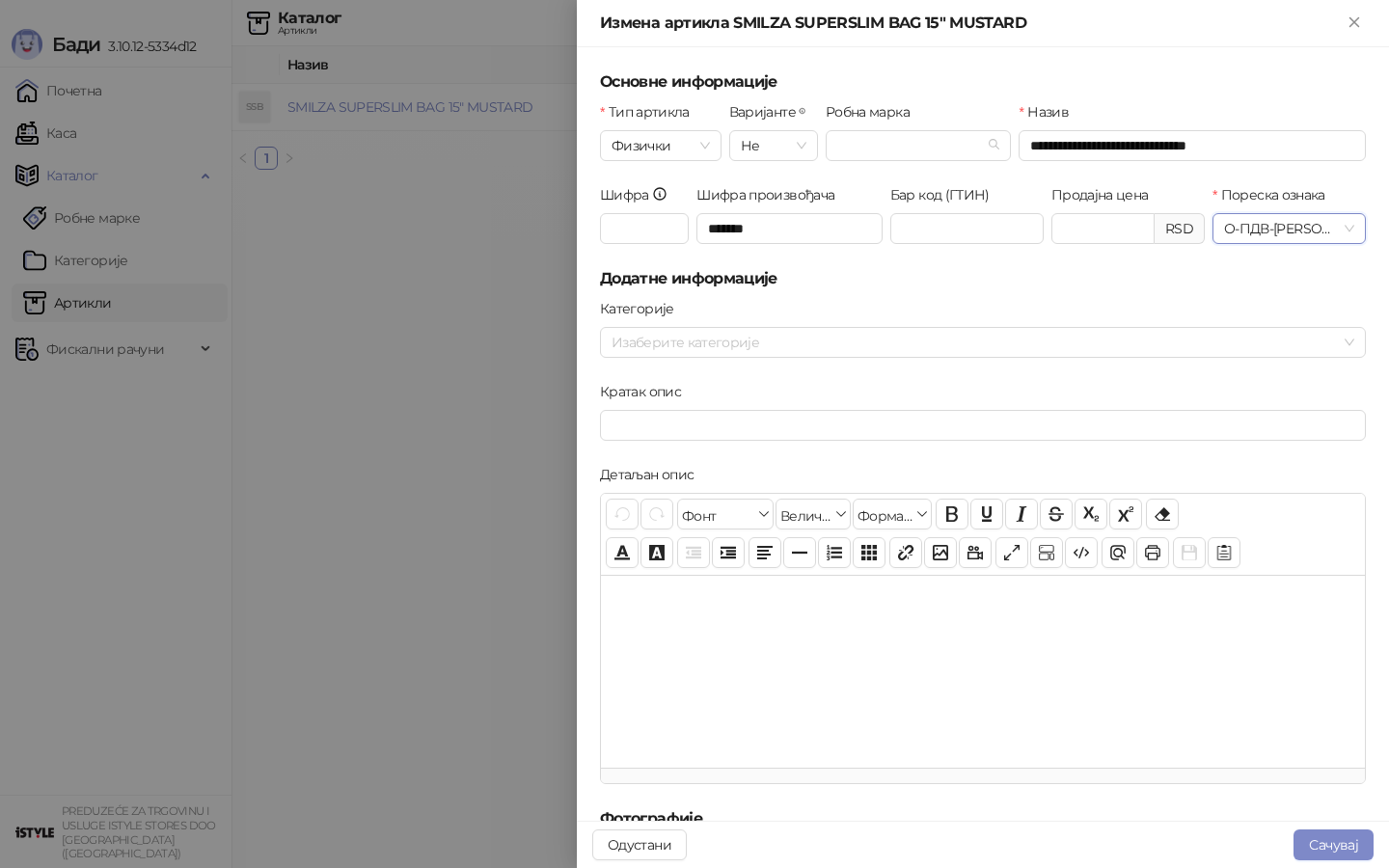 click on "О-ПДВ  -  Ђ  ( 20,00 %)" at bounding box center [1289, 229] 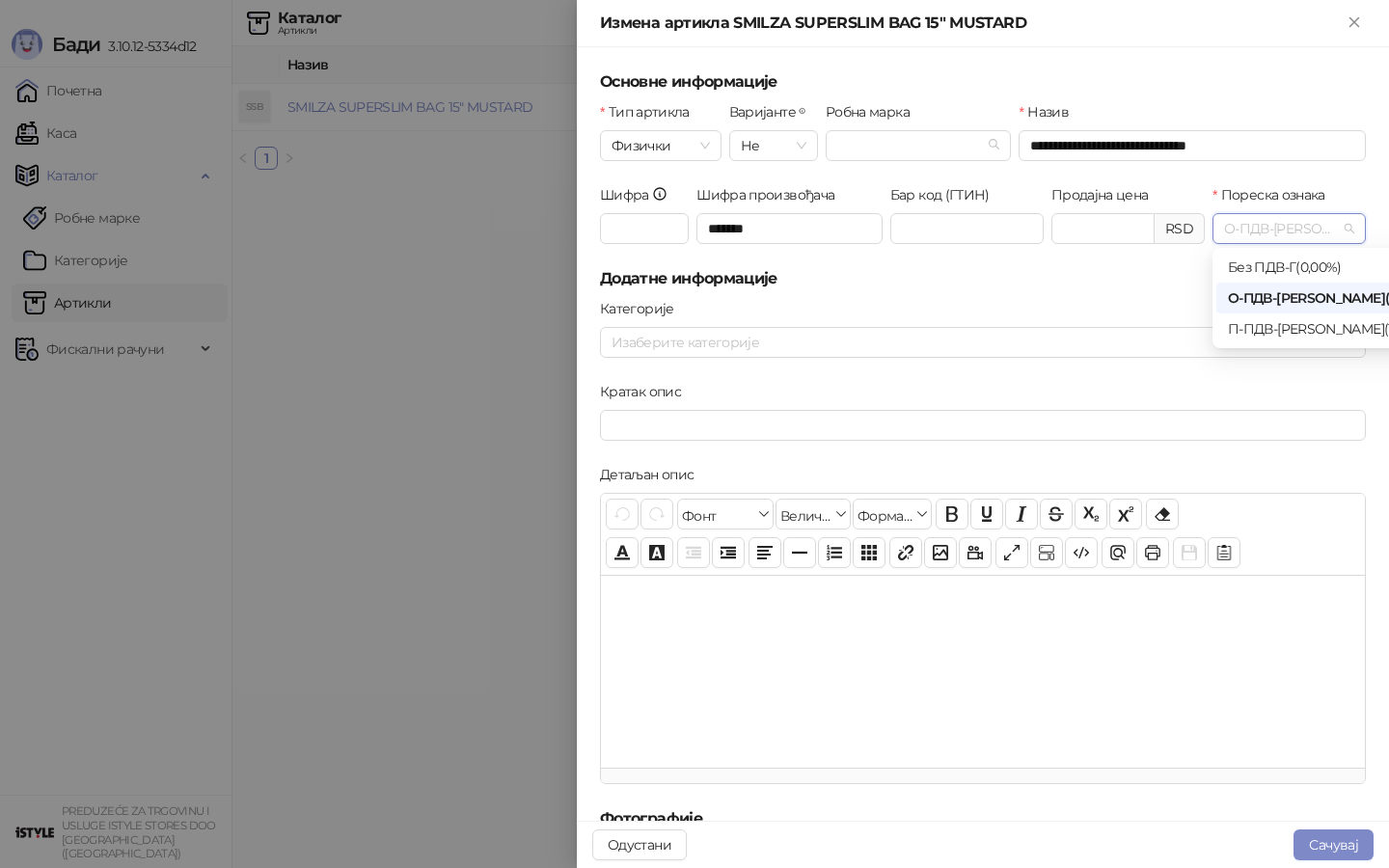 click on "О-ПДВ  -  Ђ  ( 20,00 %)" at bounding box center (1333, 298) 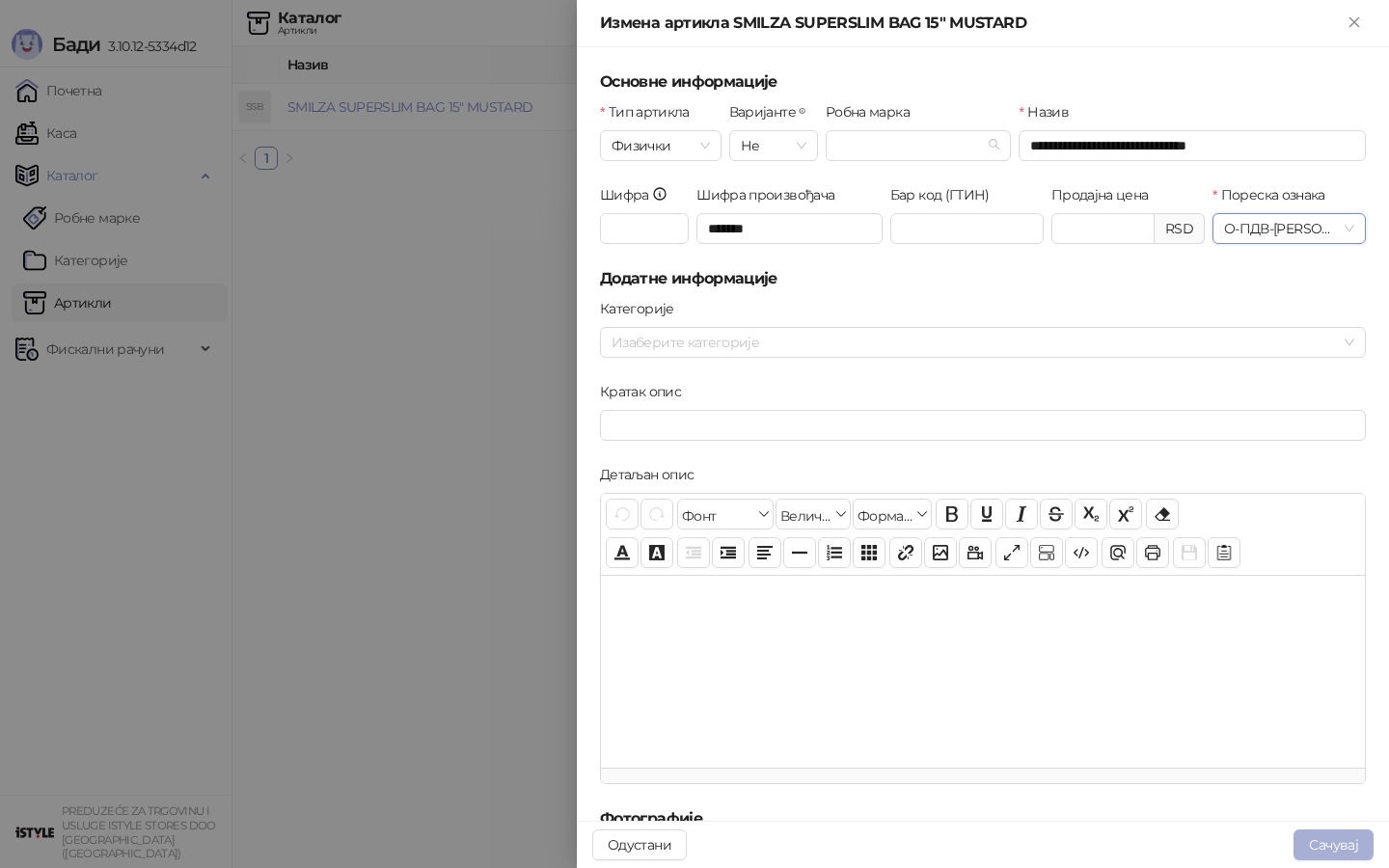 click on "Сачувај" at bounding box center [1333, 845] 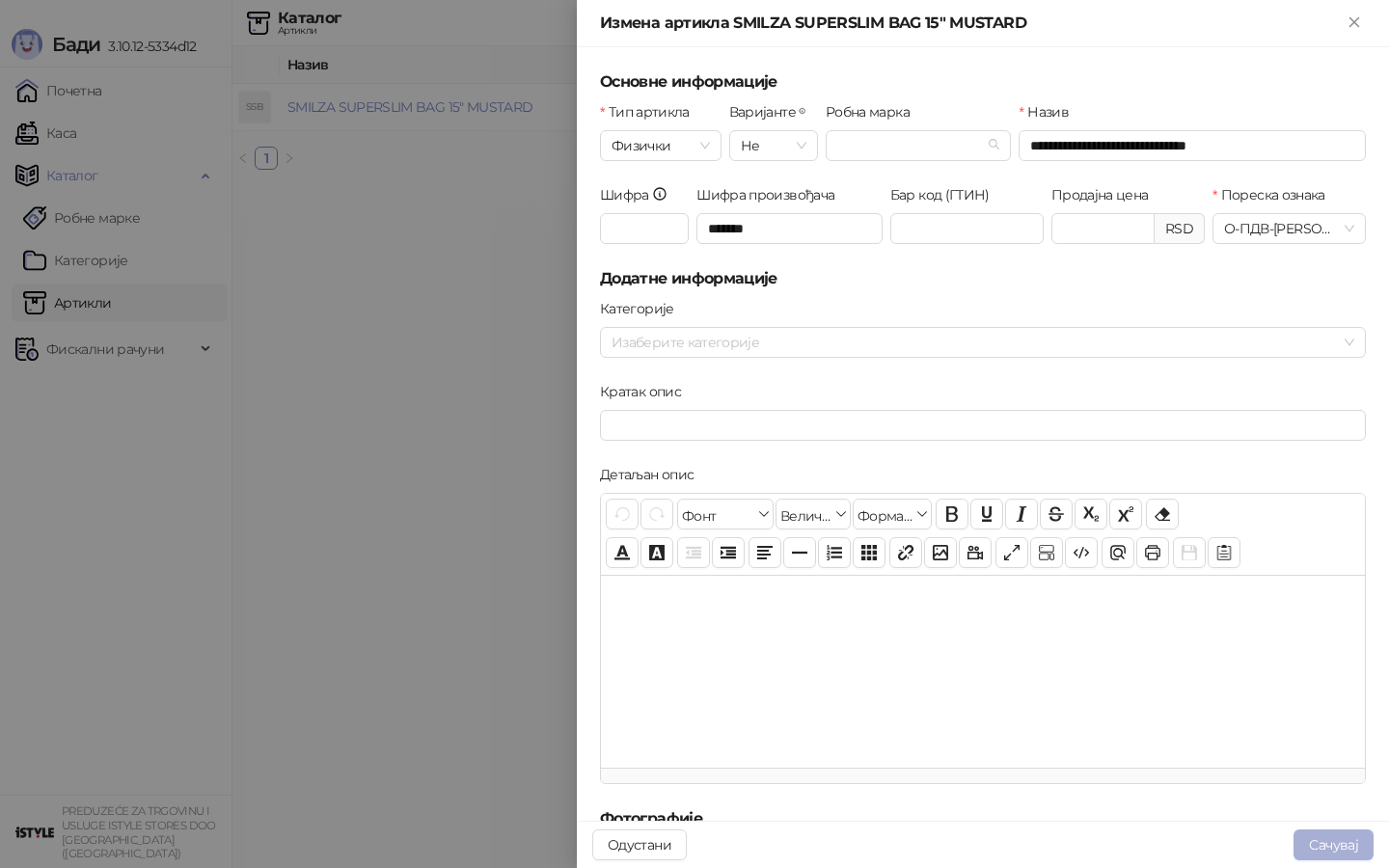 click on "Сачувај" at bounding box center [1333, 845] 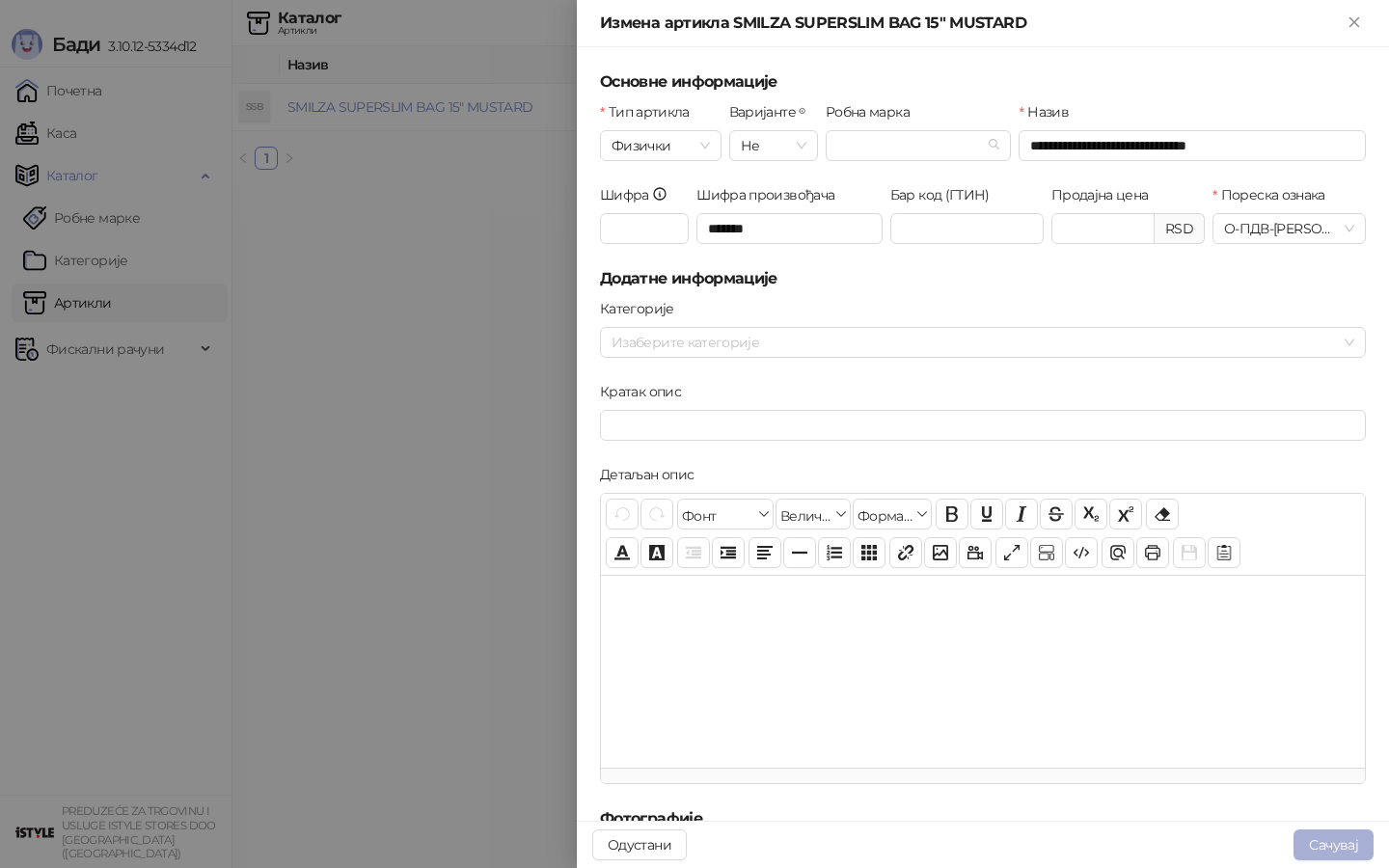 click on "Сачувај" at bounding box center [1333, 845] 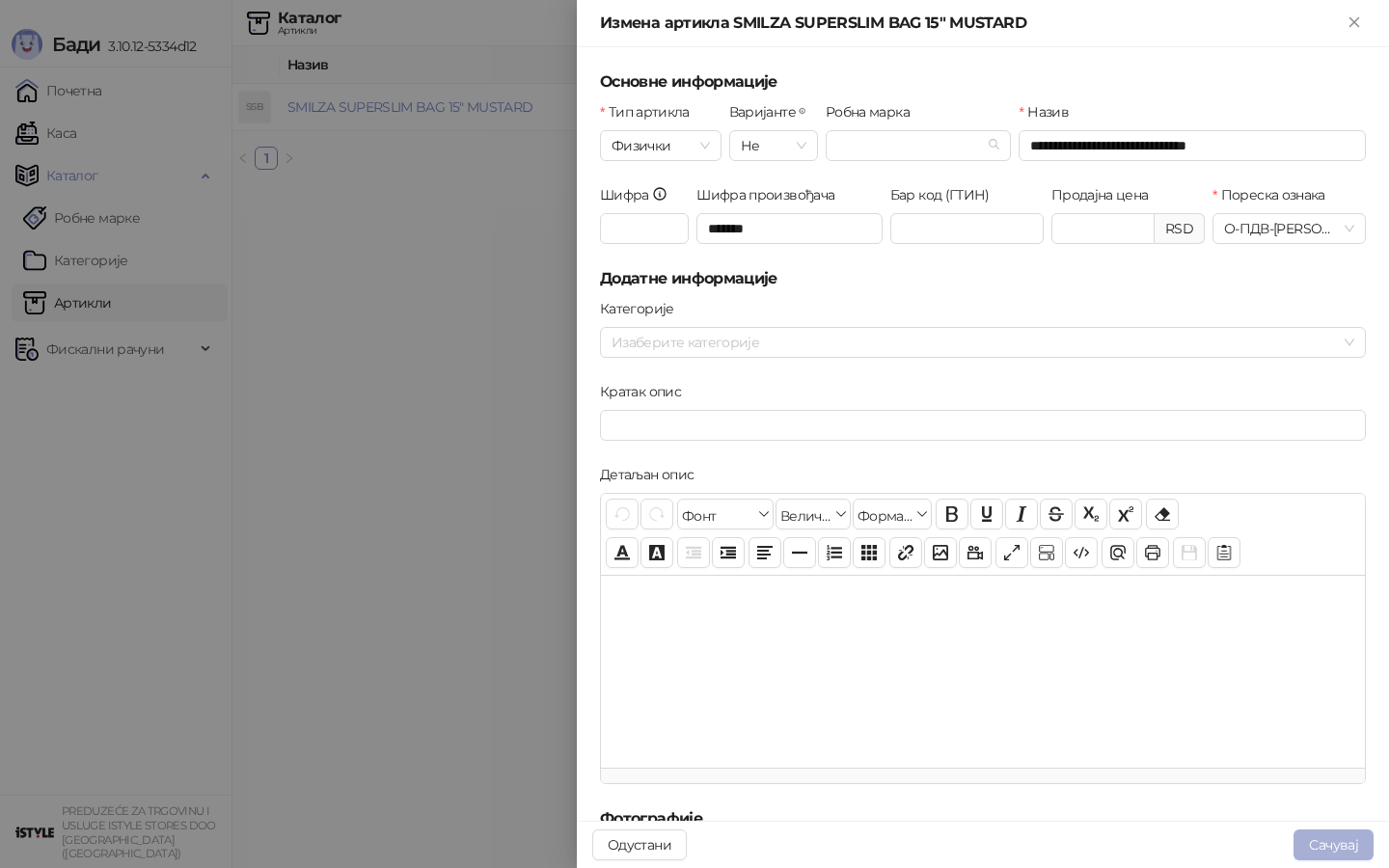 click on "Сачувај" at bounding box center (1333, 845) 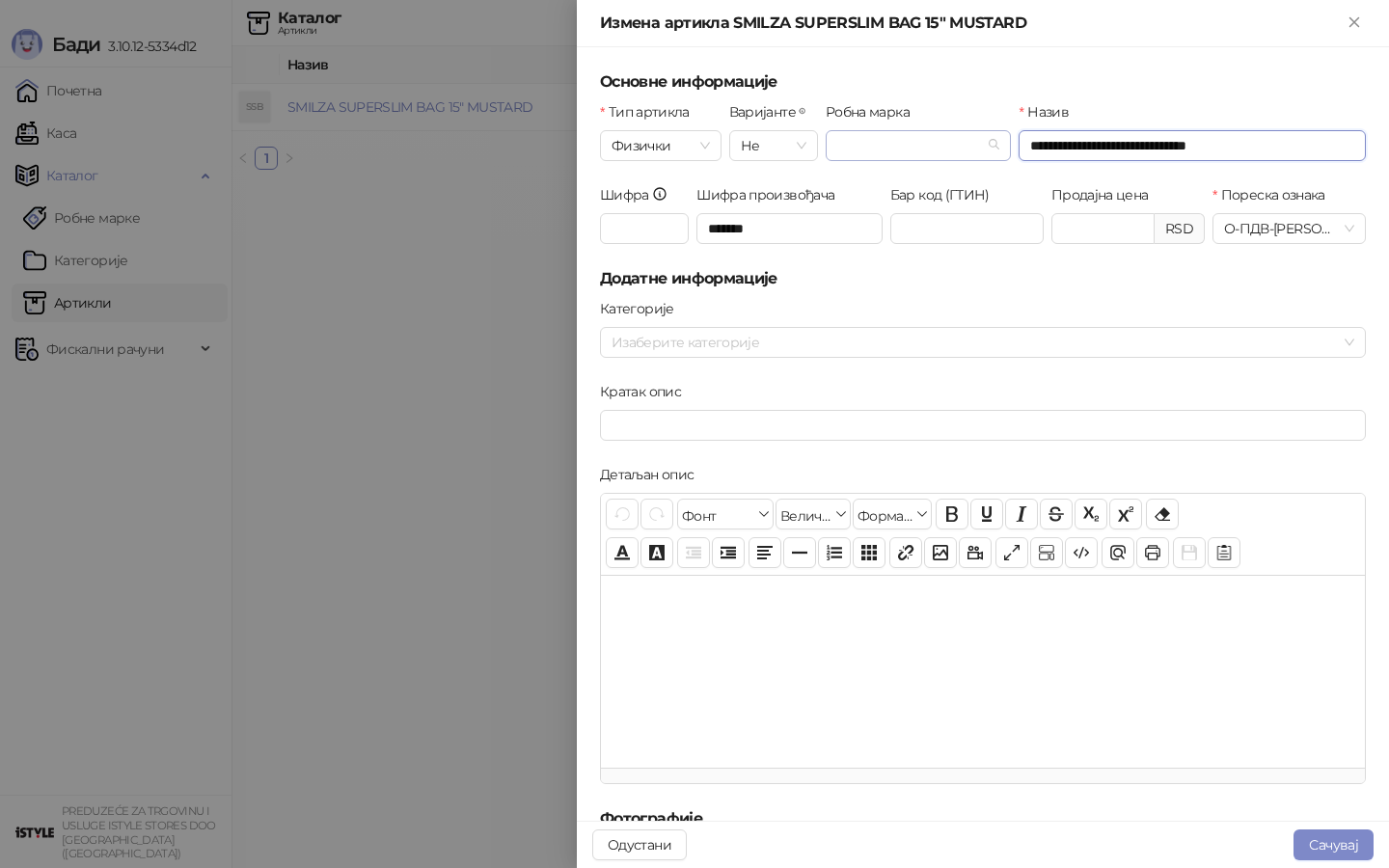 click on "**********" at bounding box center (983, 143) 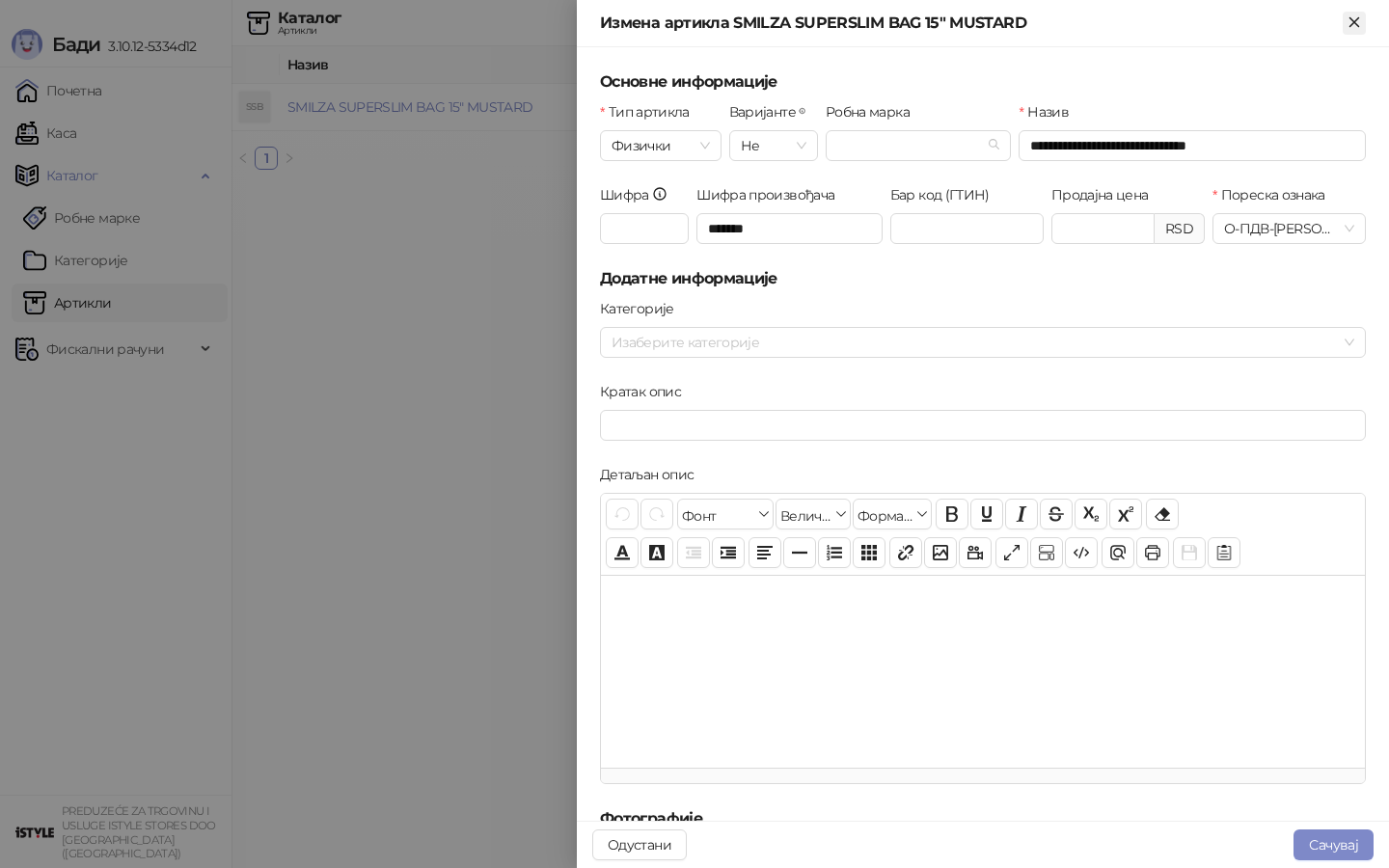 click 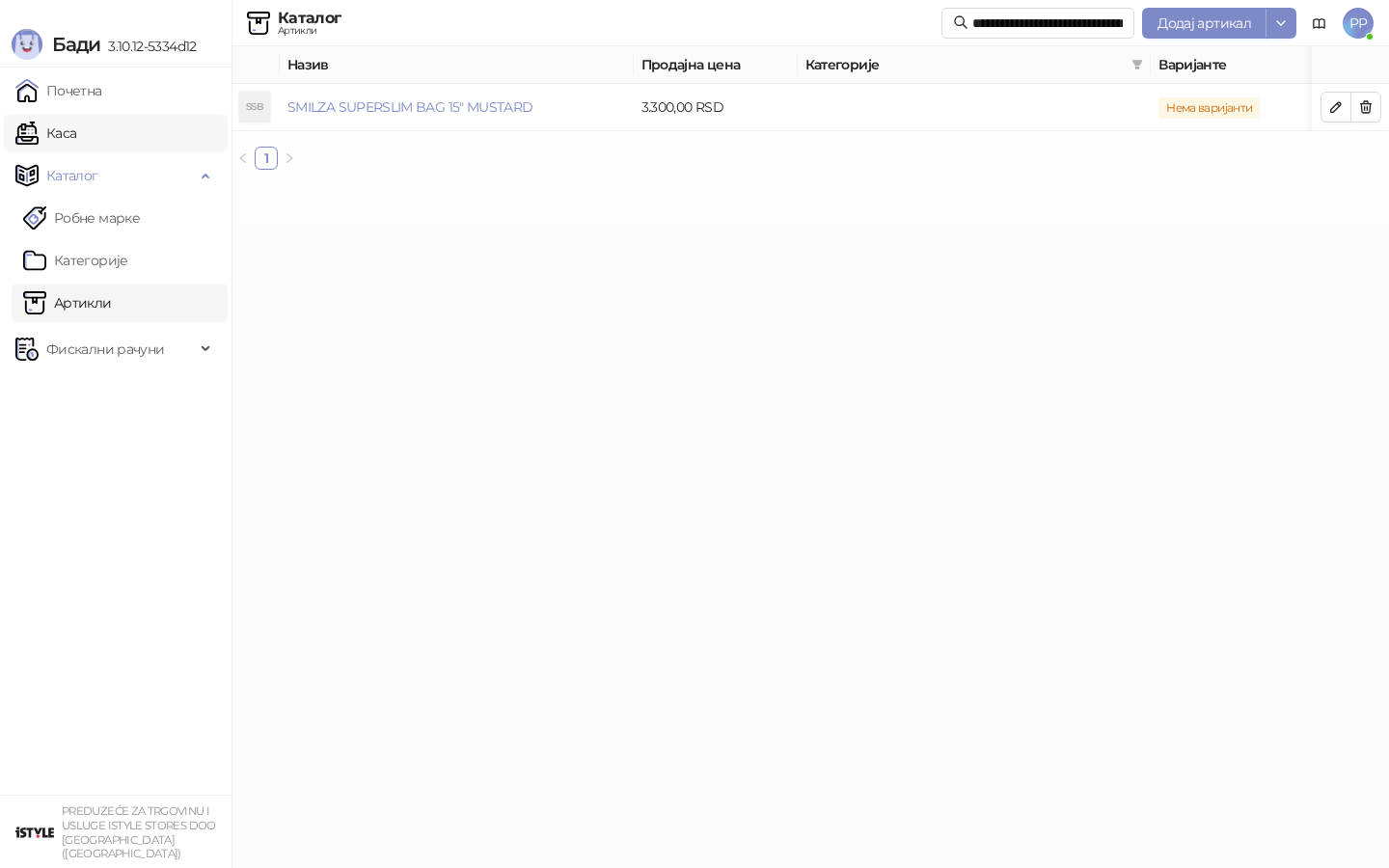 click on "Каса" at bounding box center (45, 133) 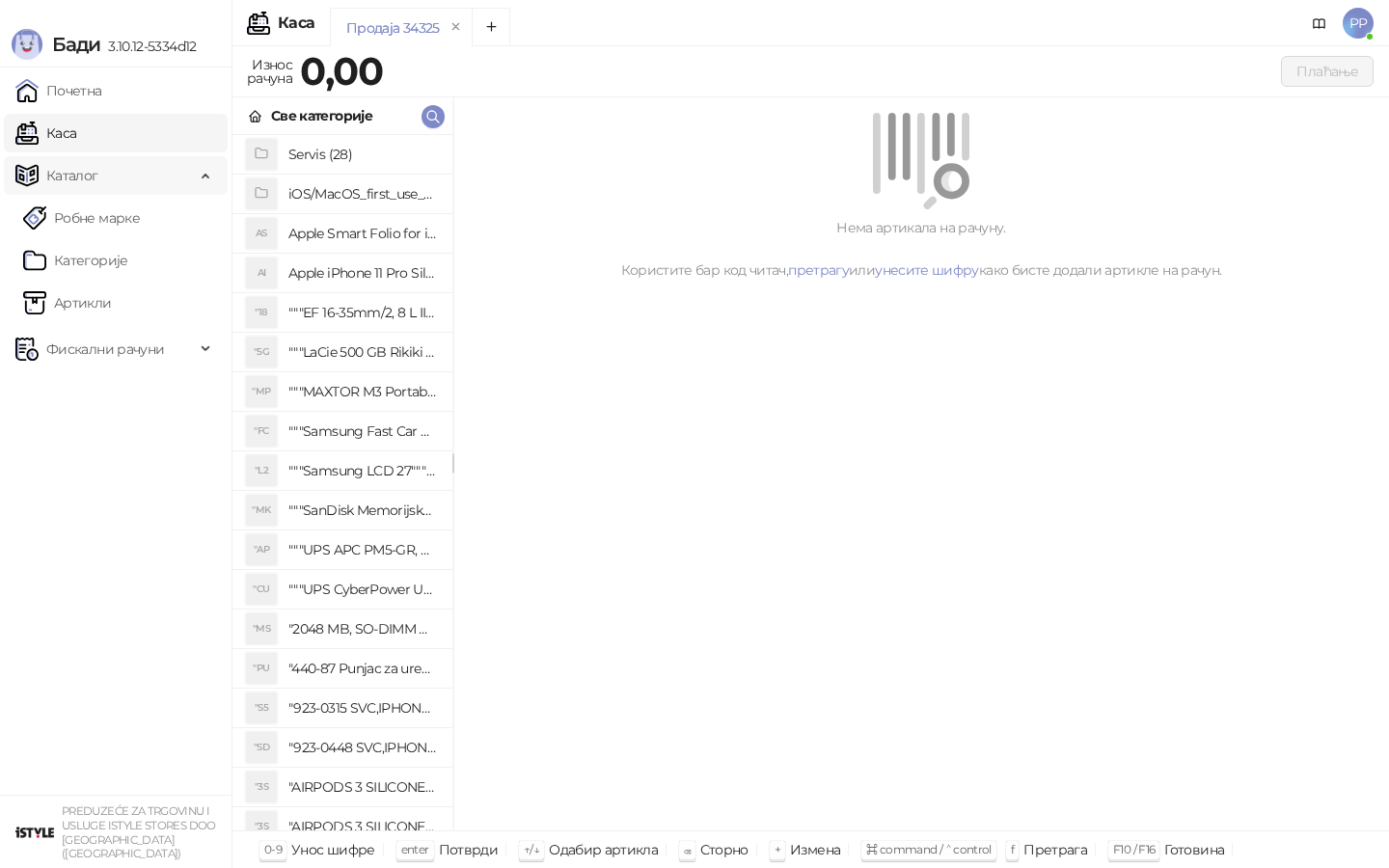 click on "Каталог" at bounding box center (105, 176) 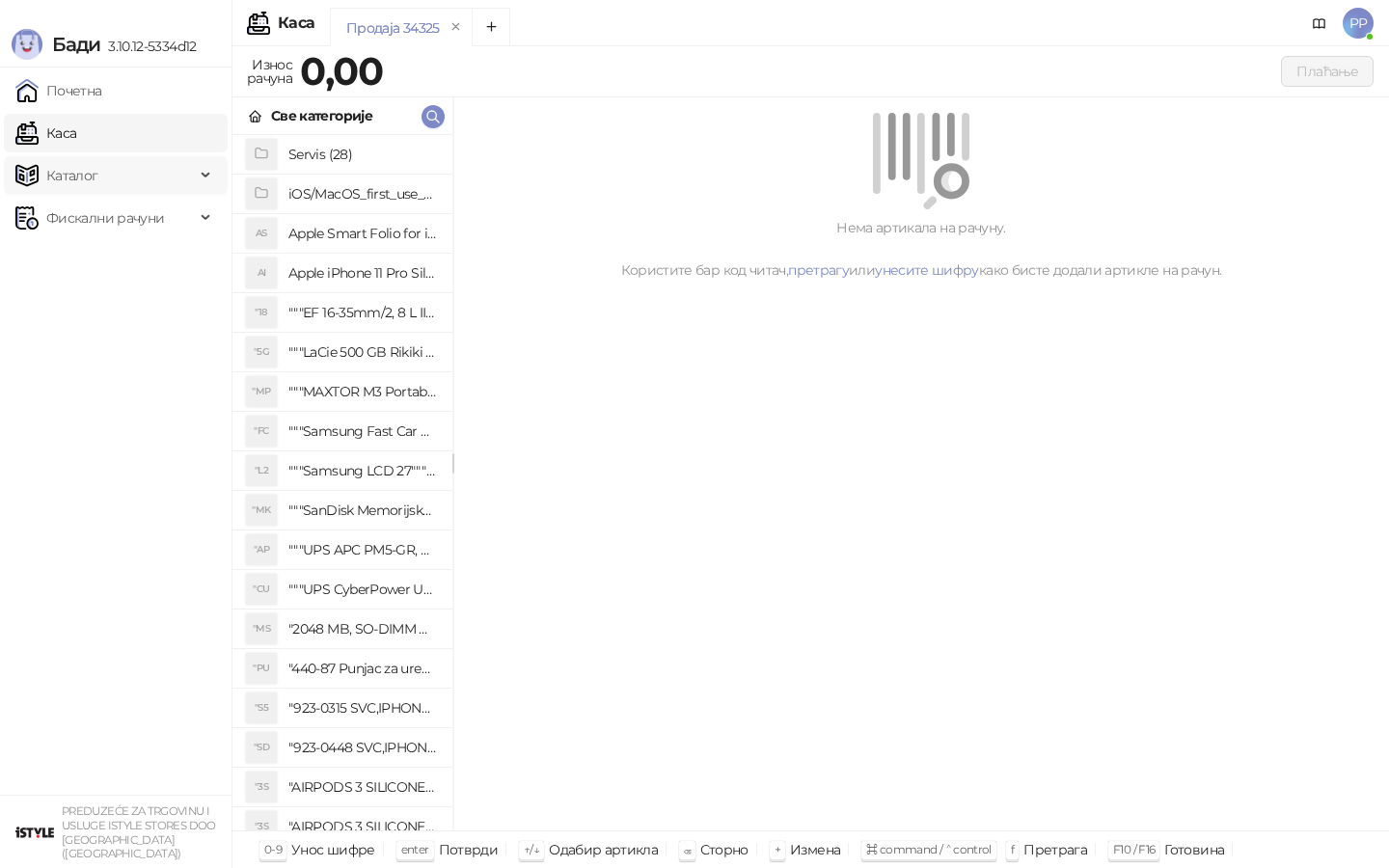 click on "Каталог" at bounding box center [116, 176] 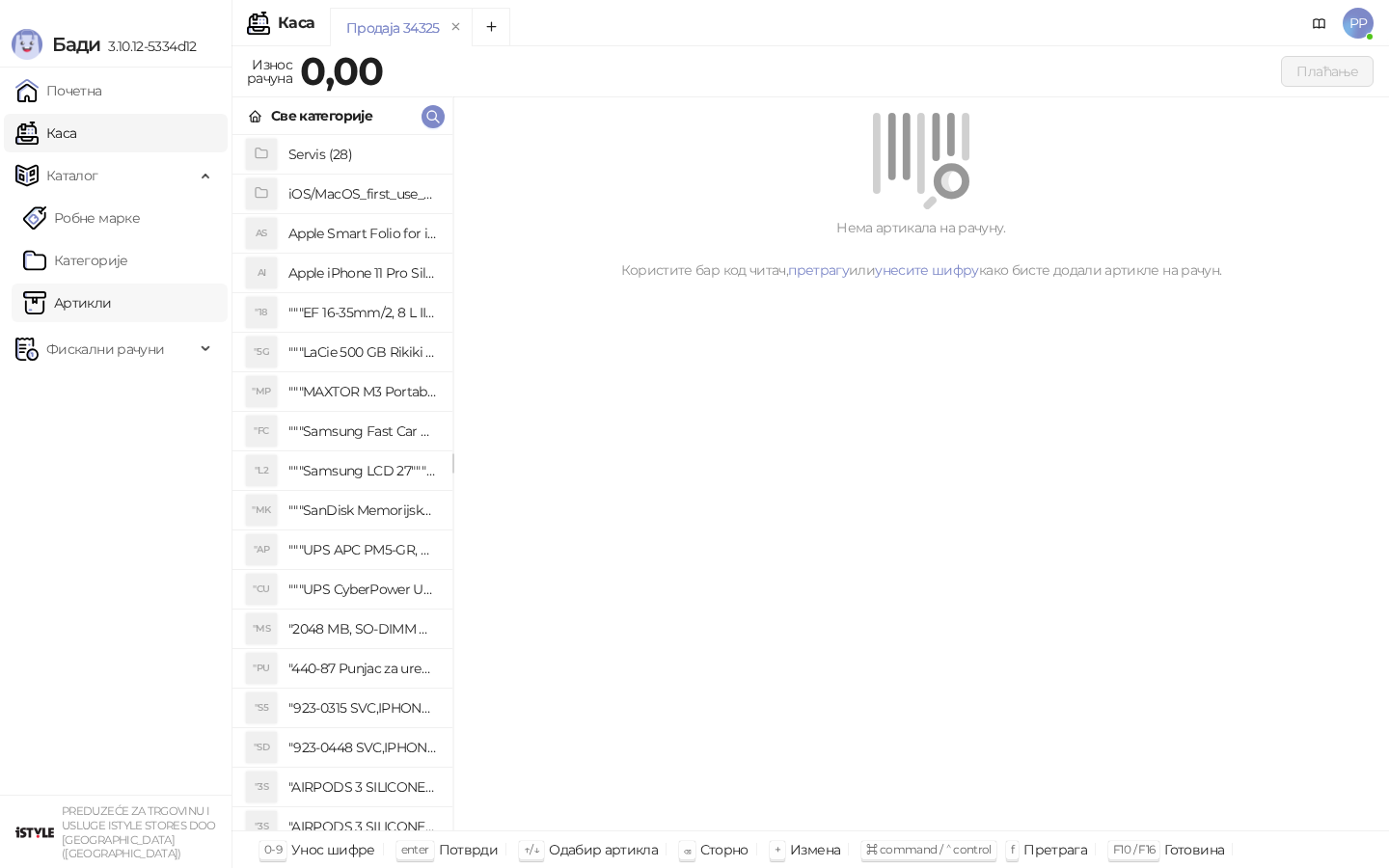 click on "Артикли" at bounding box center [68, 303] 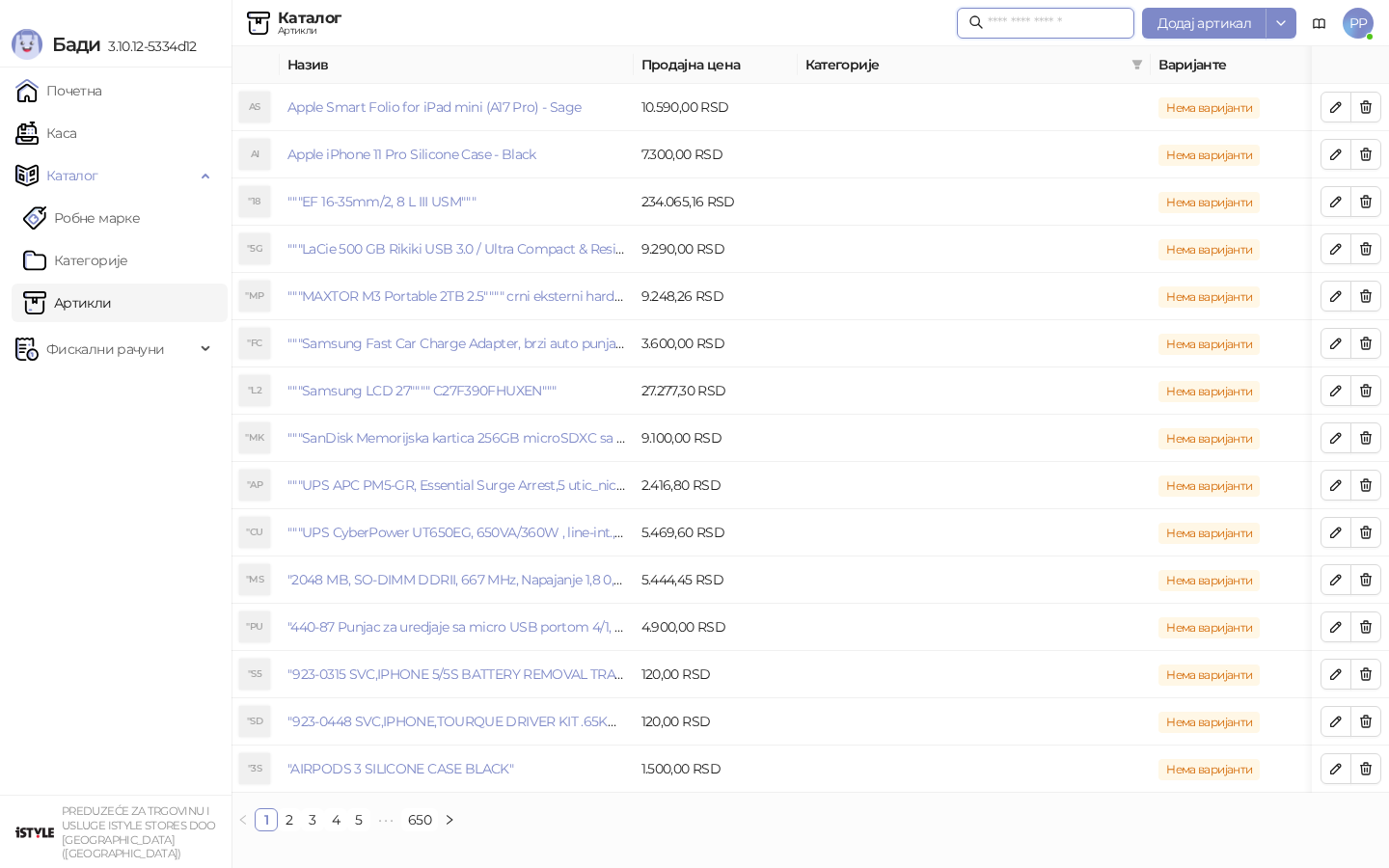 click at bounding box center (1055, 23) 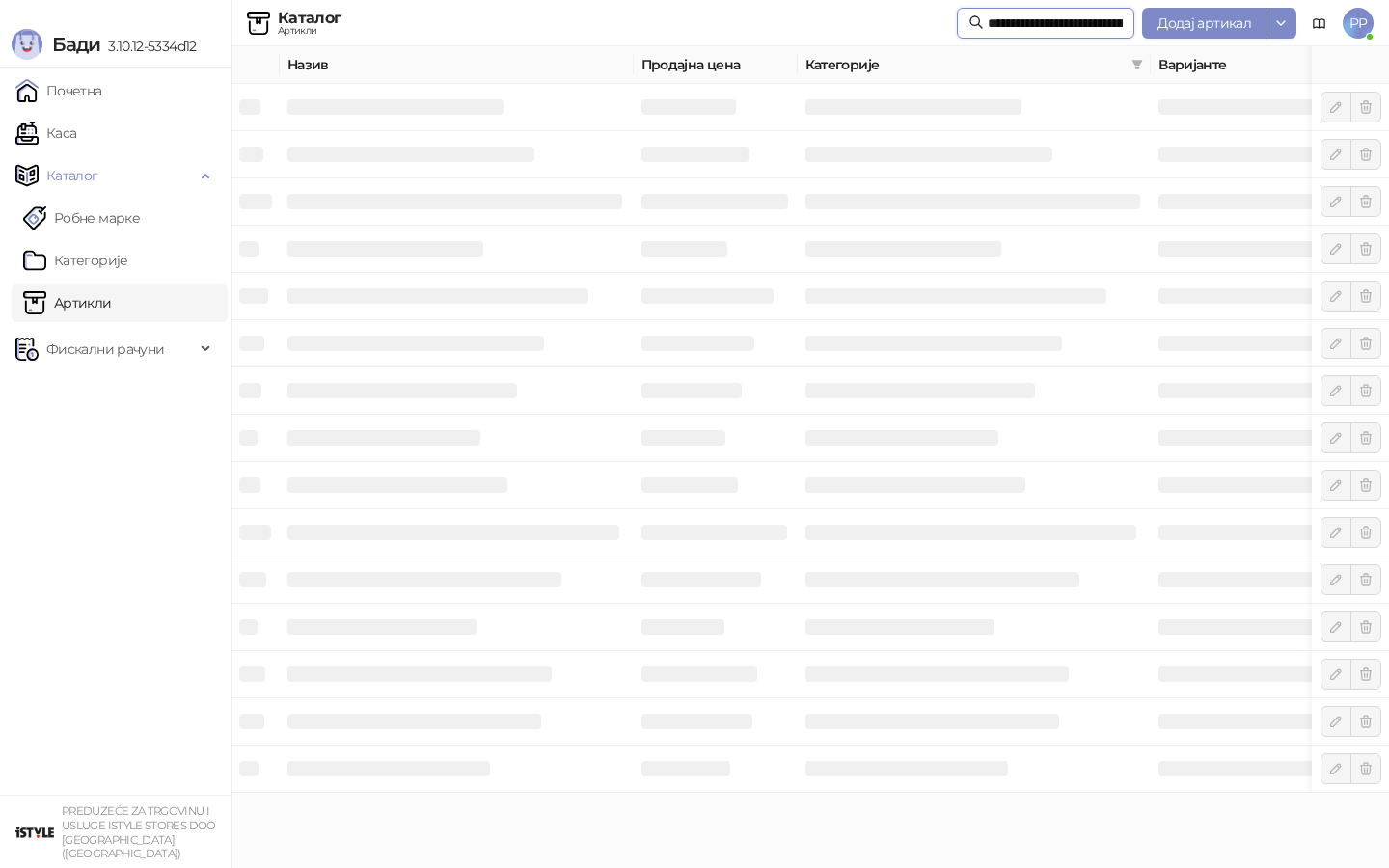 scroll, scrollTop: 0, scrollLeft: 94, axis: horizontal 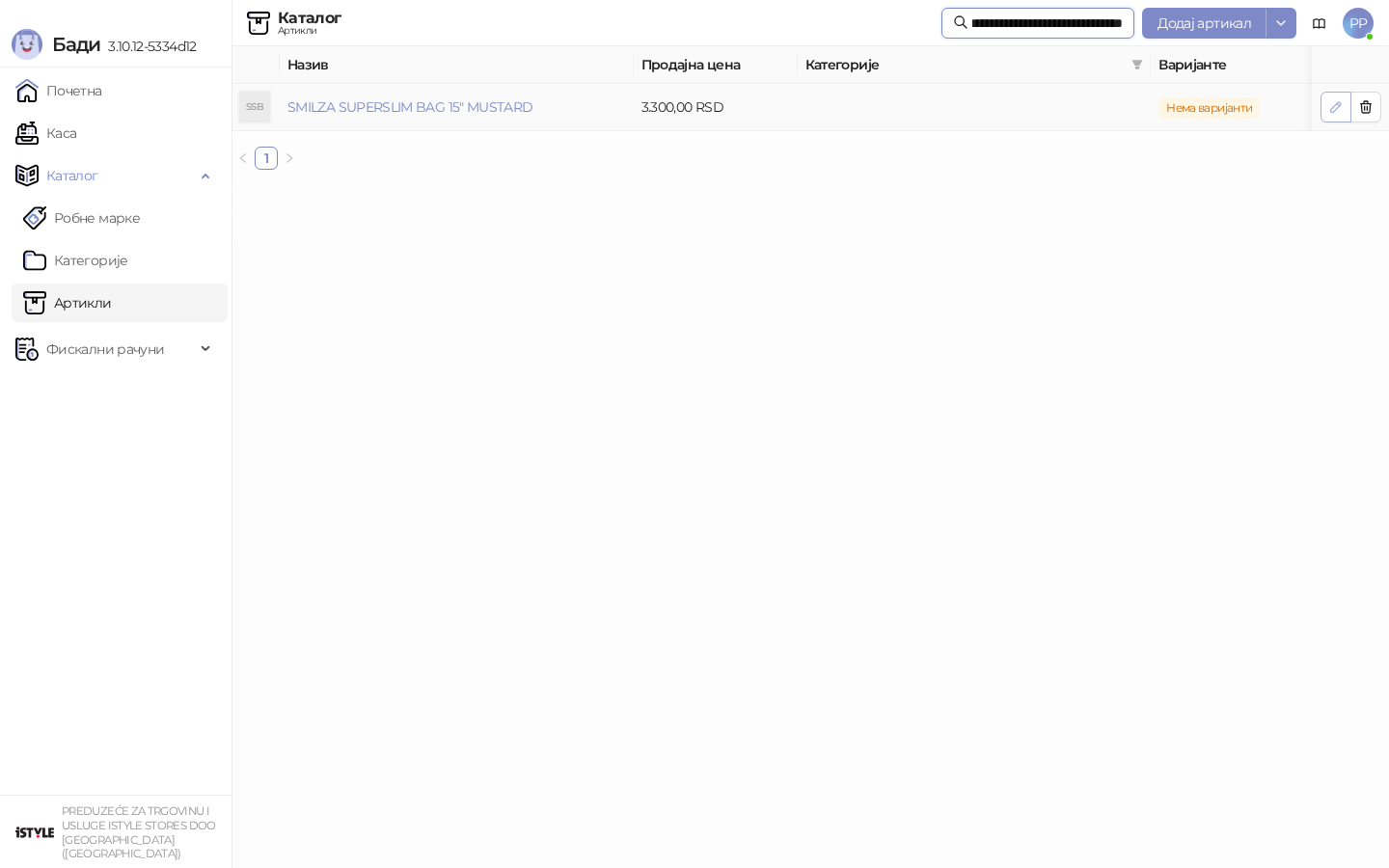 type on "**********" 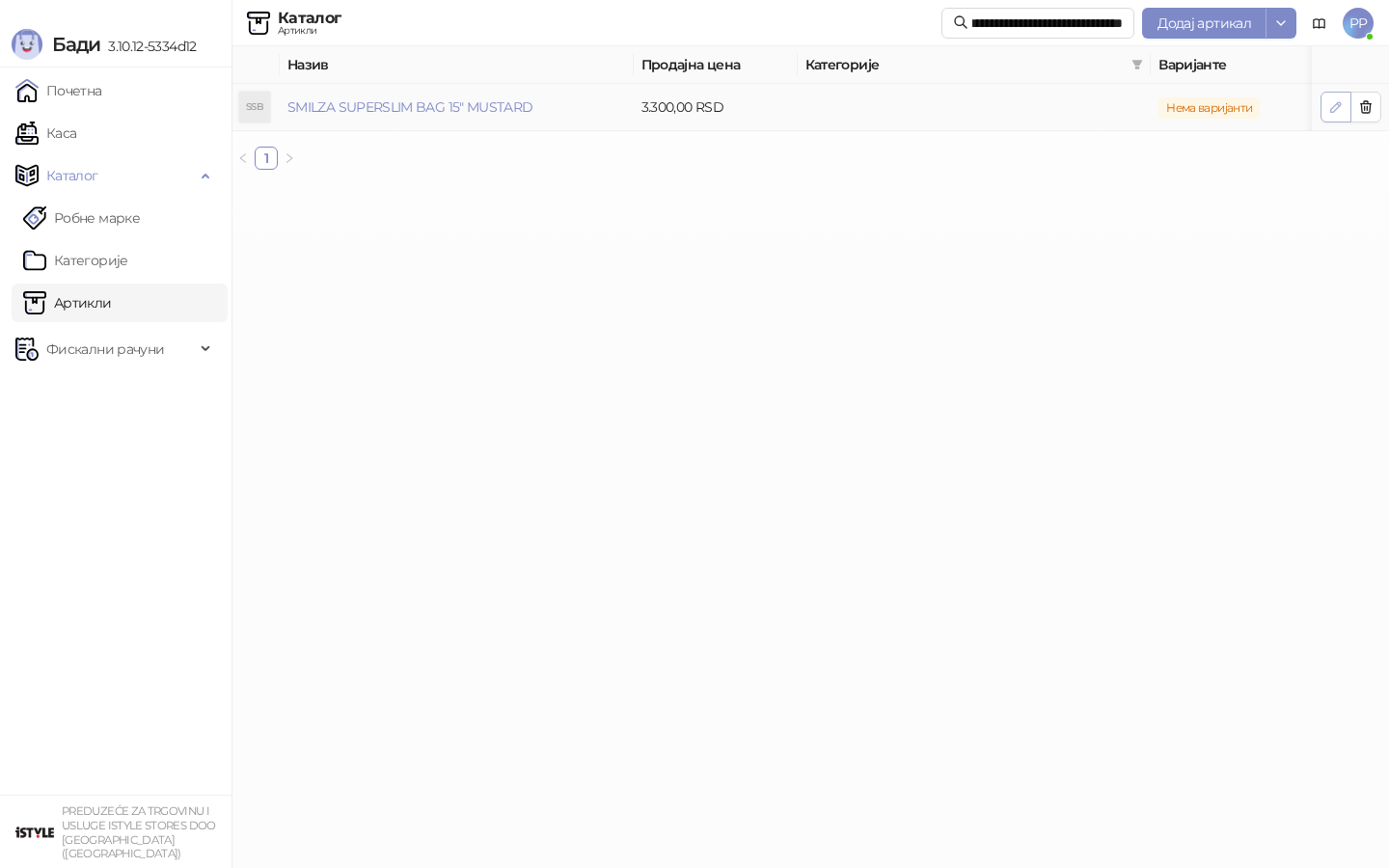 click at bounding box center [1336, 107] 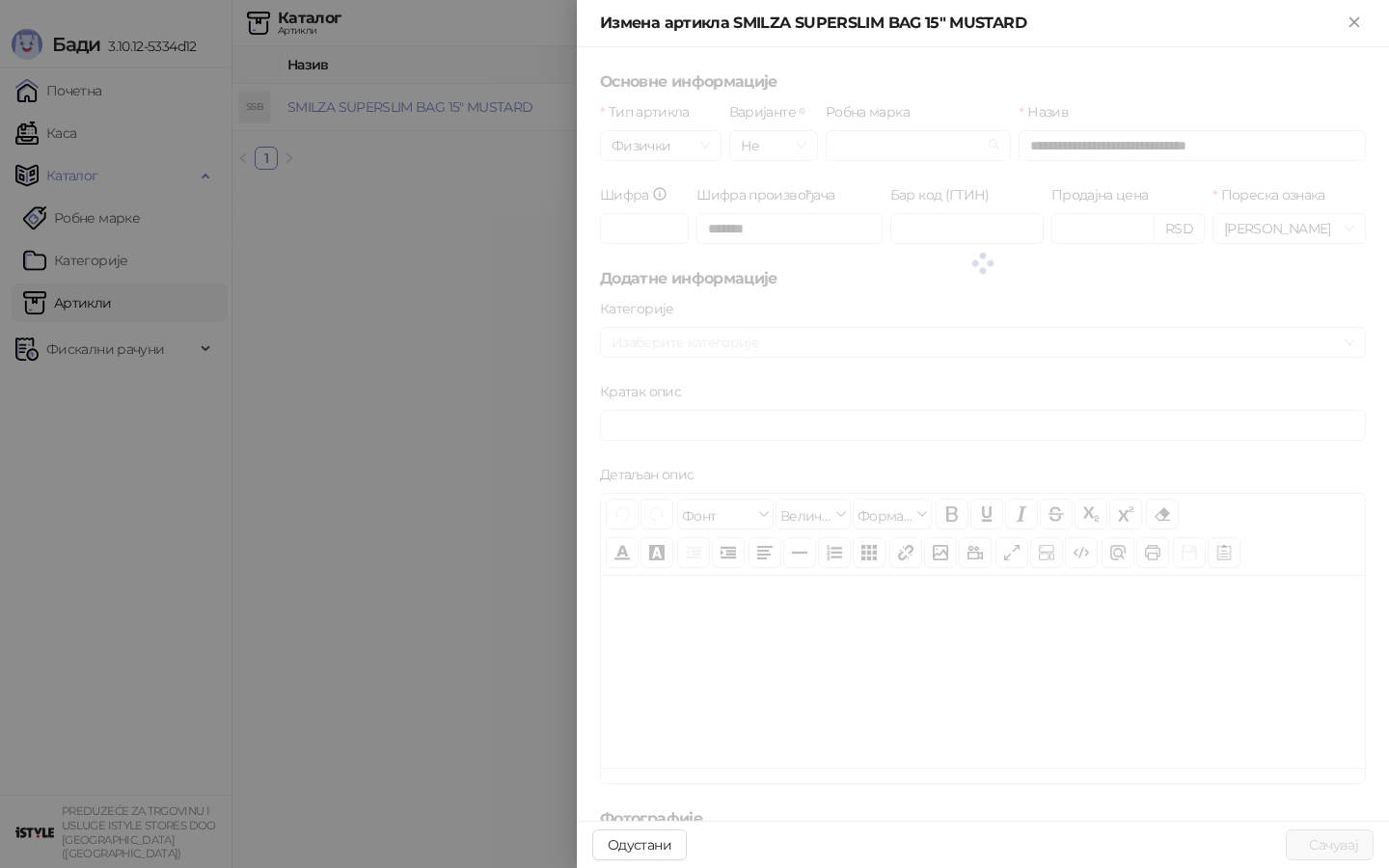 scroll, scrollTop: 0, scrollLeft: 0, axis: both 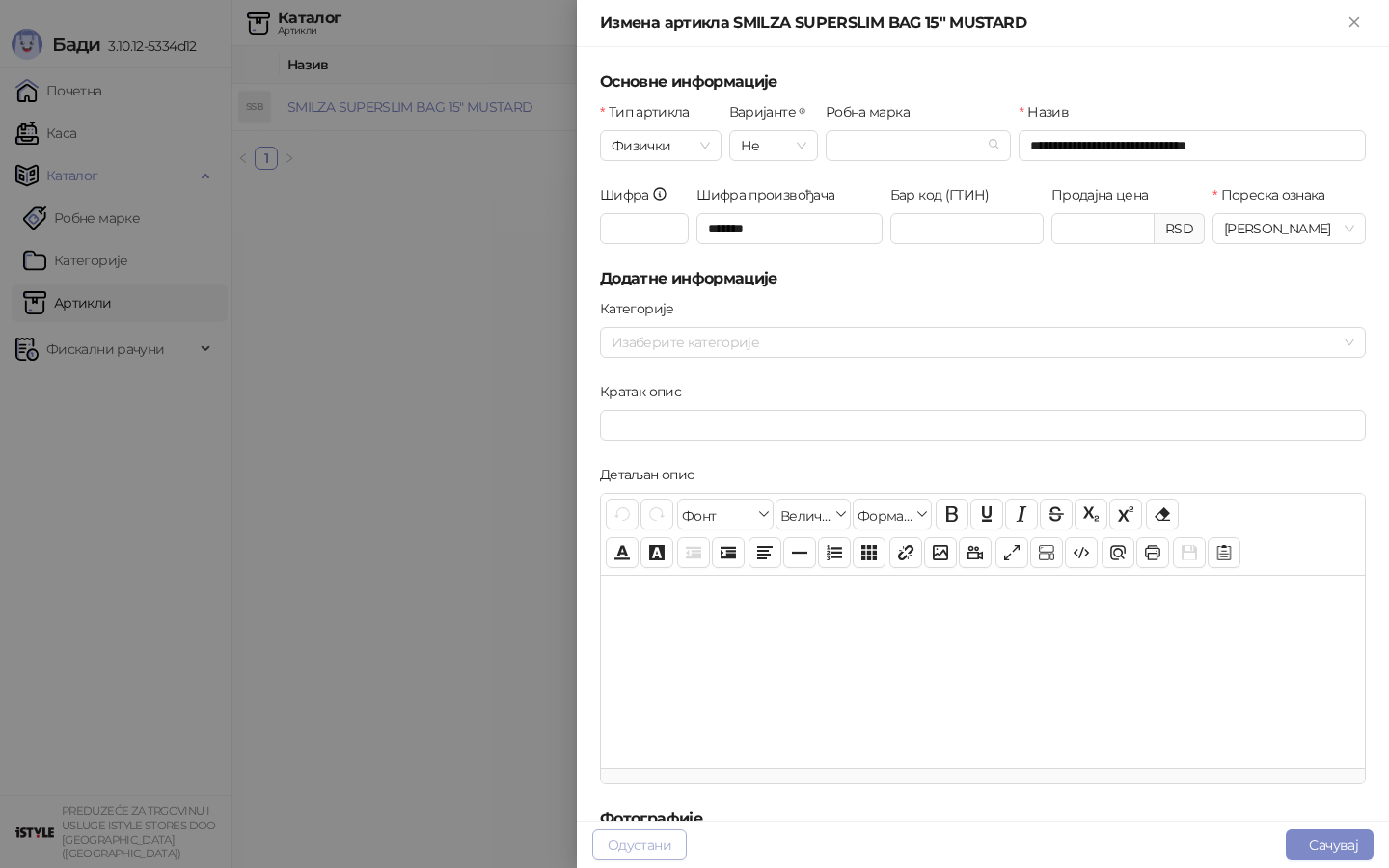 click on "Одустани" at bounding box center (640, 845) 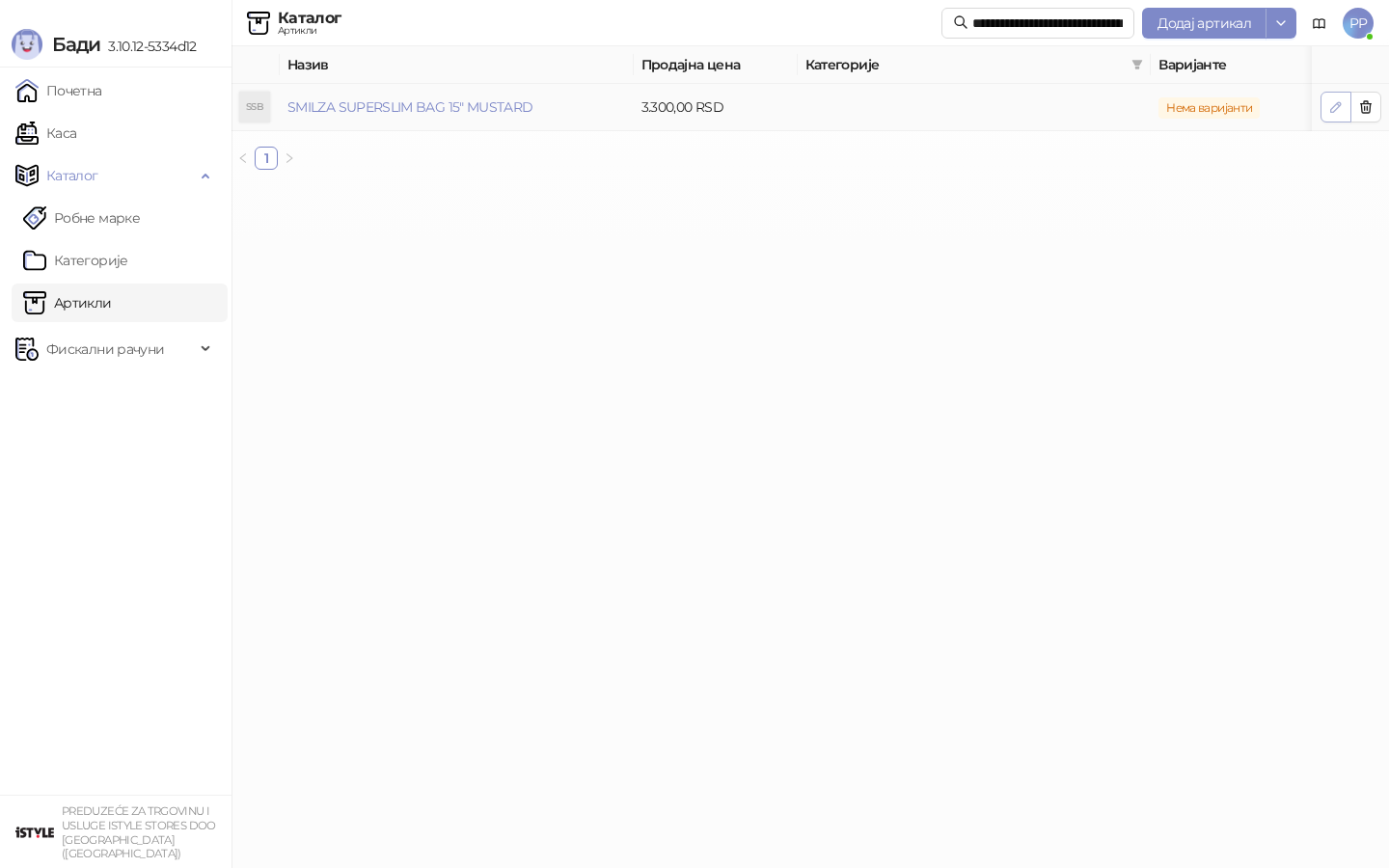 click 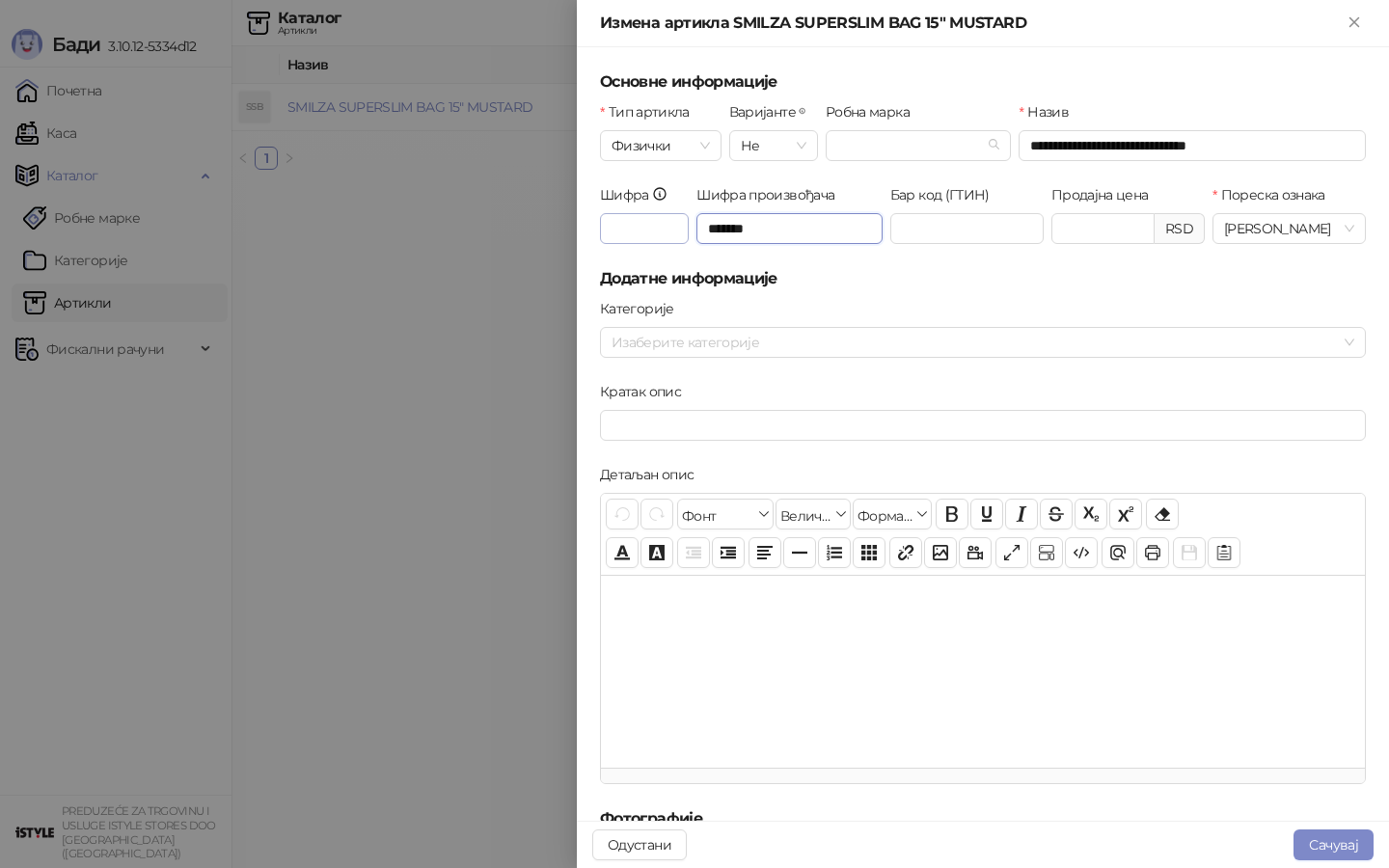 drag, startPoint x: 776, startPoint y: 232, endPoint x: 673, endPoint y: 221, distance: 103.585713 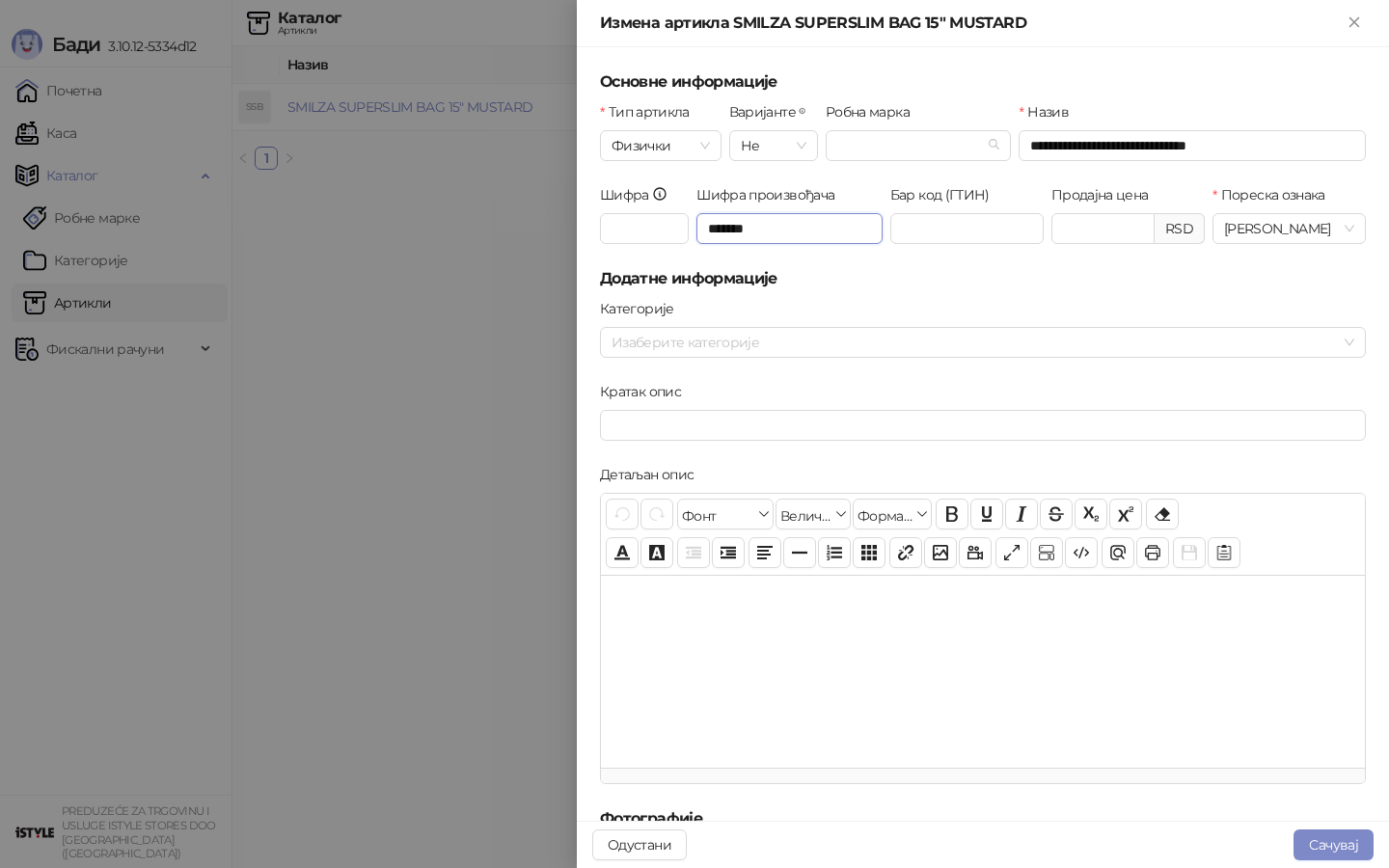 click on "*******" at bounding box center (789, 229) 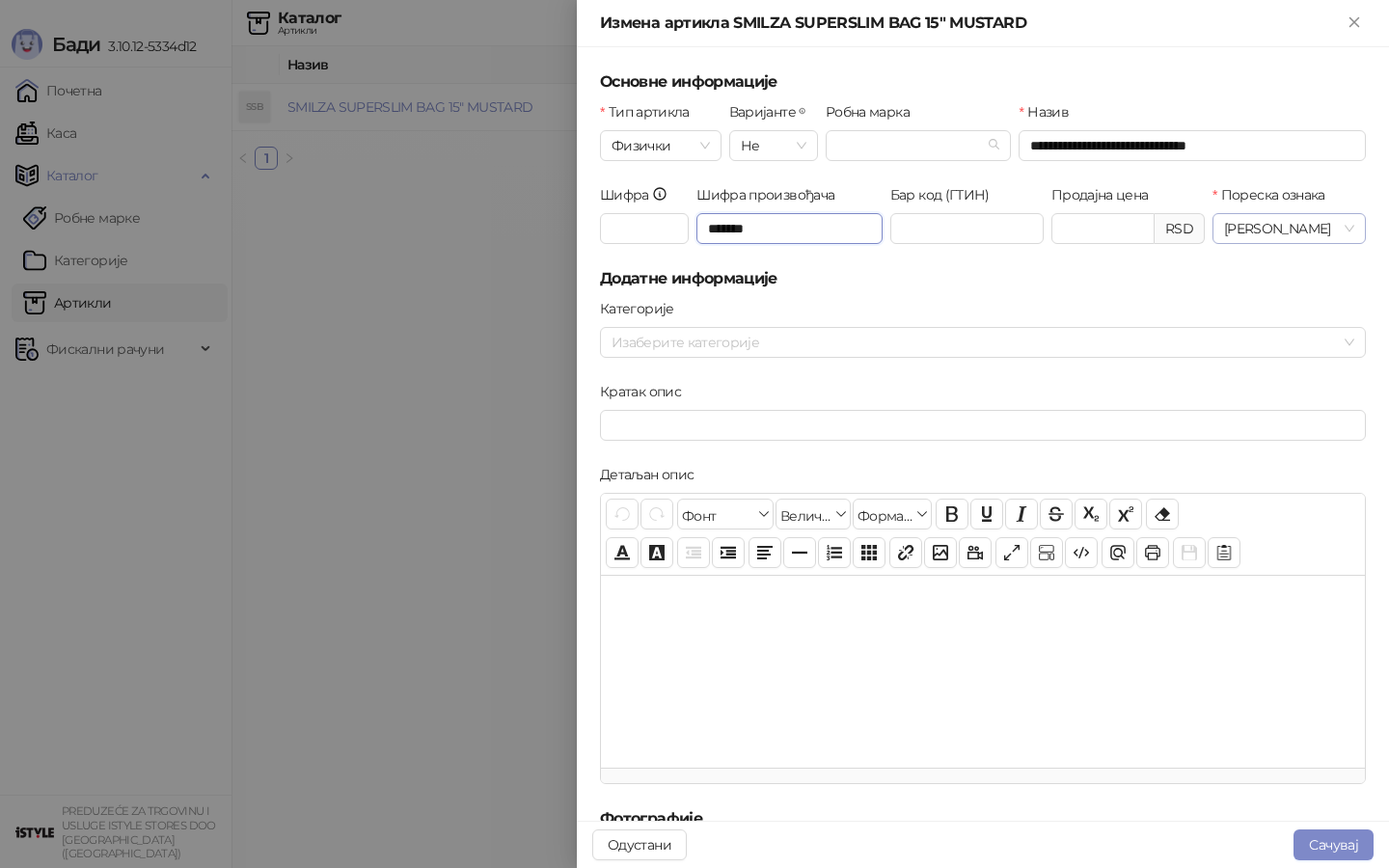 click on "А" at bounding box center (1289, 229) 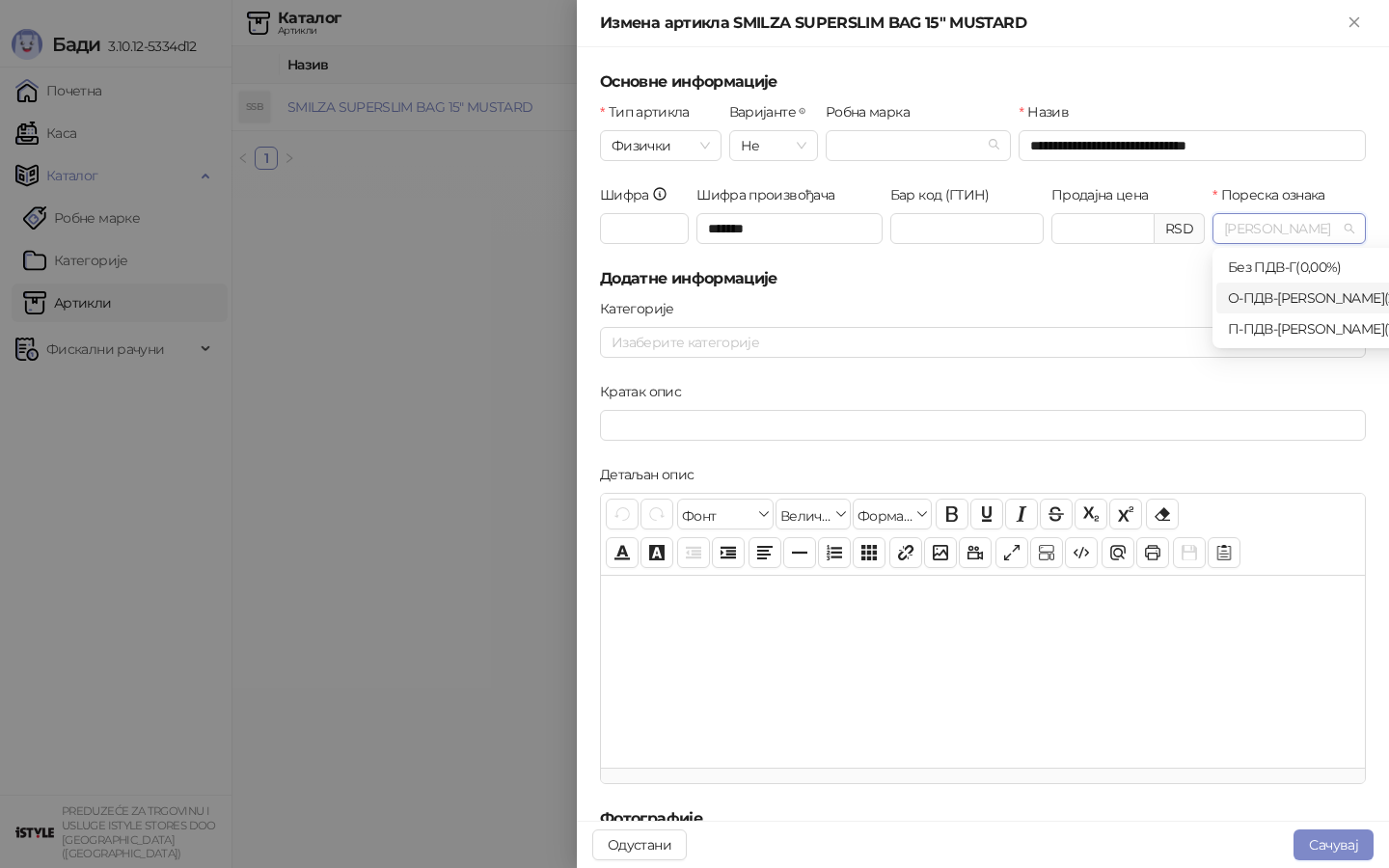 click on "О-ПДВ  -  Ђ  ( 20,00 %)" at bounding box center (1332, 298) 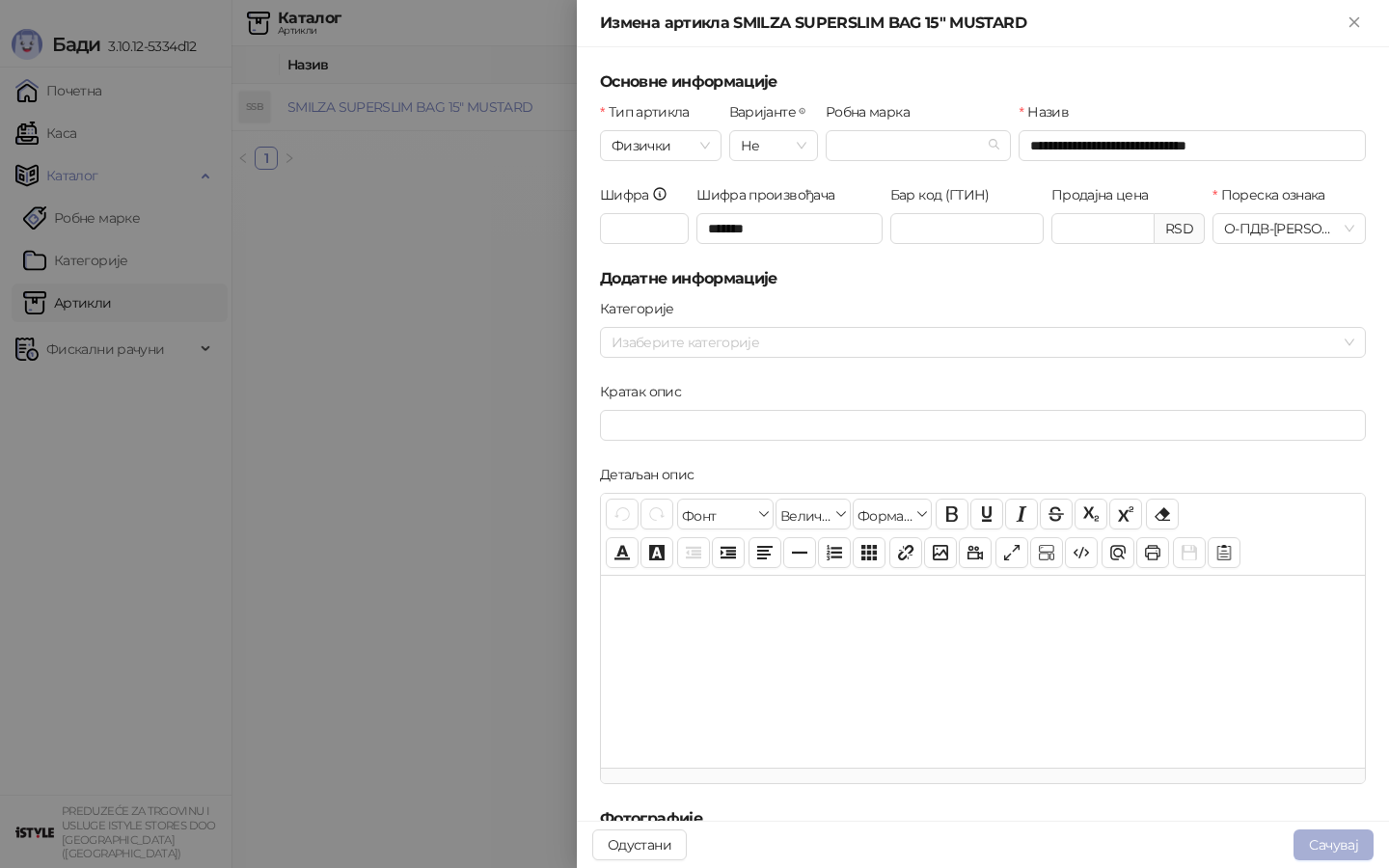 click on "Сачувај" at bounding box center (1333, 845) 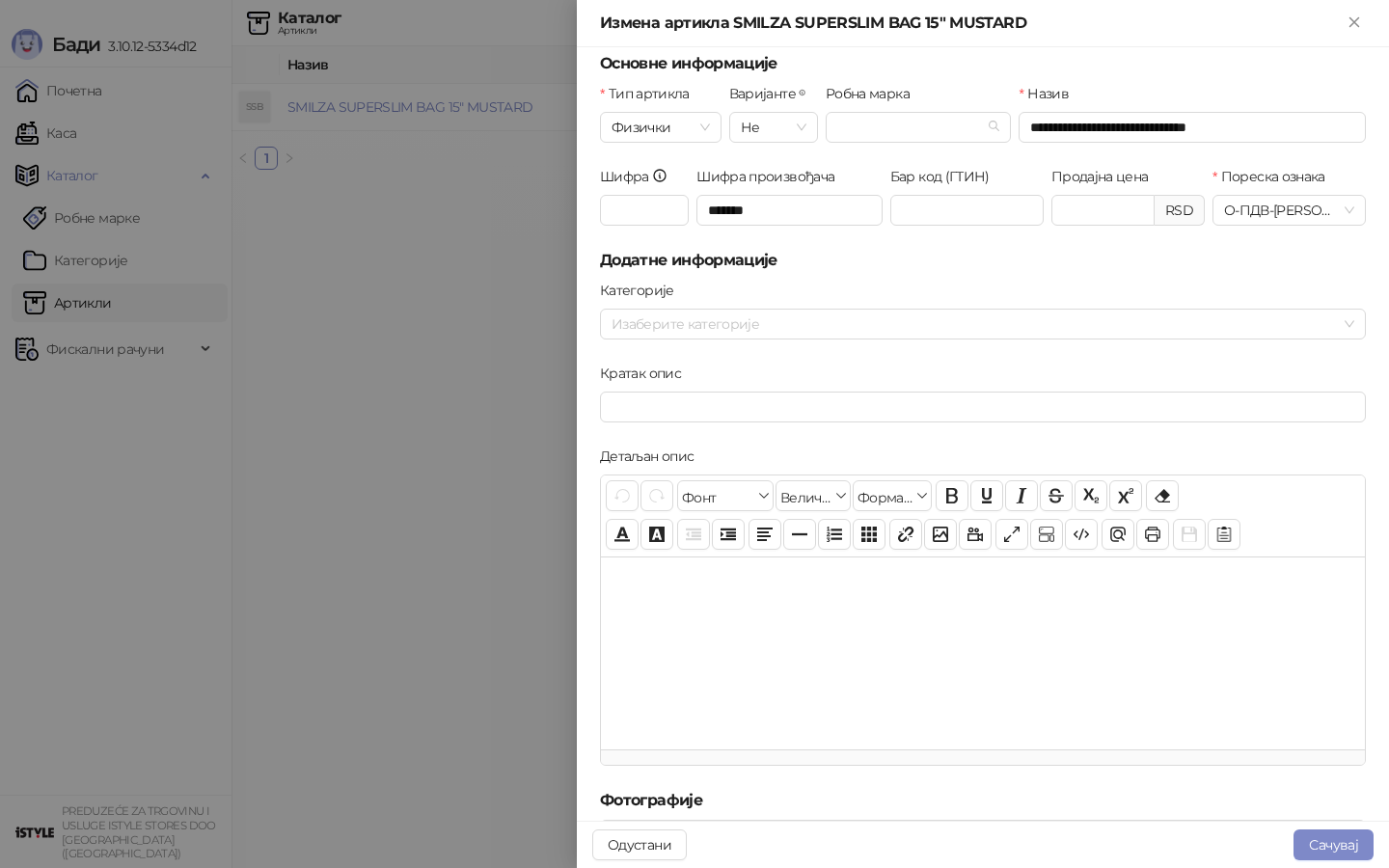 scroll, scrollTop: 0, scrollLeft: 0, axis: both 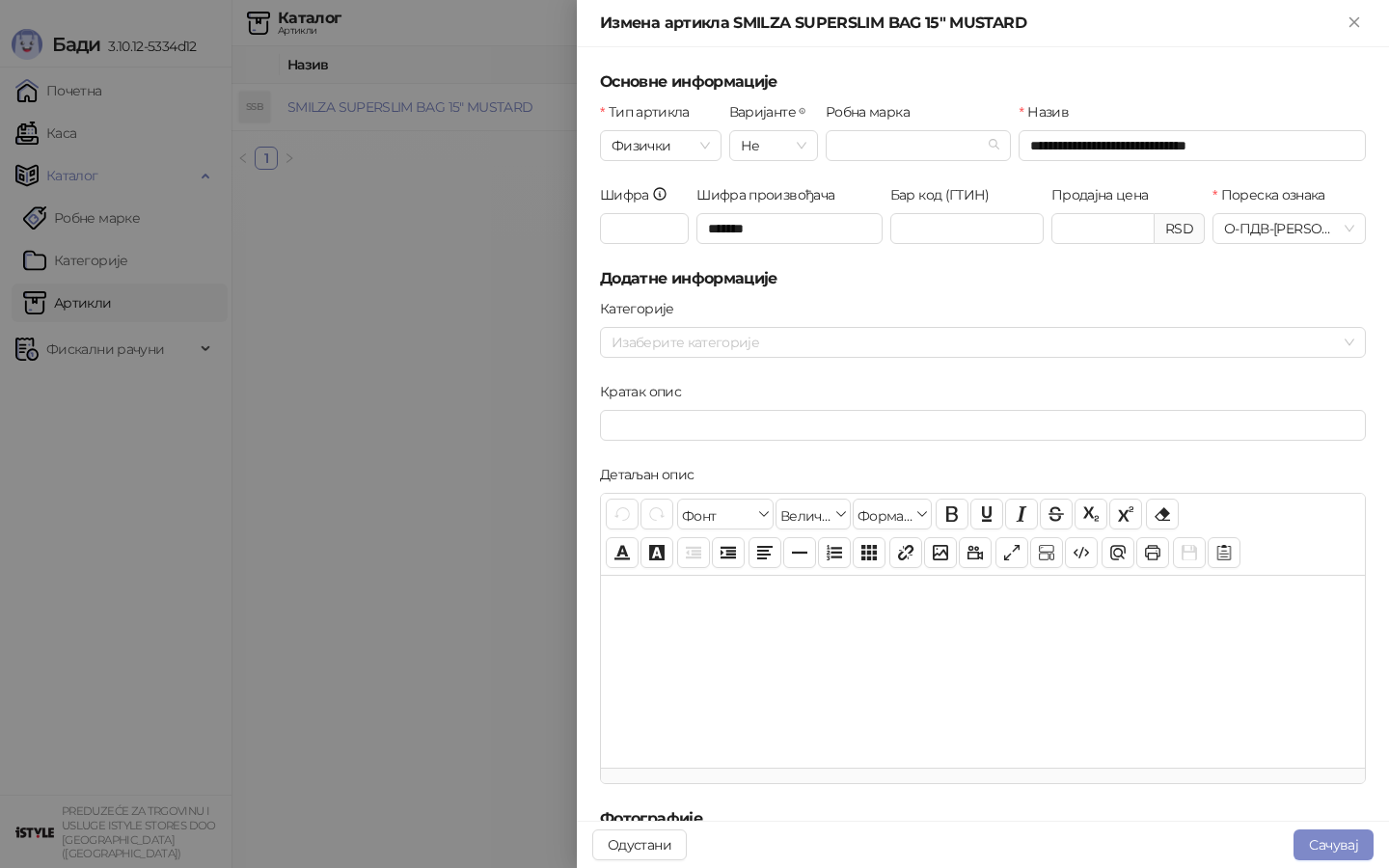 click at bounding box center (694, 434) 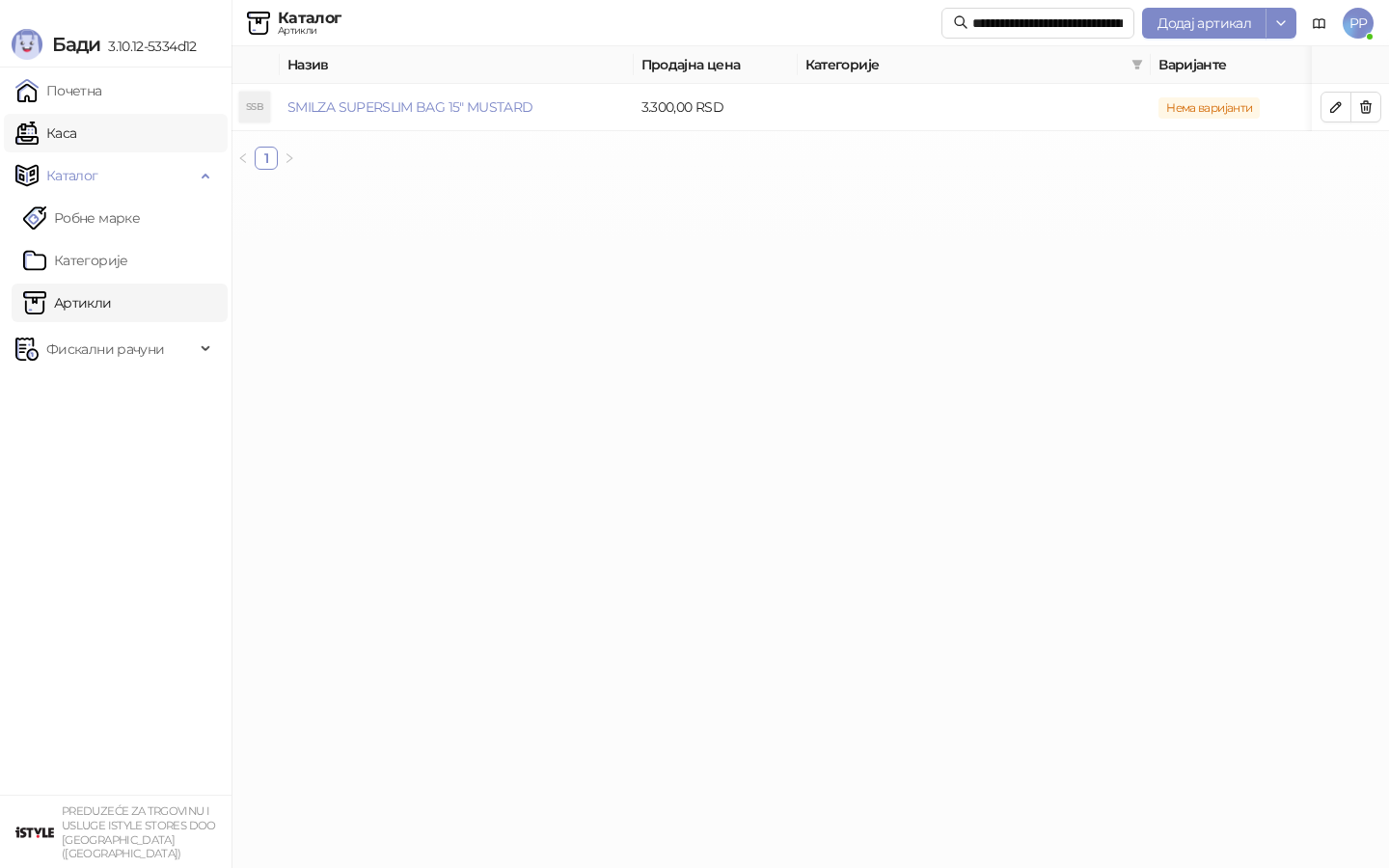 click on "Каса" at bounding box center [45, 133] 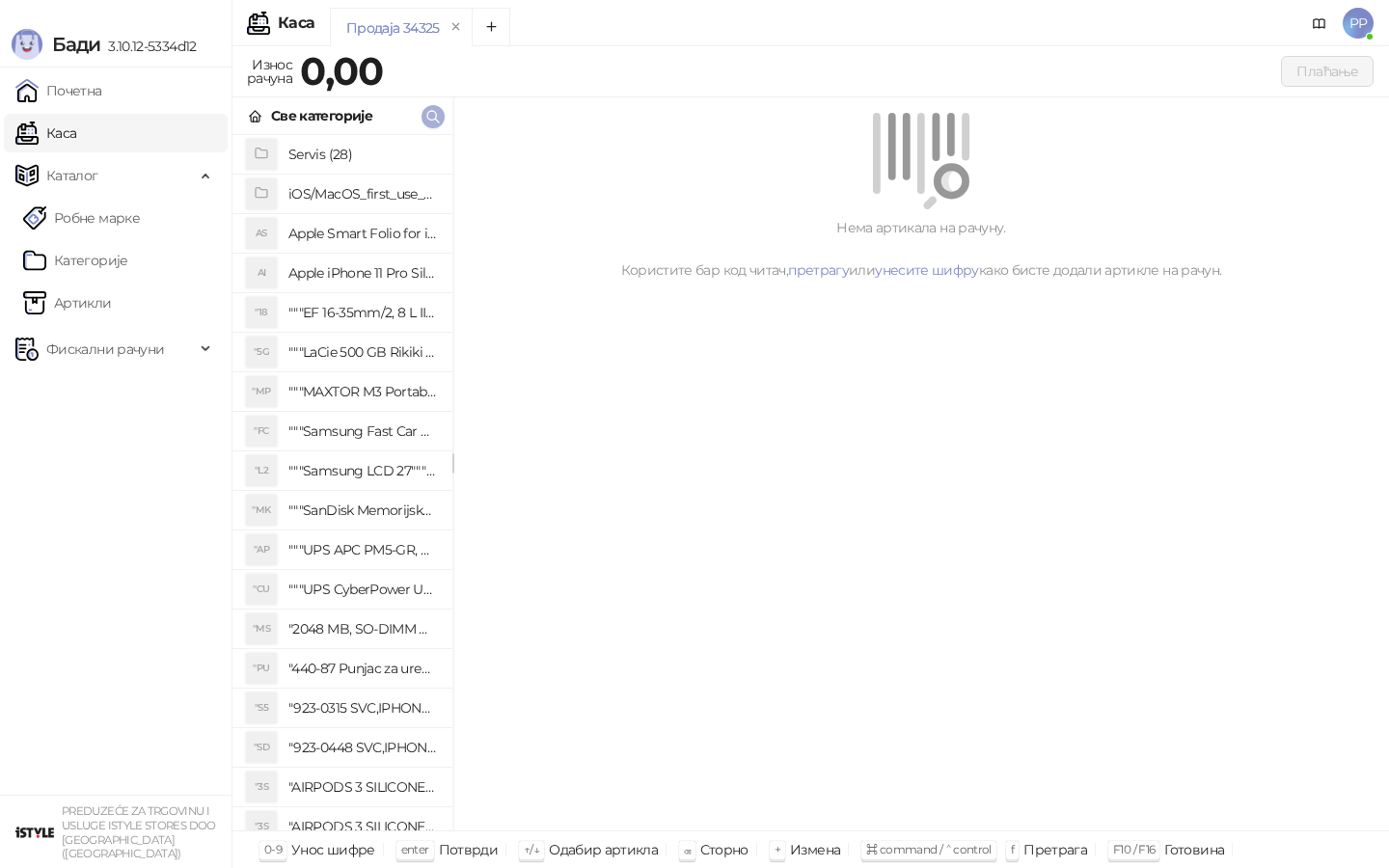 click 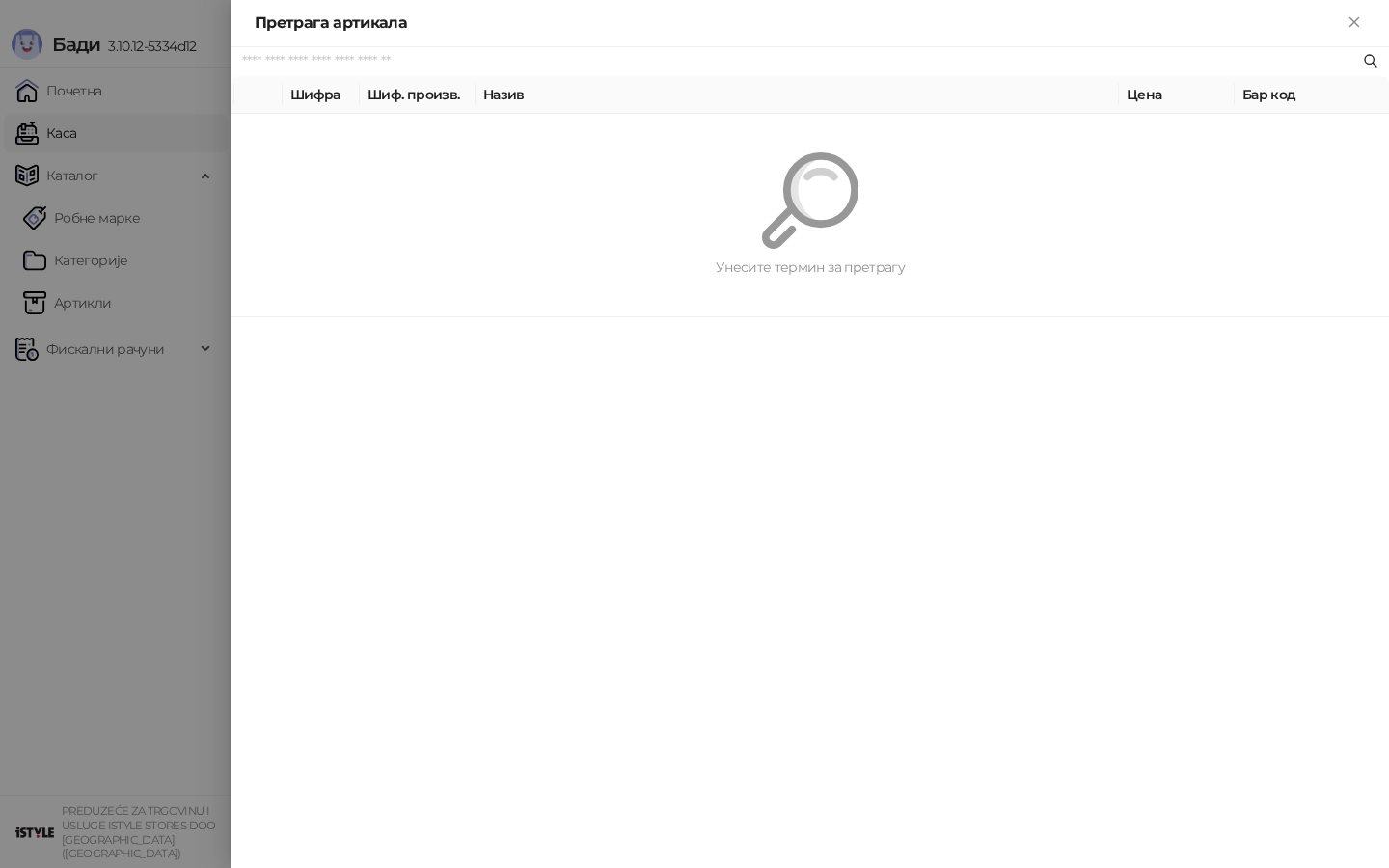 paste on "*********" 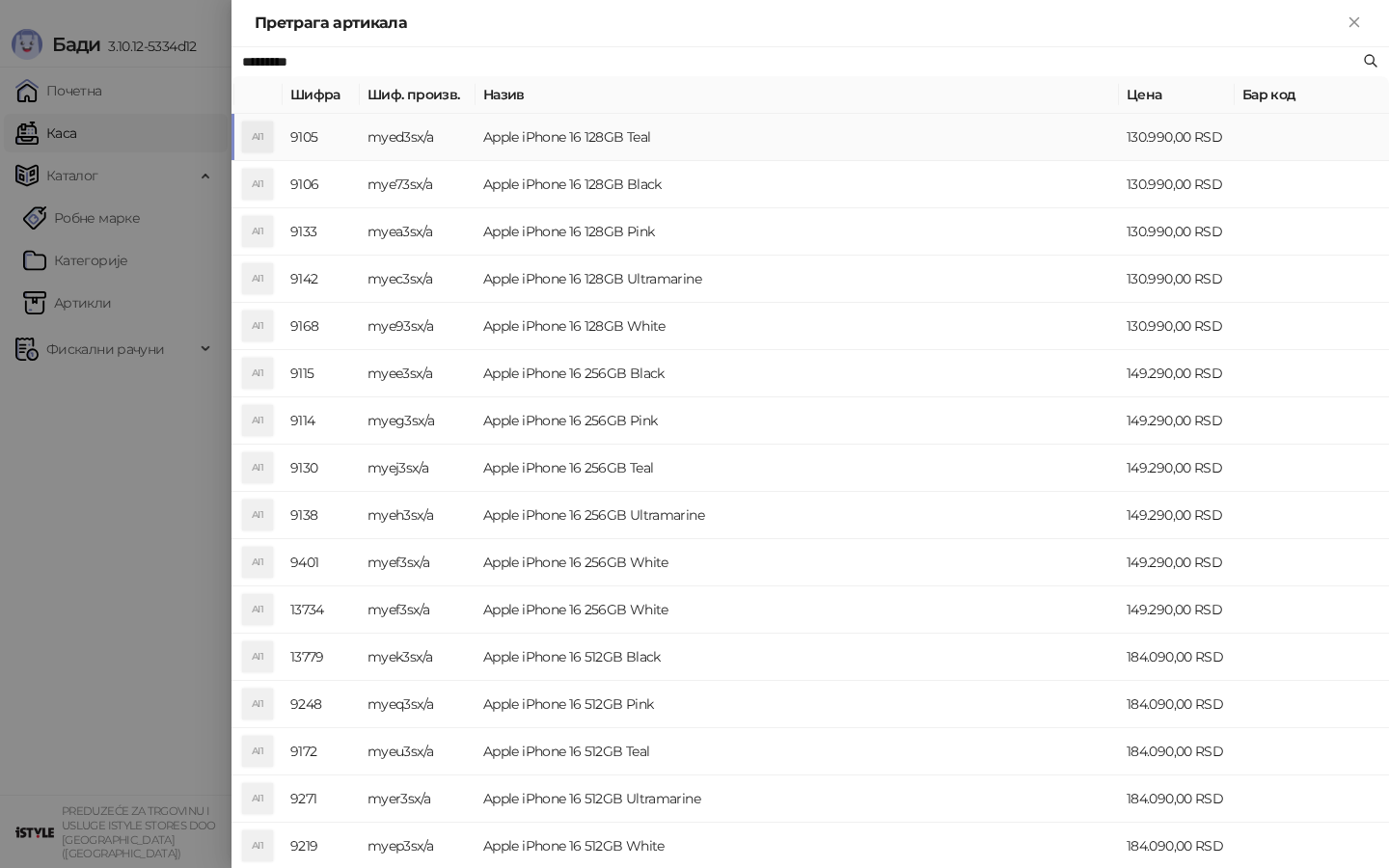 type on "*********" 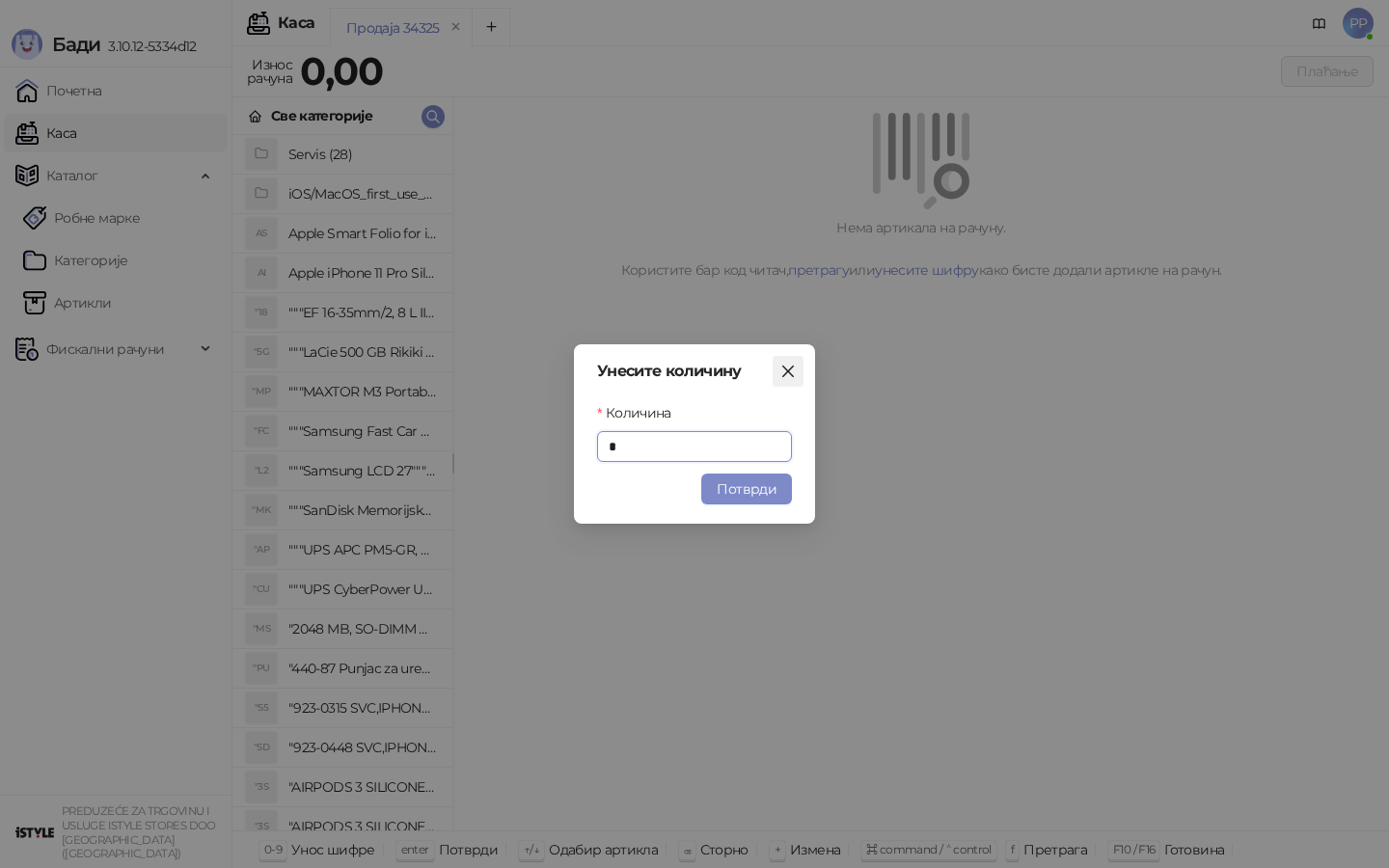 click 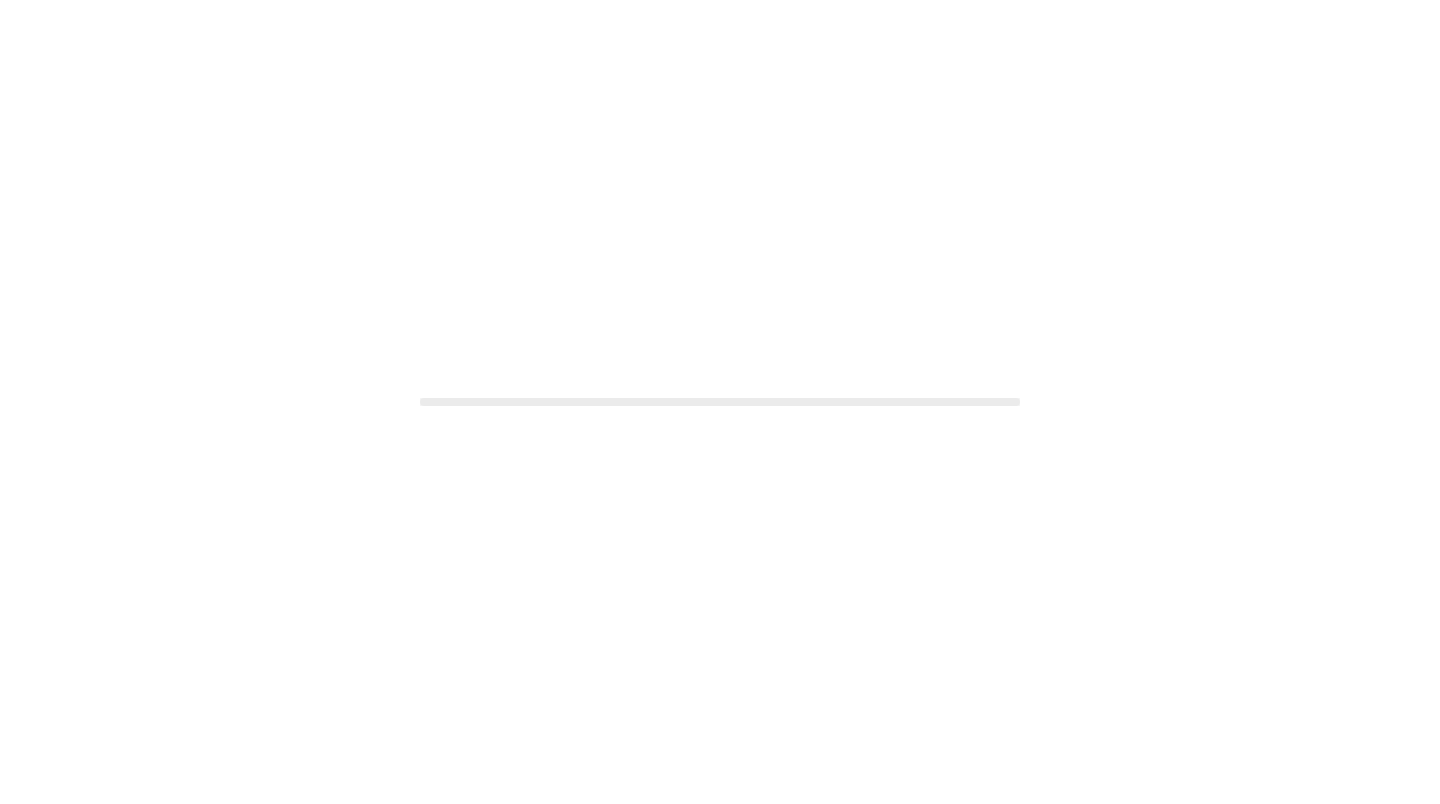 scroll, scrollTop: 0, scrollLeft: 0, axis: both 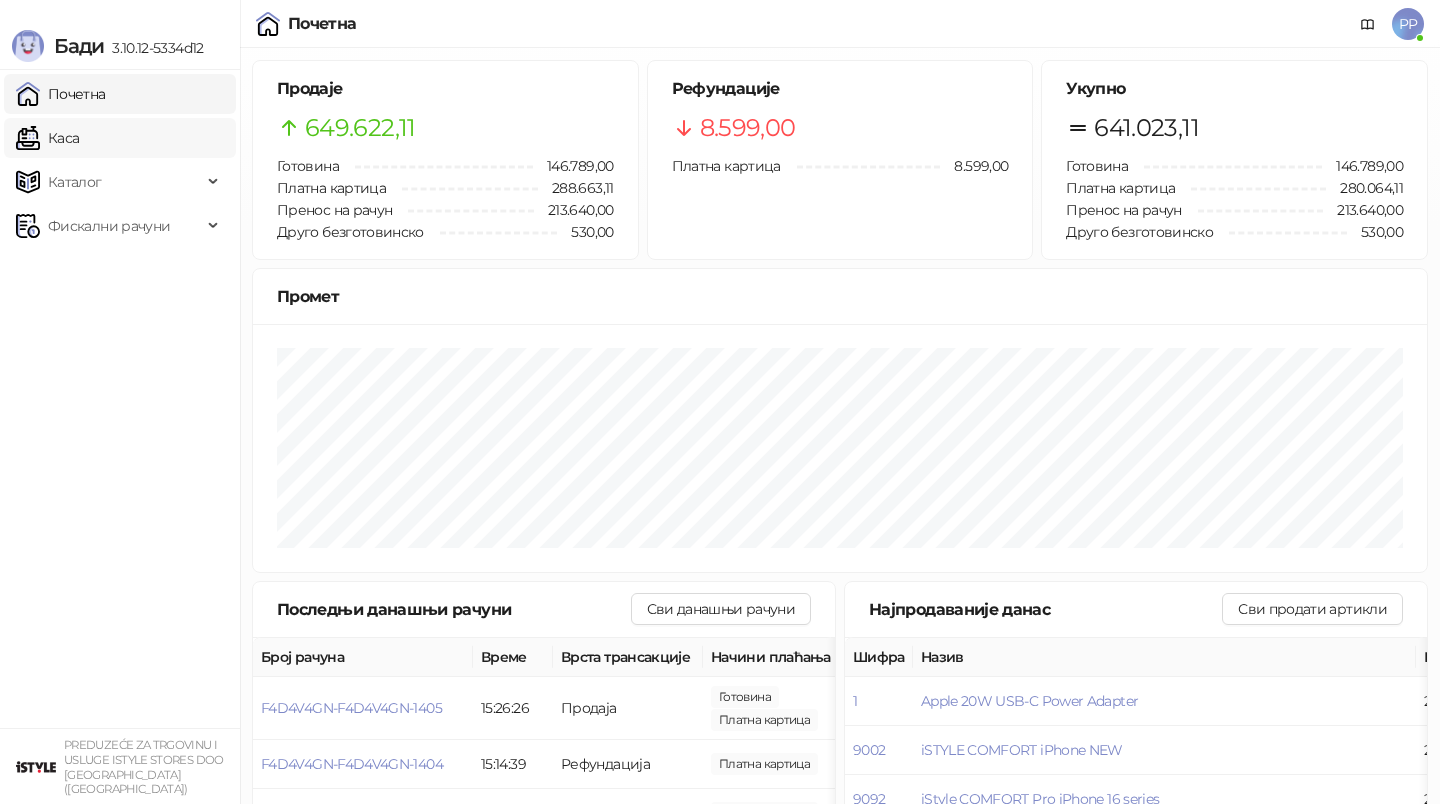 click on "Каса" at bounding box center (47, 138) 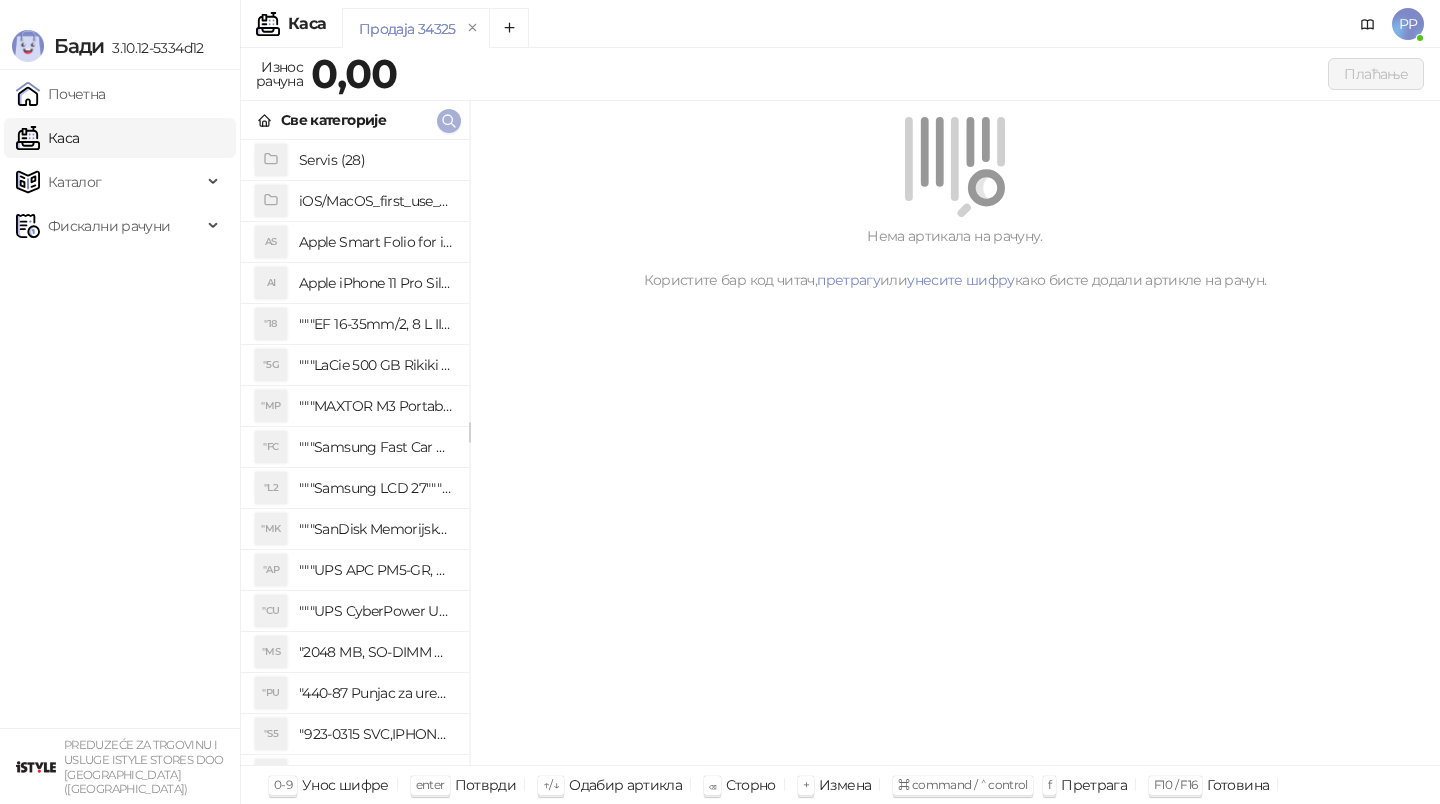 click 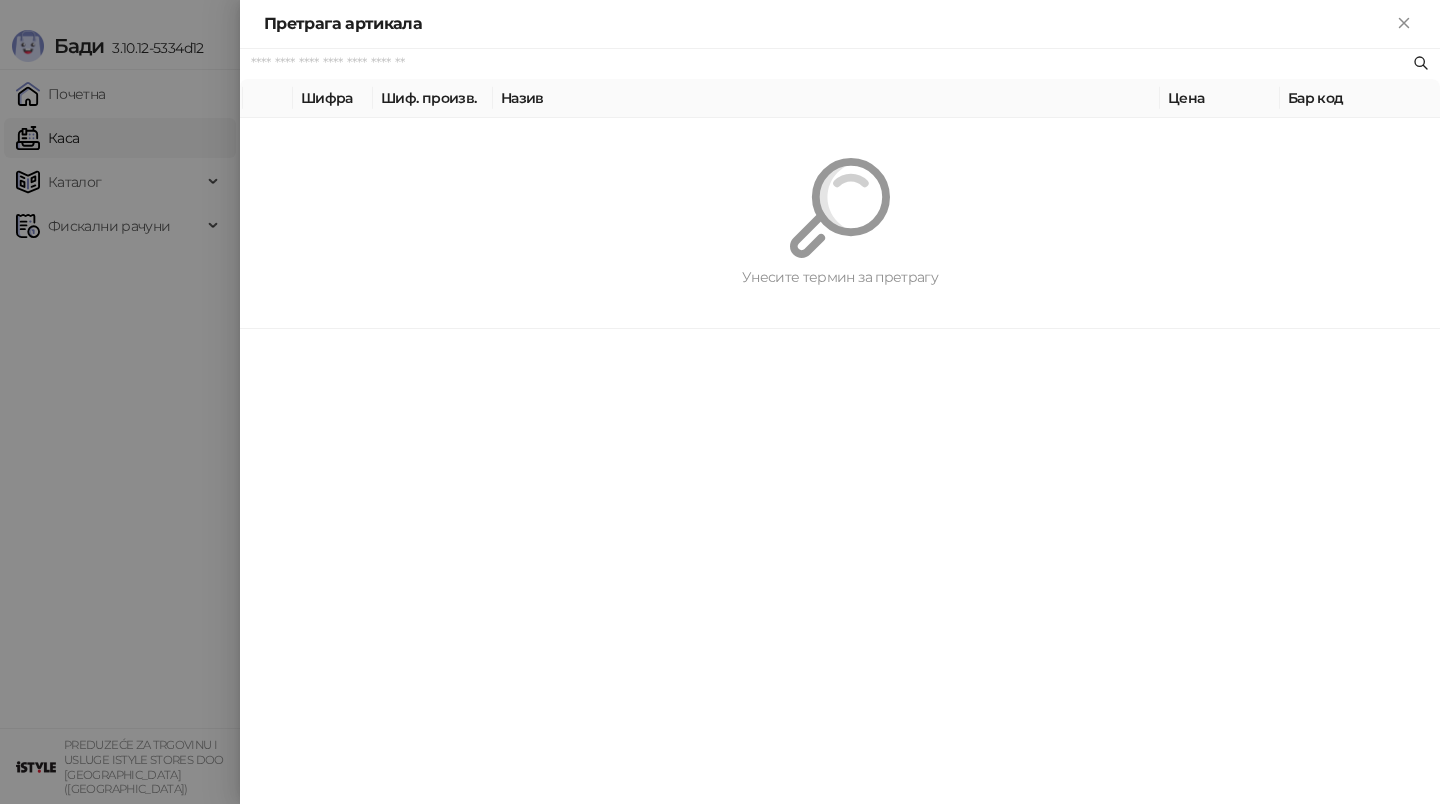 paste on "*********" 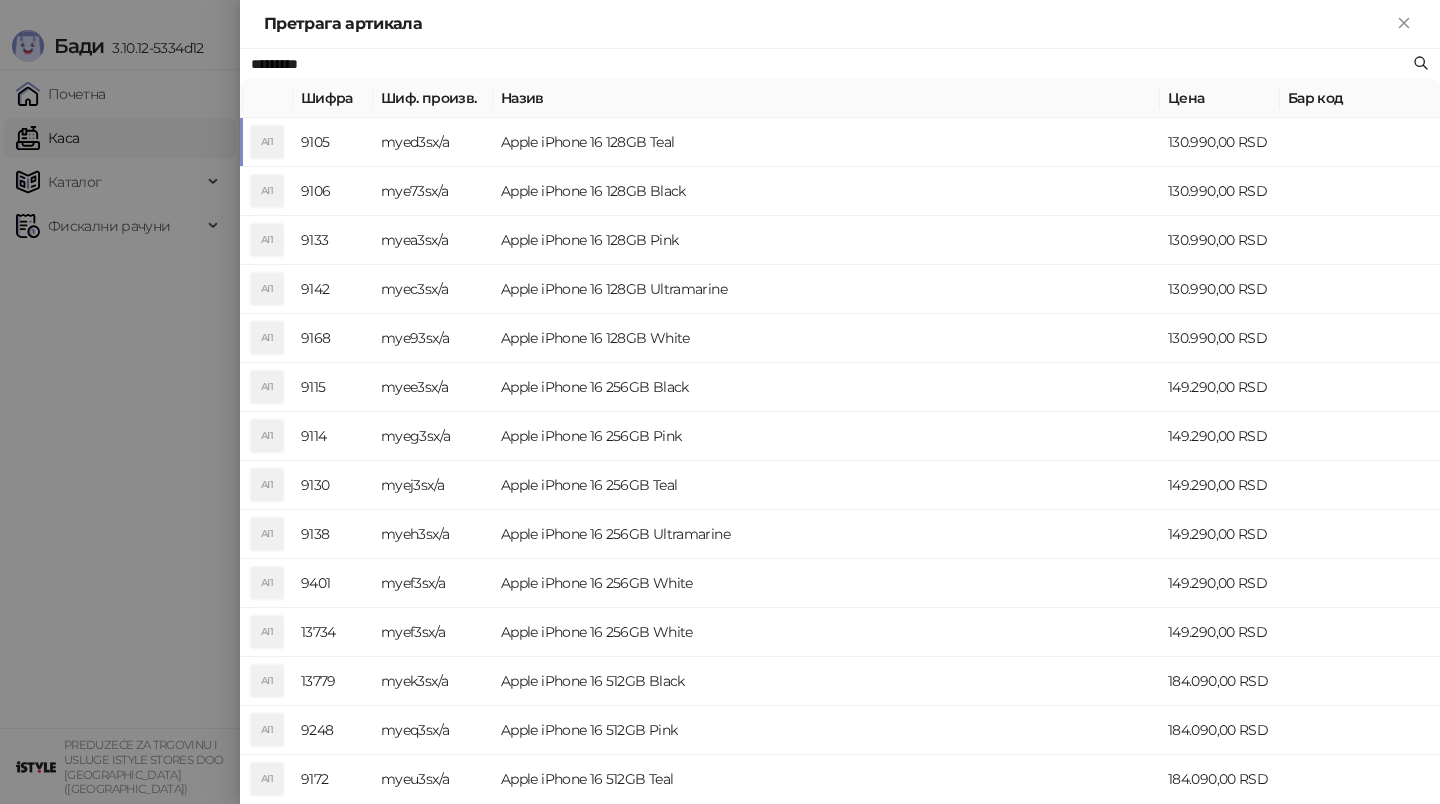 type on "*********" 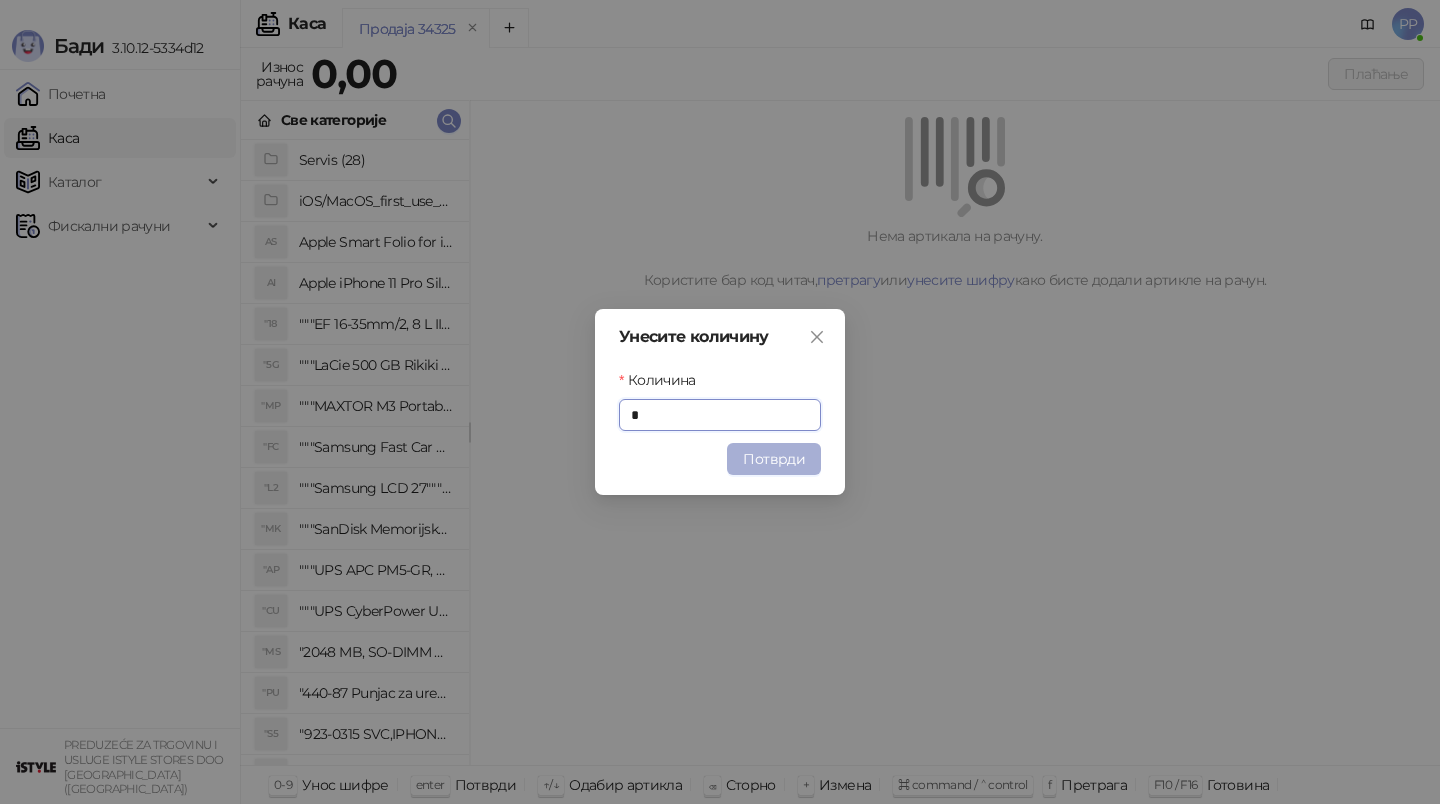 click on "Потврди" at bounding box center (774, 459) 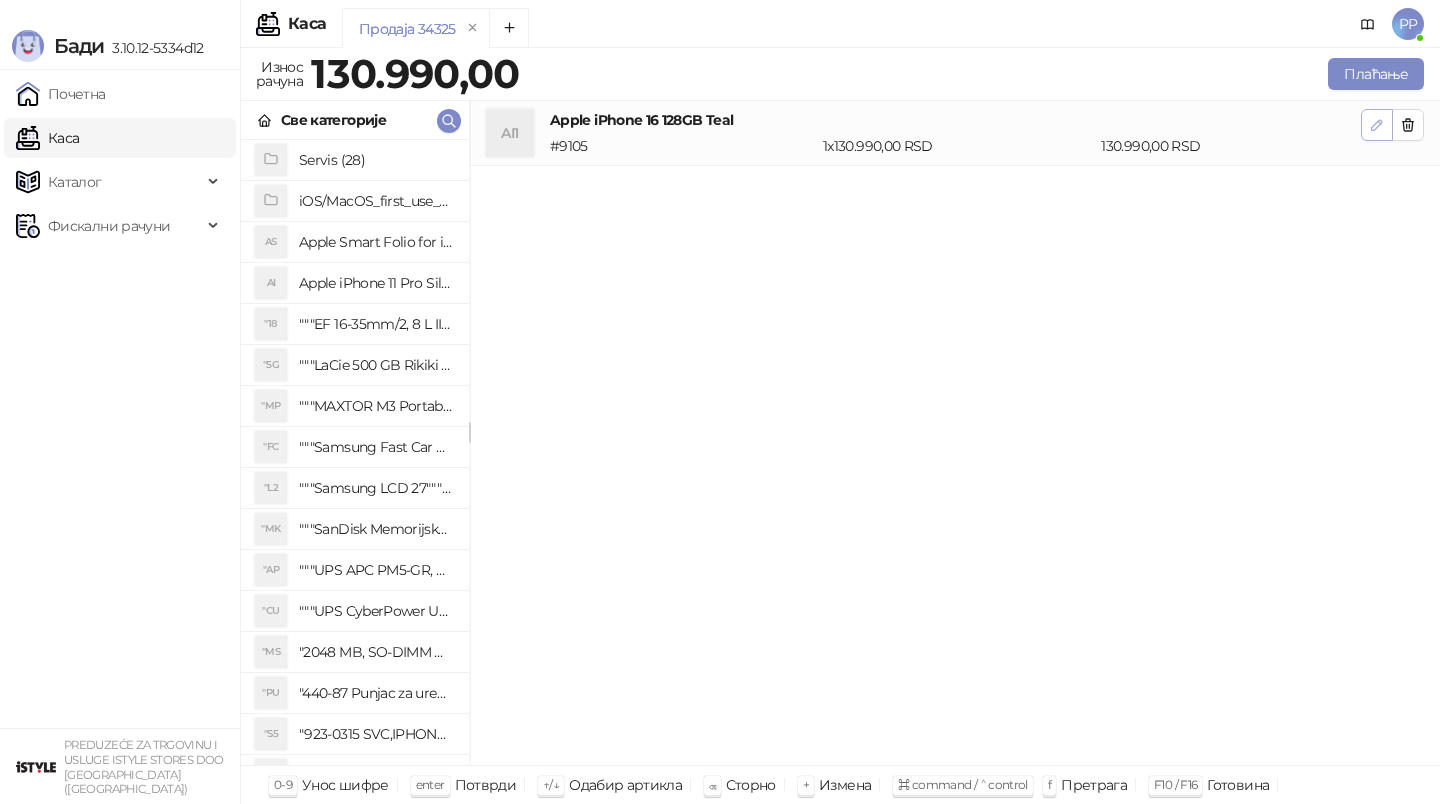 click 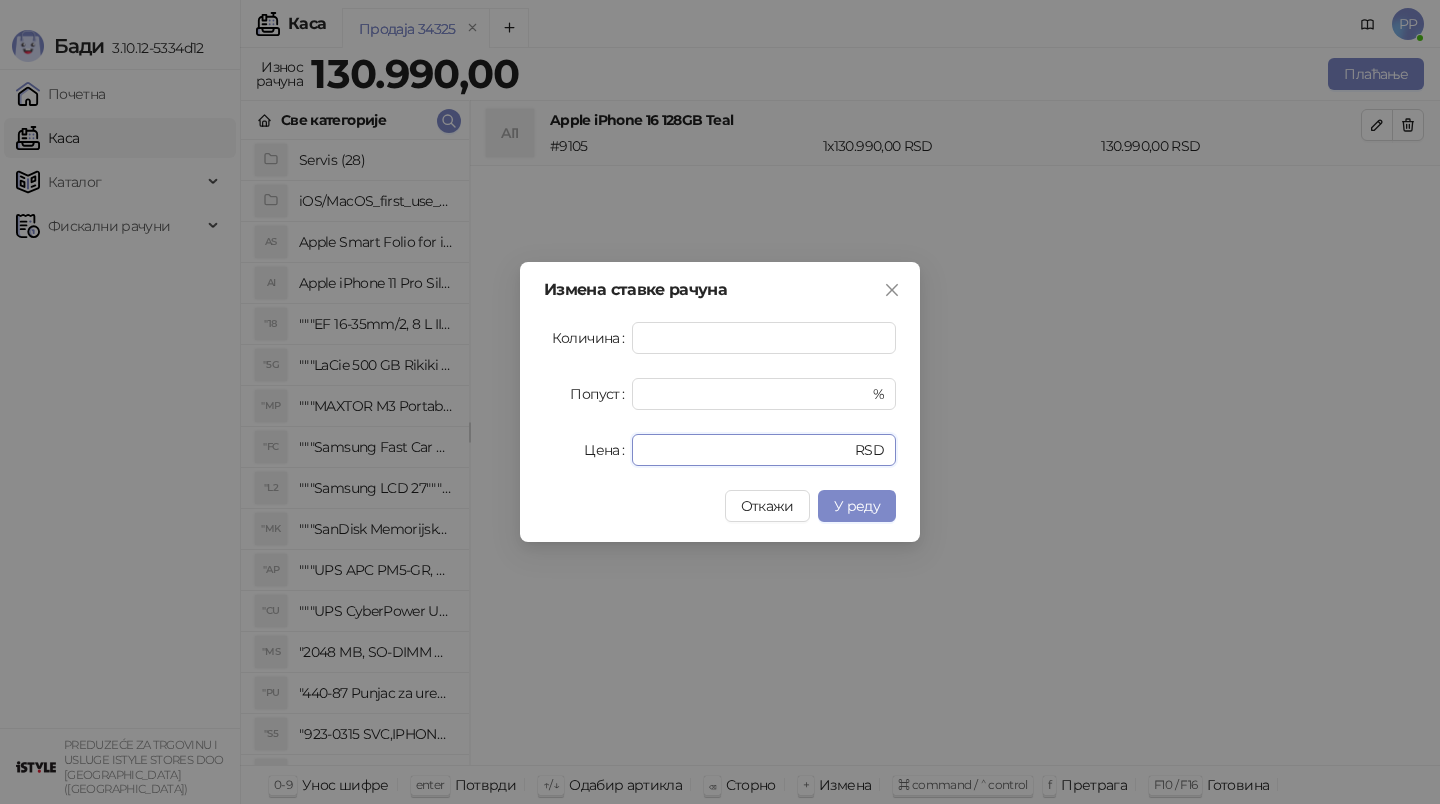 drag, startPoint x: 705, startPoint y: 451, endPoint x: 391, endPoint y: 368, distance: 324.78455 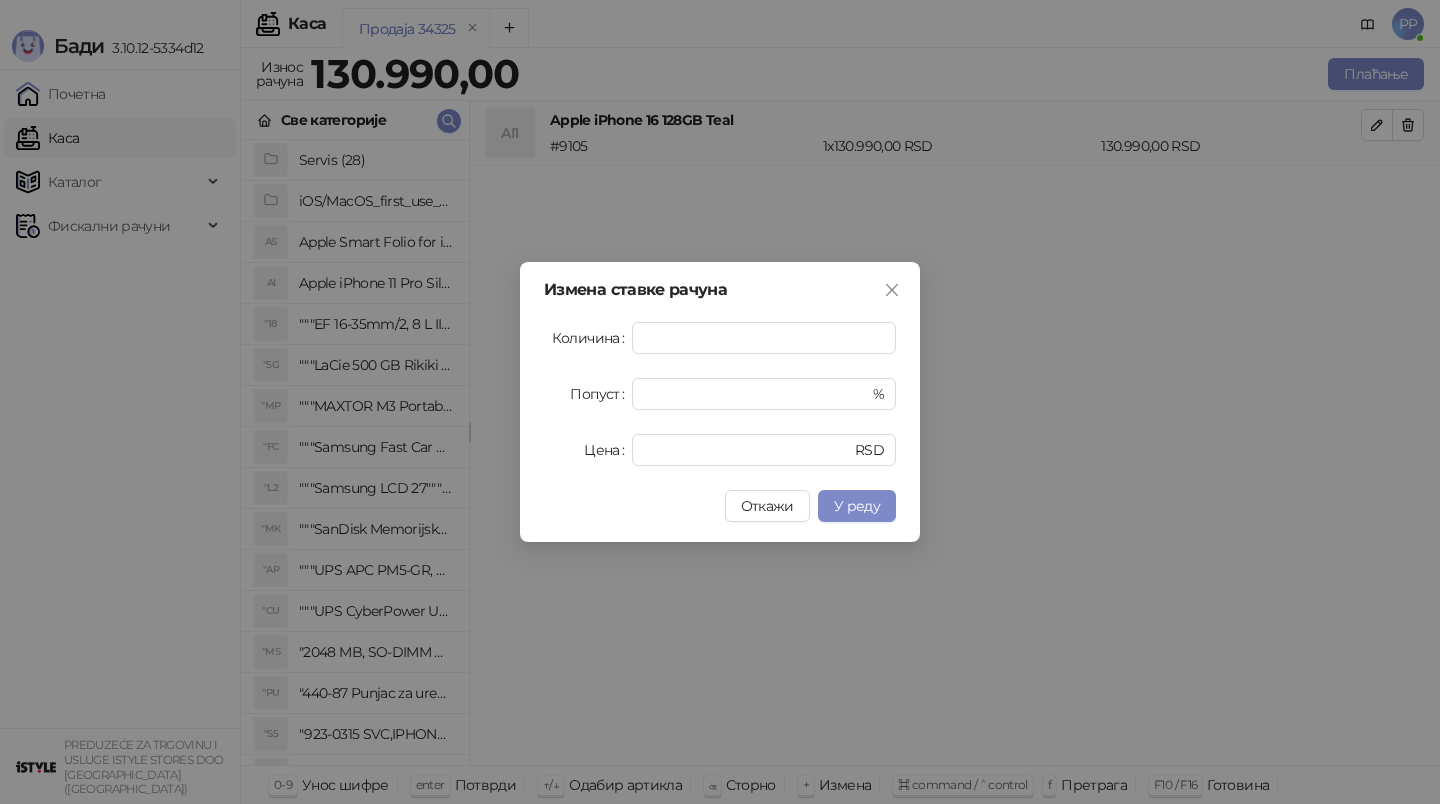 type on "******" 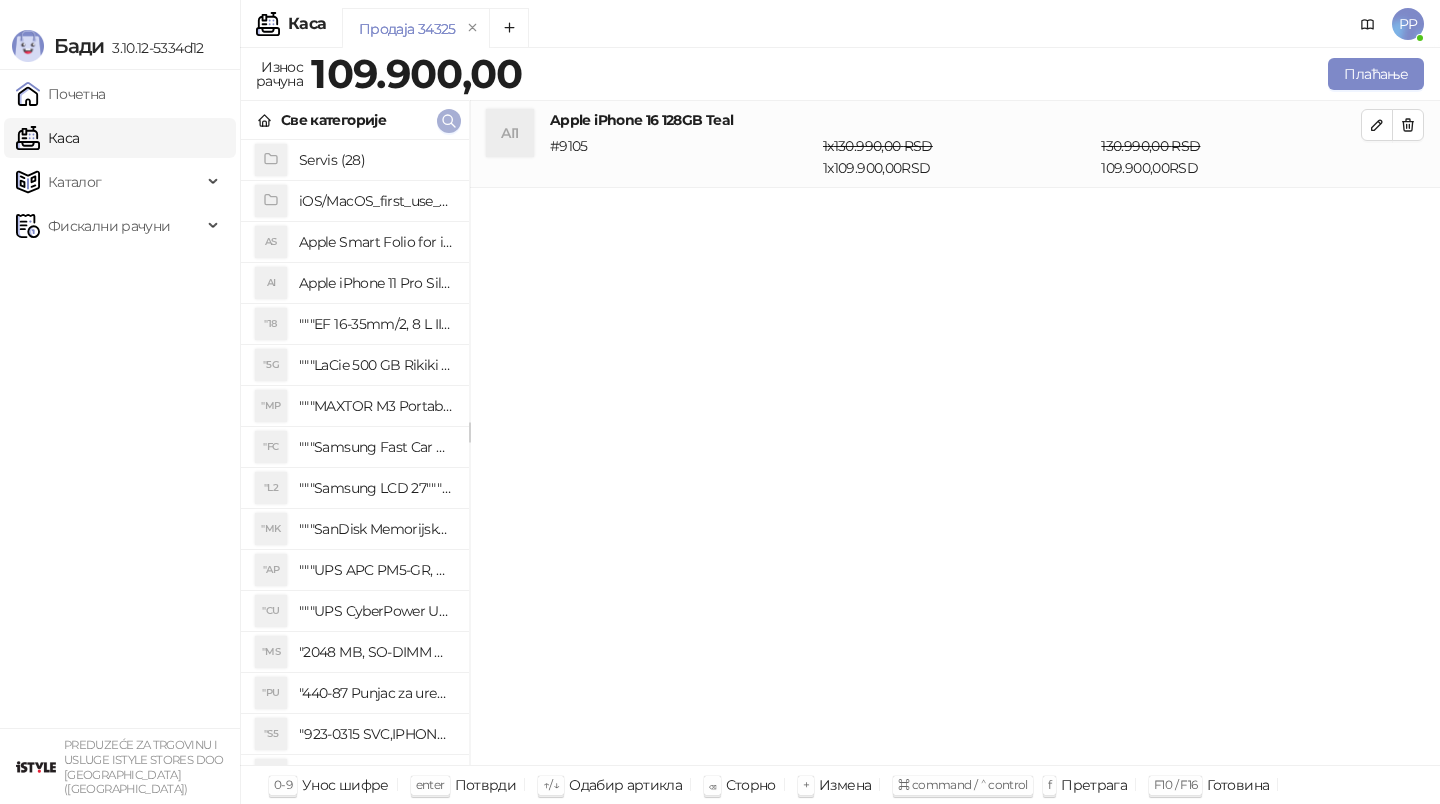 click 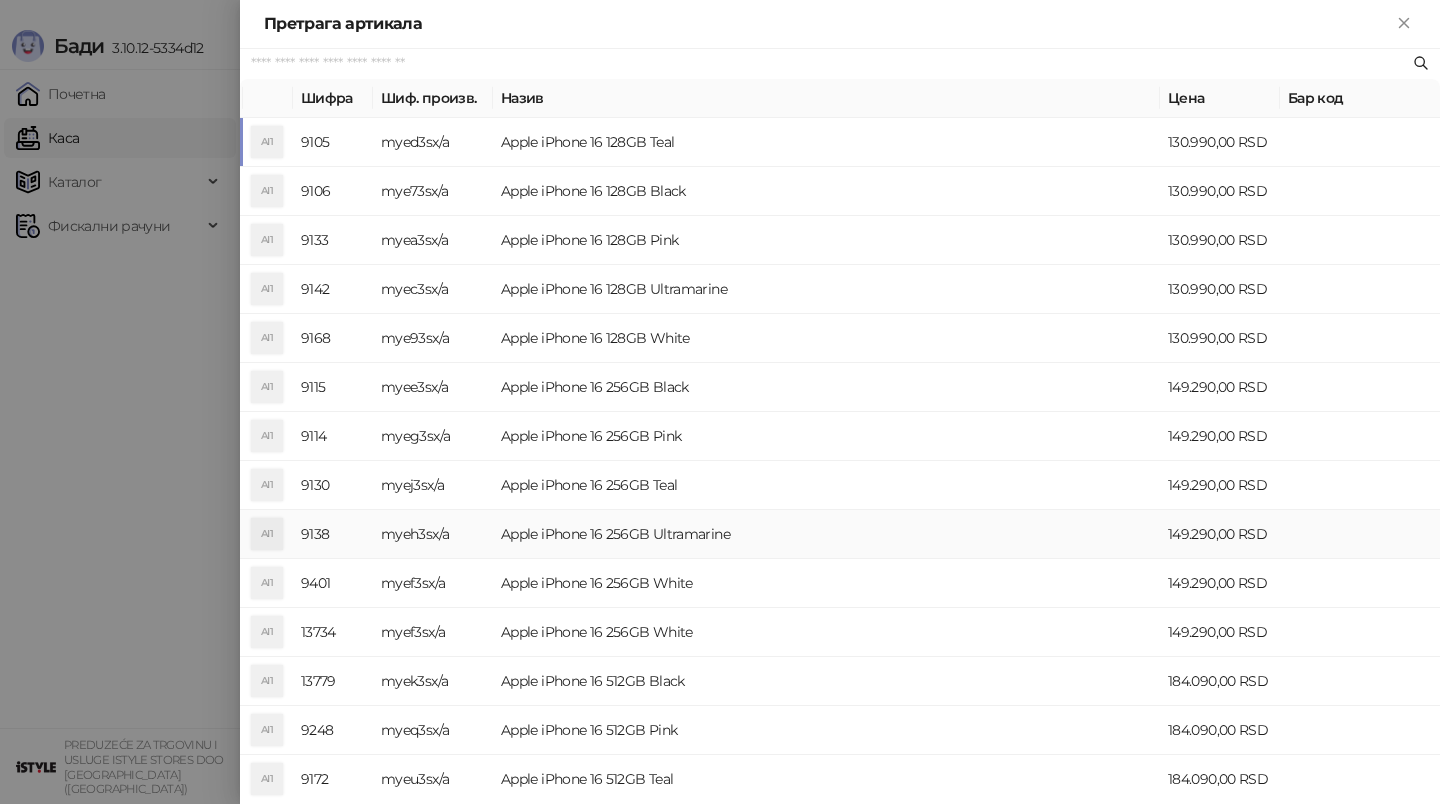 paste on "**********" 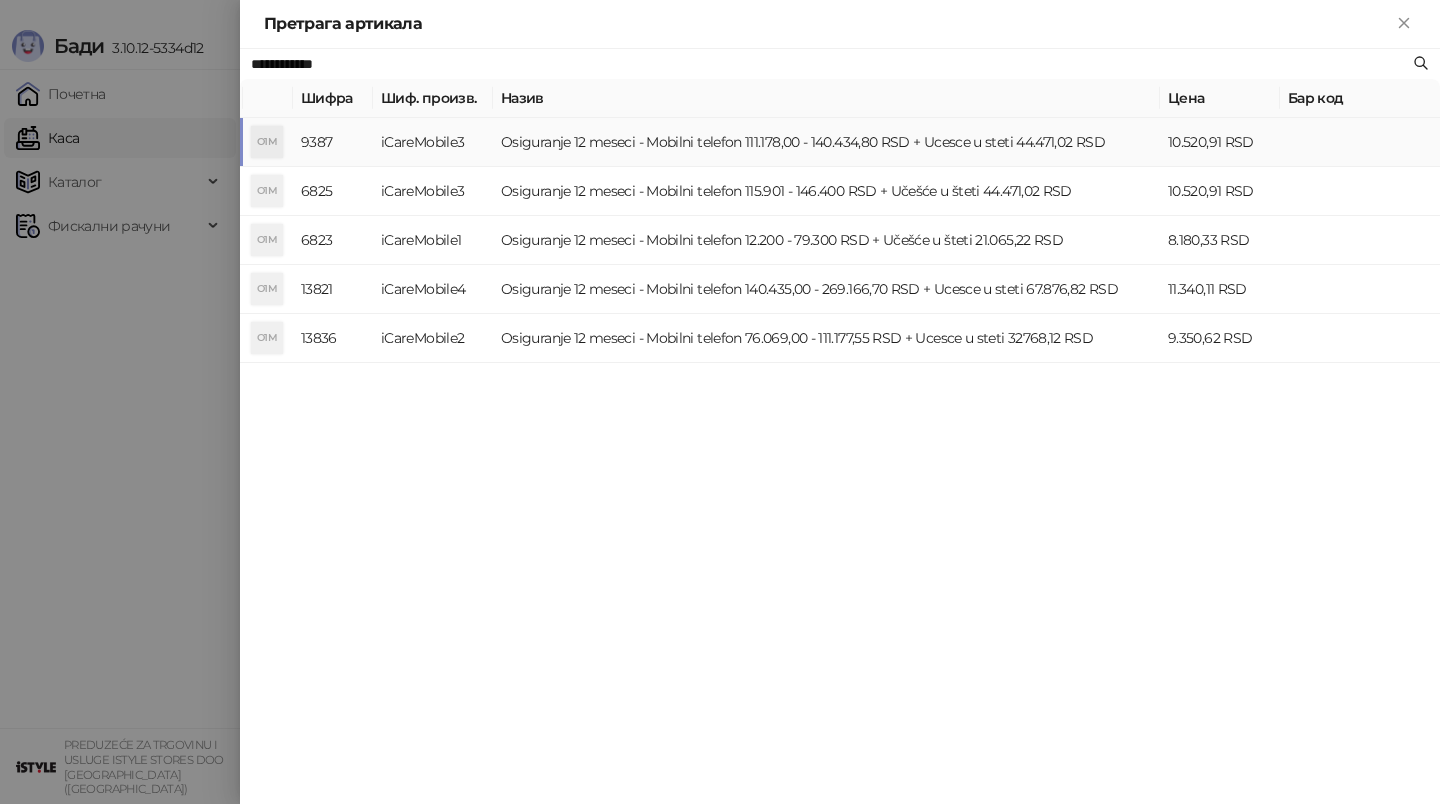 type on "**********" 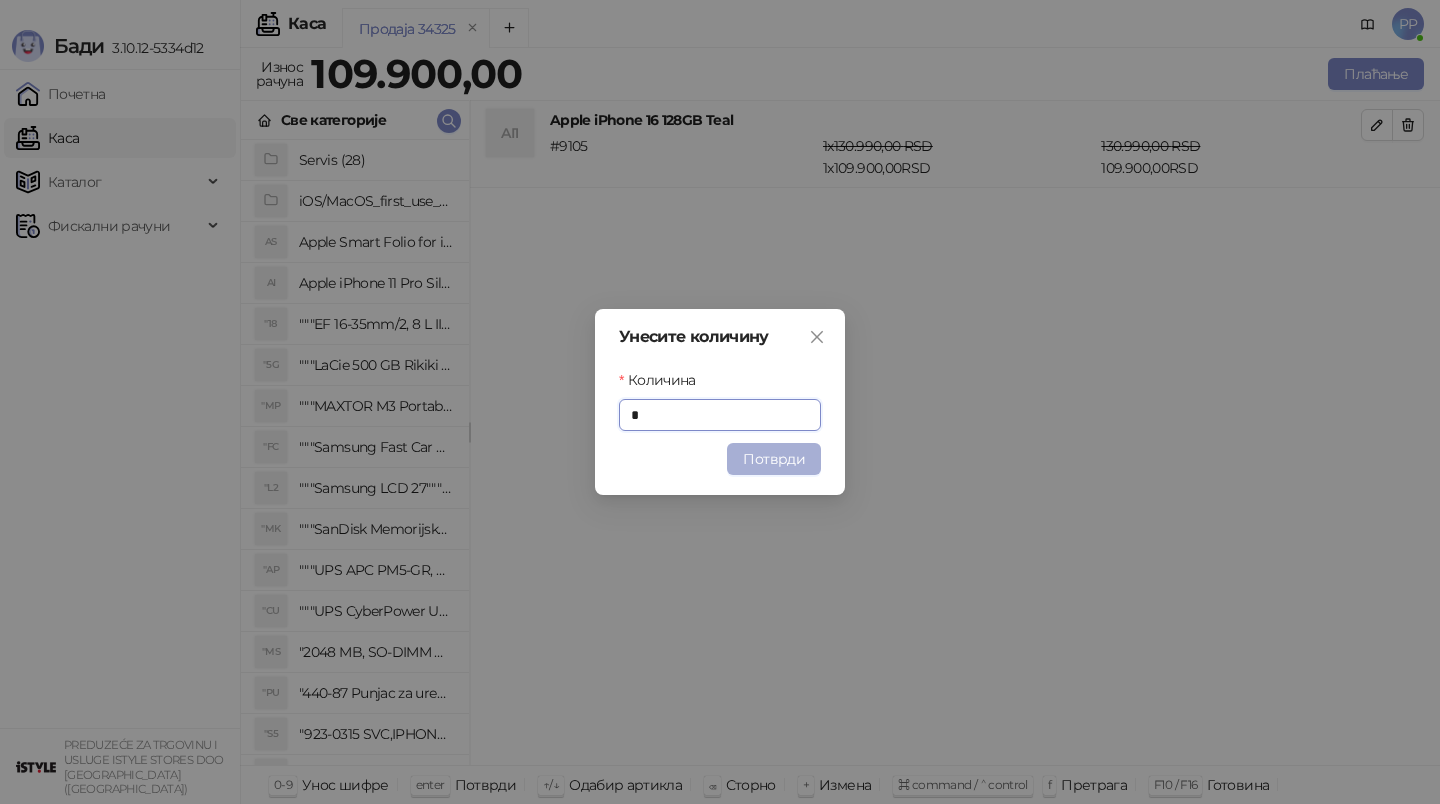 click on "Потврди" at bounding box center [774, 459] 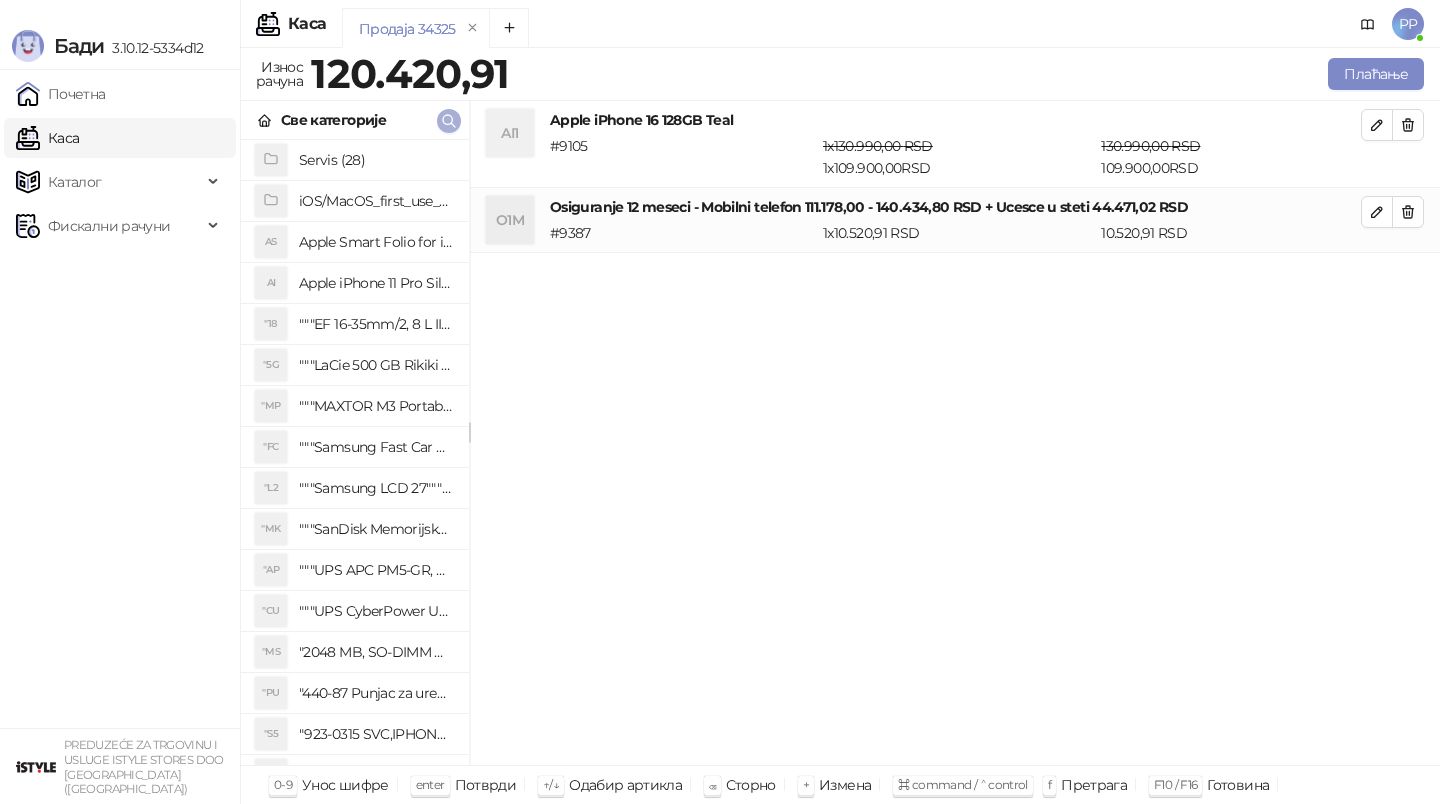 click 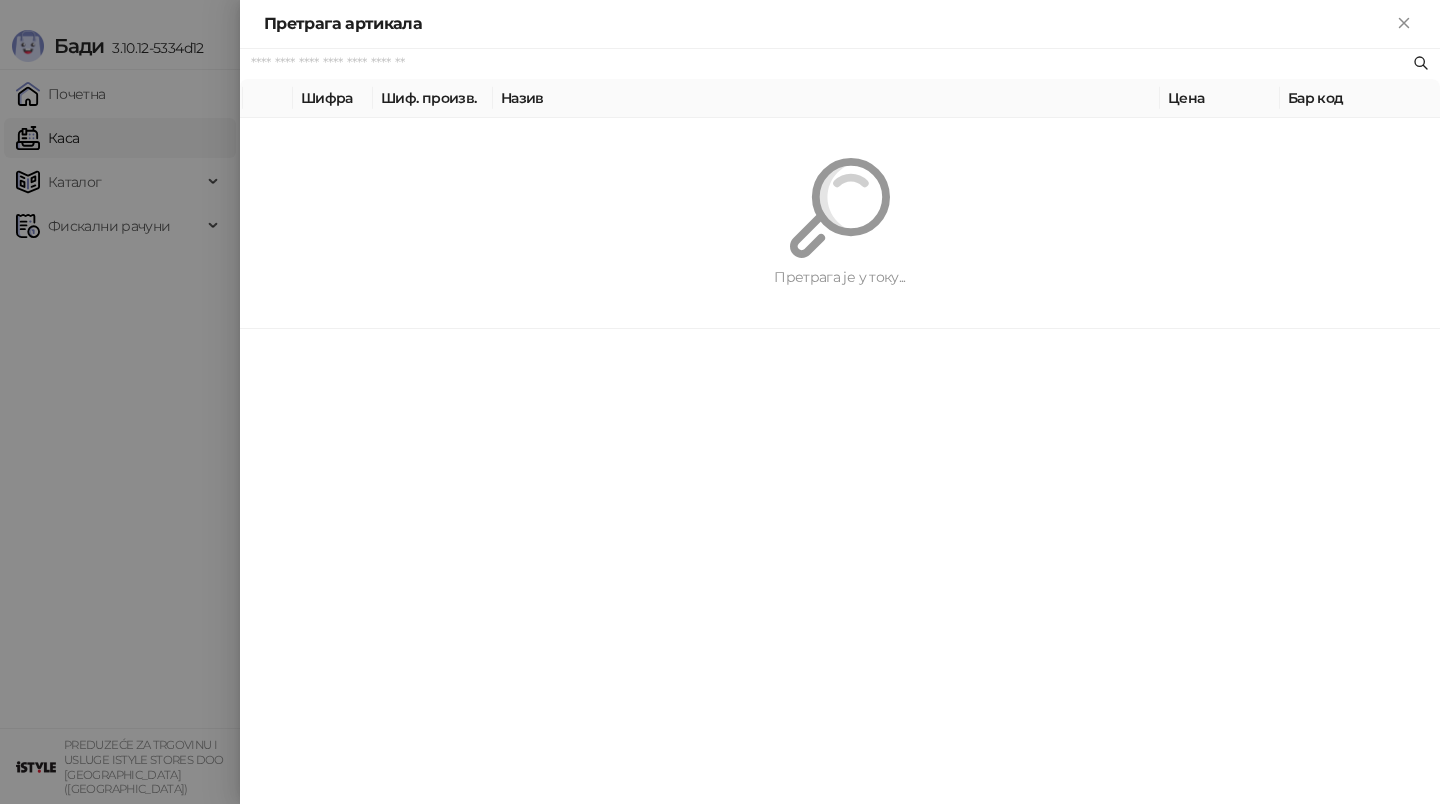 paste on "**********" 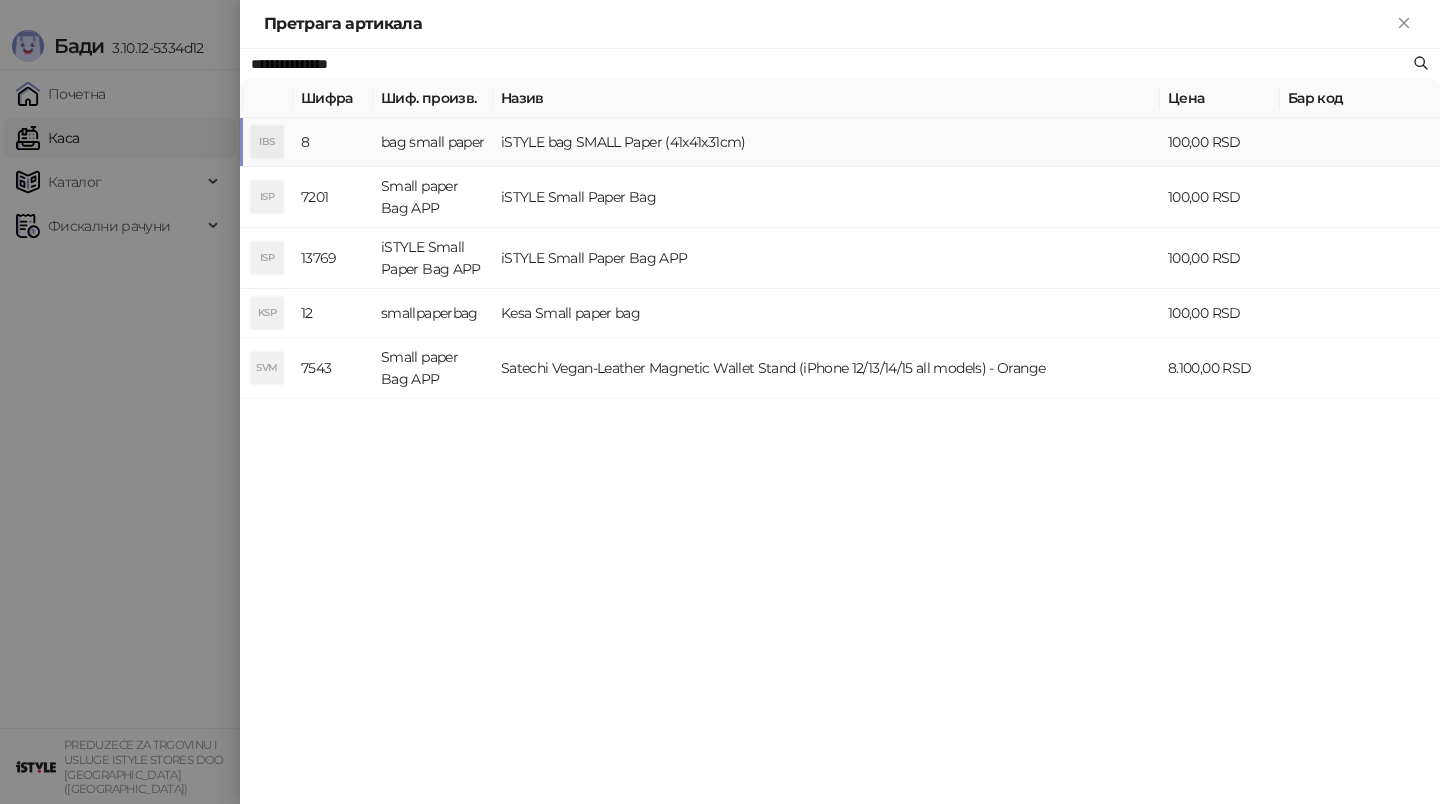 type on "**********" 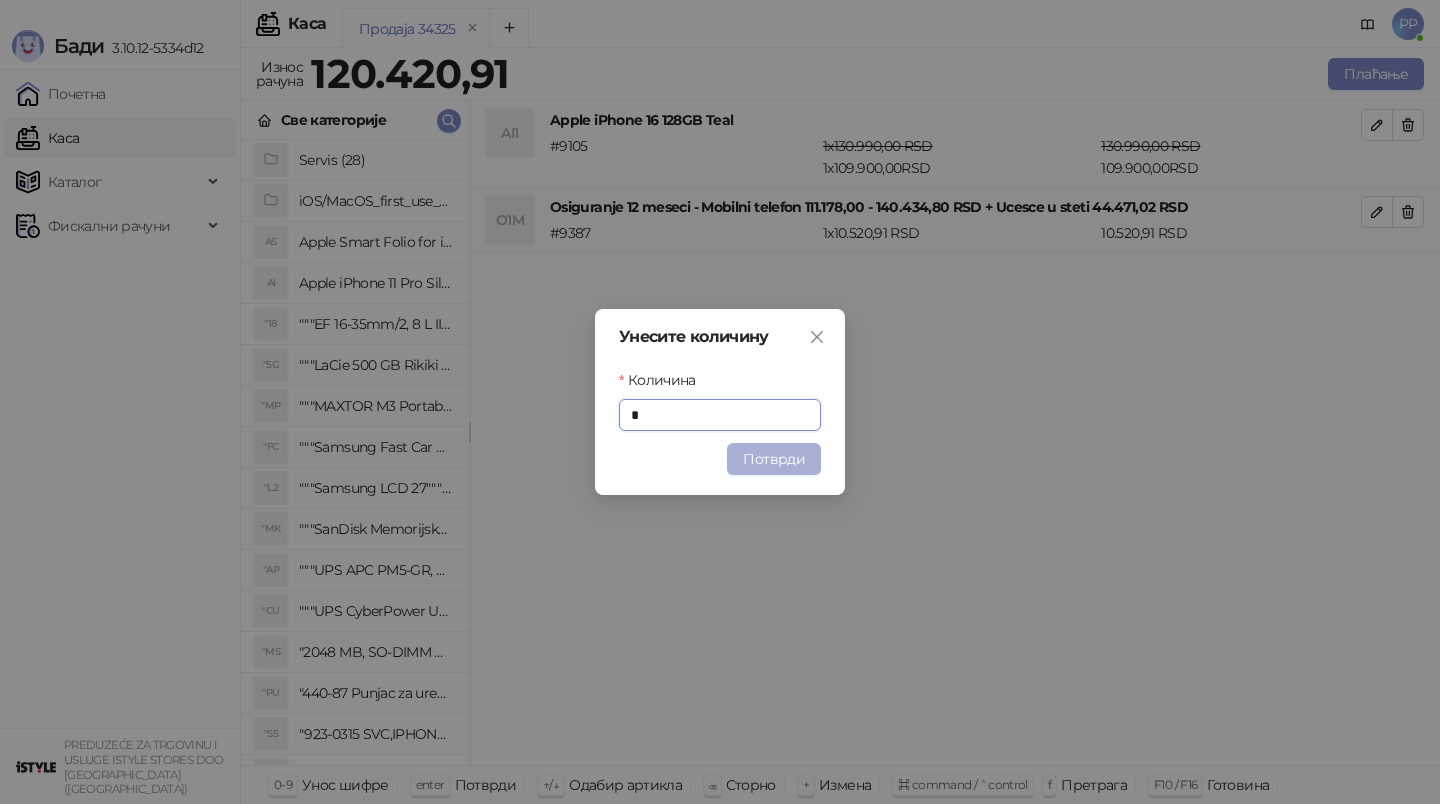 click on "Потврди" at bounding box center (774, 459) 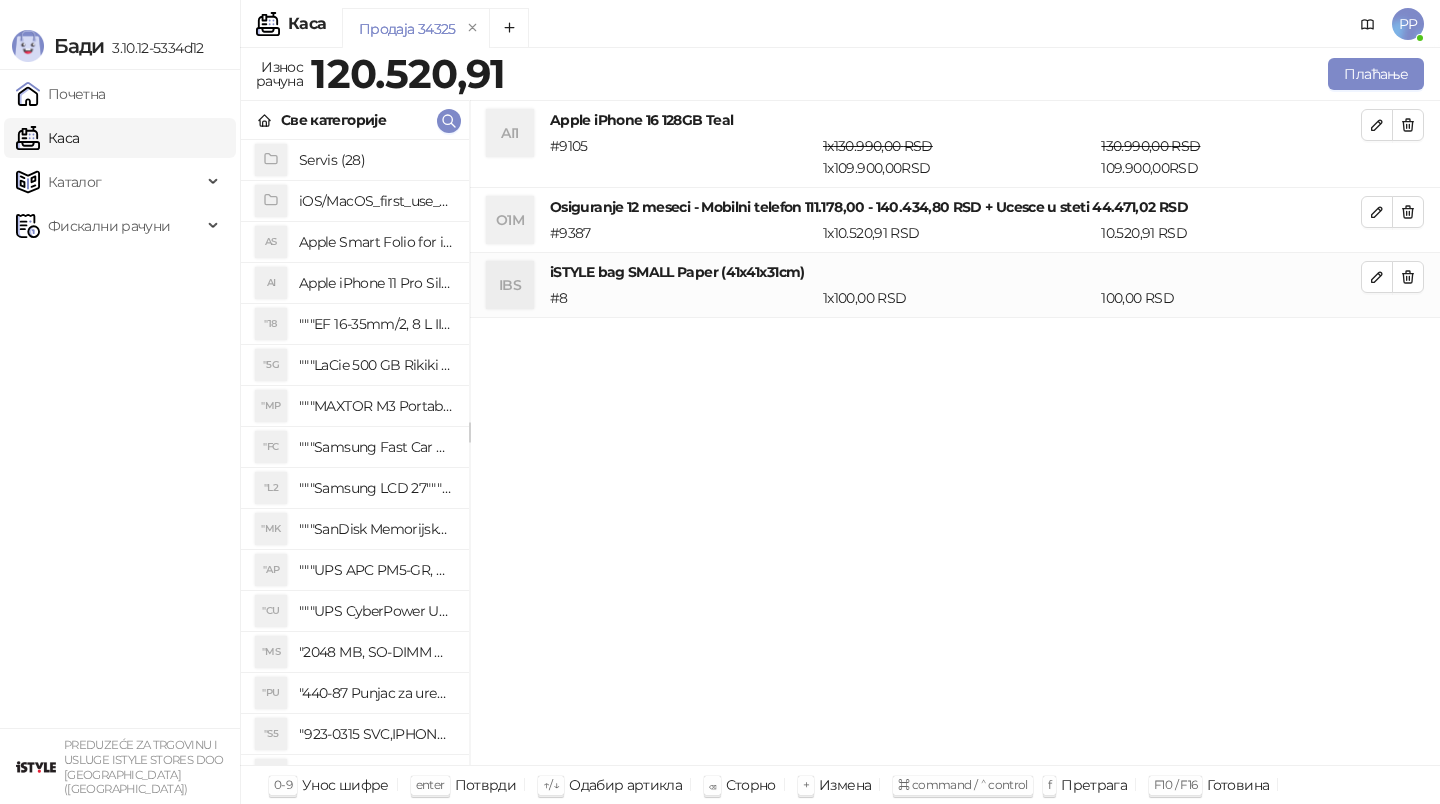 click on "AI1 Apple iPhone 16 128GB Teal    # 9105 1  x  130.990,00   RSD 1  x  109.900,00  RSD  130.990,00   RSD 109.900,00  RSD  O1M Osiguranje 12 meseci - Mobilni telefon 111.178,00 - 140.434,80 RSD + Ucesce u steti 44.471,02 RSD    # 9387 1  x  10.520,91 RSD 10.520,91 RSD IBS iSTYLE bag SMALL Paper (41x41x31cm)    # 8 1  x  100,00 RSD 100,00 RSD" at bounding box center (955, 433) 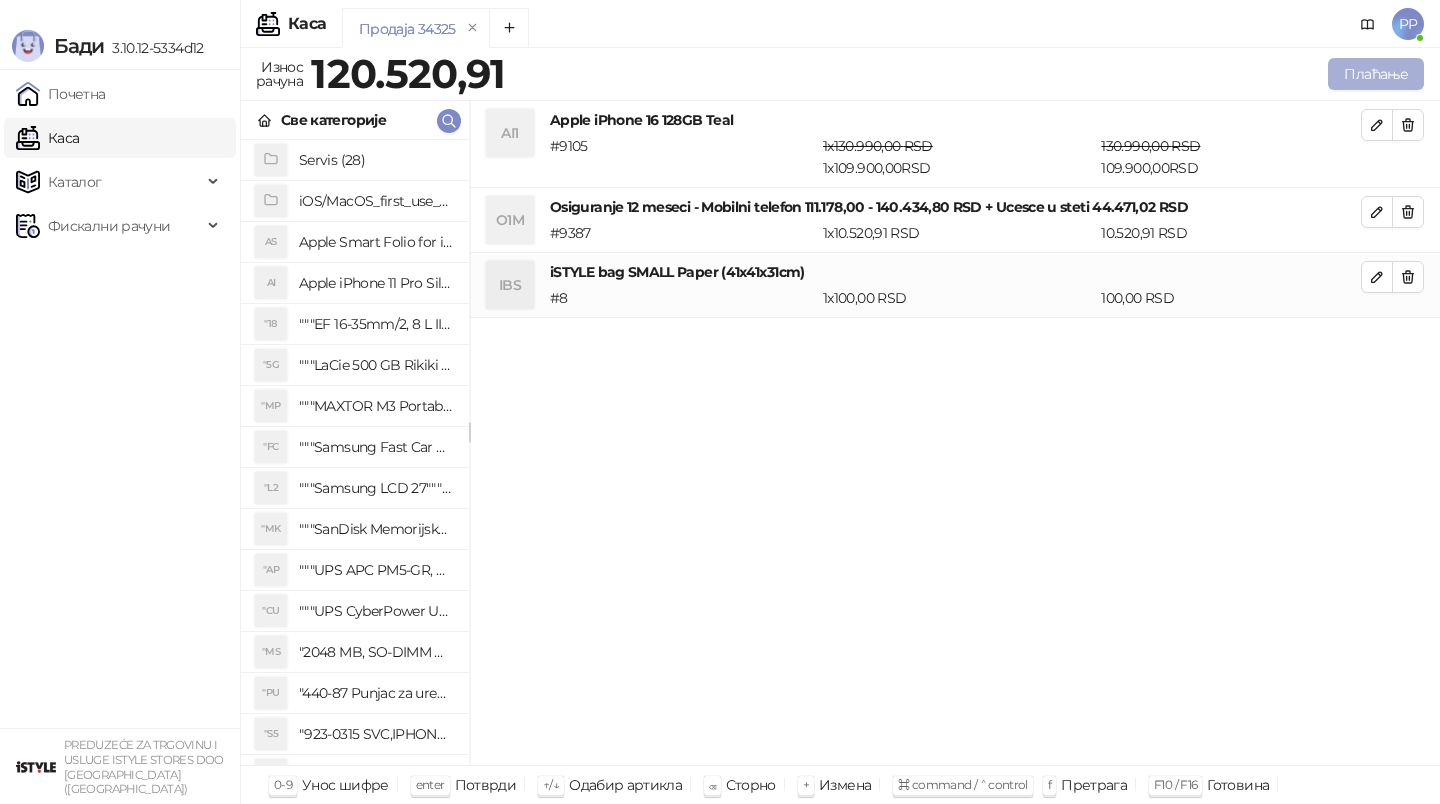 click on "Плаћање" at bounding box center [1376, 74] 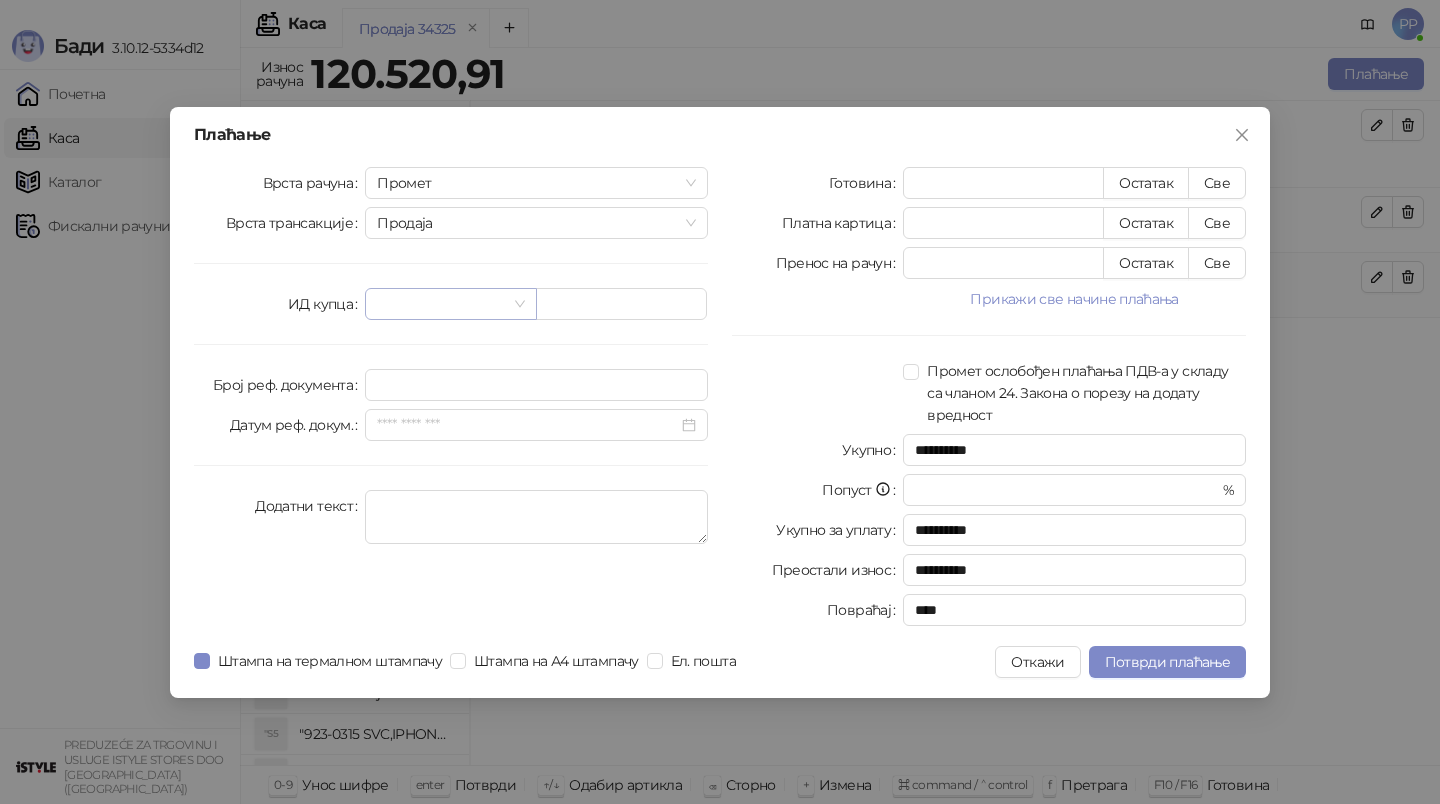 click at bounding box center [441, 304] 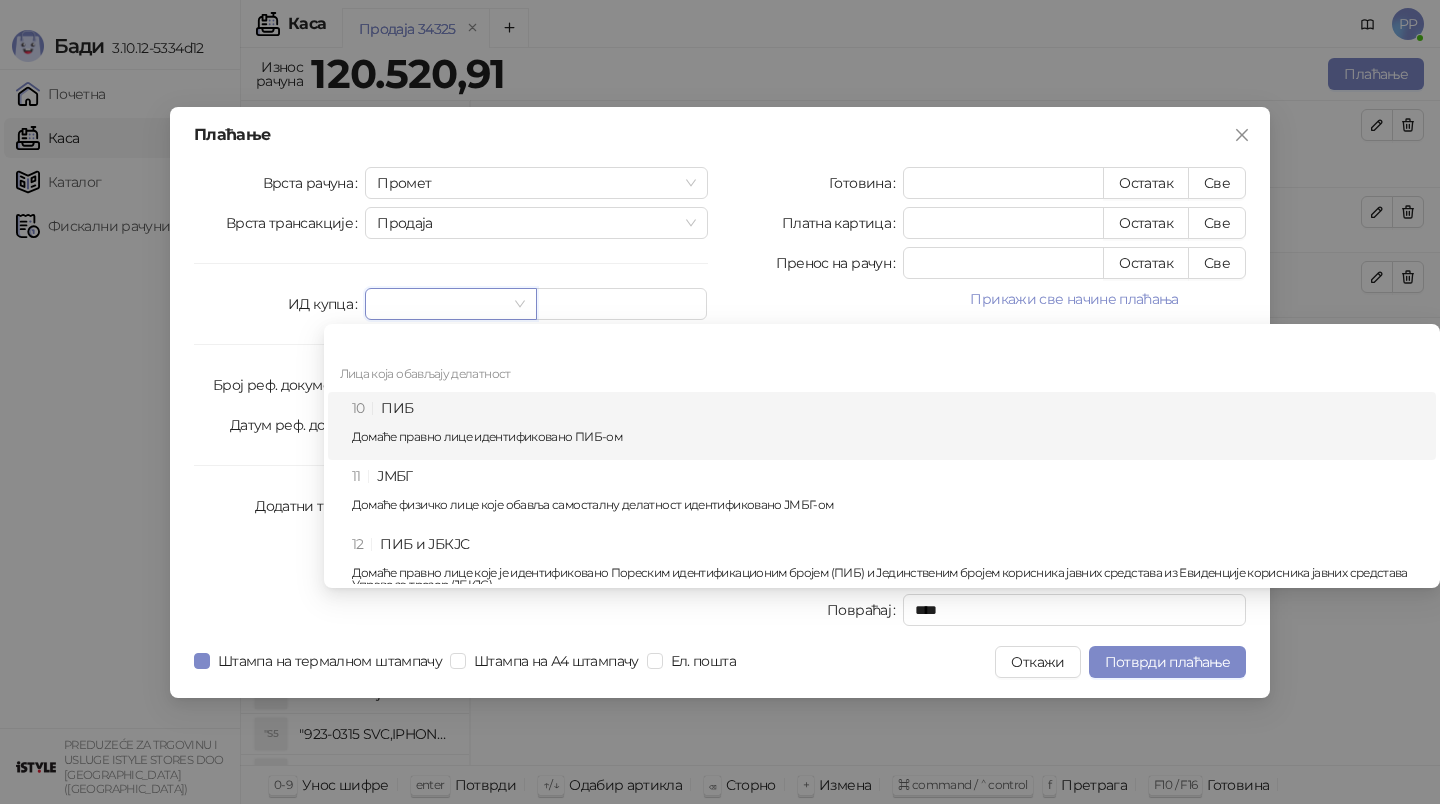 click on "10 ПИБ Домаће правно лице идентификовано ПИБ-ом" at bounding box center [888, 426] 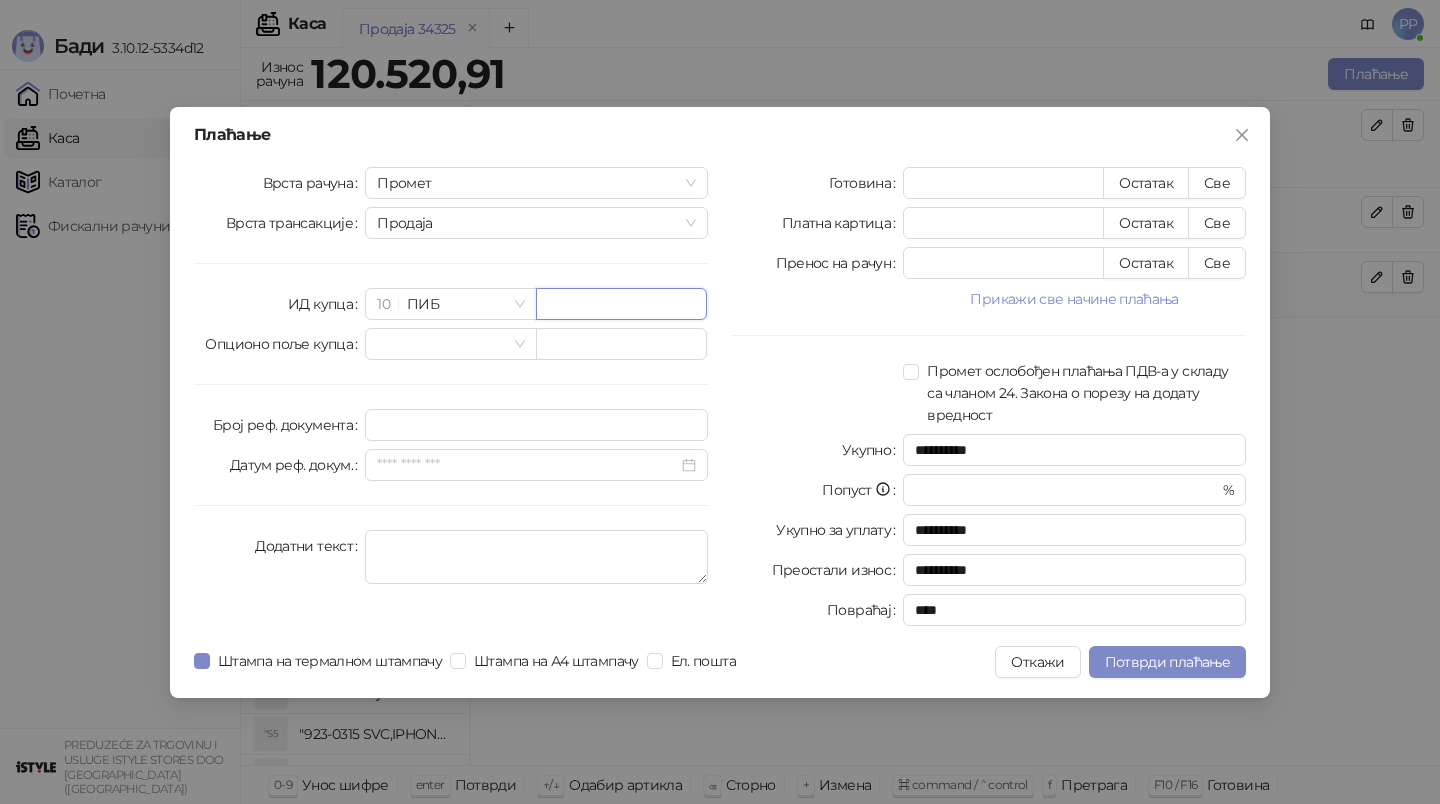 click at bounding box center [621, 304] 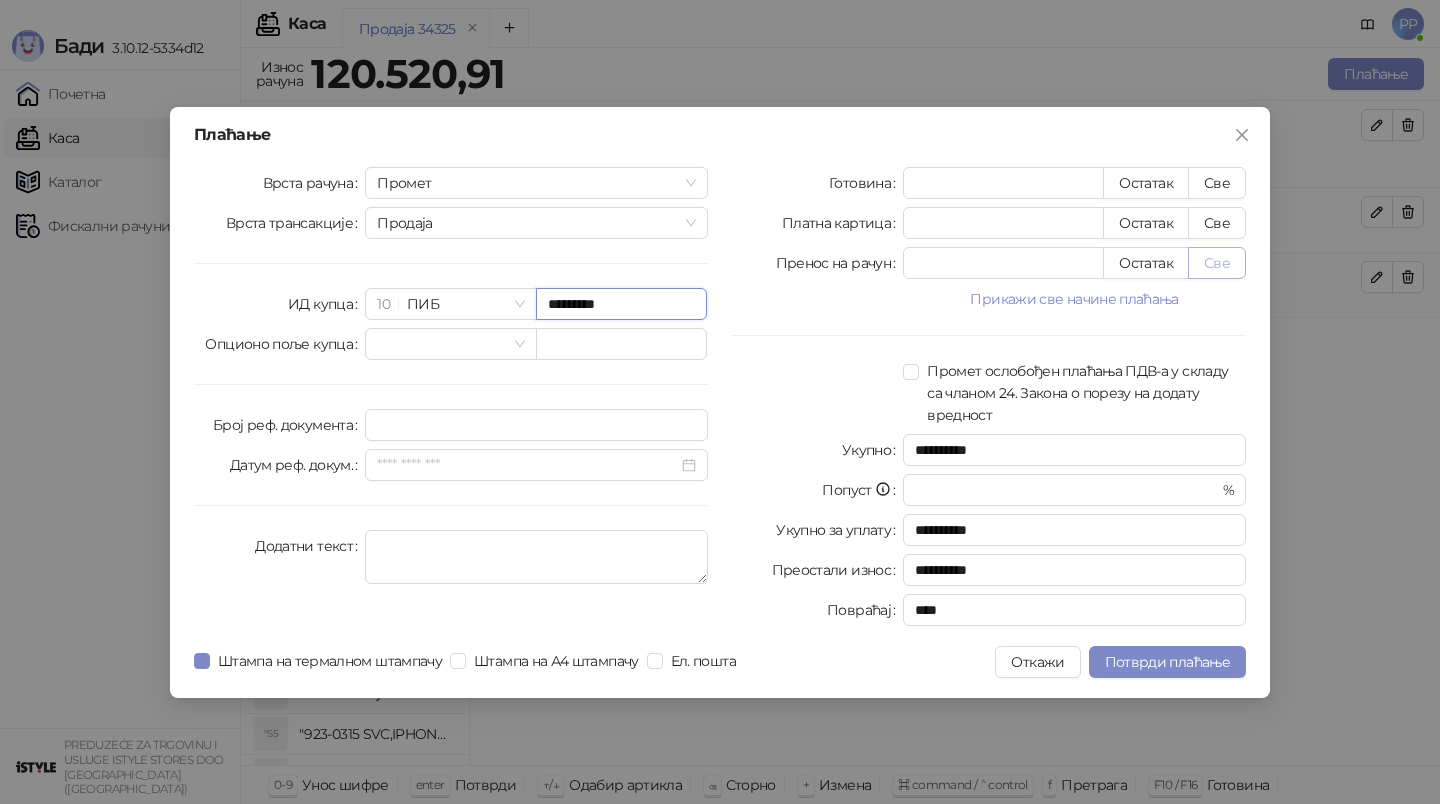 type on "*********" 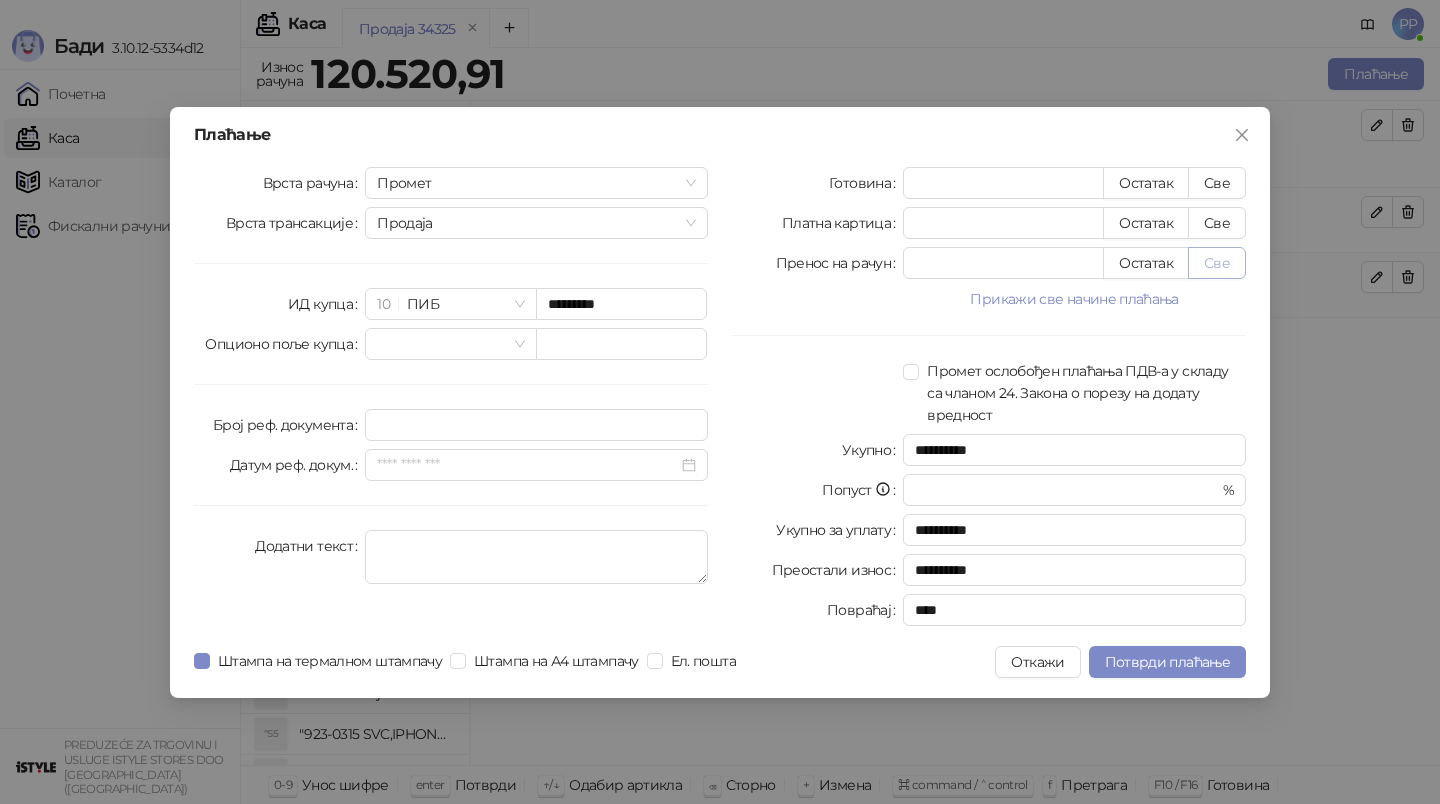click on "Све" at bounding box center [1217, 263] 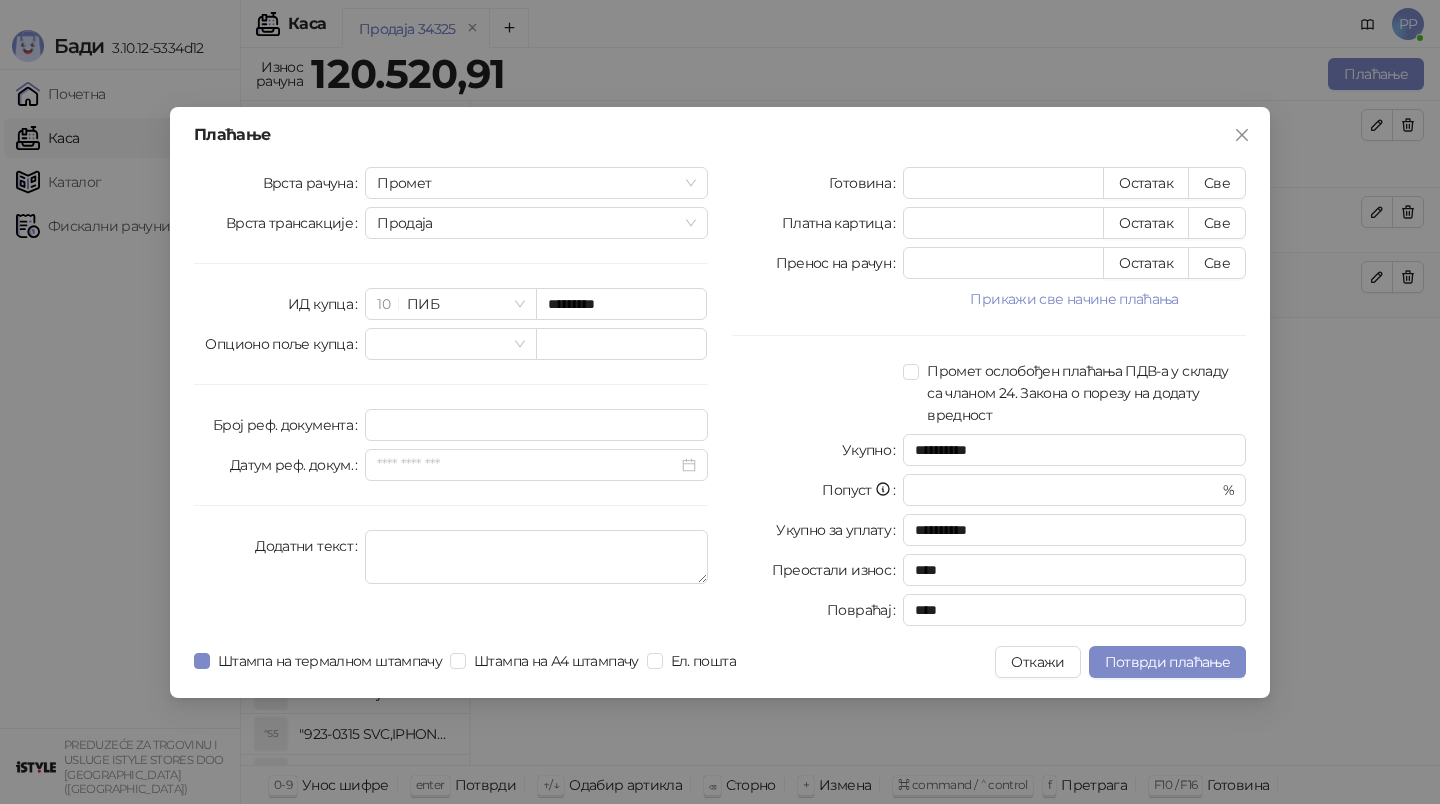 click on "**********" at bounding box center [989, 400] 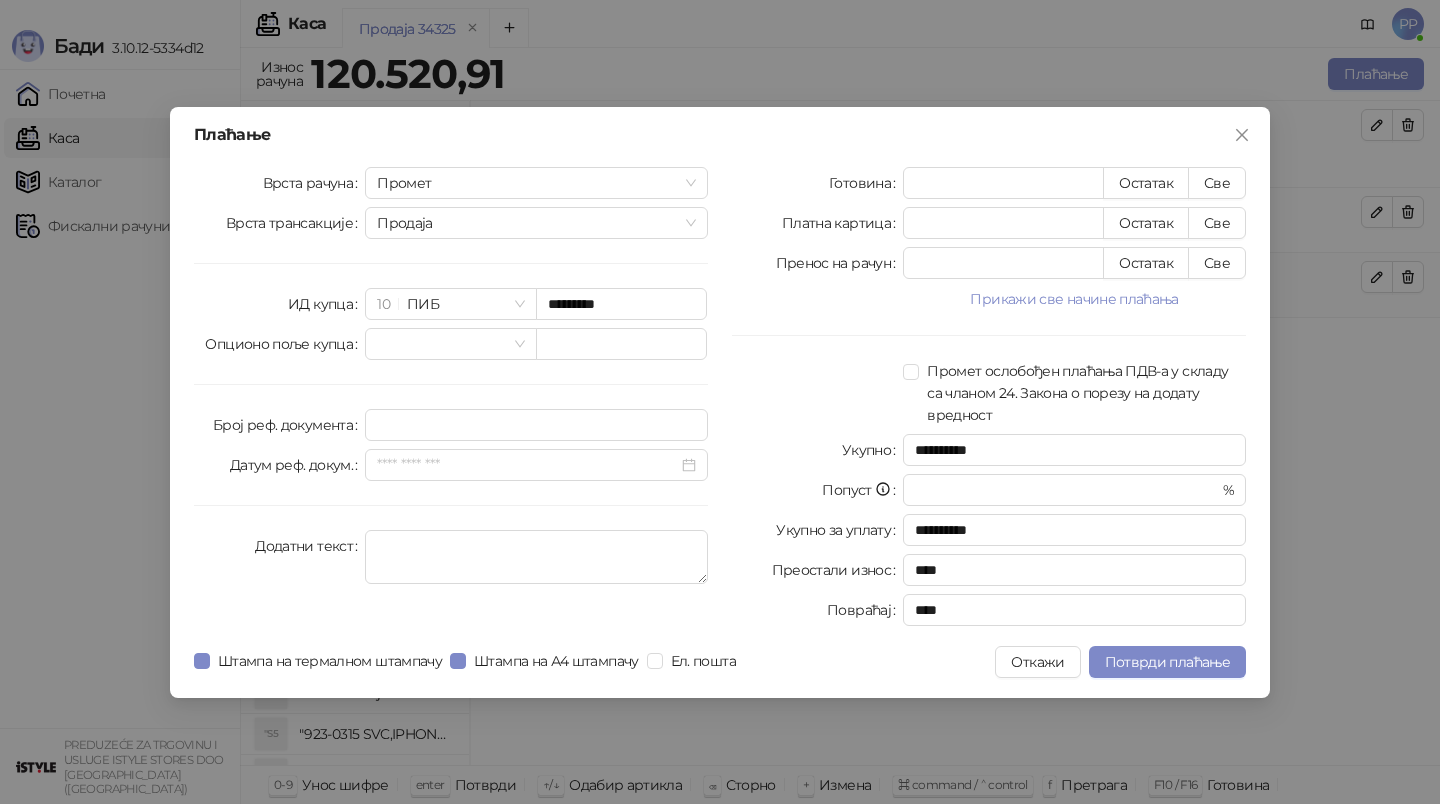 click at bounding box center [989, 335] 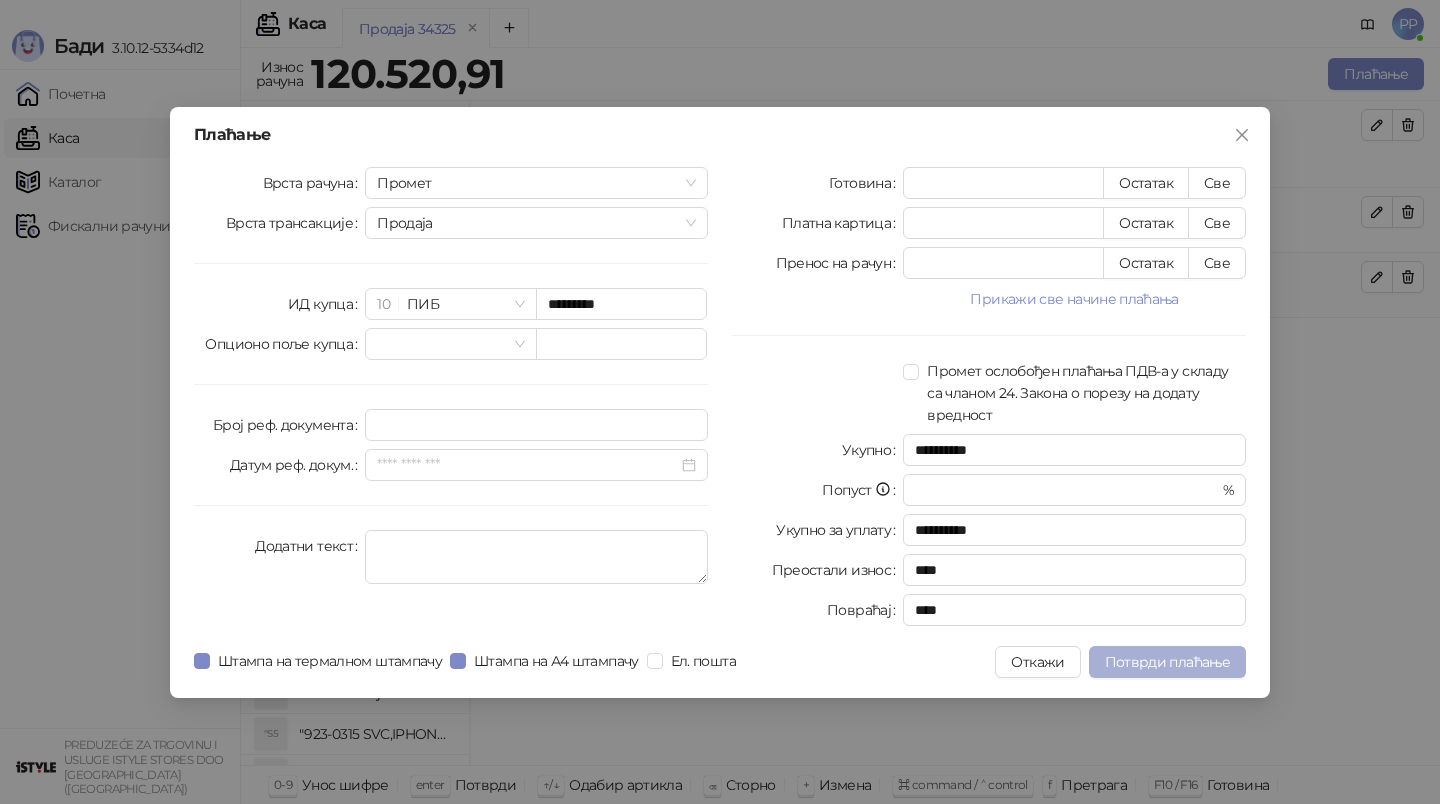 click on "Потврди плаћање" at bounding box center [1167, 662] 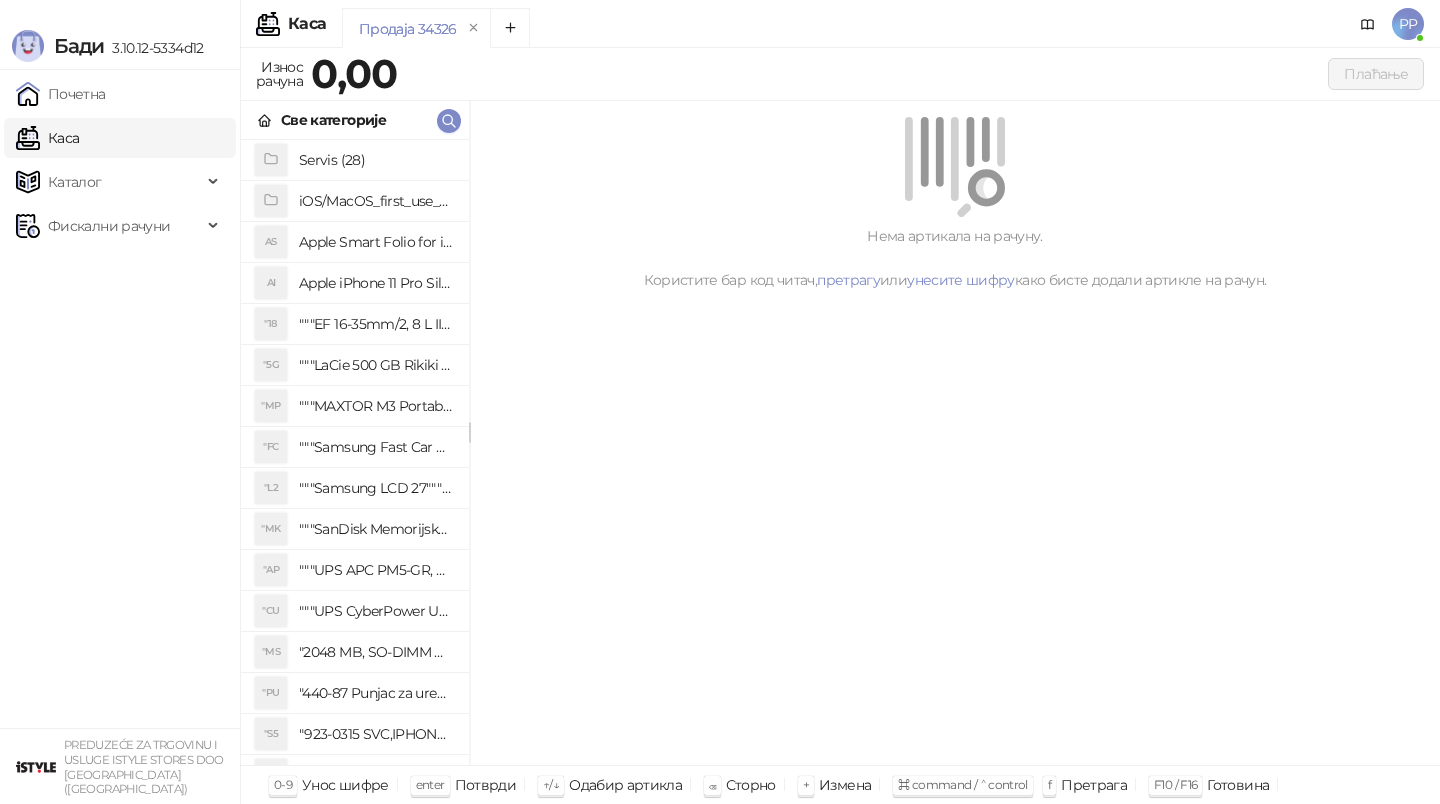 click on "Почетна [PERSON_NAME] Фискални рачуни" at bounding box center (120, 399) 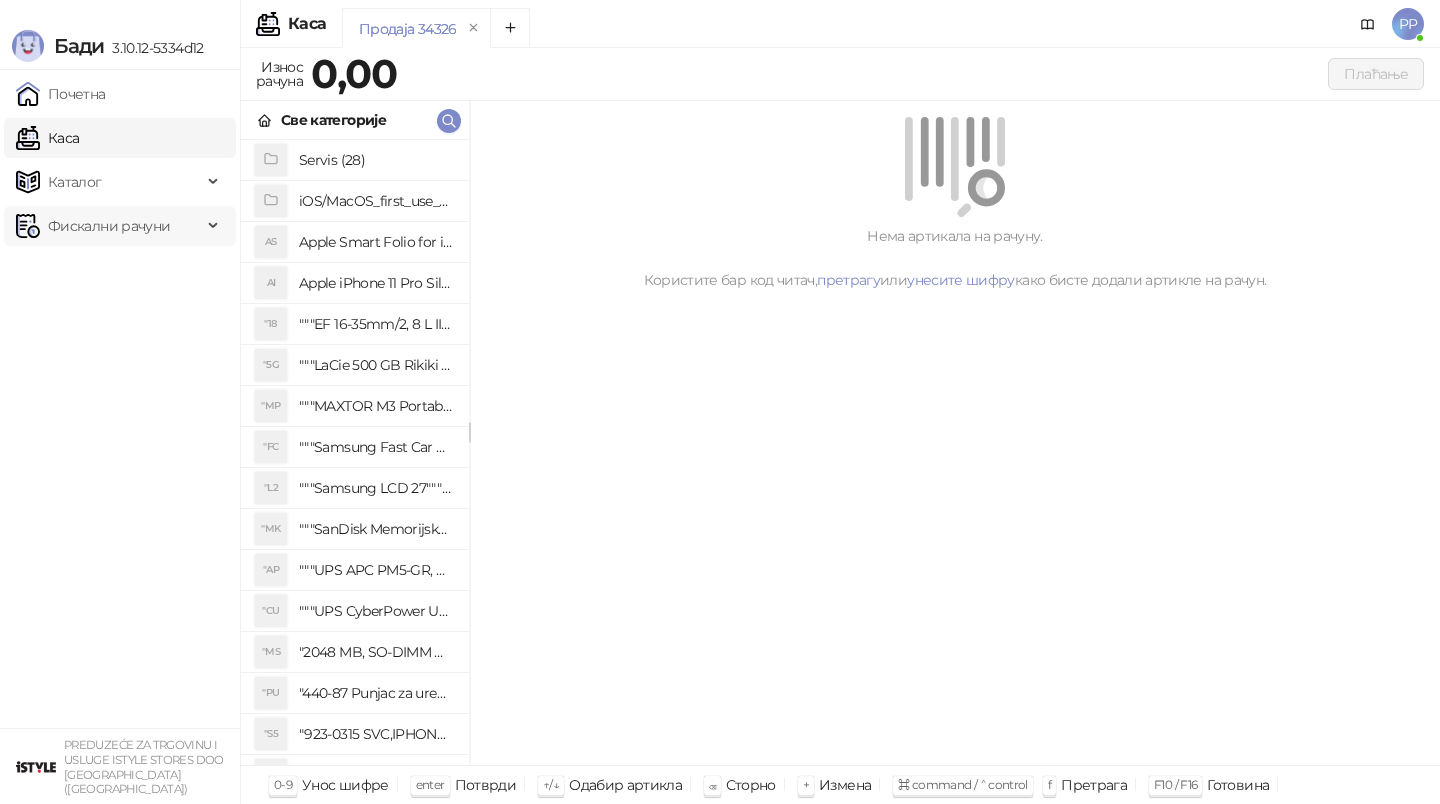 click on "Фискални рачуни" at bounding box center [109, 226] 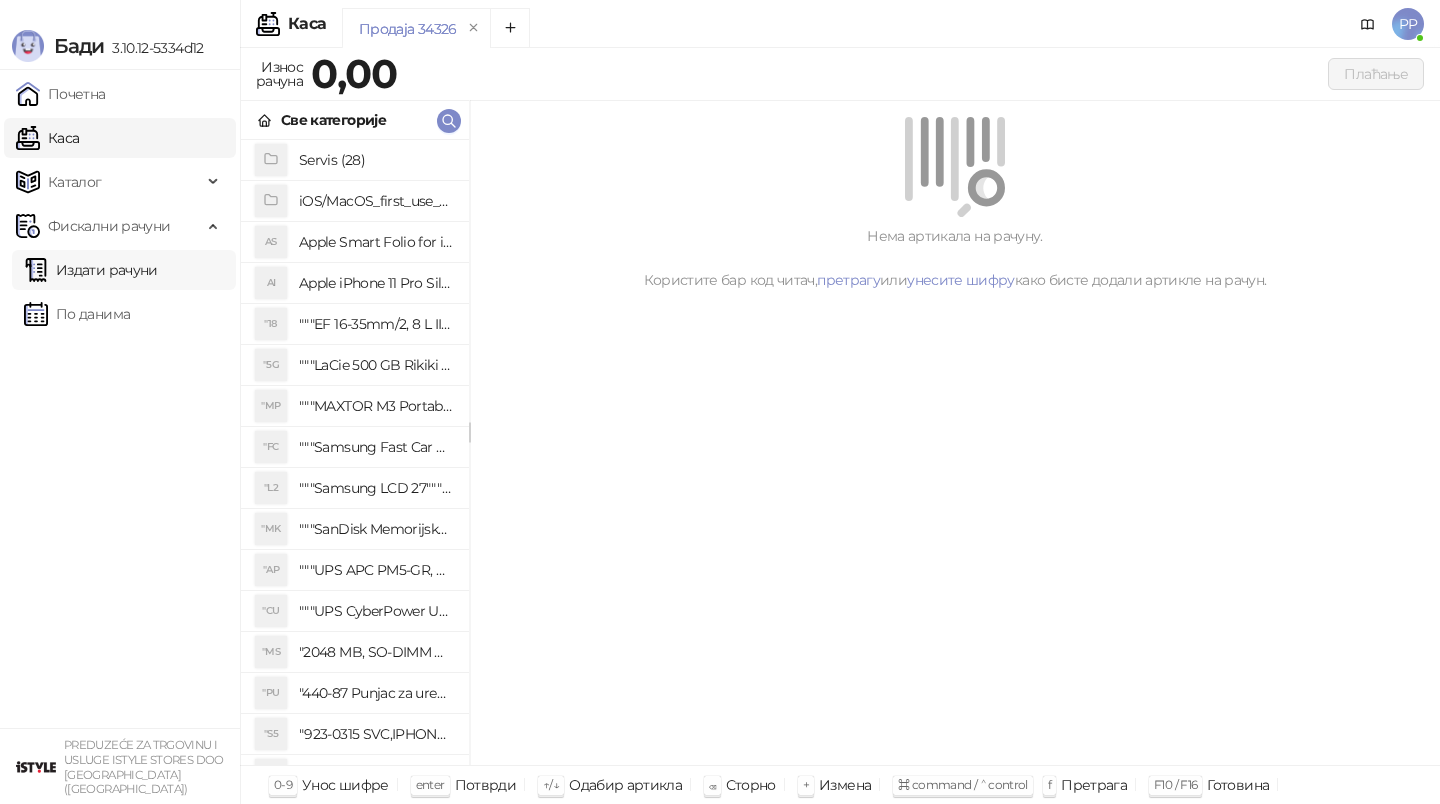 click on "Издати рачуни" at bounding box center [91, 270] 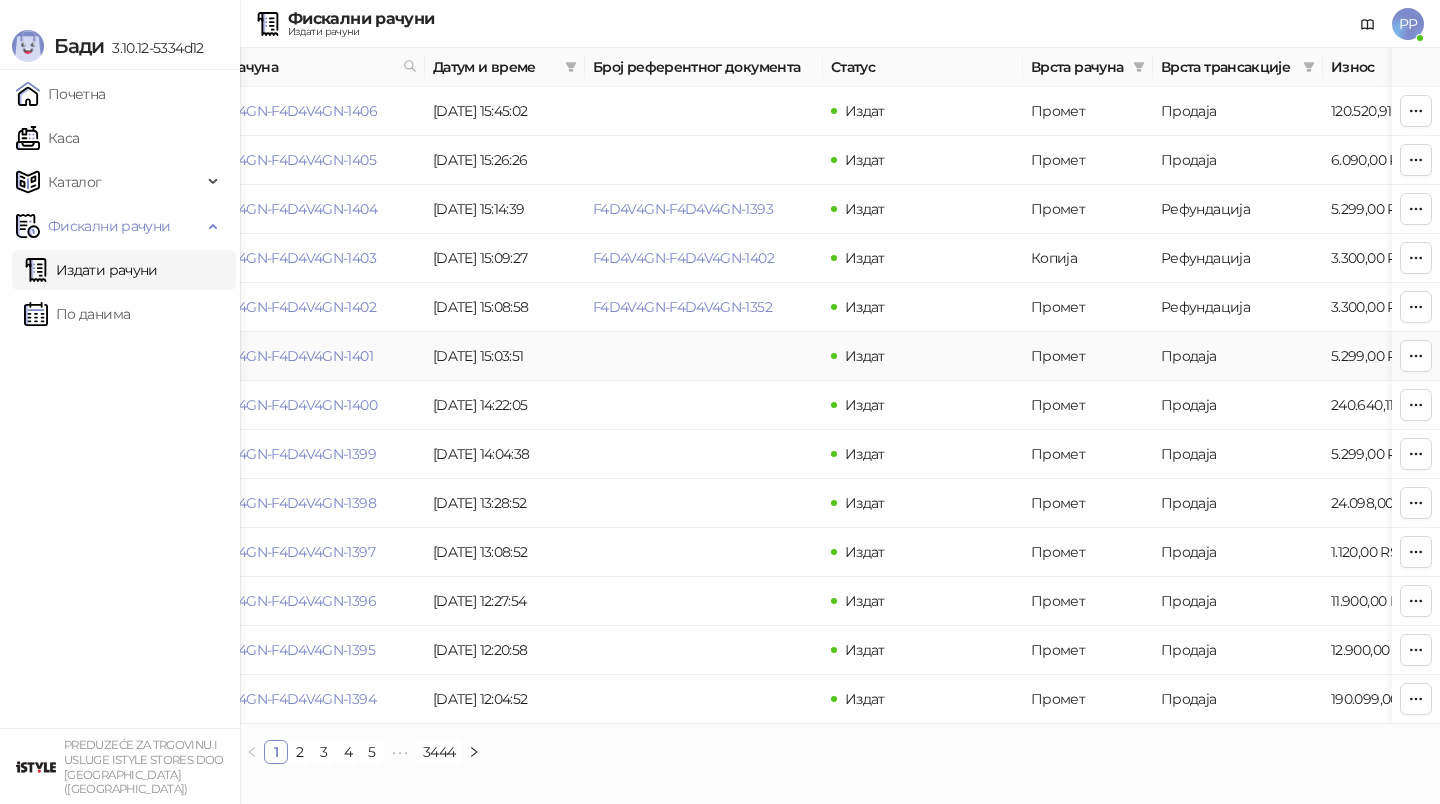 scroll, scrollTop: 0, scrollLeft: 0, axis: both 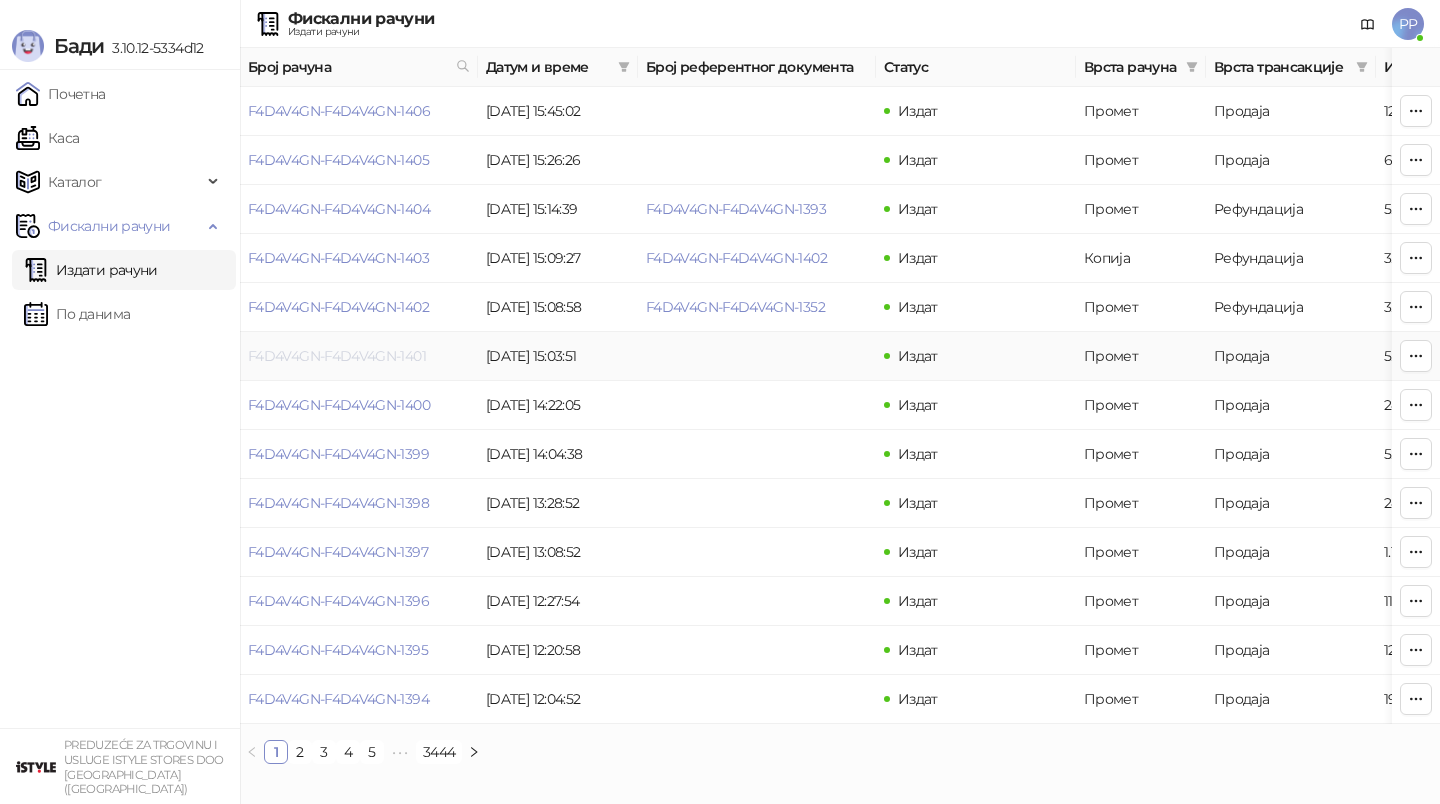click on "F4D4V4GN-F4D4V4GN-1401" at bounding box center (337, 356) 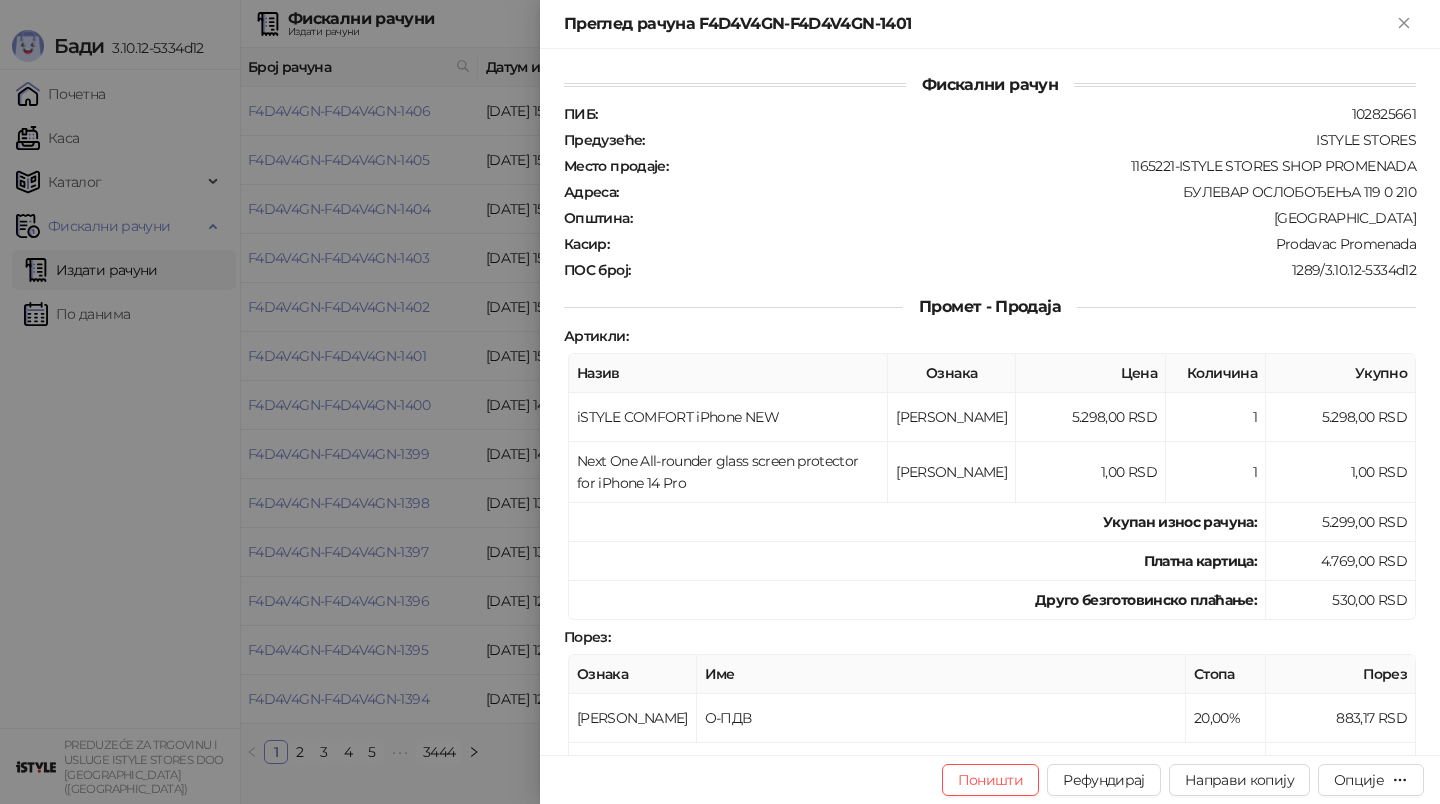 click at bounding box center (720, 402) 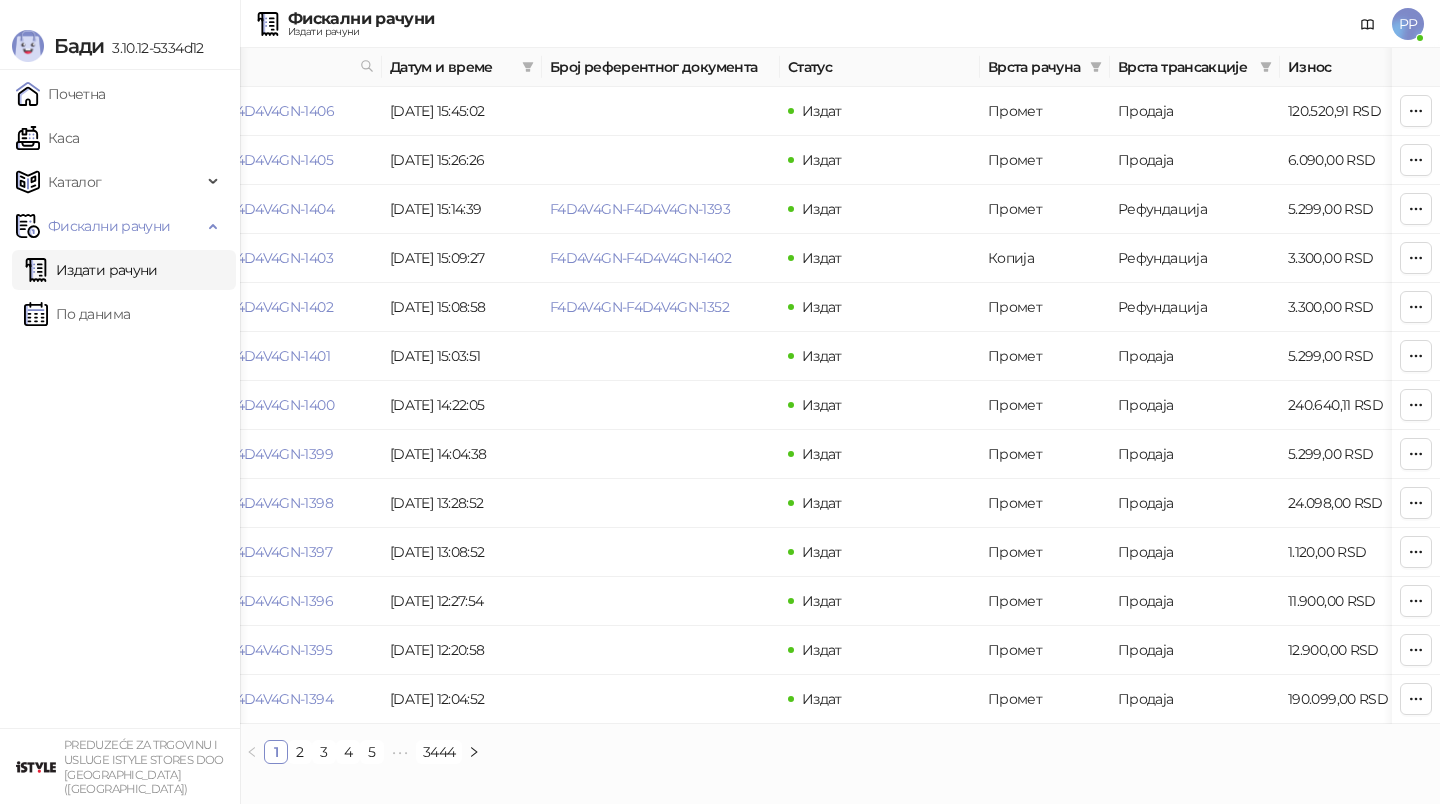 scroll, scrollTop: 0, scrollLeft: 0, axis: both 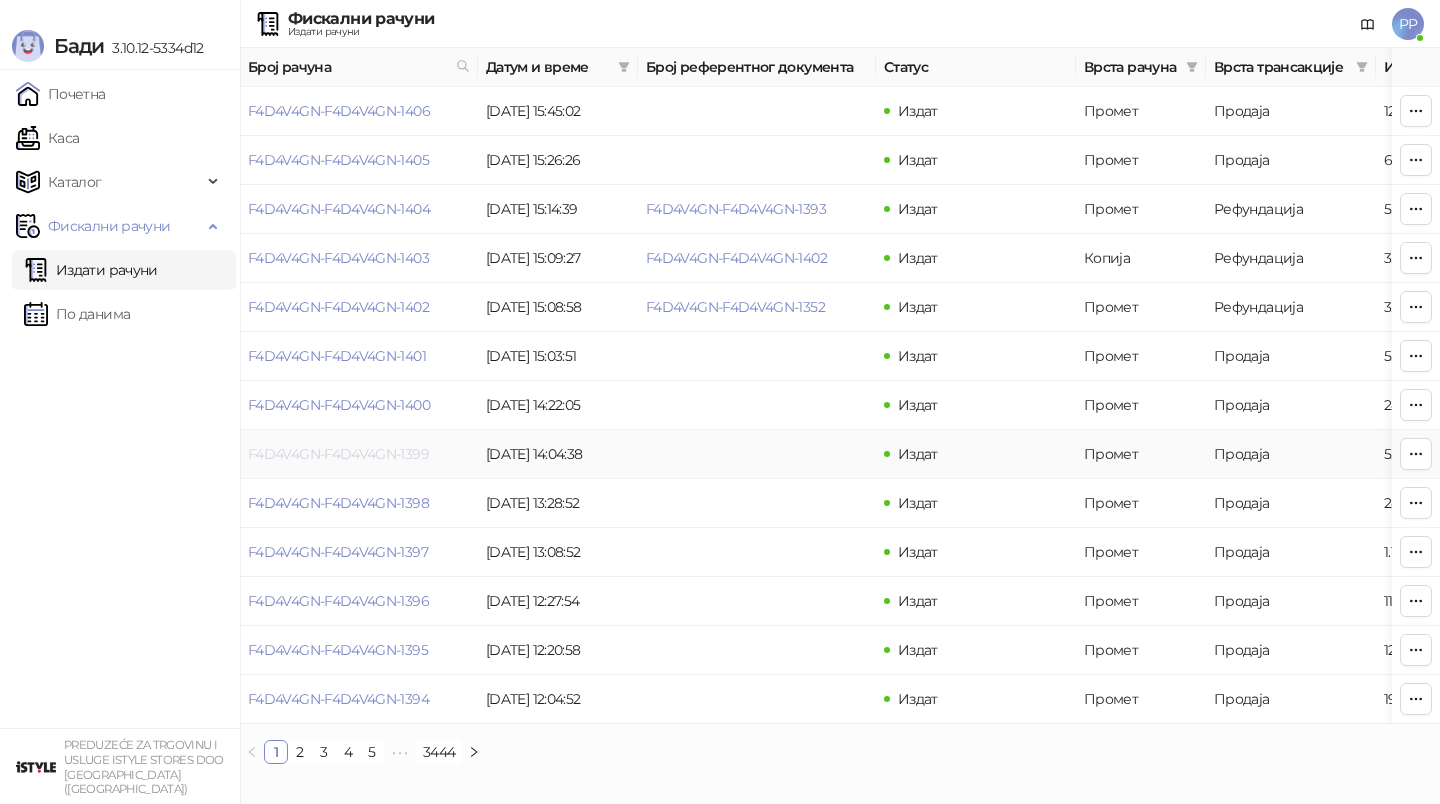 click on "F4D4V4GN-F4D4V4GN-1399" at bounding box center (338, 454) 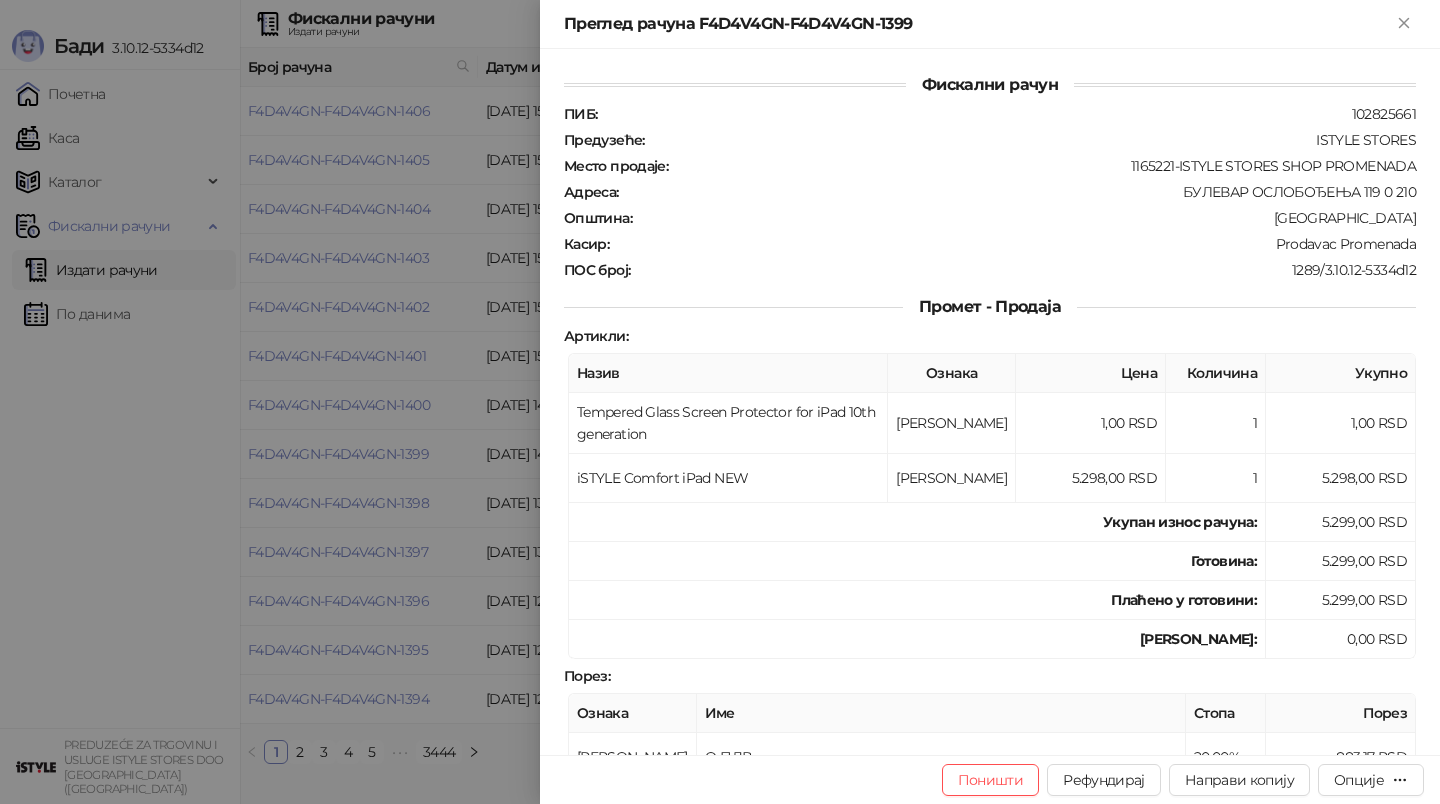 click at bounding box center [720, 402] 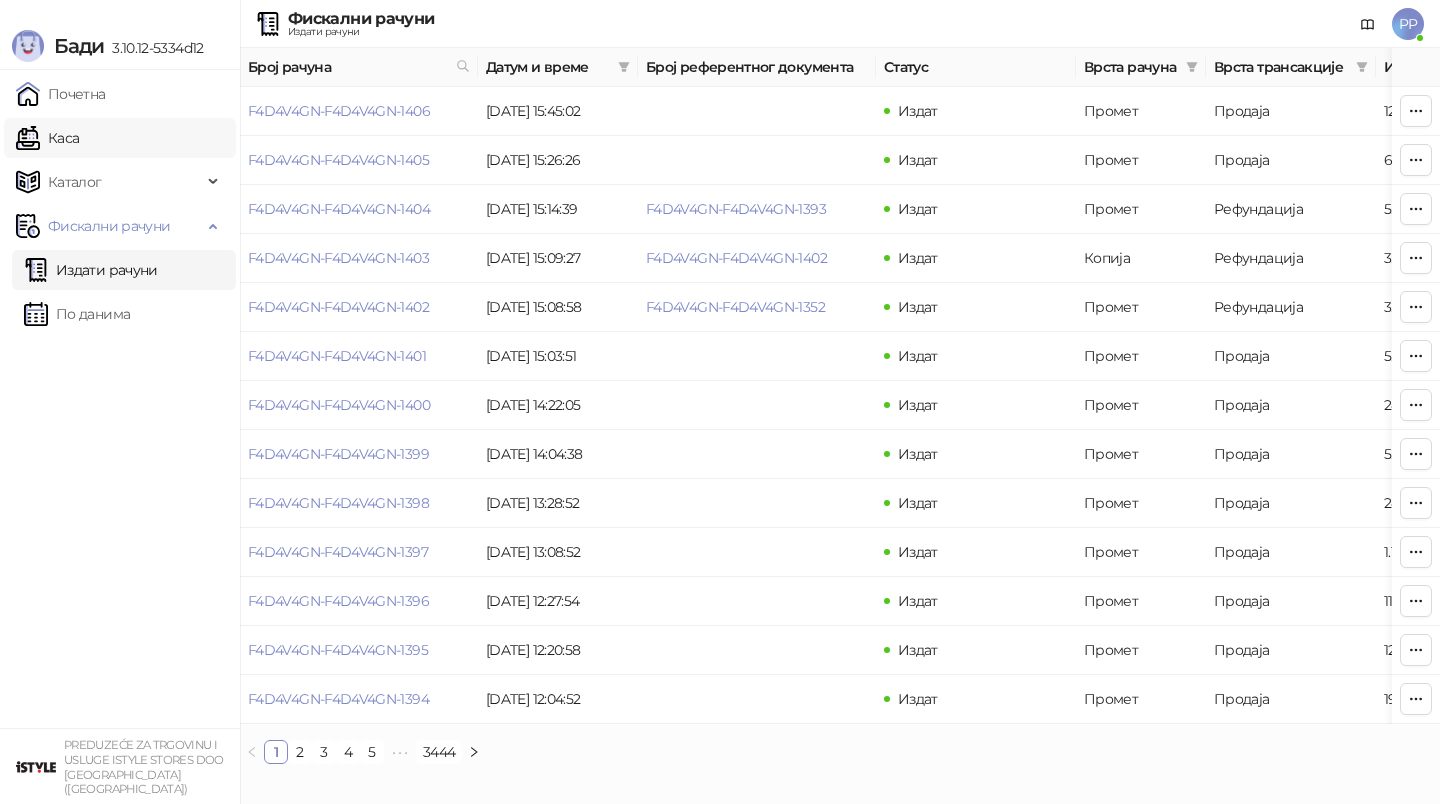 click on "Каса" at bounding box center (47, 138) 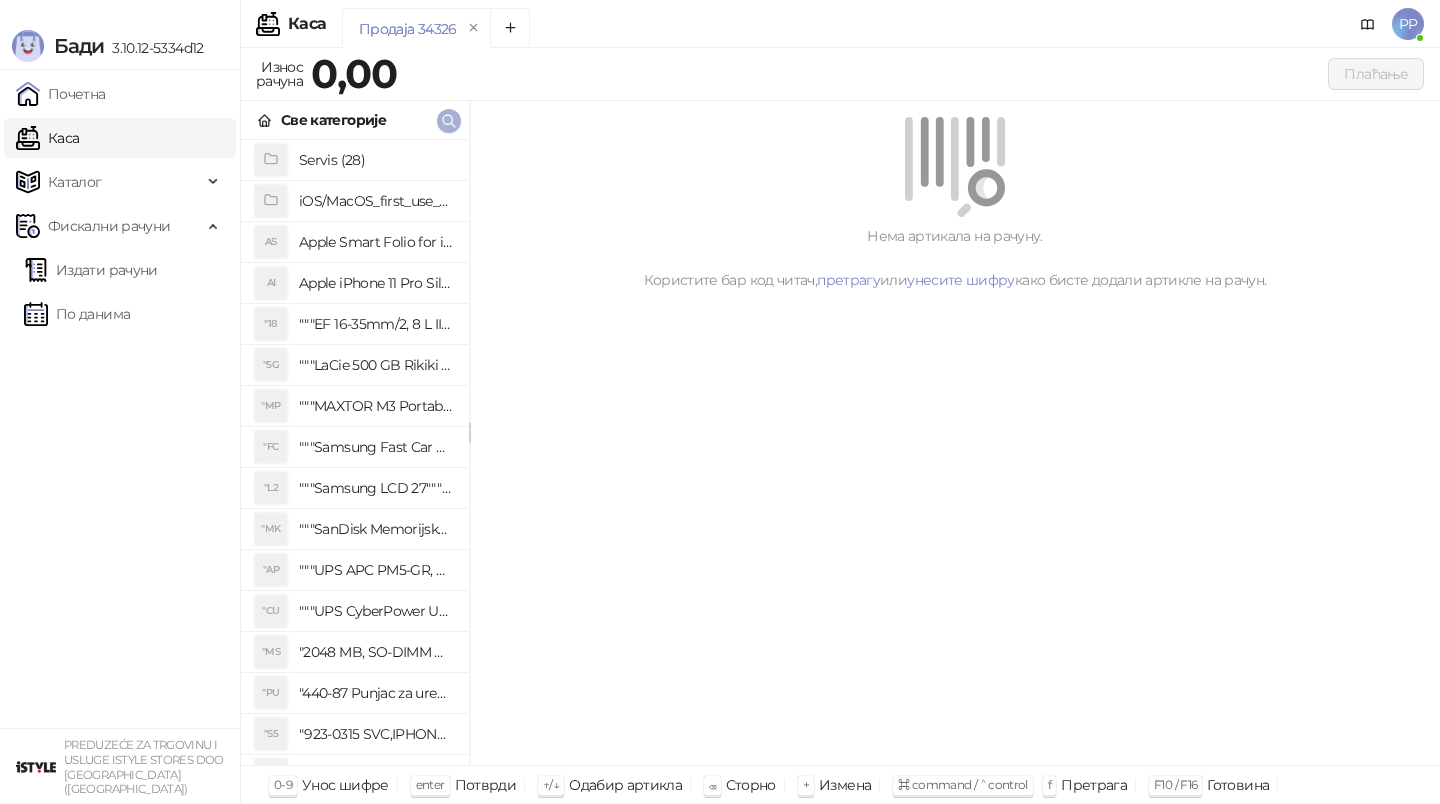 click 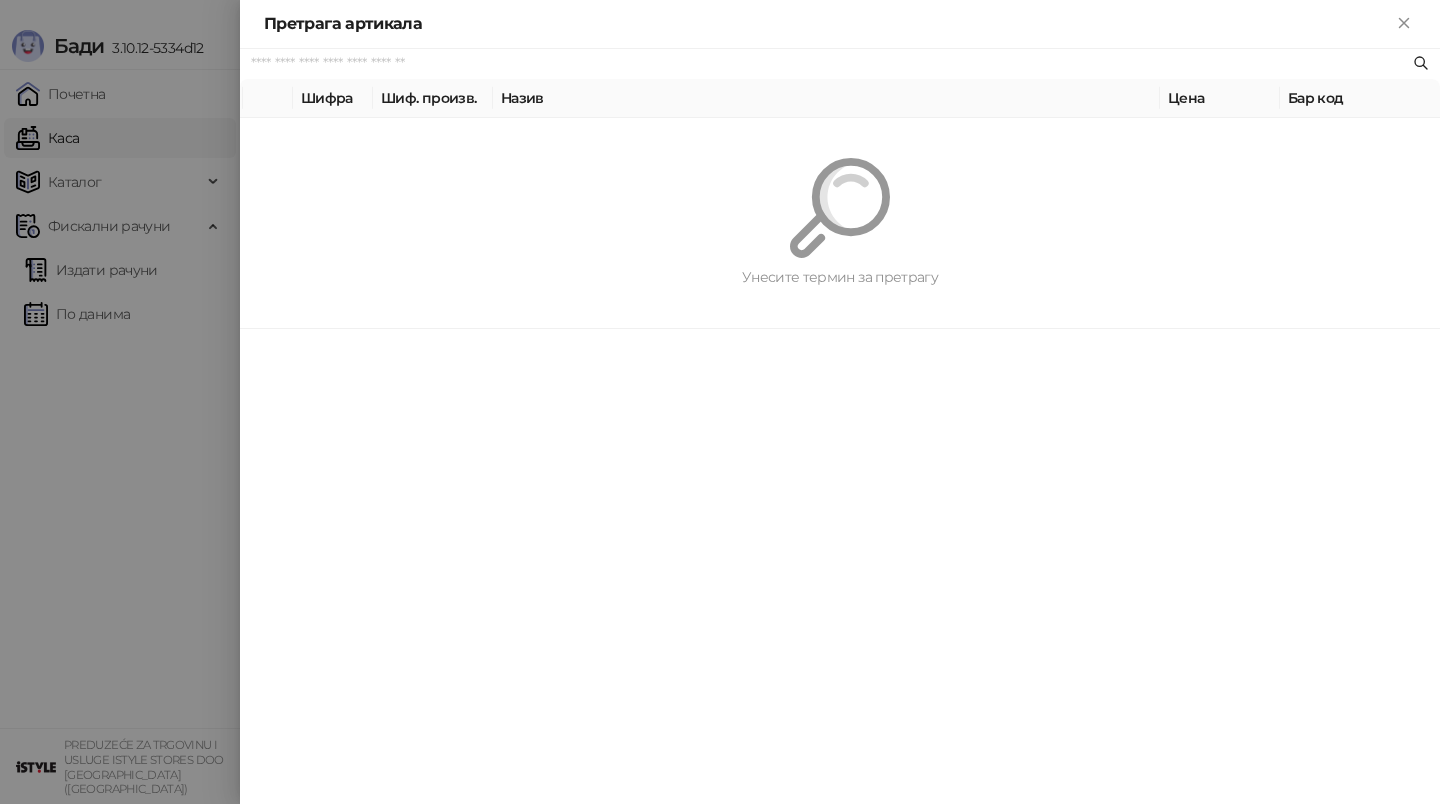 paste on "**********" 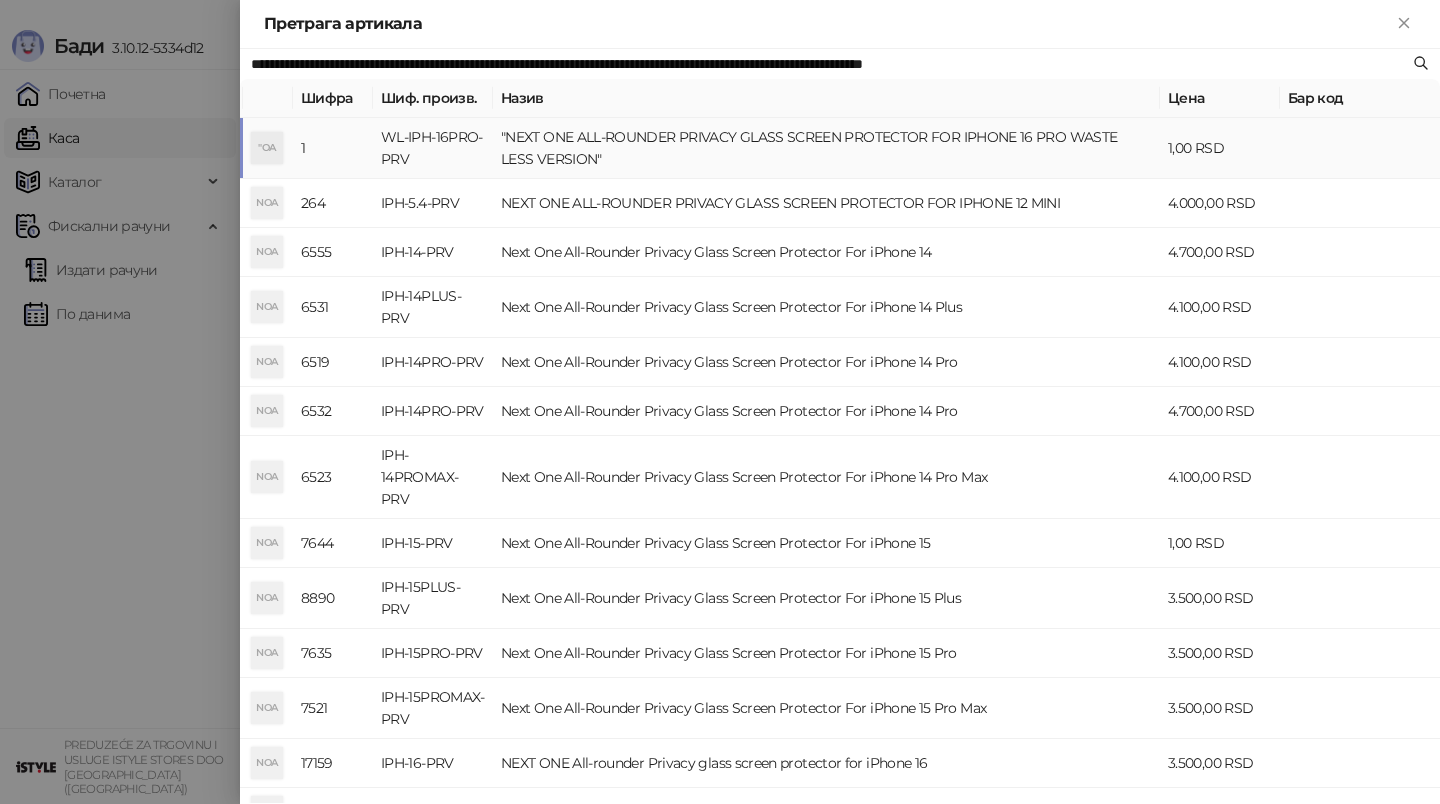 type on "**********" 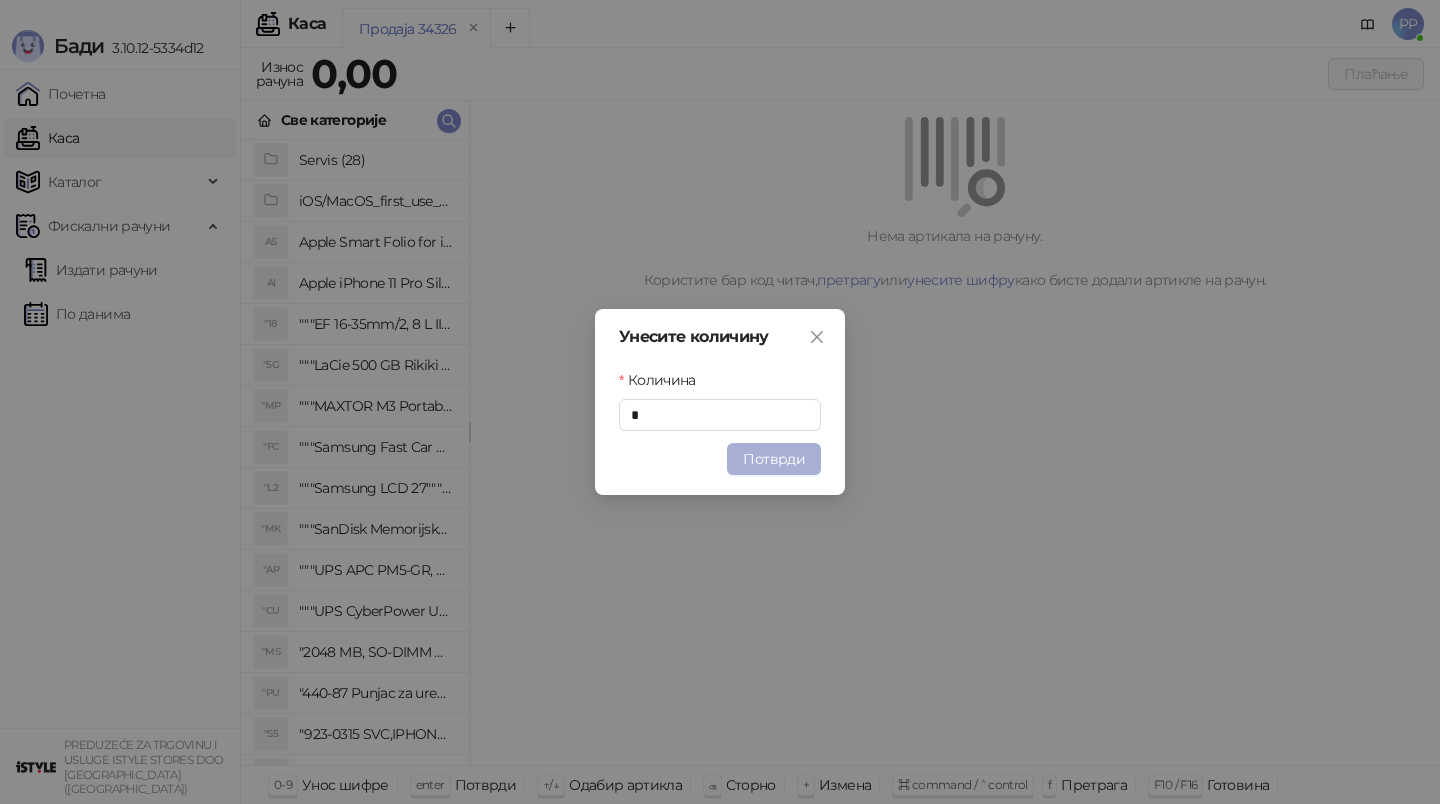click on "Потврди" at bounding box center (774, 459) 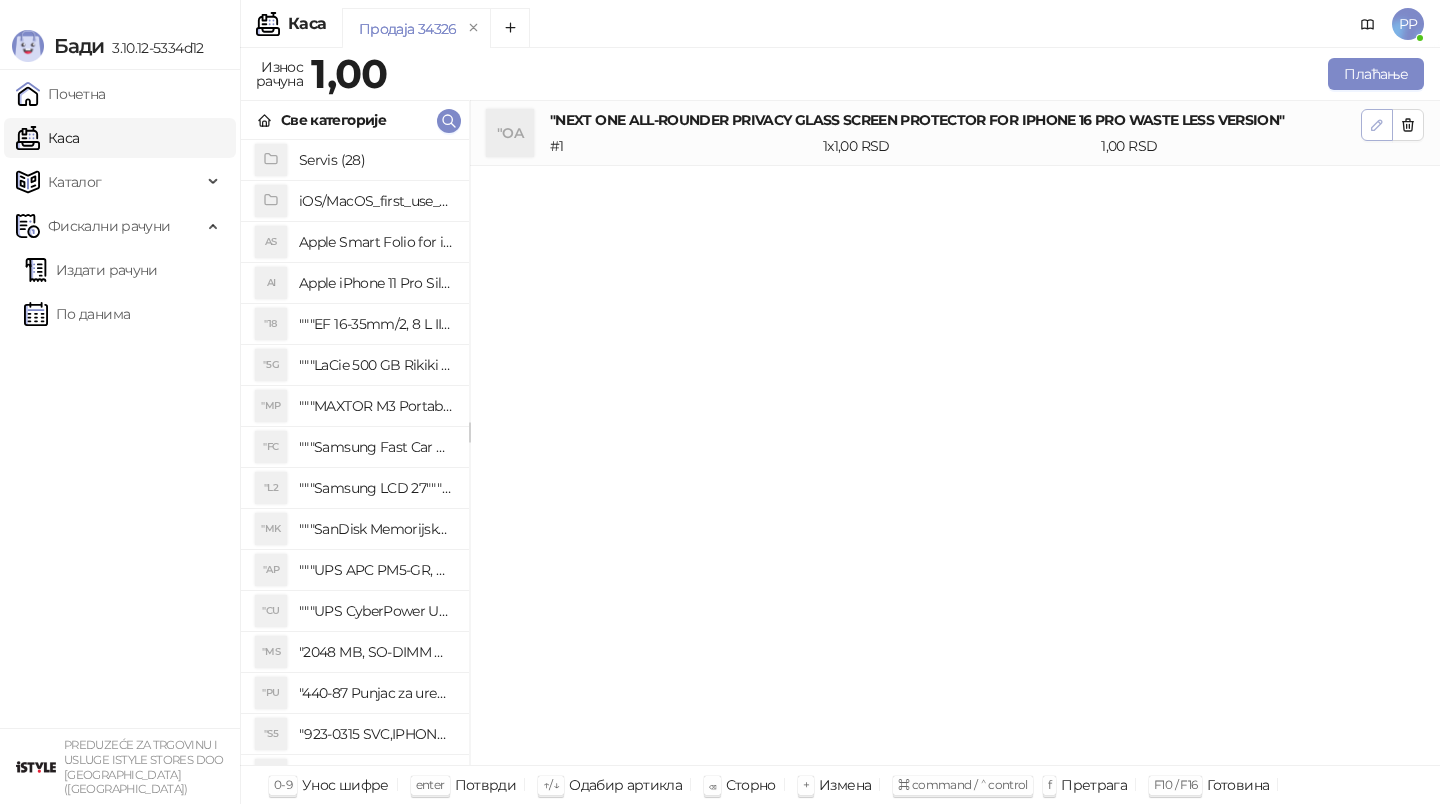 click 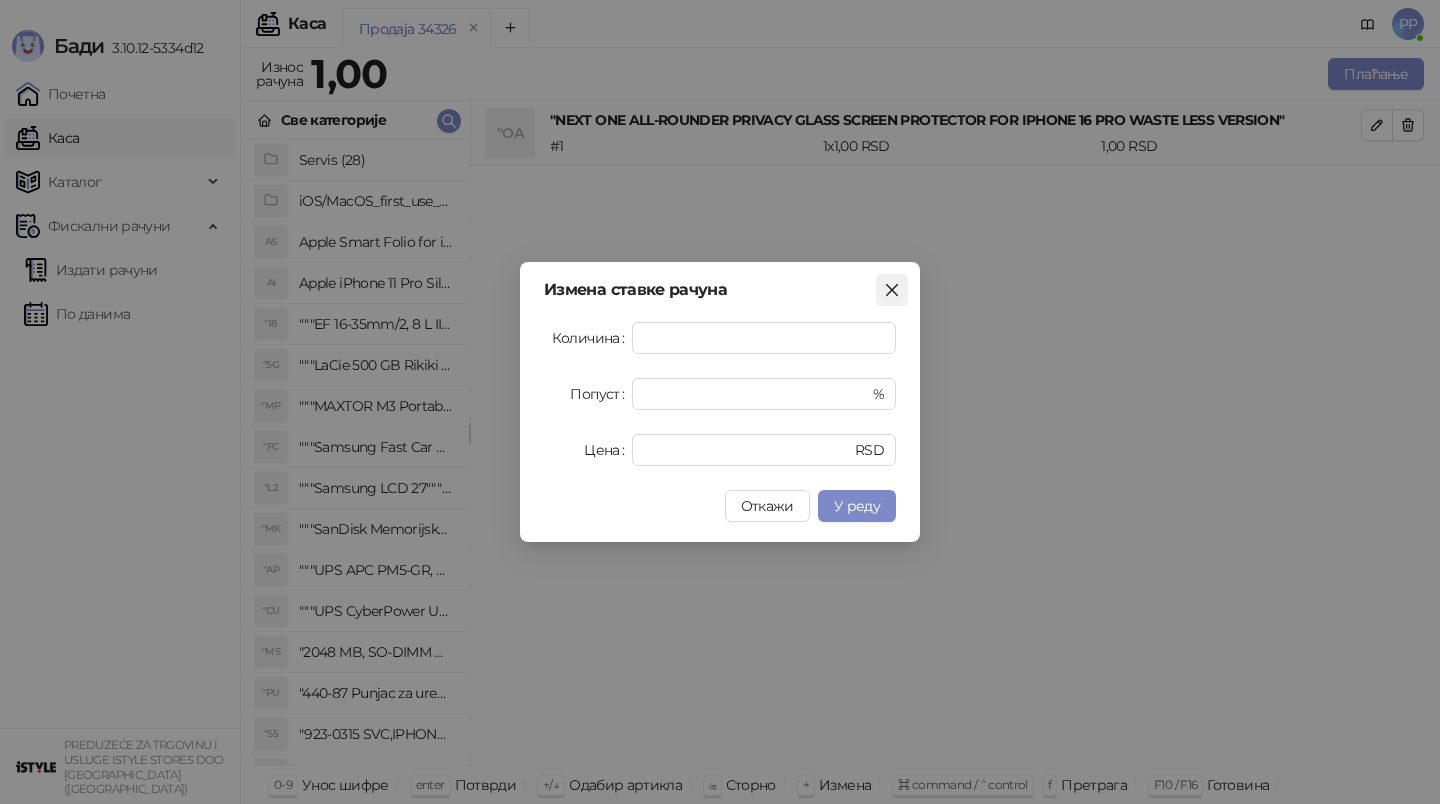 click 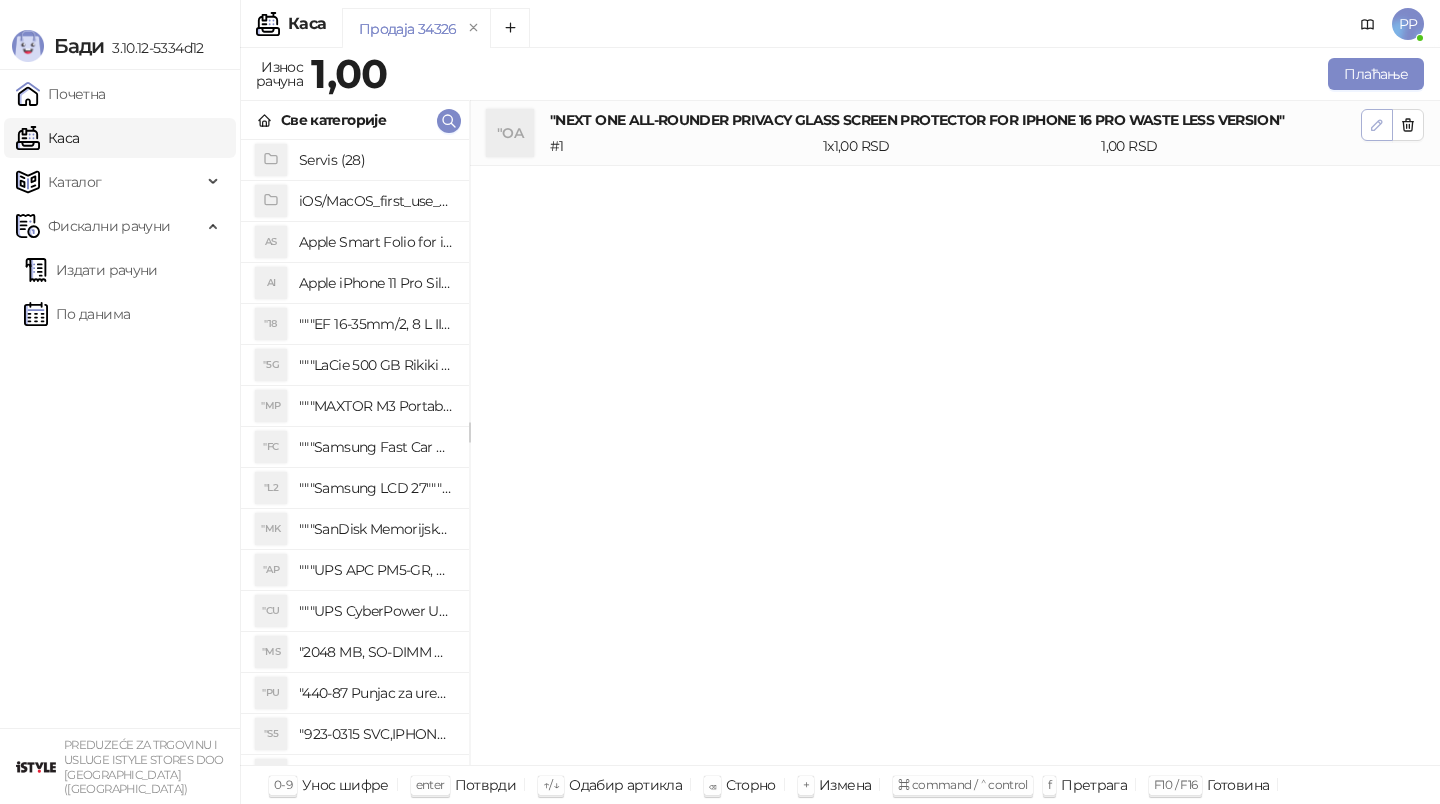 click 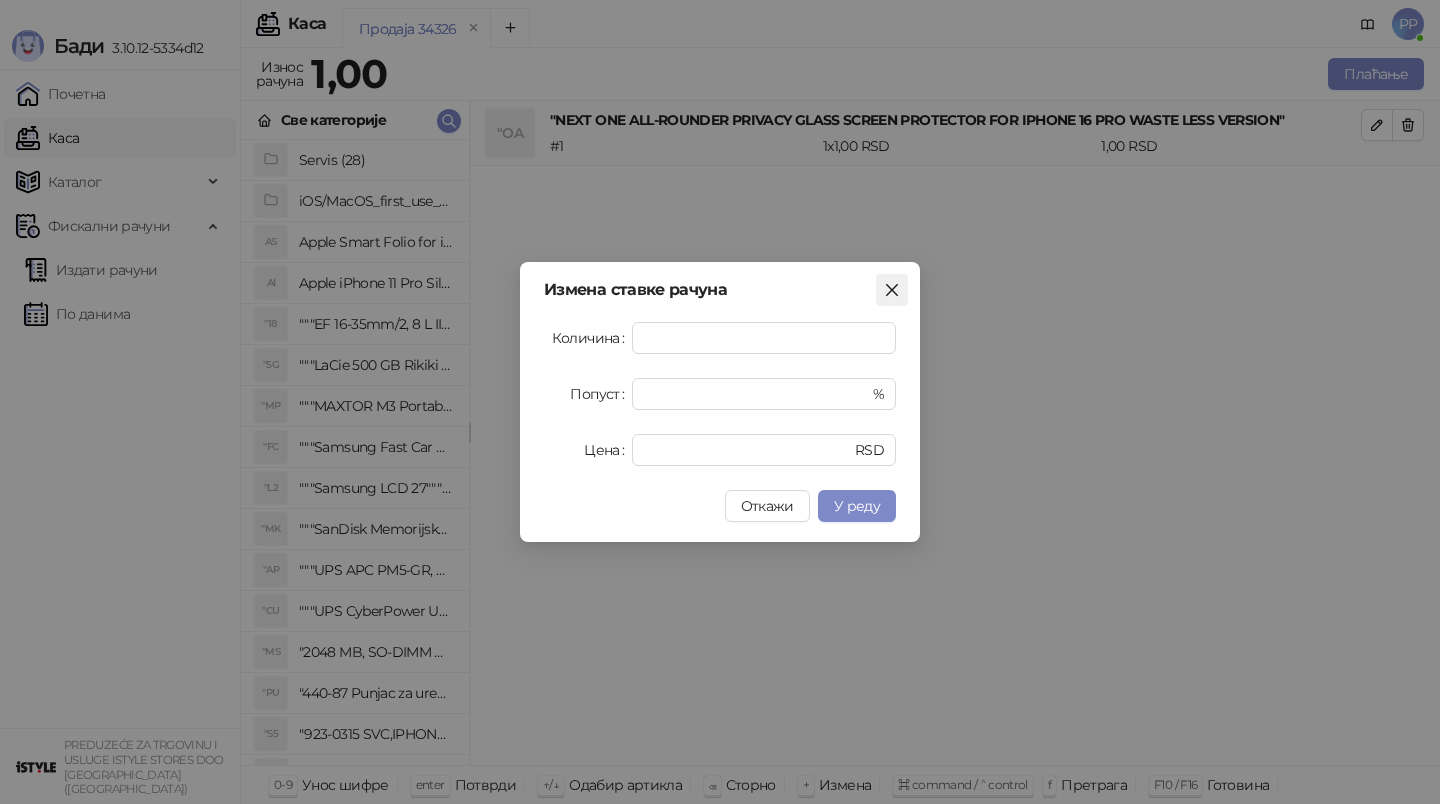 click 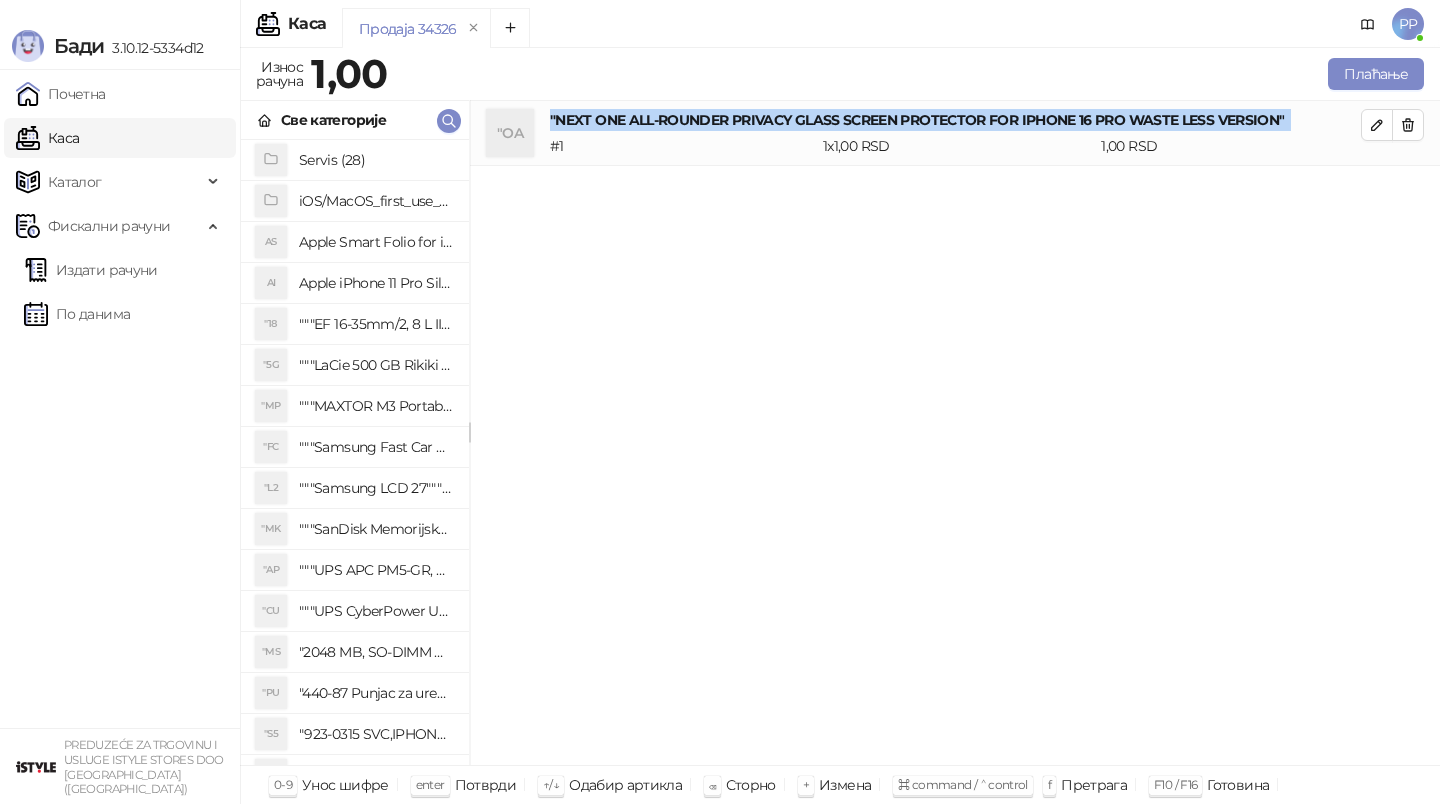 drag, startPoint x: 1305, startPoint y: 122, endPoint x: 525, endPoint y: 124, distance: 780.00256 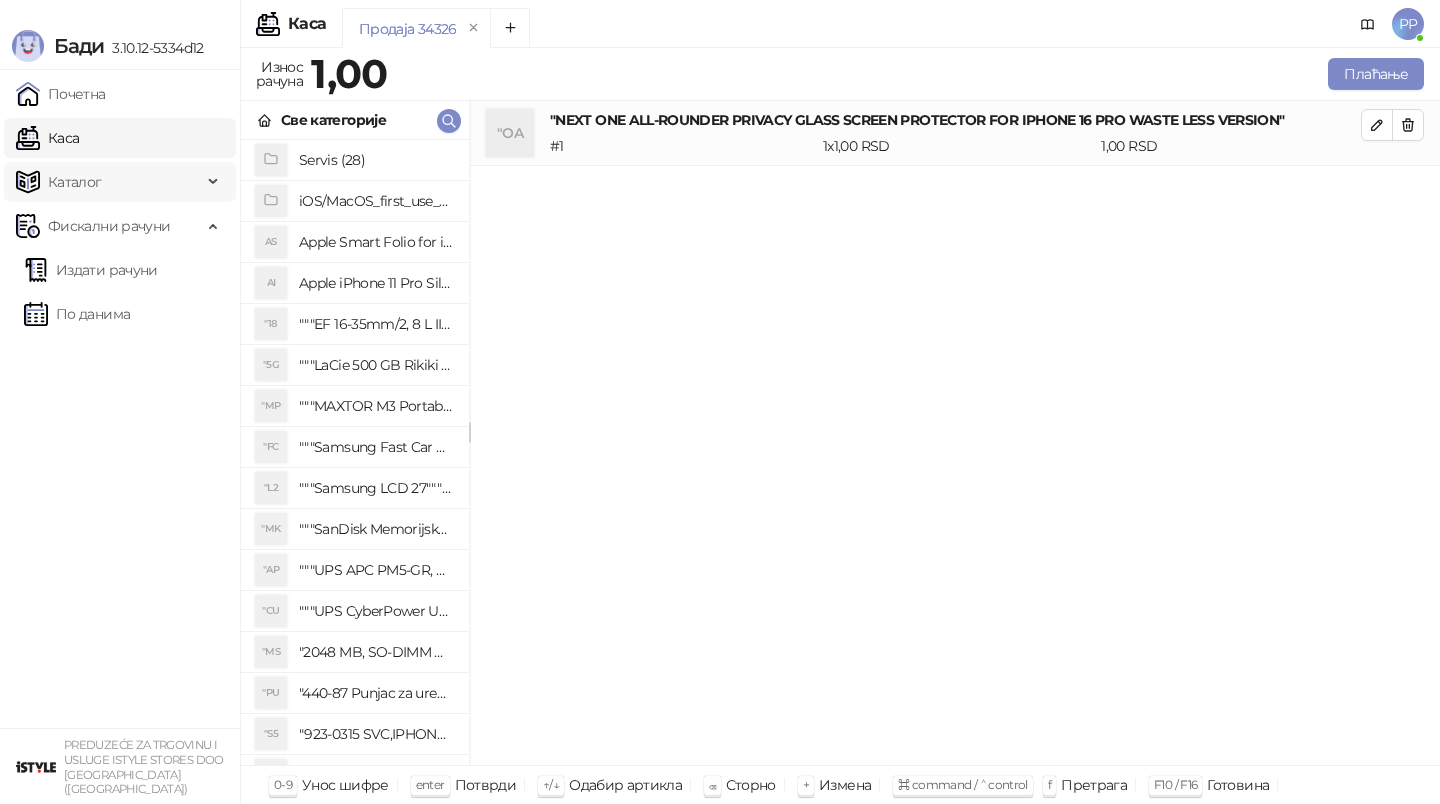 click on "Каталог" at bounding box center [109, 182] 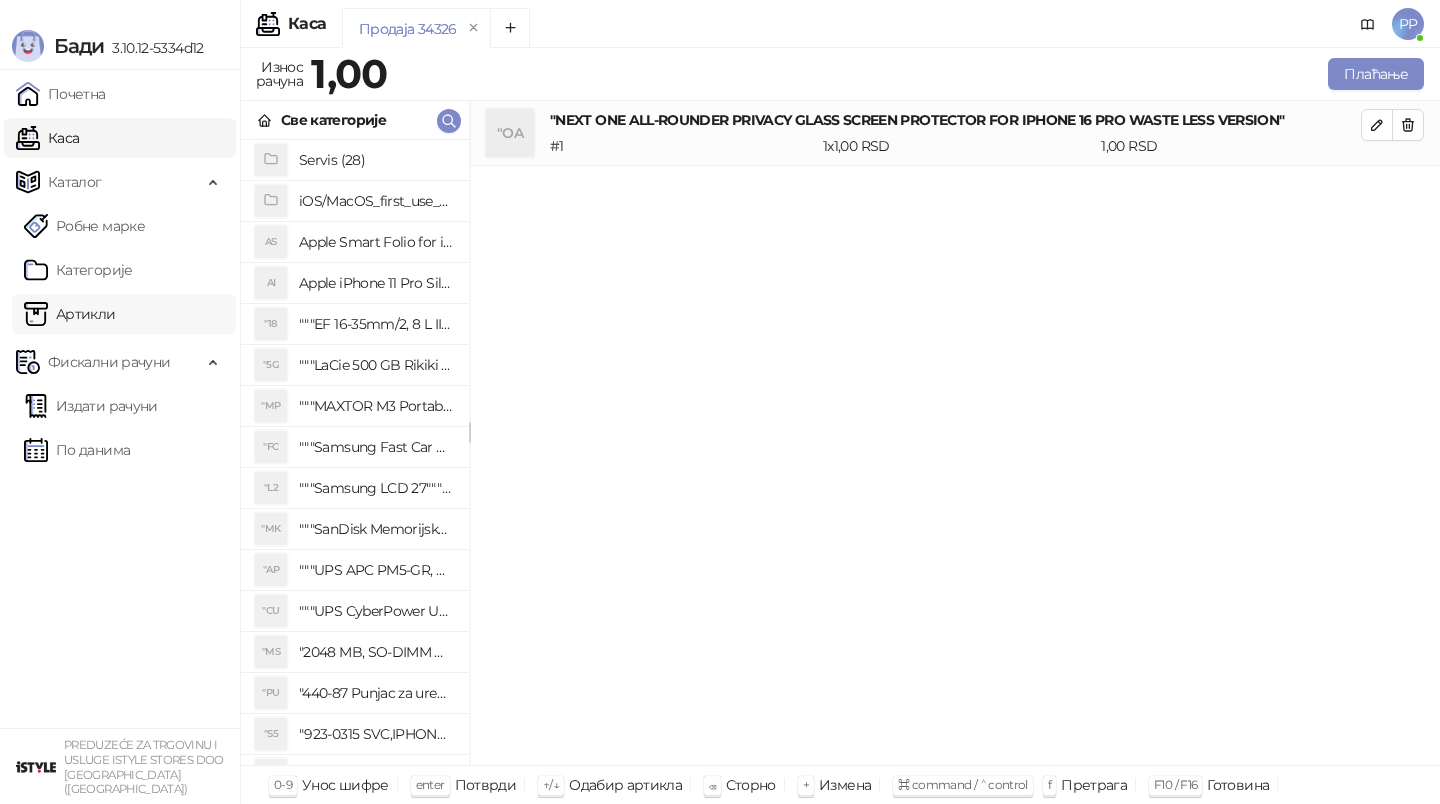 click on "Артикли" at bounding box center (70, 314) 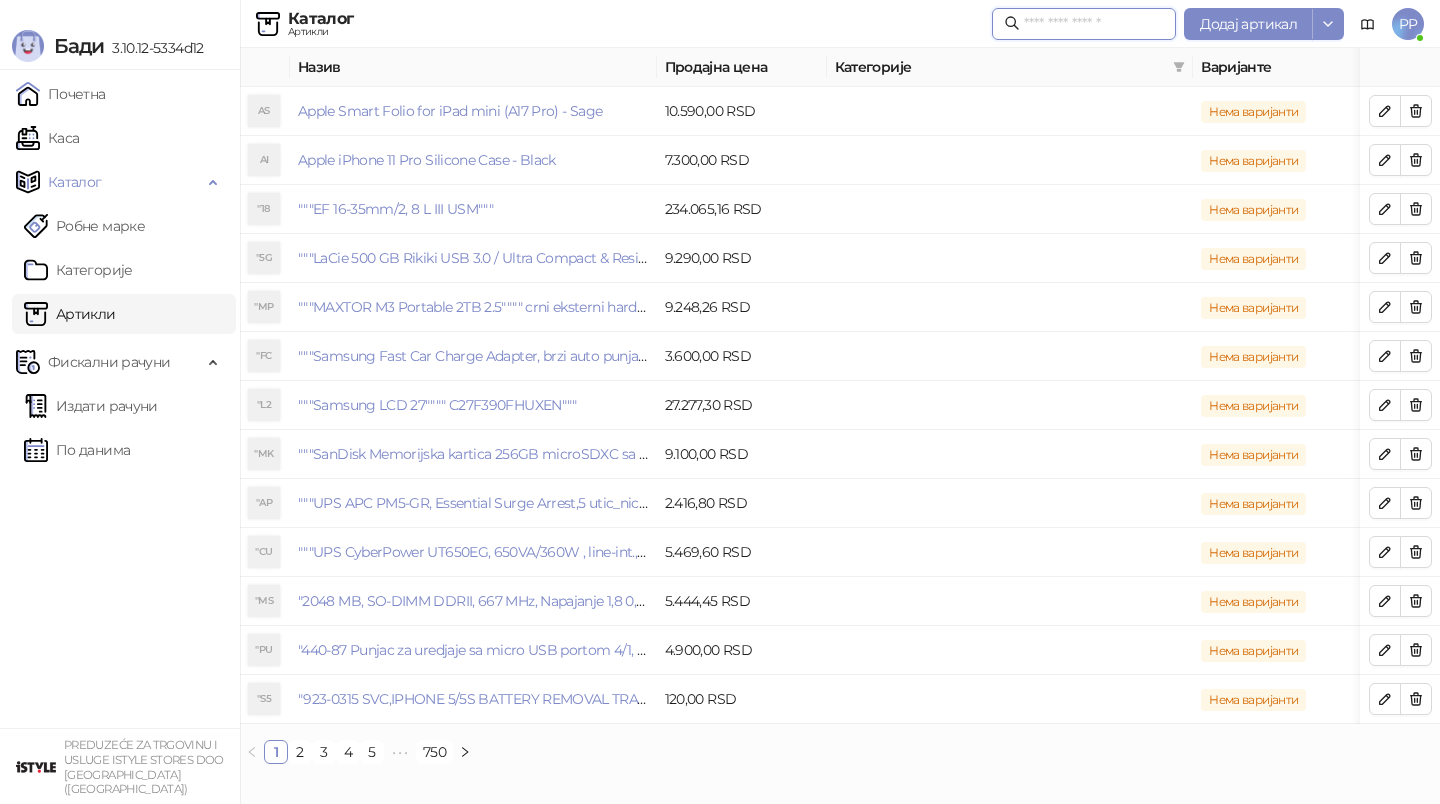 click at bounding box center [1094, 24] 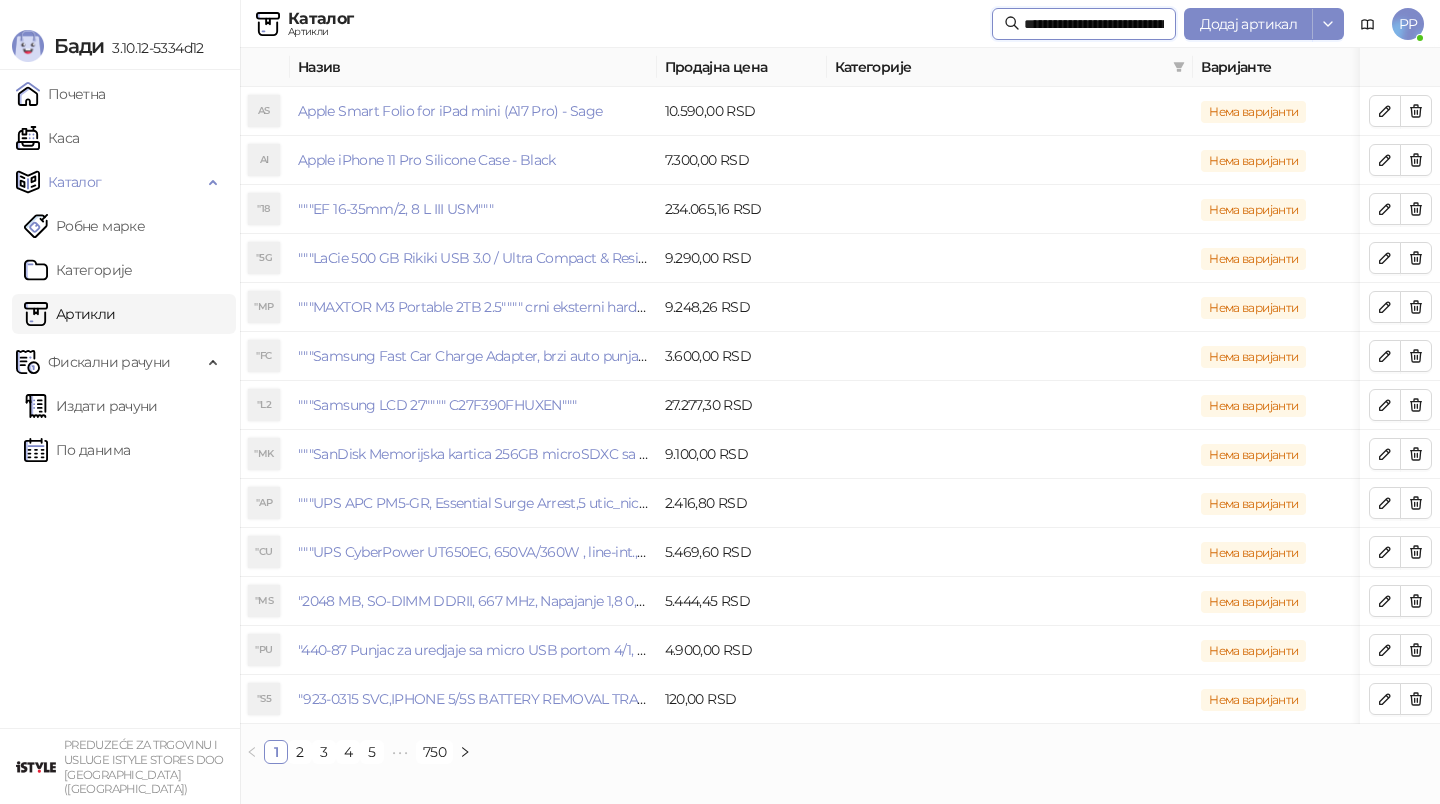 scroll, scrollTop: 0, scrollLeft: 571, axis: horizontal 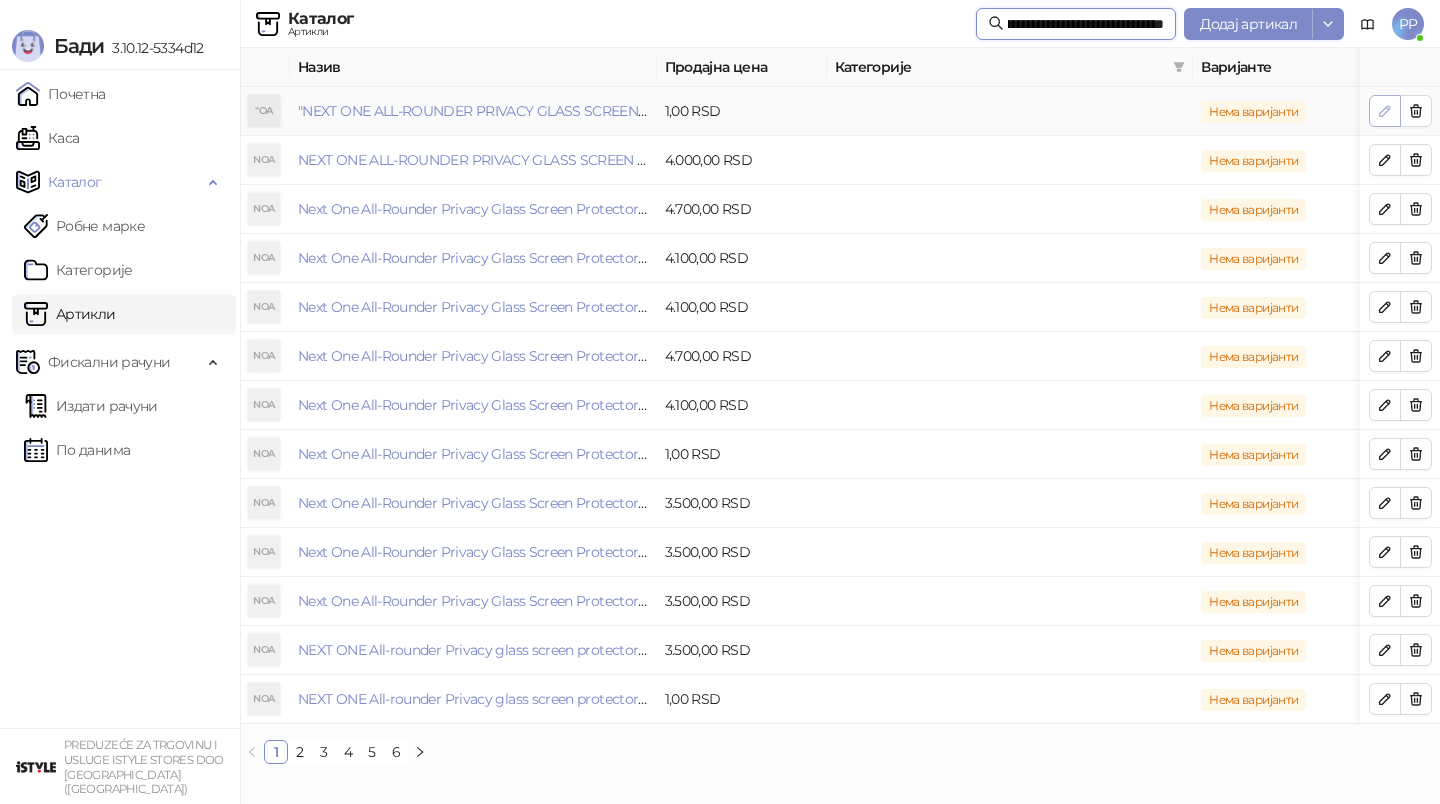 type on "**********" 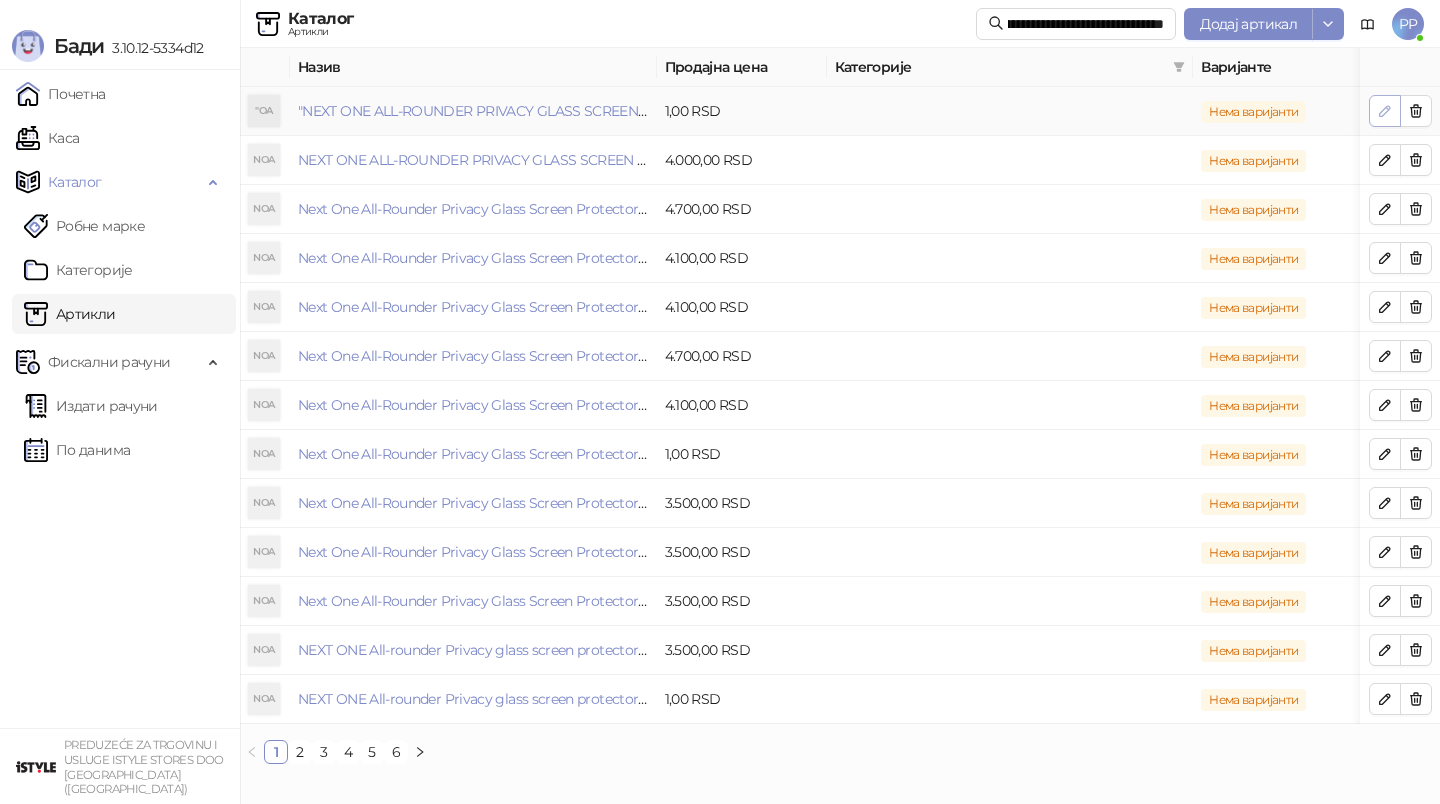 click 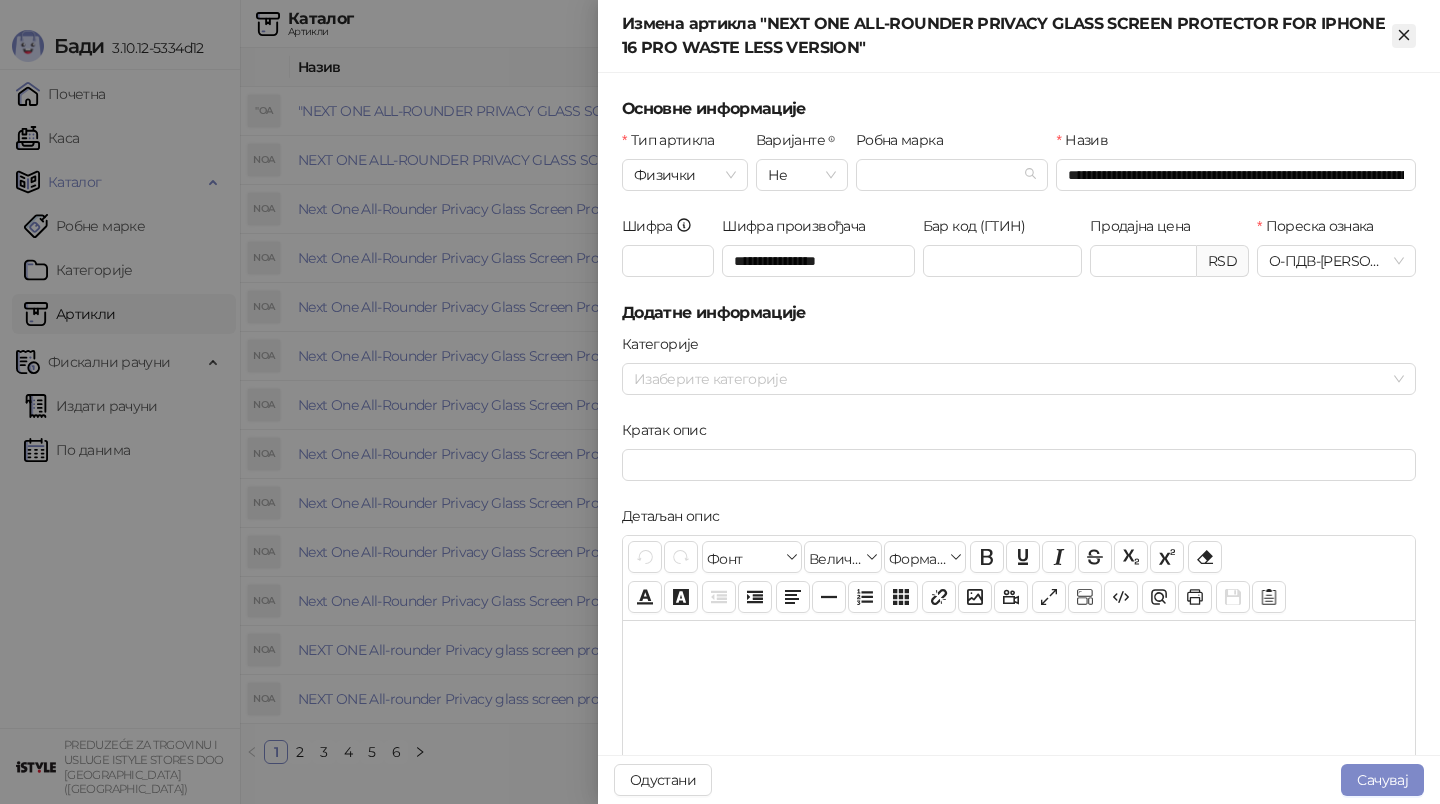 click 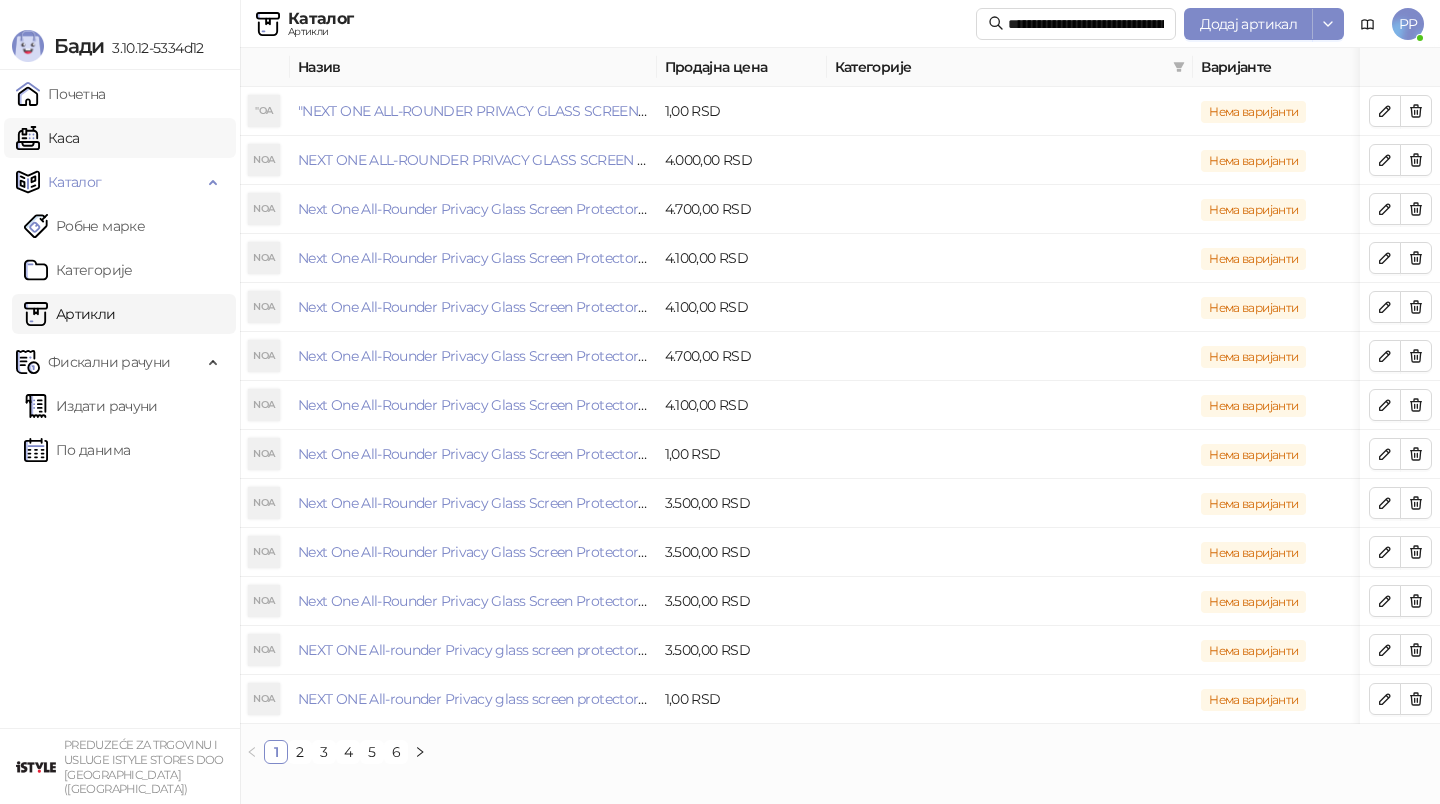click on "Каса" at bounding box center [47, 138] 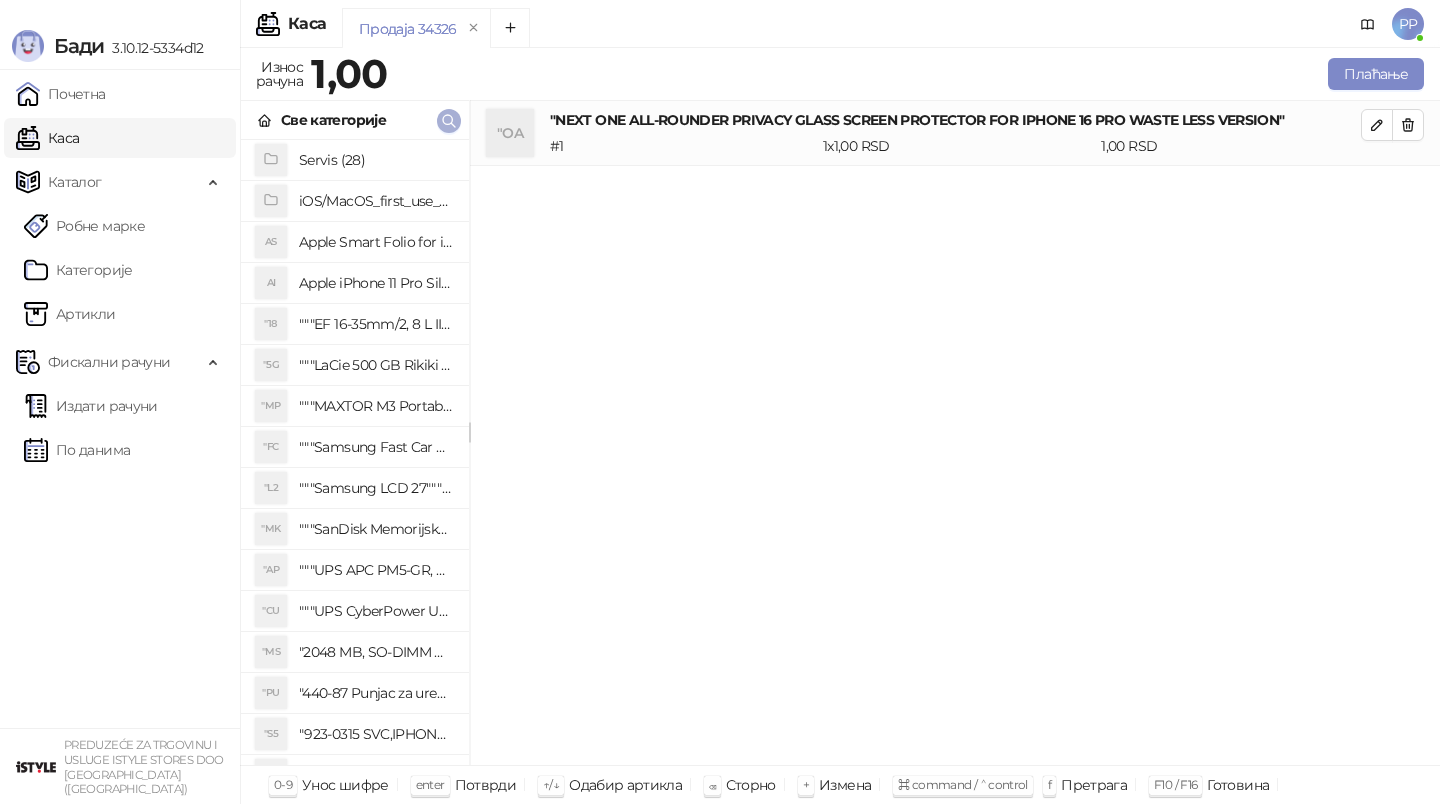 click 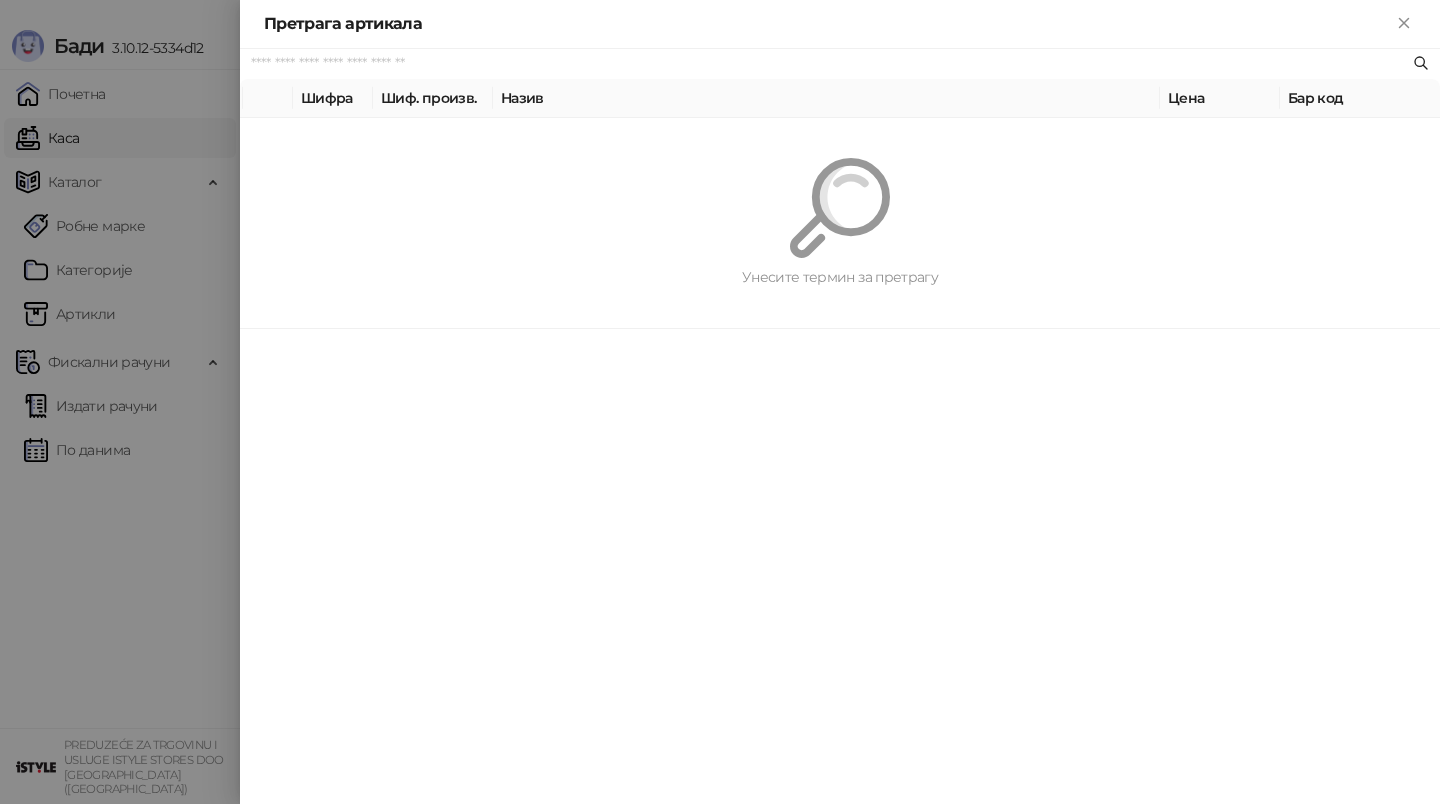 paste on "**********" 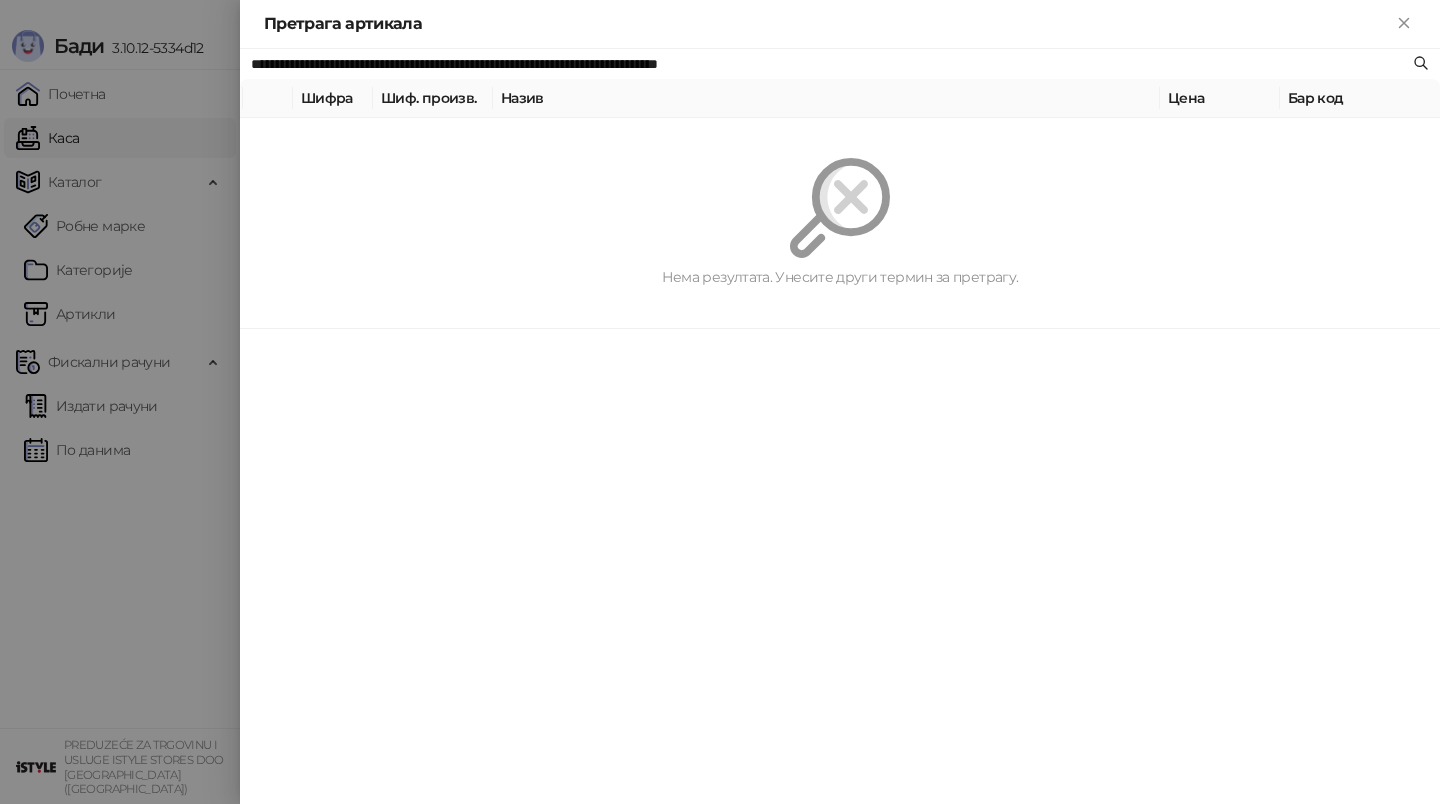 drag, startPoint x: 483, startPoint y: 61, endPoint x: 957, endPoint y: 68, distance: 474.0517 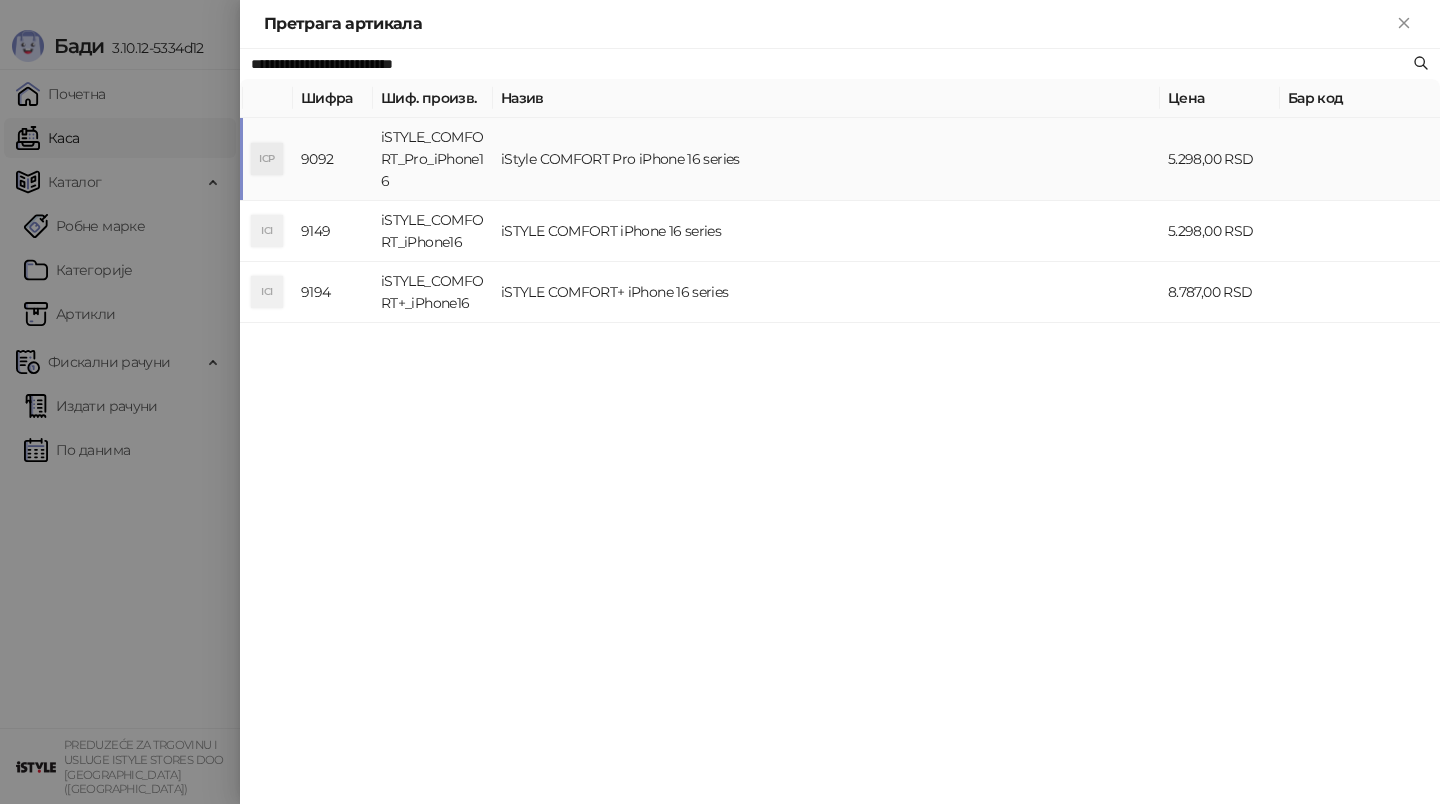 type on "**********" 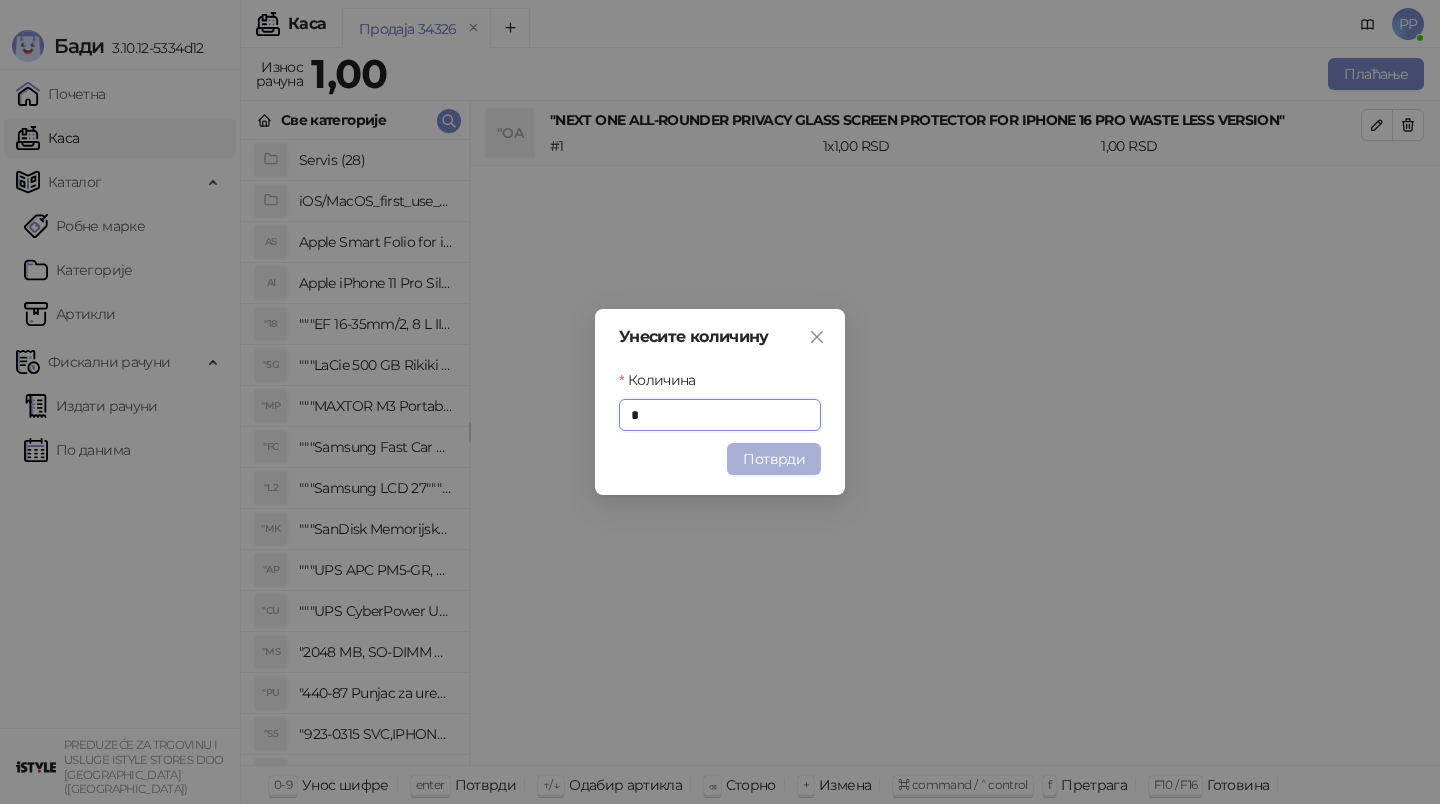 click on "Потврди" at bounding box center [774, 459] 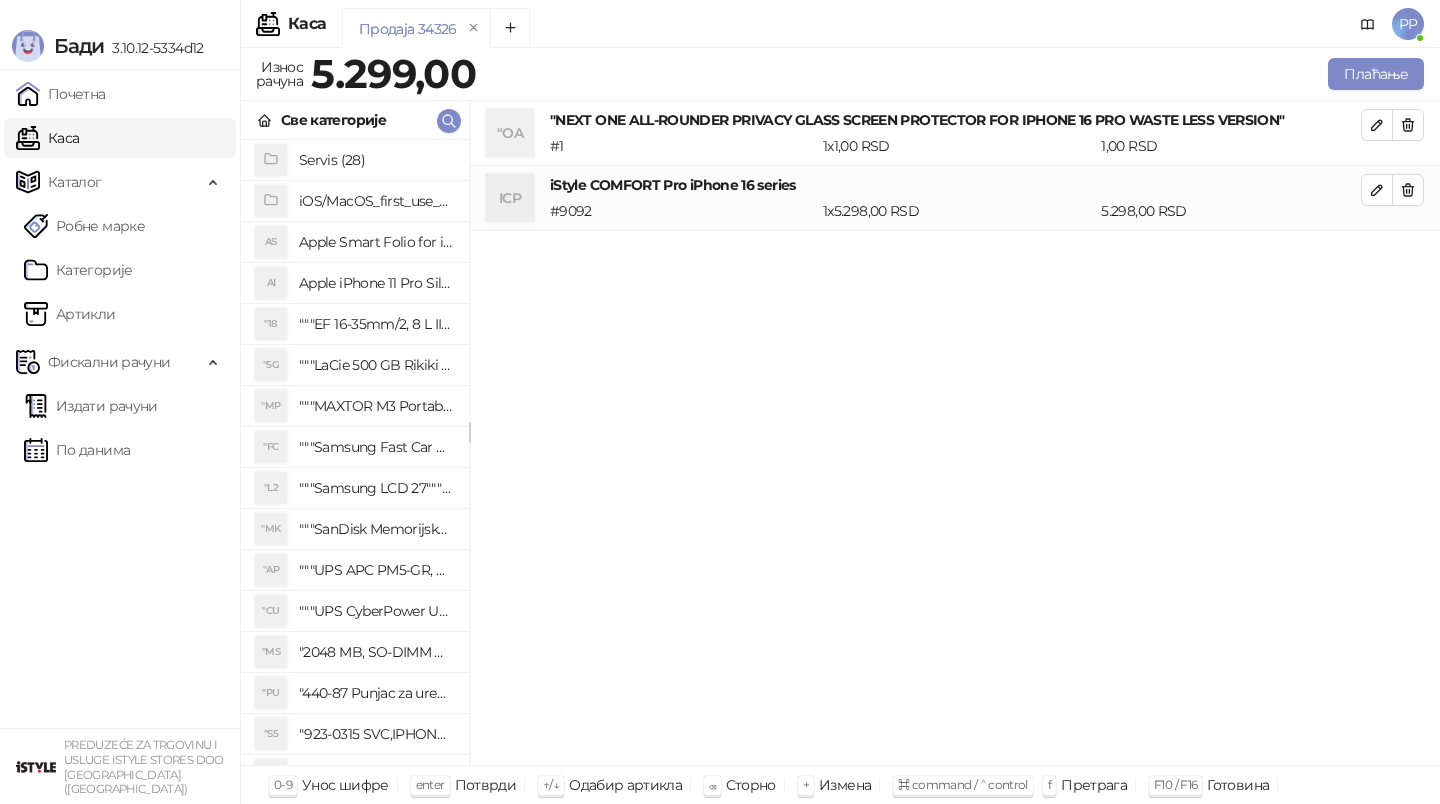 click on ""OA "NEXT ONE ALL-ROUNDER PRIVACY GLASS SCREEN PROTECTOR FOR IPHONE 16 PRO WASTE LESS VERSION"    # 1 1  x  1,00 RSD 1,00 RSD ICP iStyle COMFORT Pro iPhone 16 series    # 9092 1  x  5.298,00 RSD 5.298,00 RSD" at bounding box center (955, 433) 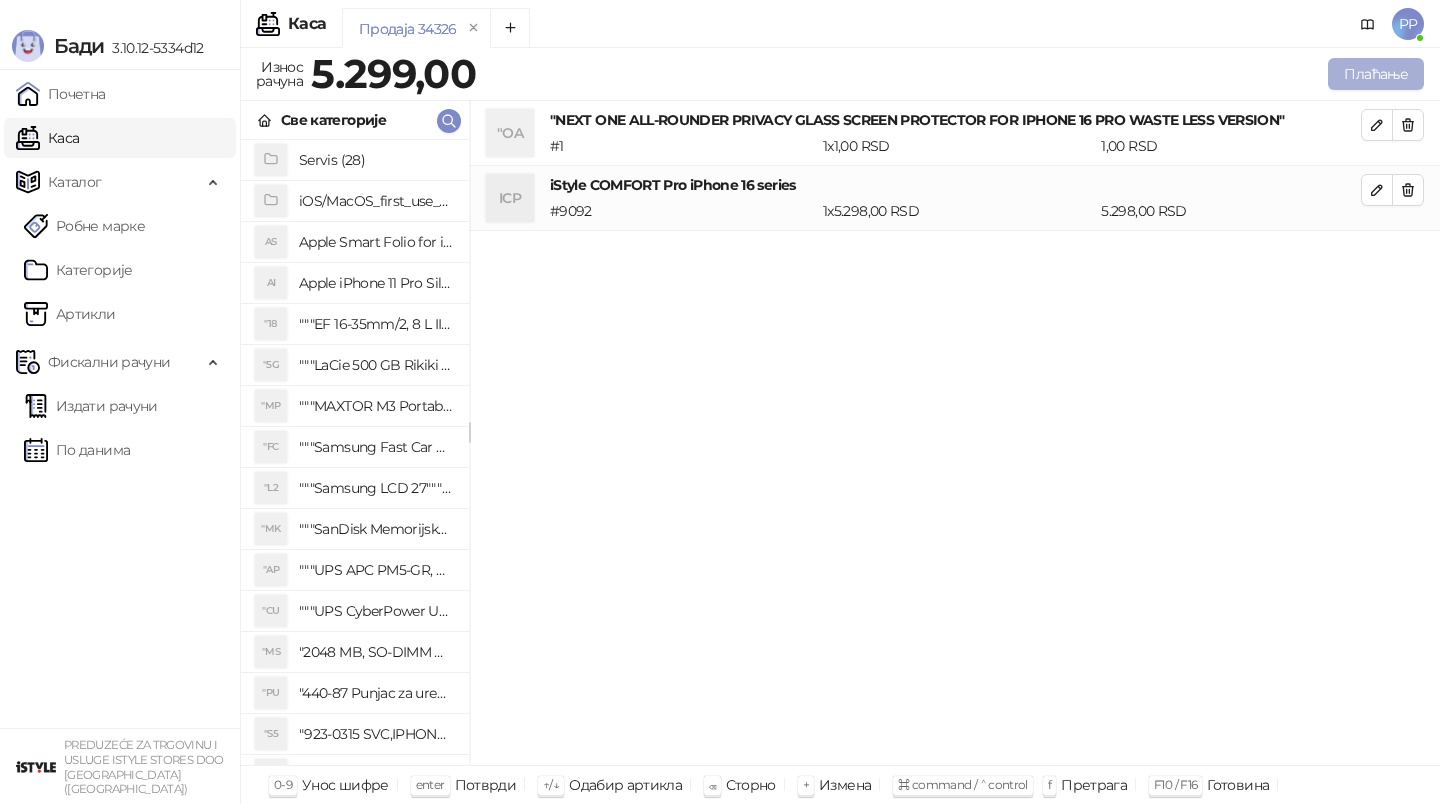 click on "Плаћање" at bounding box center (1376, 74) 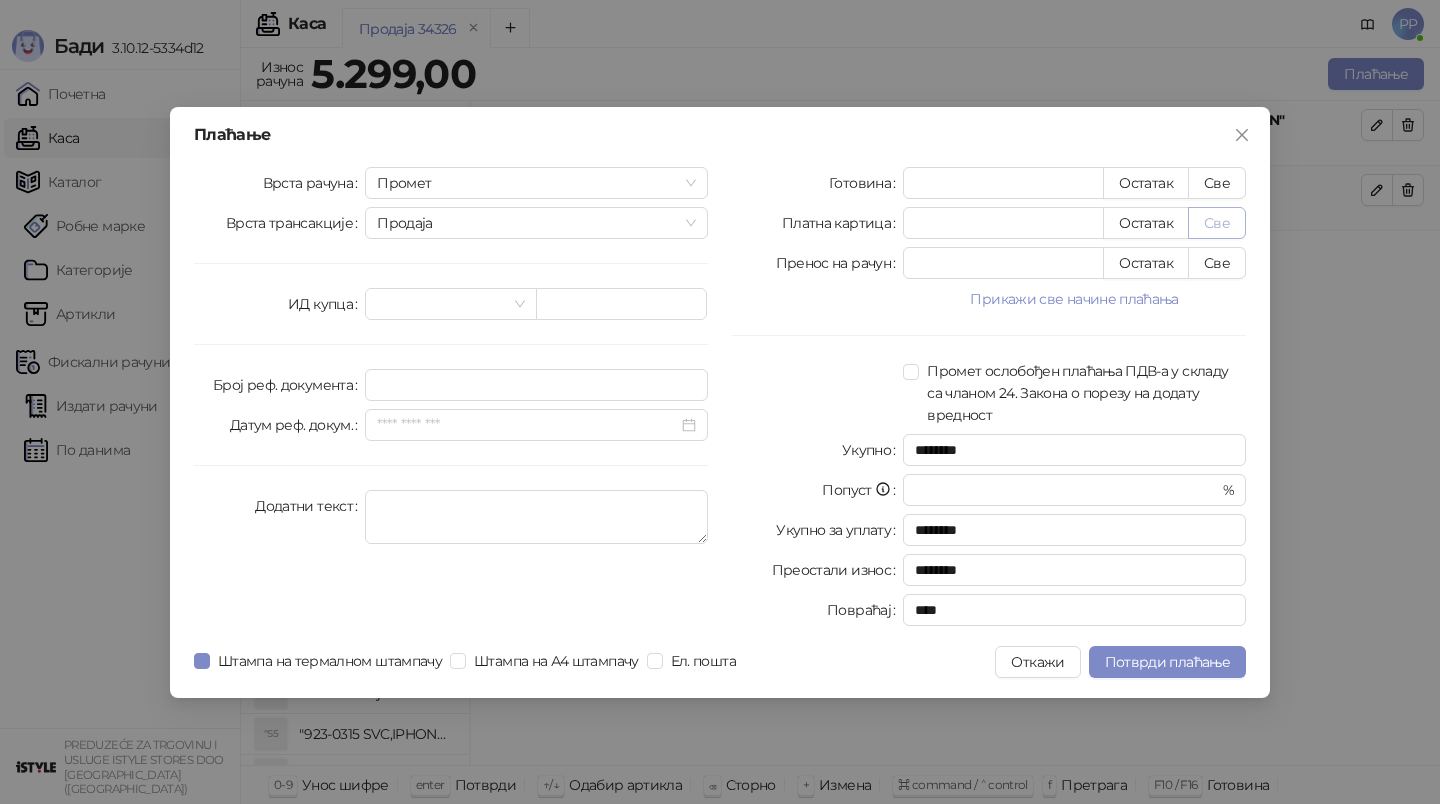 click on "Све" at bounding box center [1217, 223] 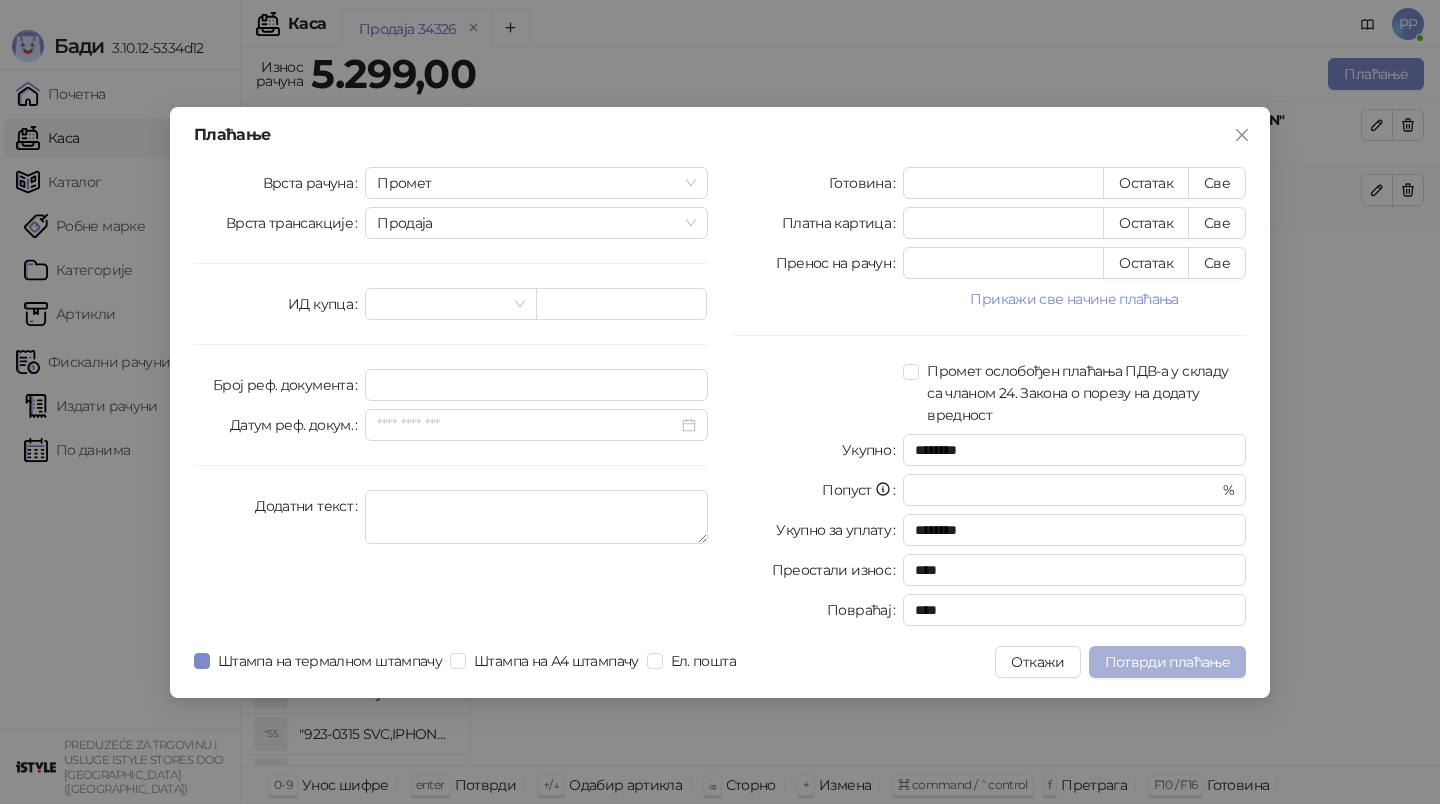 click on "Потврди плаћање" at bounding box center (1167, 662) 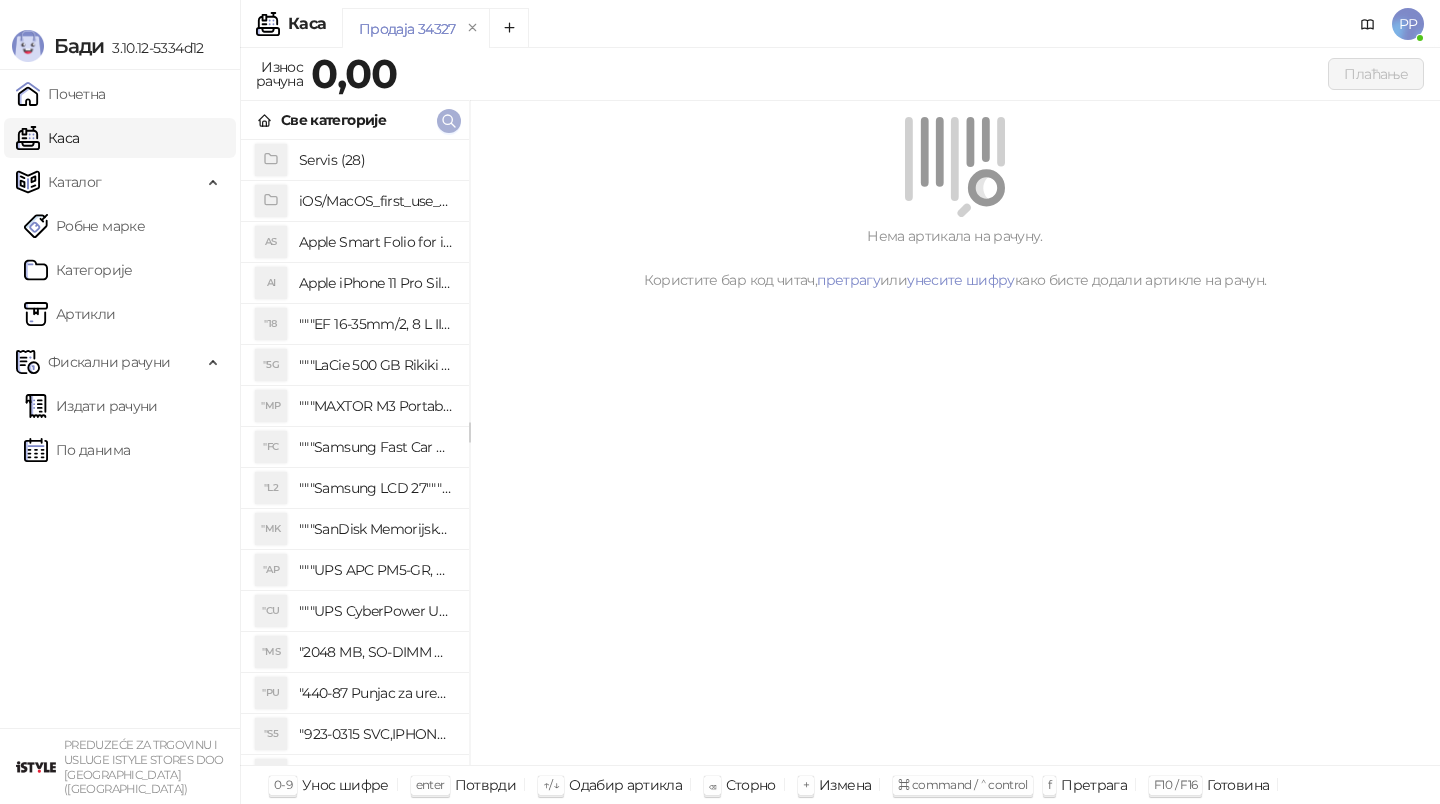 click 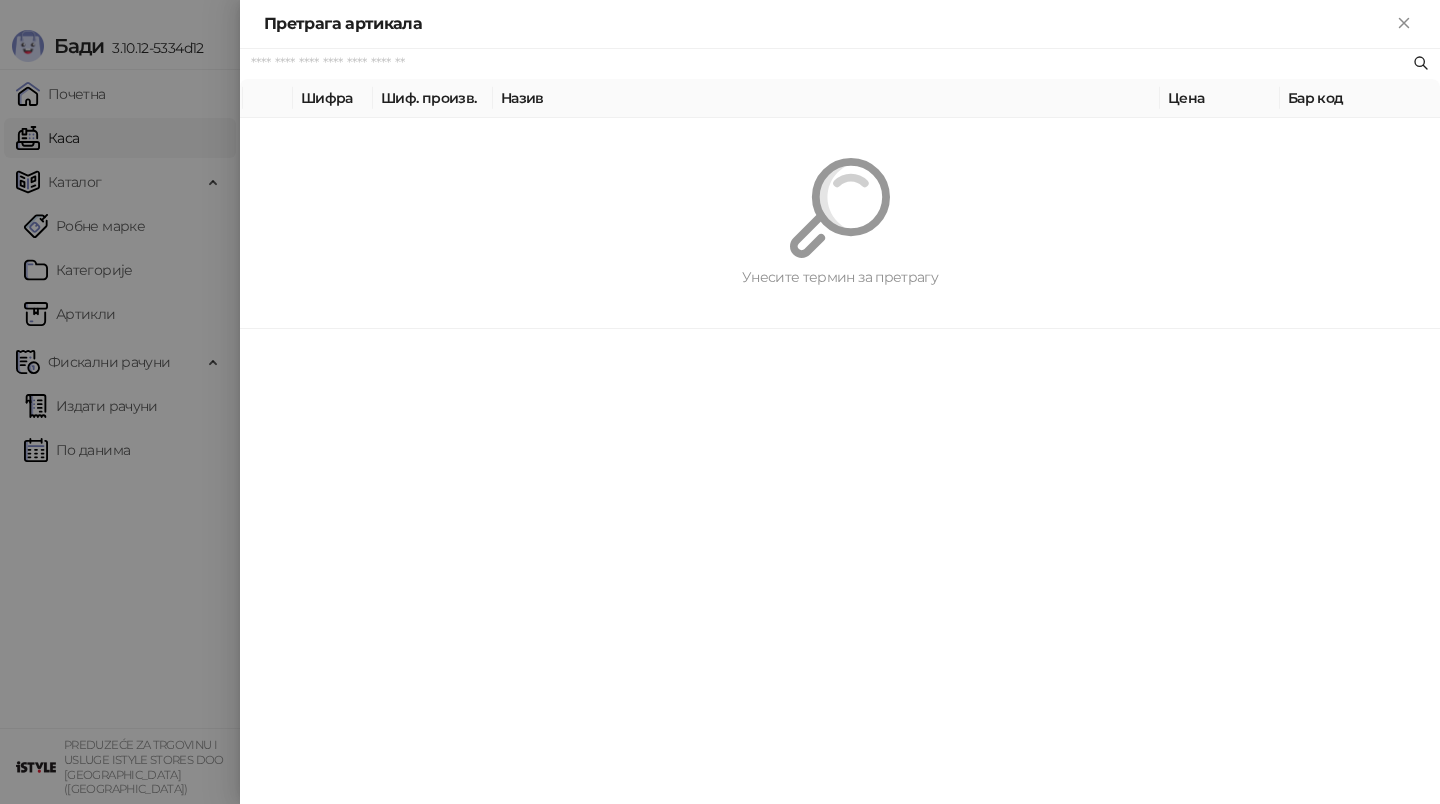 paste on "*******" 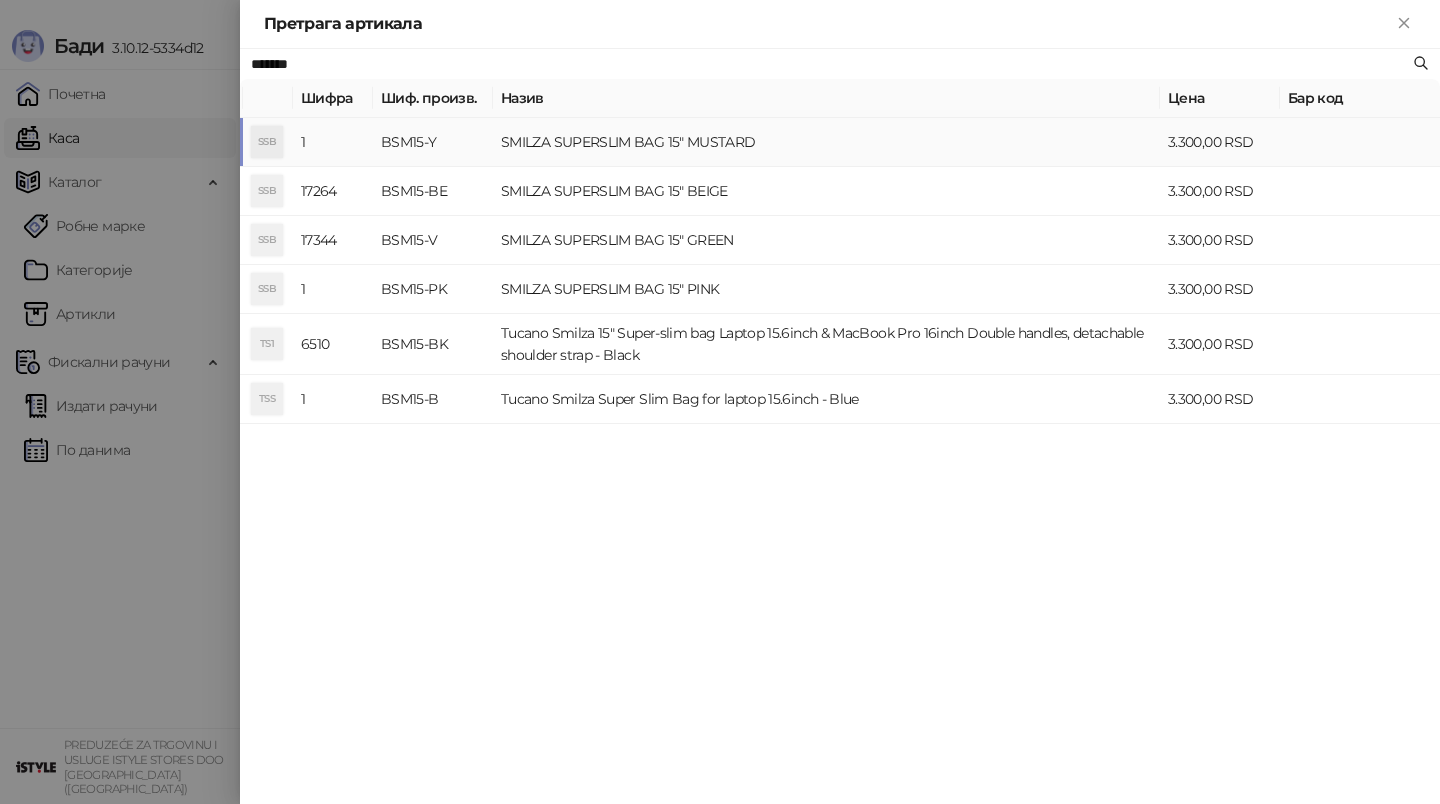 type on "*******" 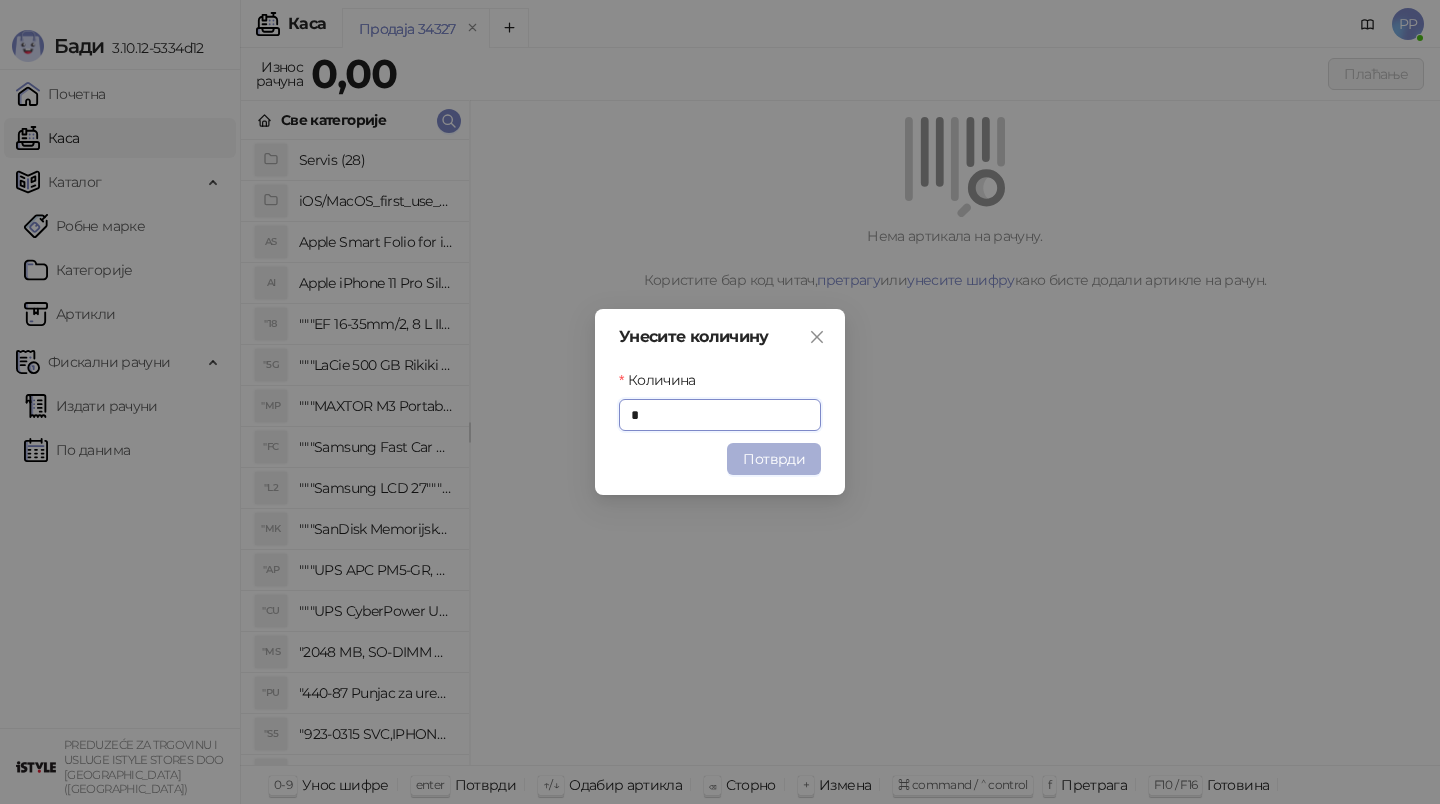 click on "Потврди" at bounding box center (774, 459) 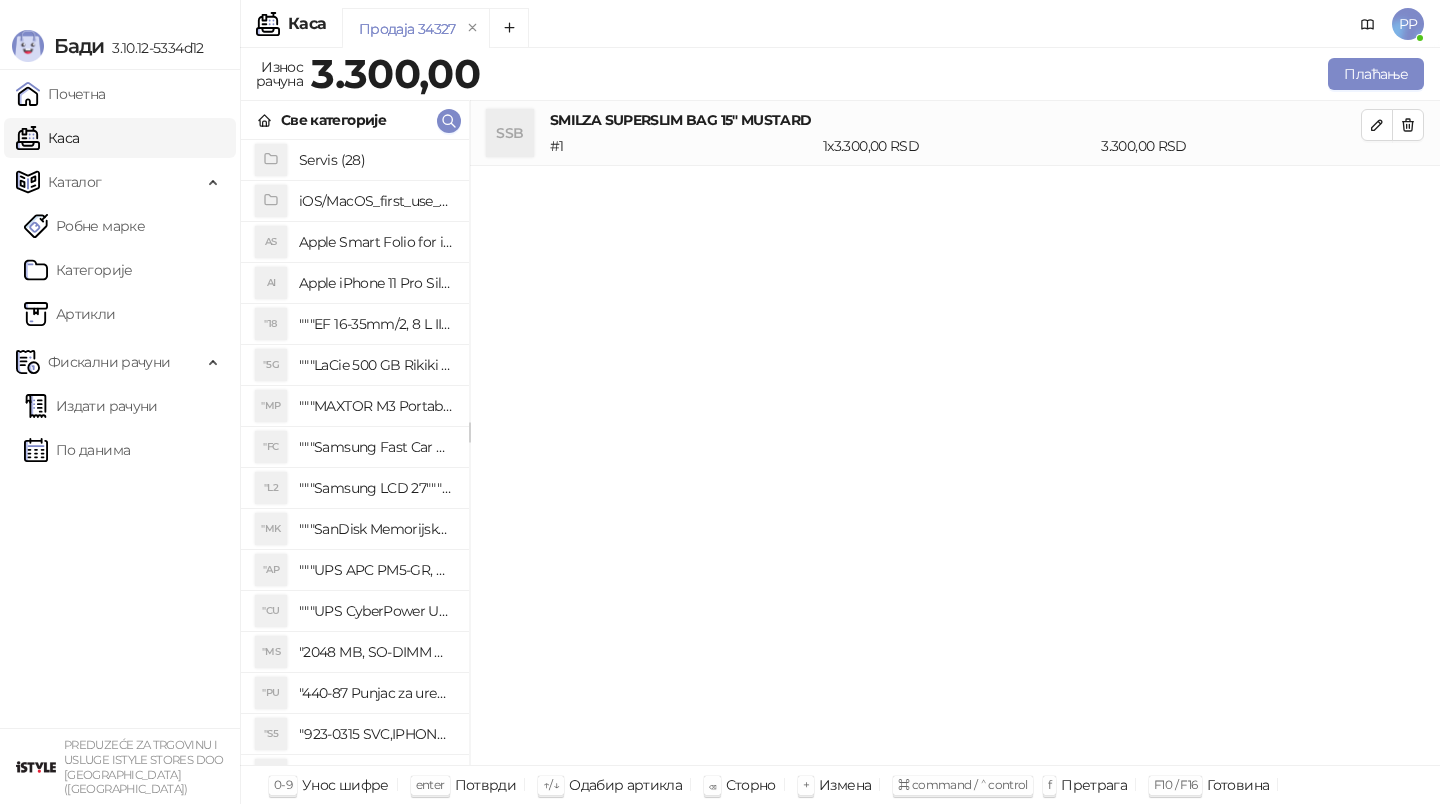 click on "SSB SMILZA SUPERSLIM BAG 15" MUSTARD    # 1 1  x  3.300,00 RSD 3.300,00 RSD" at bounding box center (955, 433) 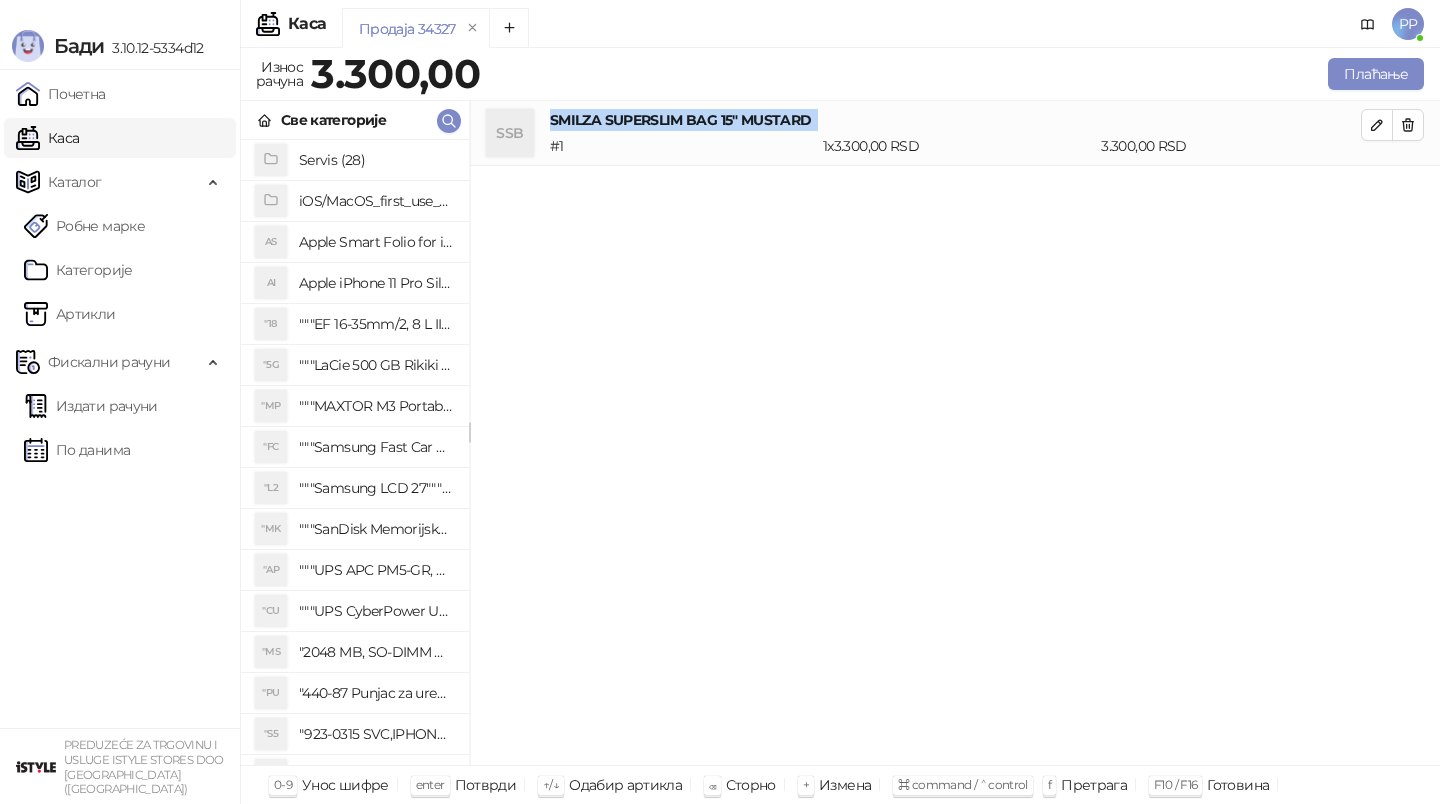 drag, startPoint x: 829, startPoint y: 122, endPoint x: 547, endPoint y: 118, distance: 282.02838 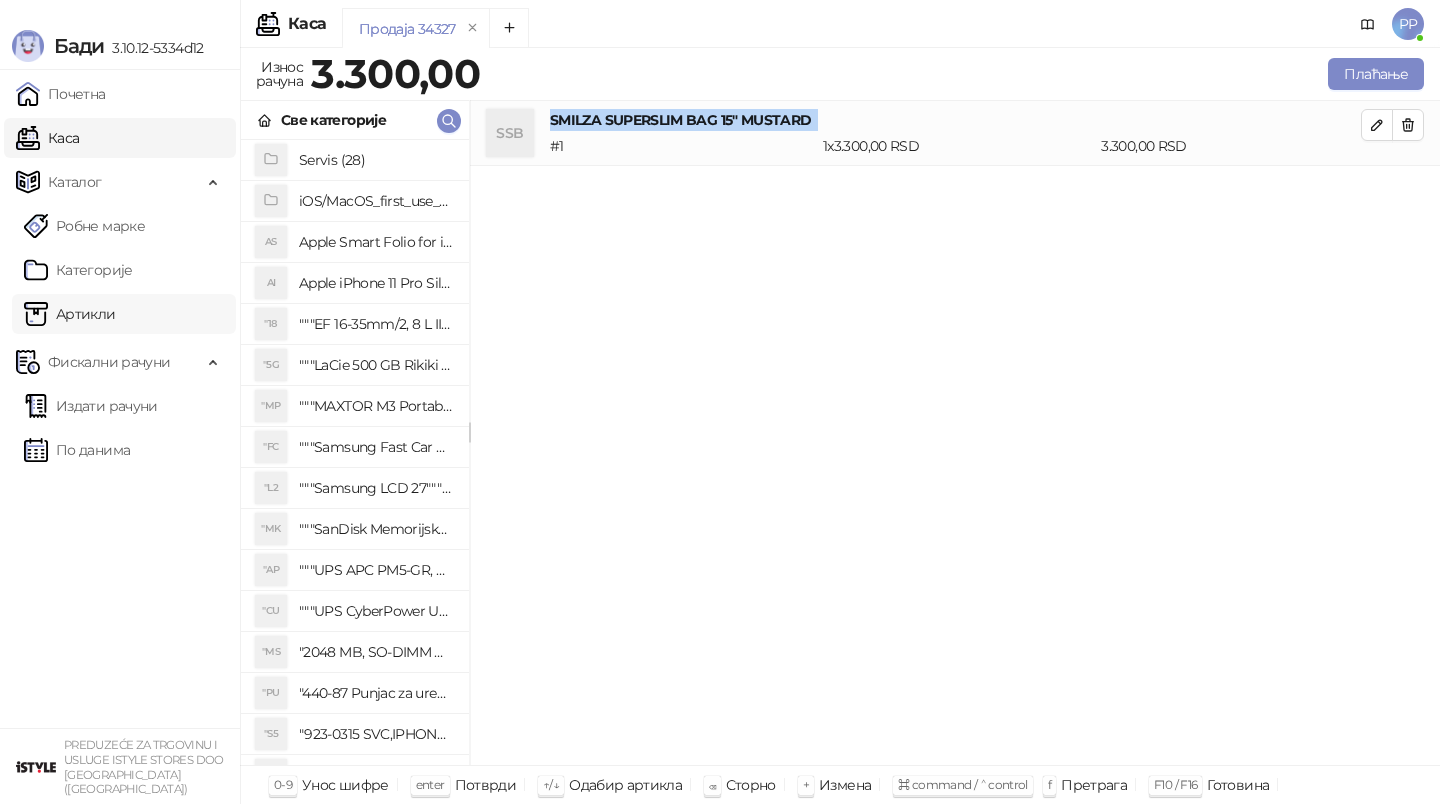 click on "Артикли" at bounding box center [70, 314] 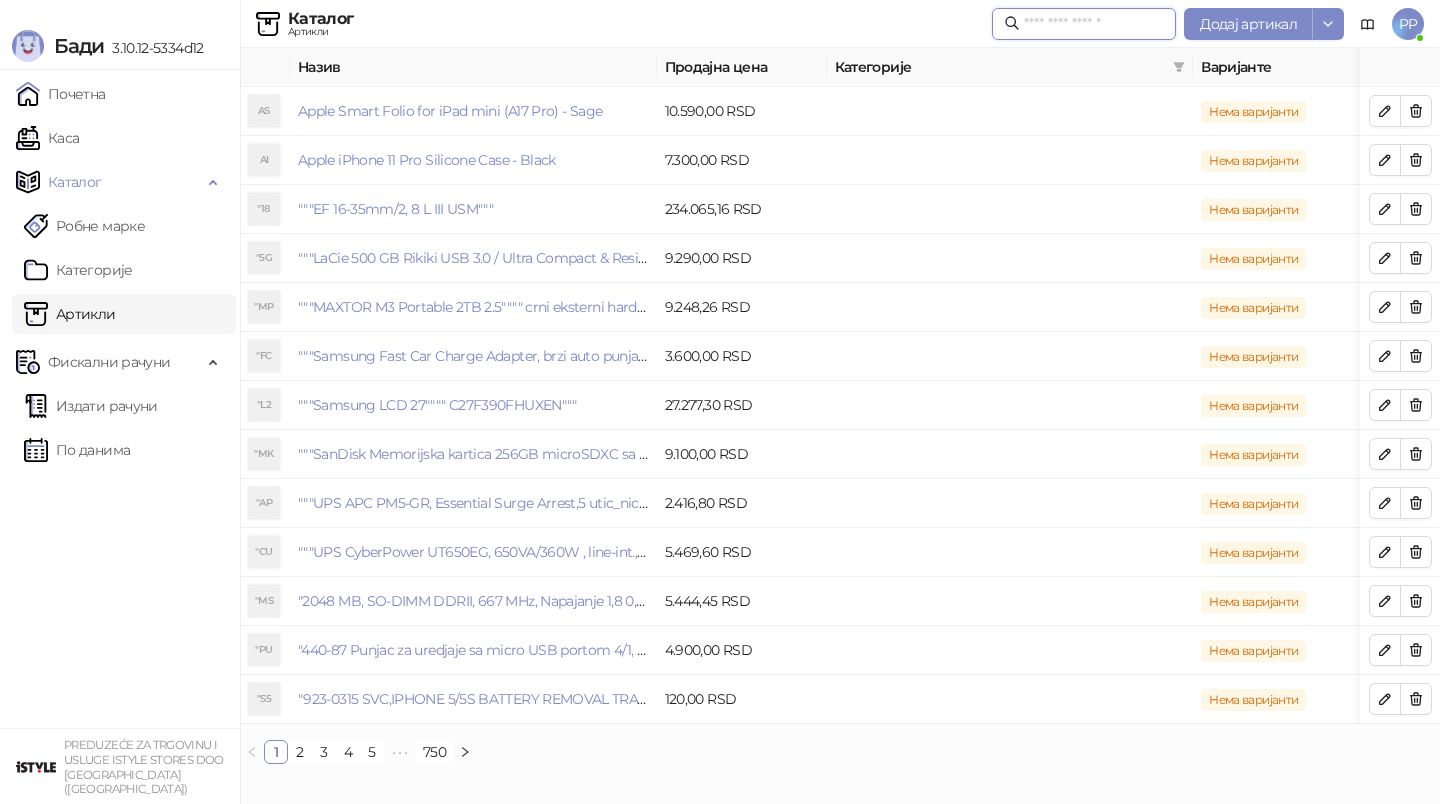 click at bounding box center [1094, 24] 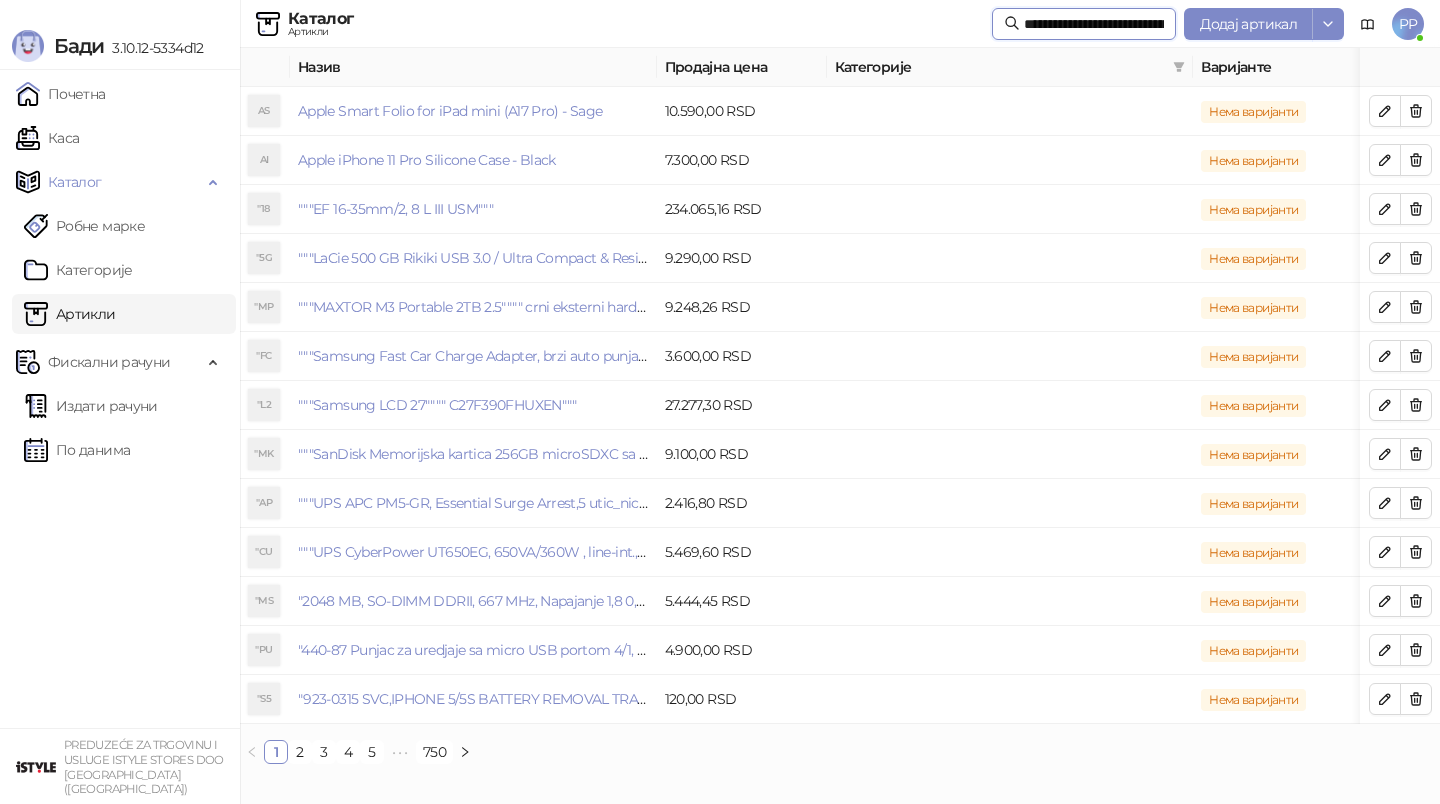 scroll, scrollTop: 0, scrollLeft: 103, axis: horizontal 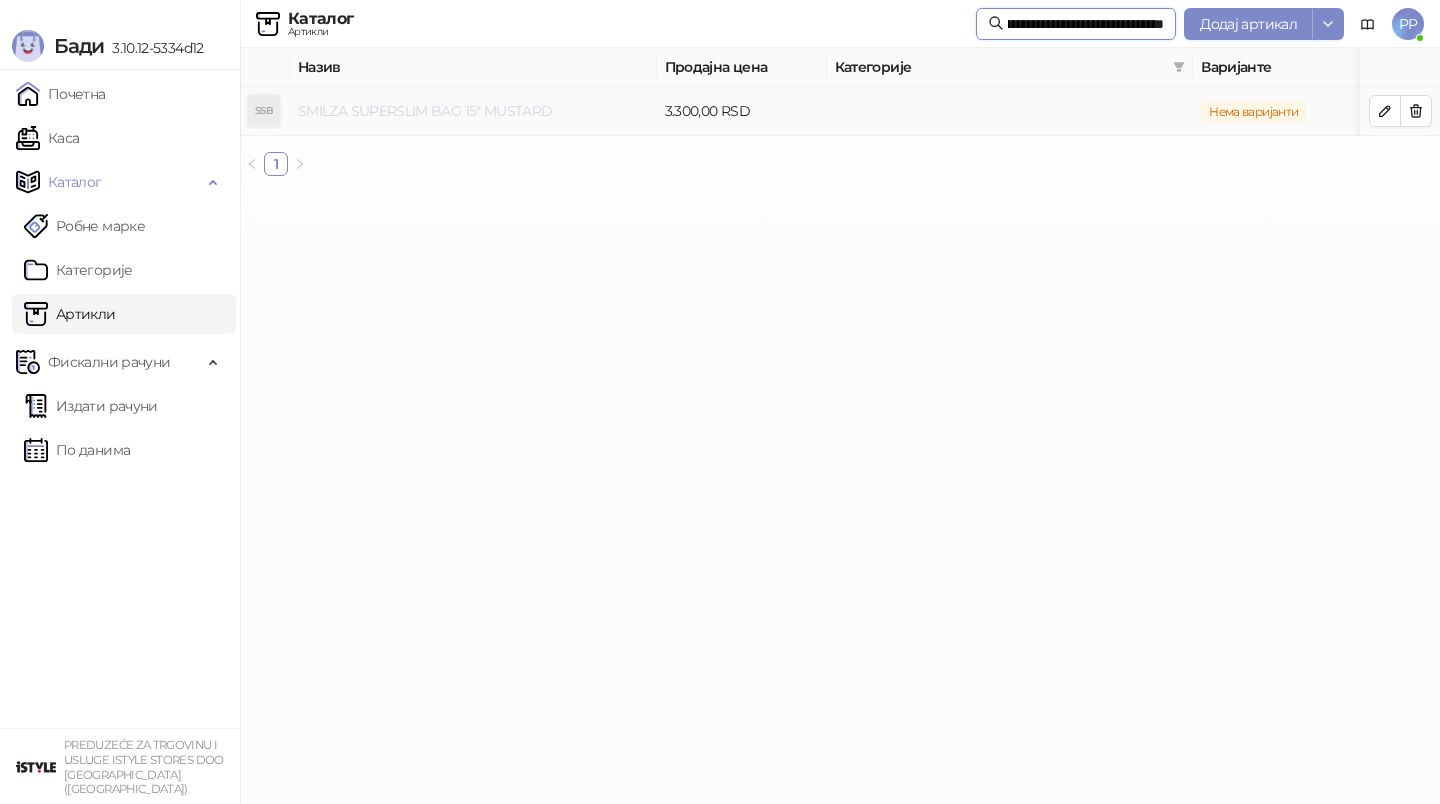 type on "**********" 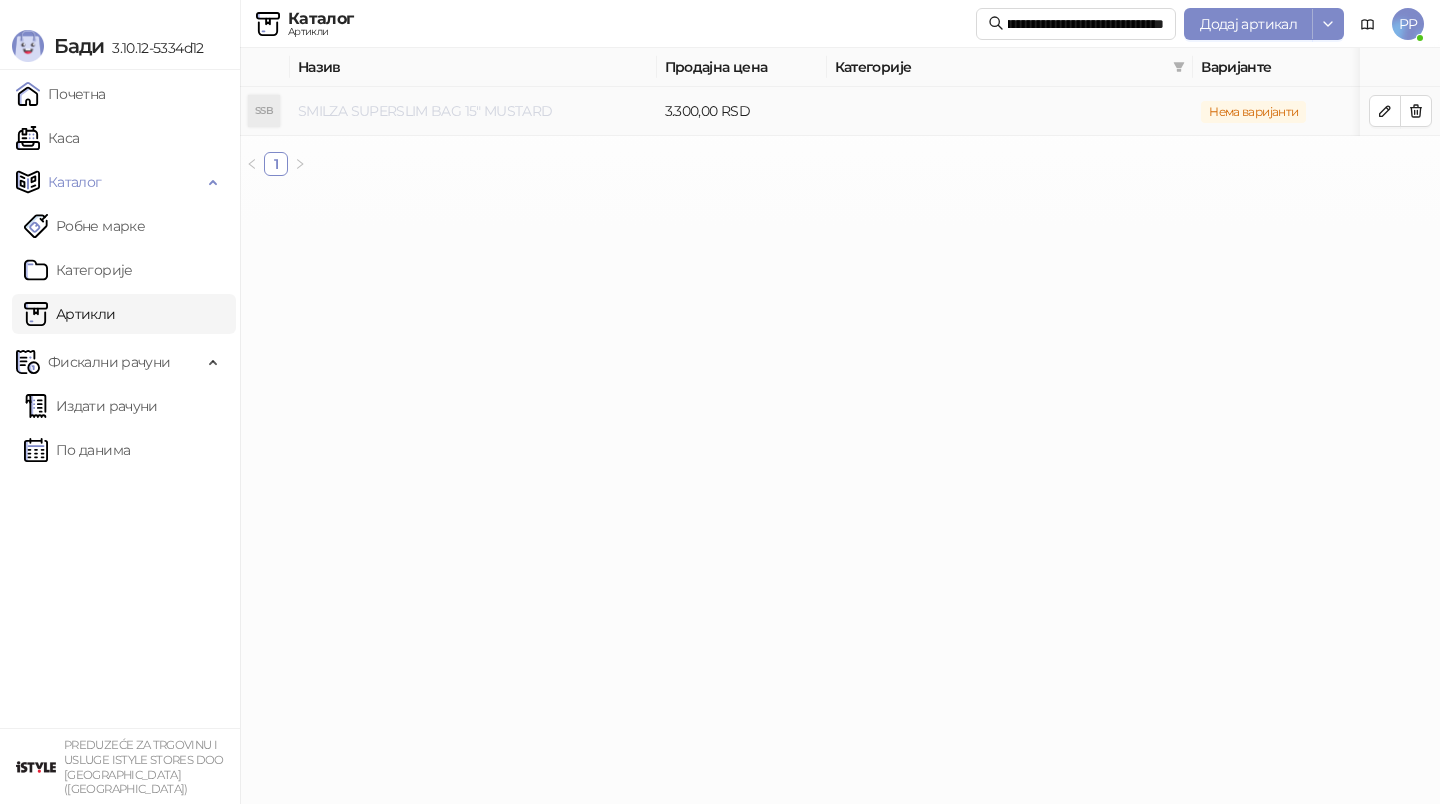 scroll, scrollTop: 0, scrollLeft: 0, axis: both 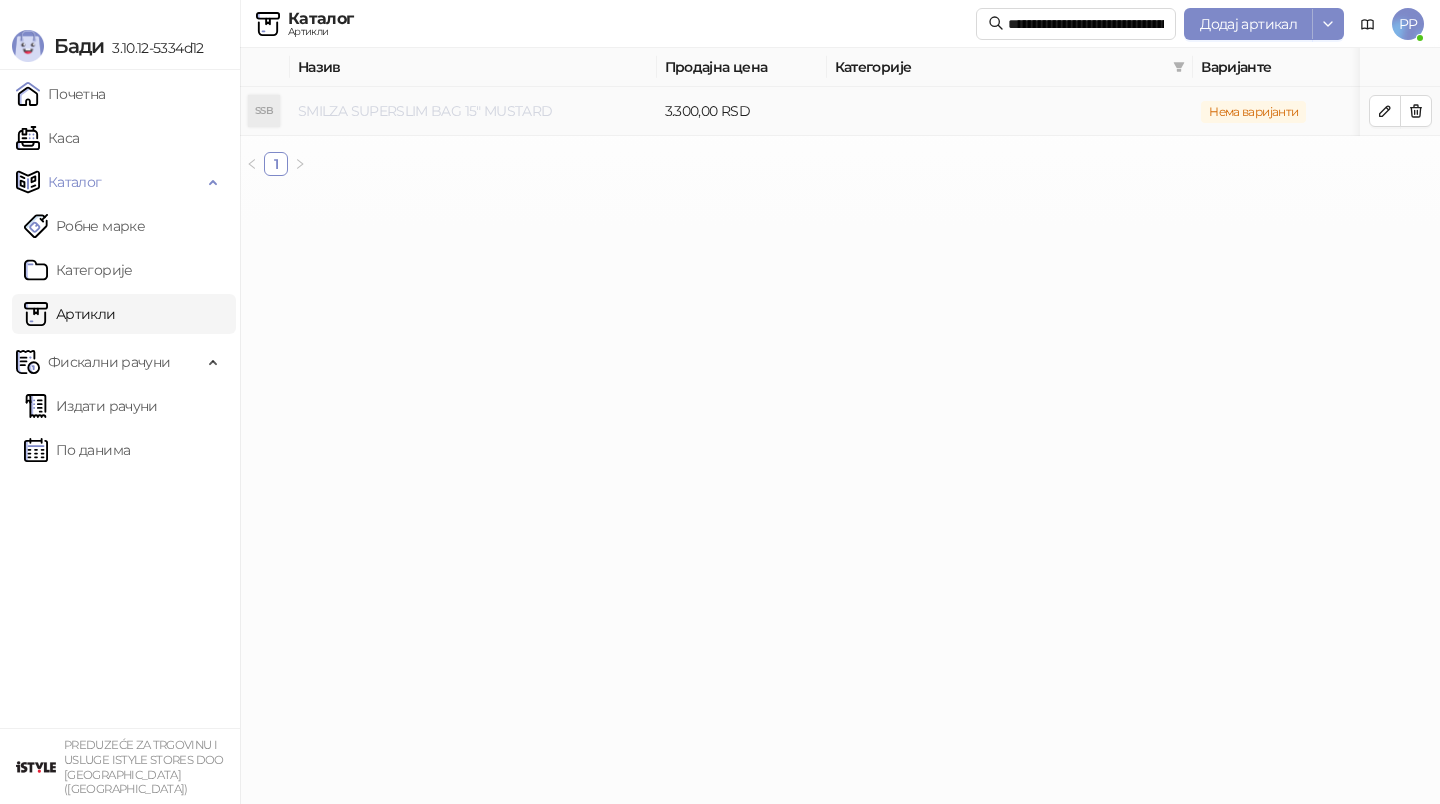 click on "SMILZA SUPERSLIM BAG 15" MUSTARD" at bounding box center (425, 111) 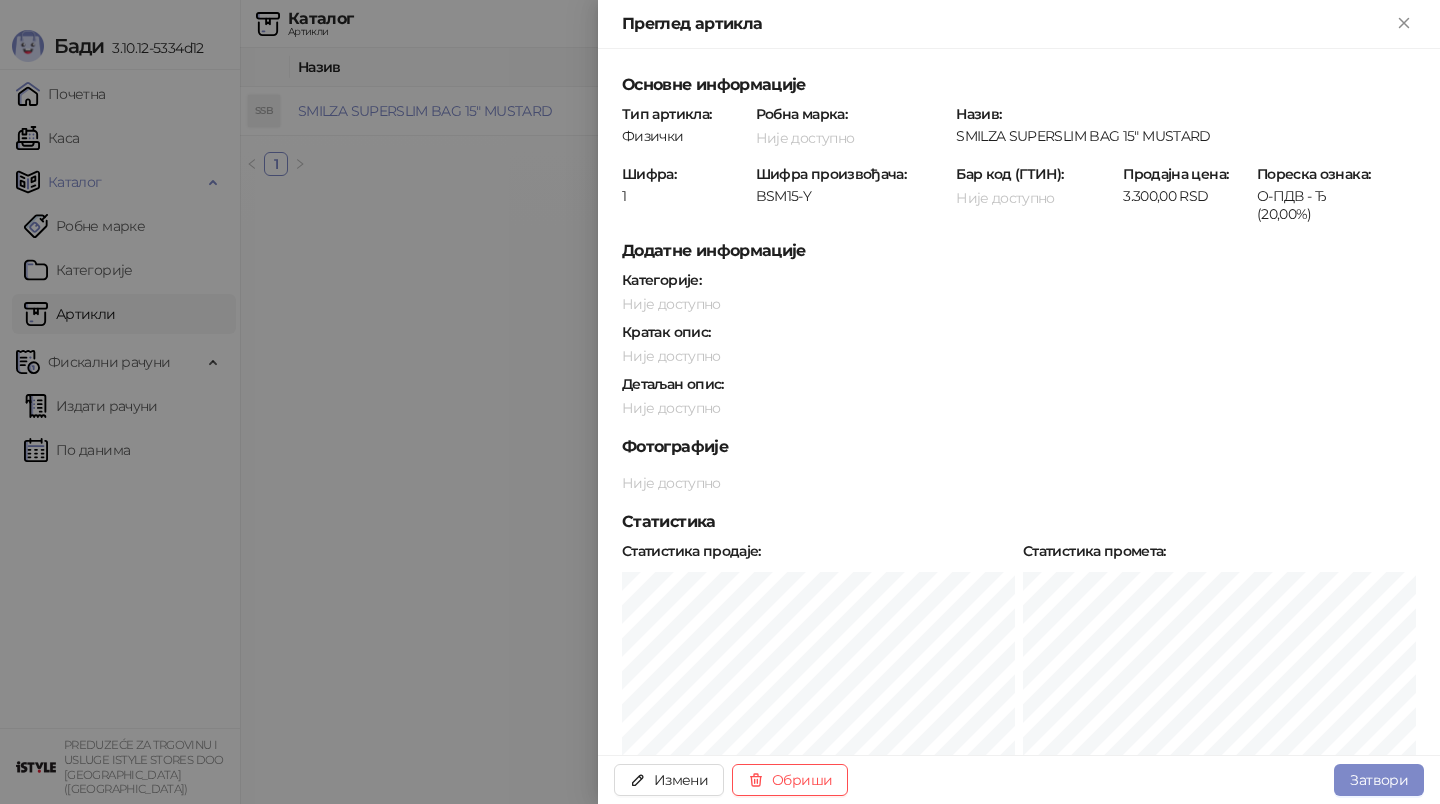 click at bounding box center (720, 402) 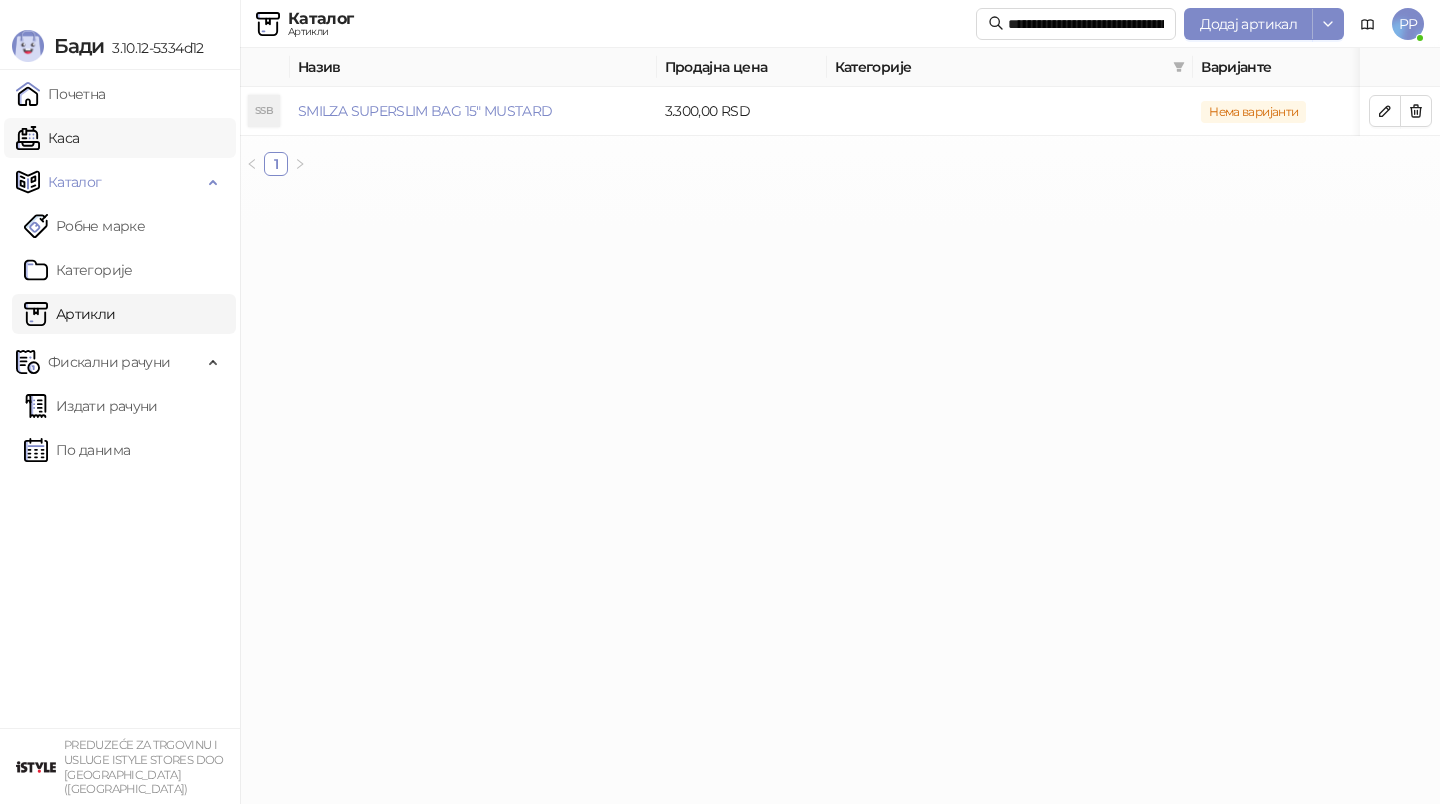 click on "Каса" at bounding box center (47, 138) 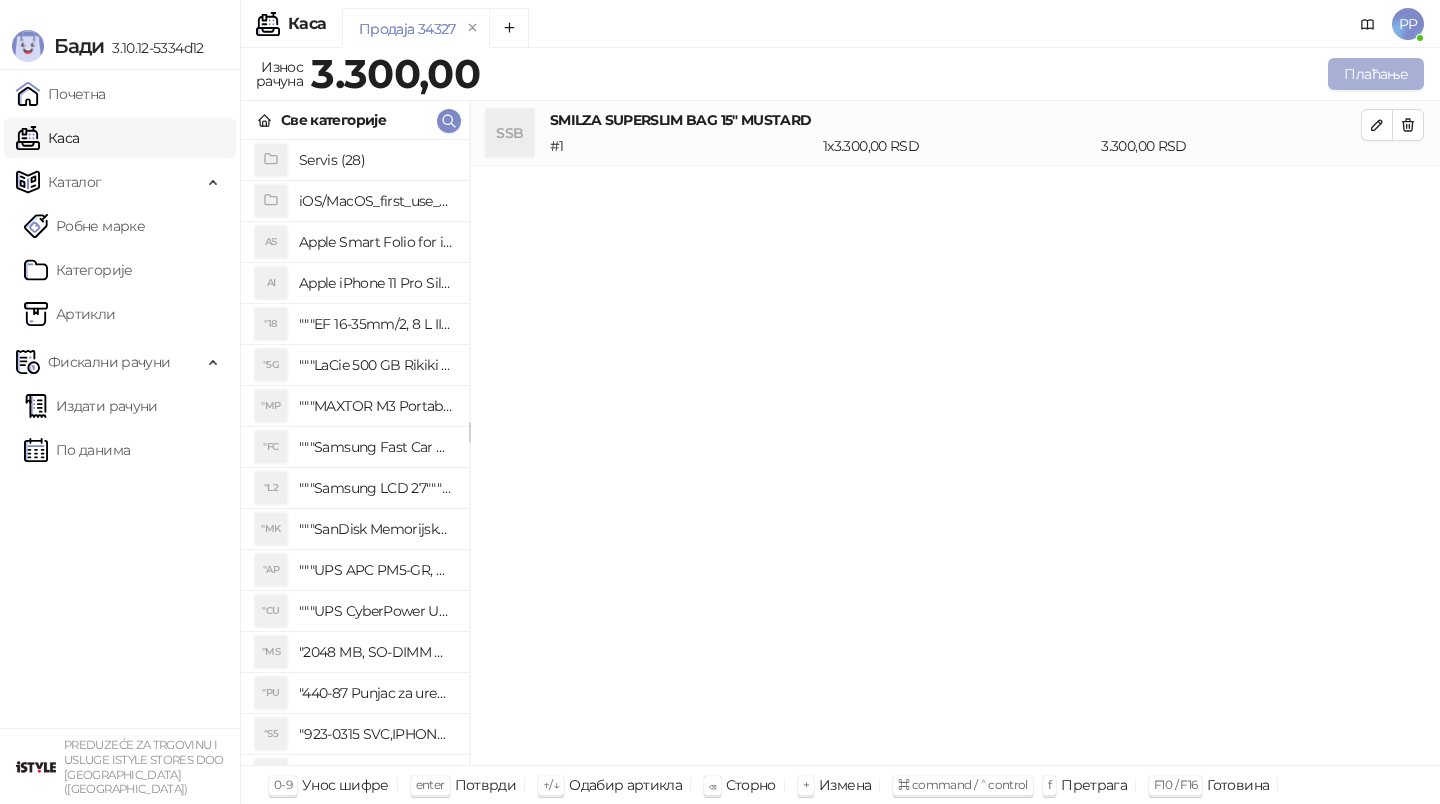 click on "Плаћање" at bounding box center (1376, 74) 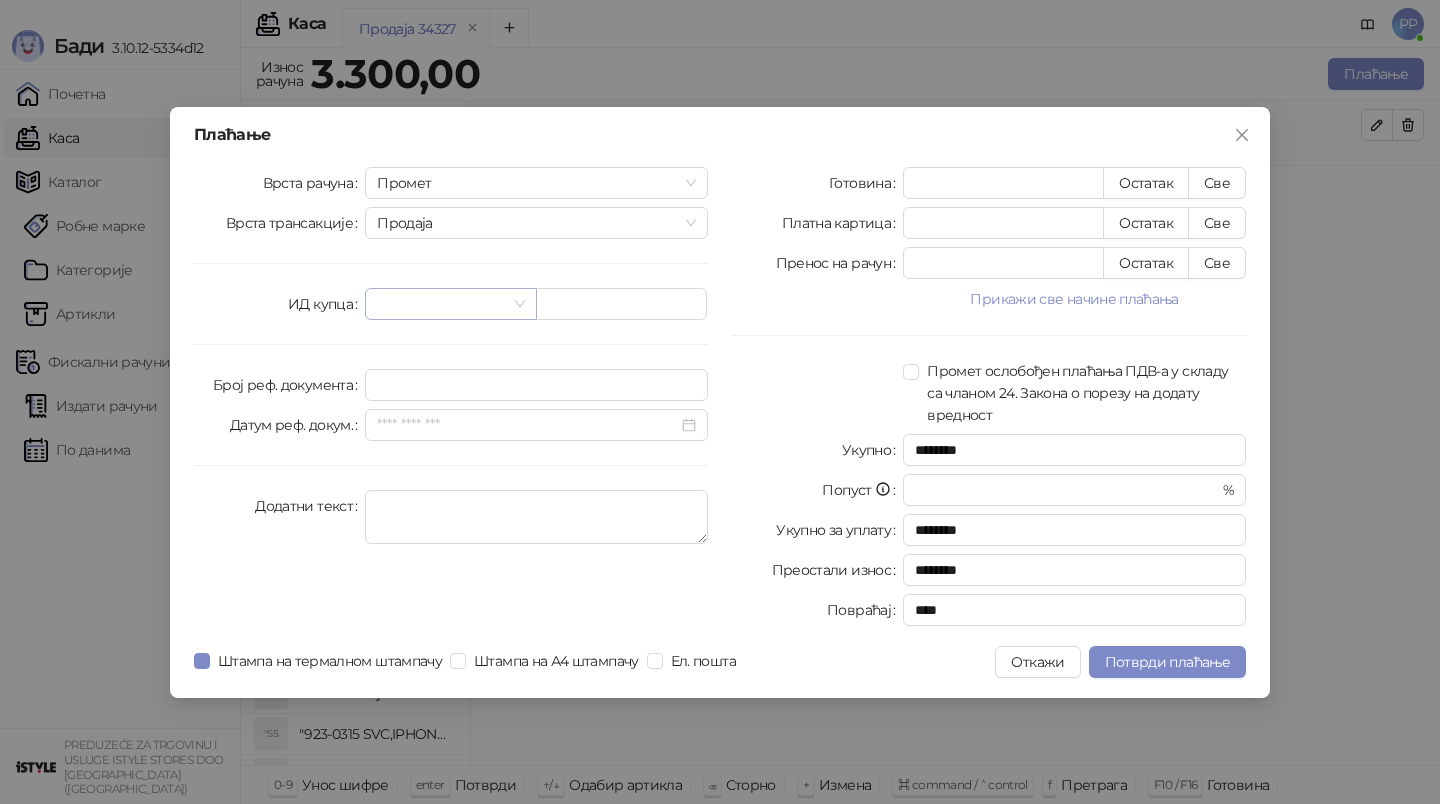 click at bounding box center (441, 304) 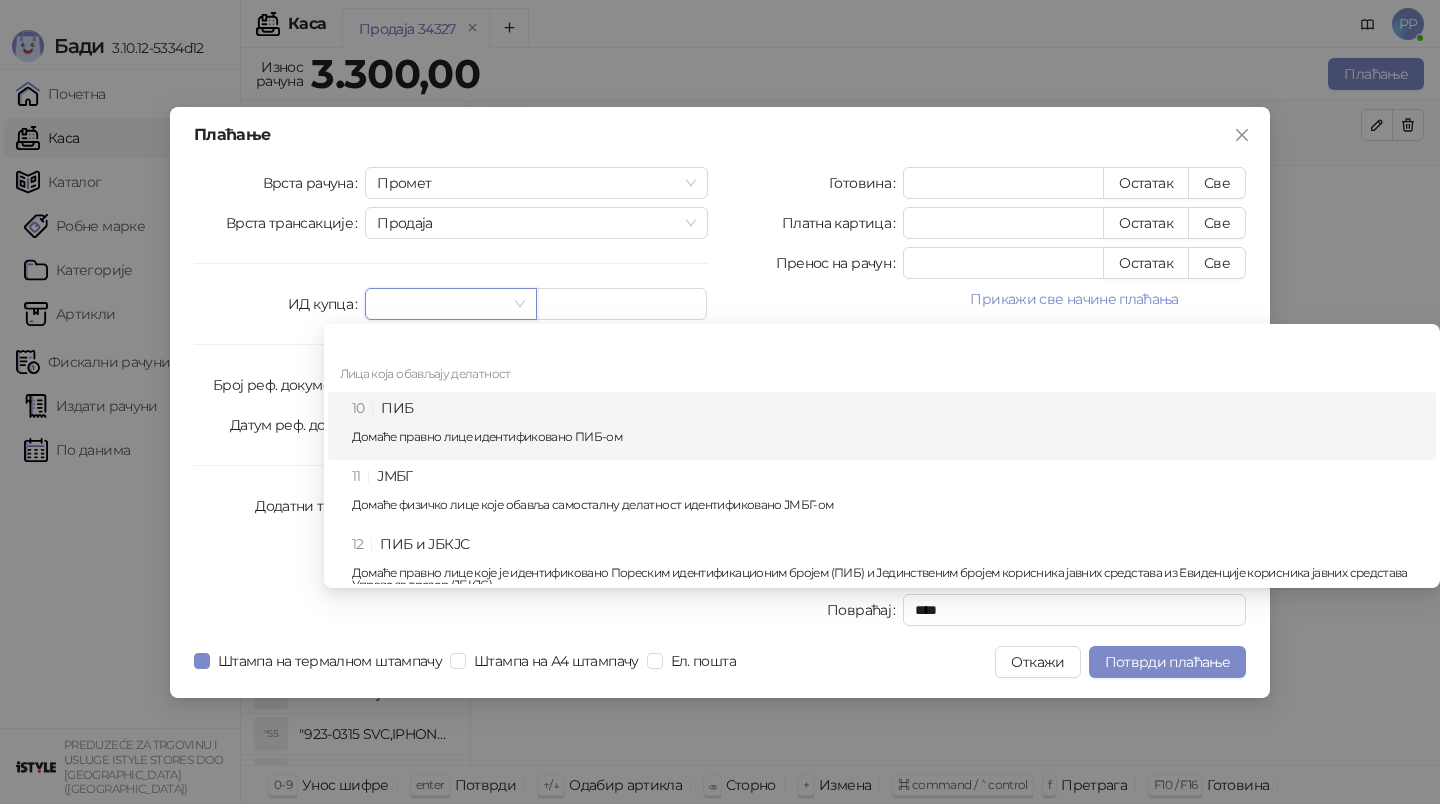 click on "10 ПИБ Домаће правно лице идентификовано ПИБ-ом" at bounding box center [888, 426] 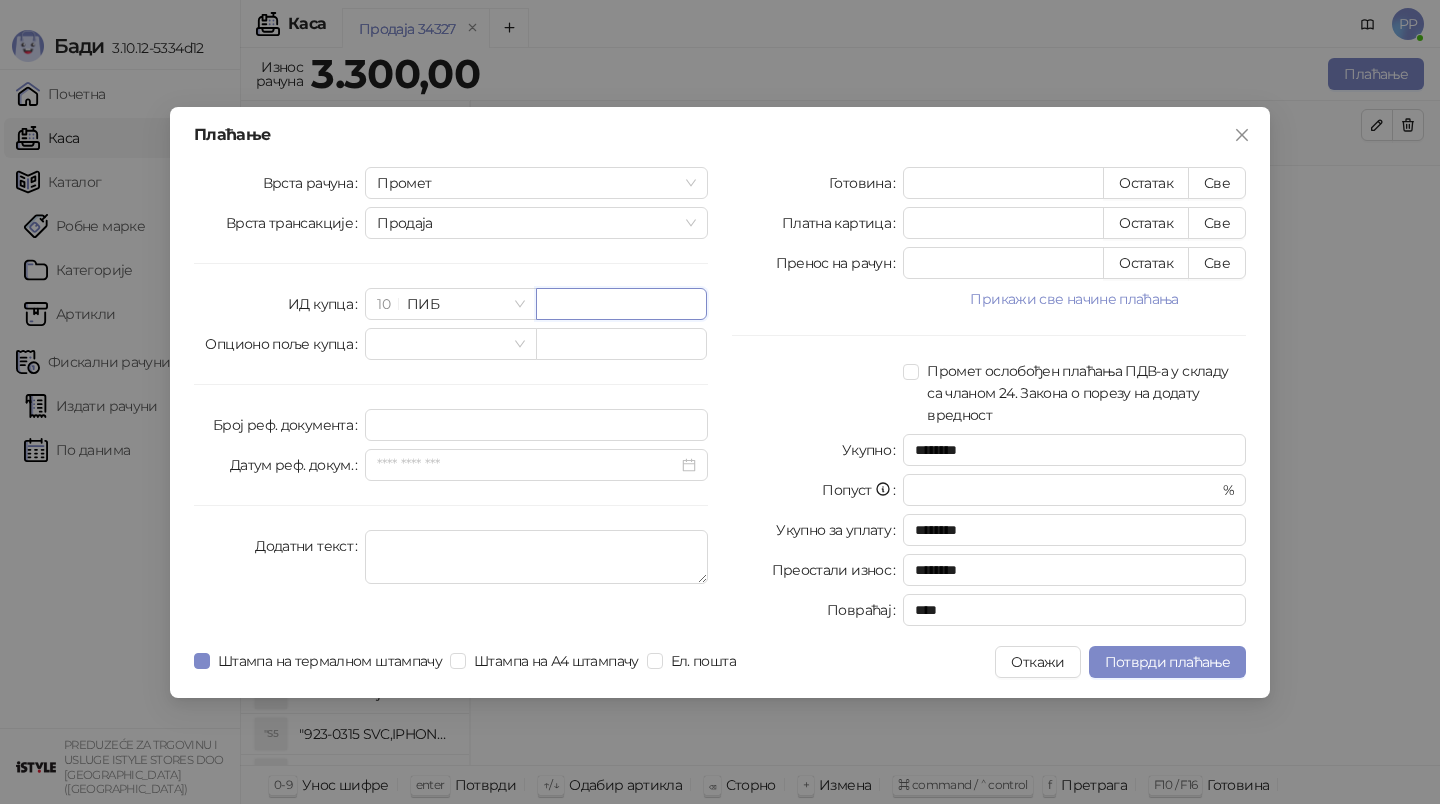 click at bounding box center (621, 304) 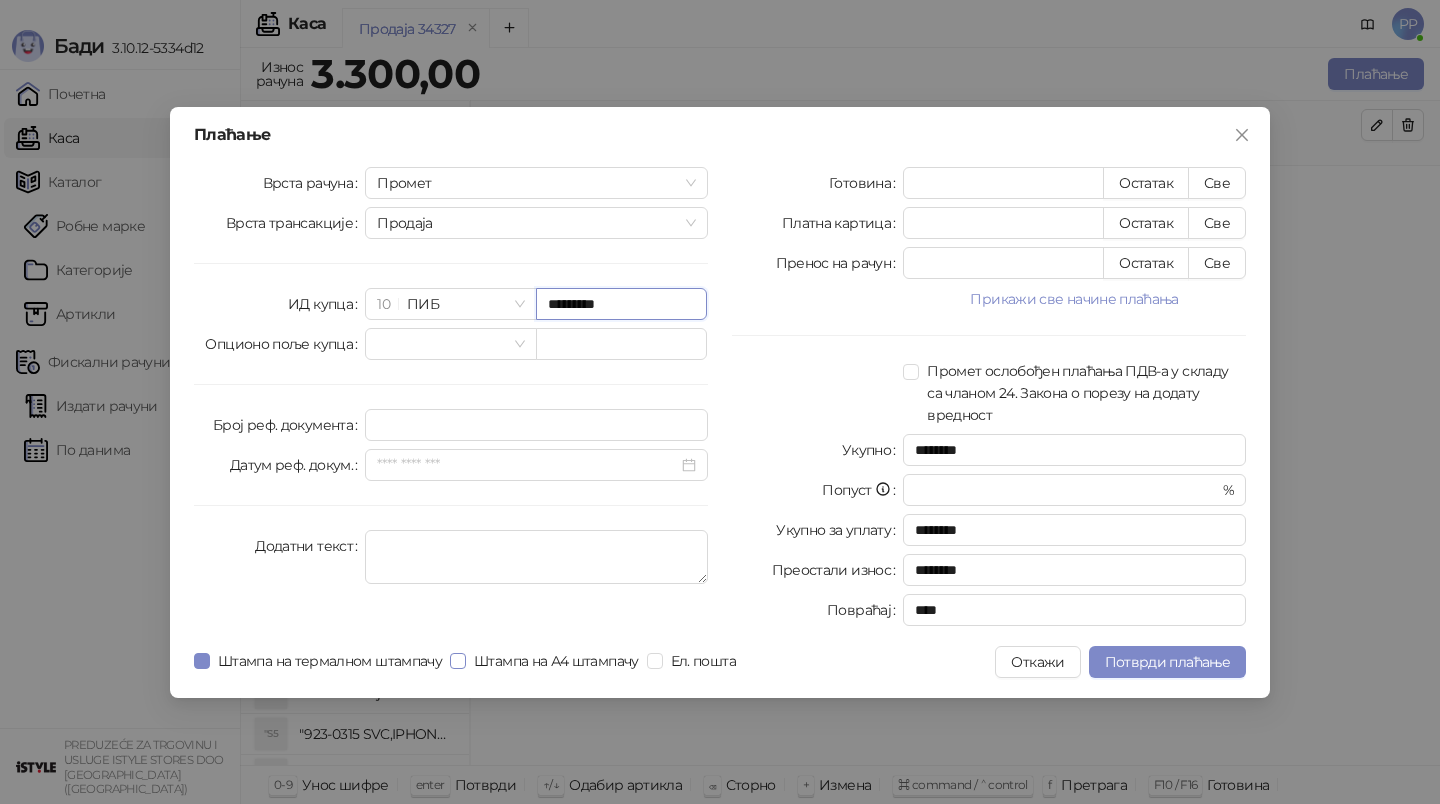 type on "*********" 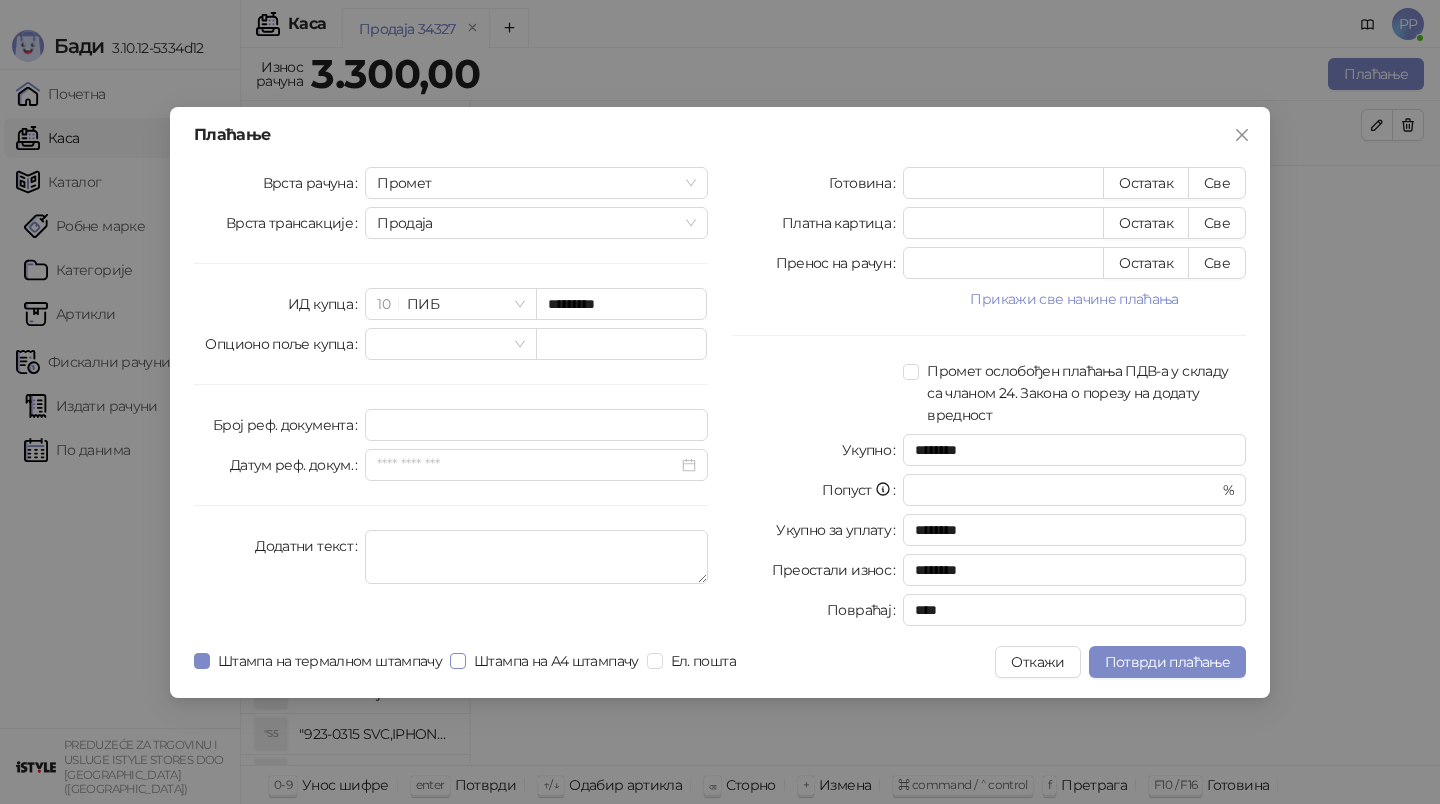 click on "Штампа на А4 штампачу" at bounding box center (556, 661) 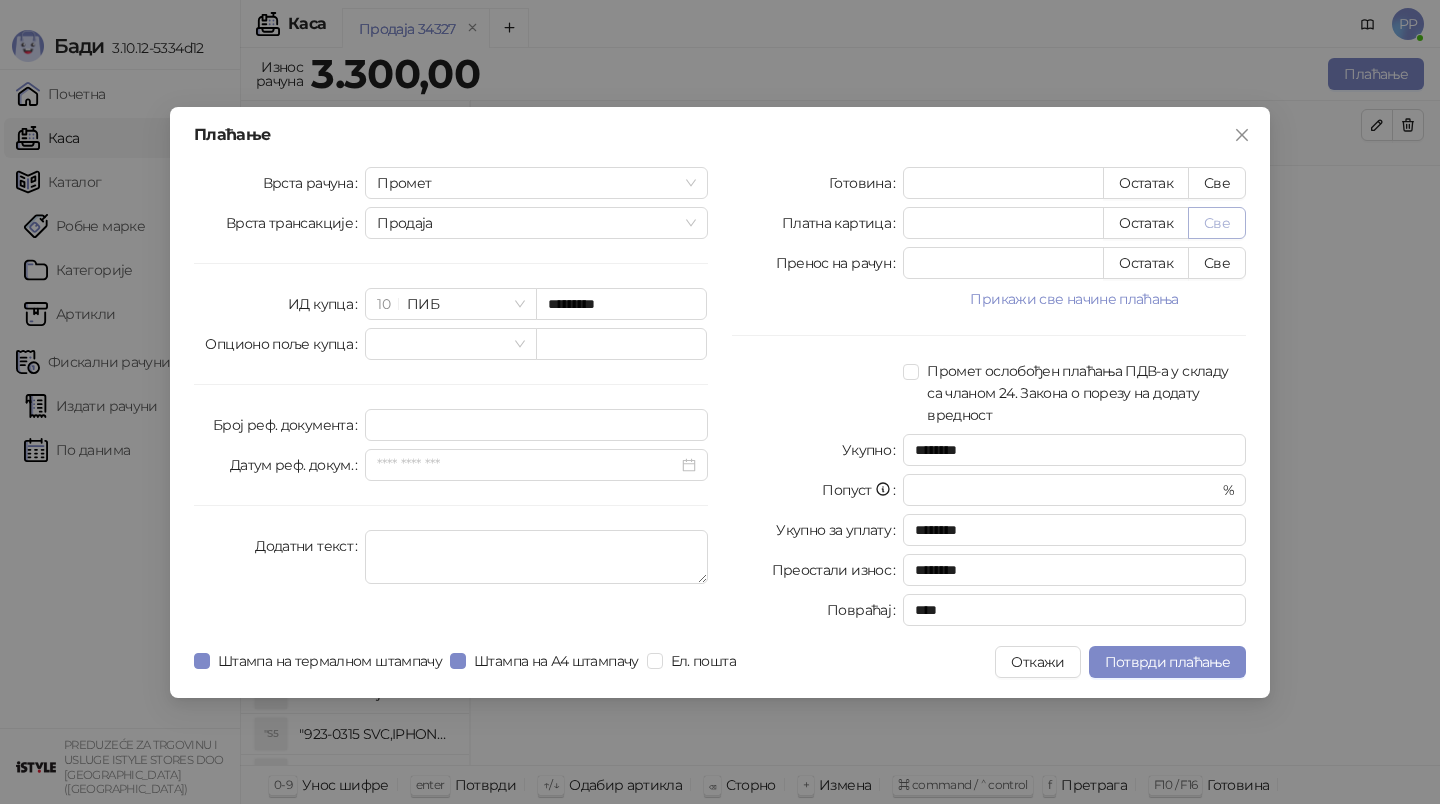 click on "Све" at bounding box center [1217, 223] 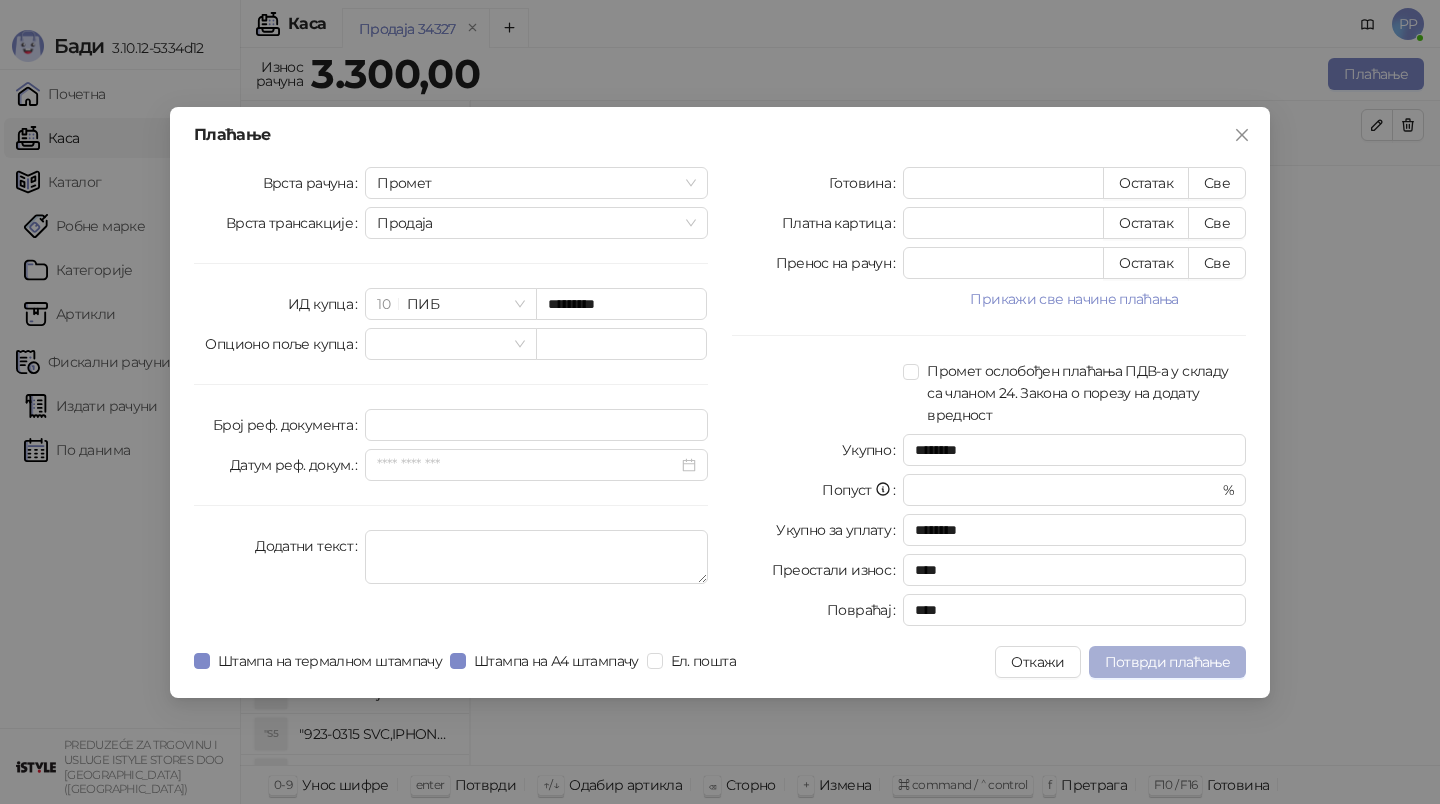 click on "Потврди плаћање" at bounding box center (1167, 662) 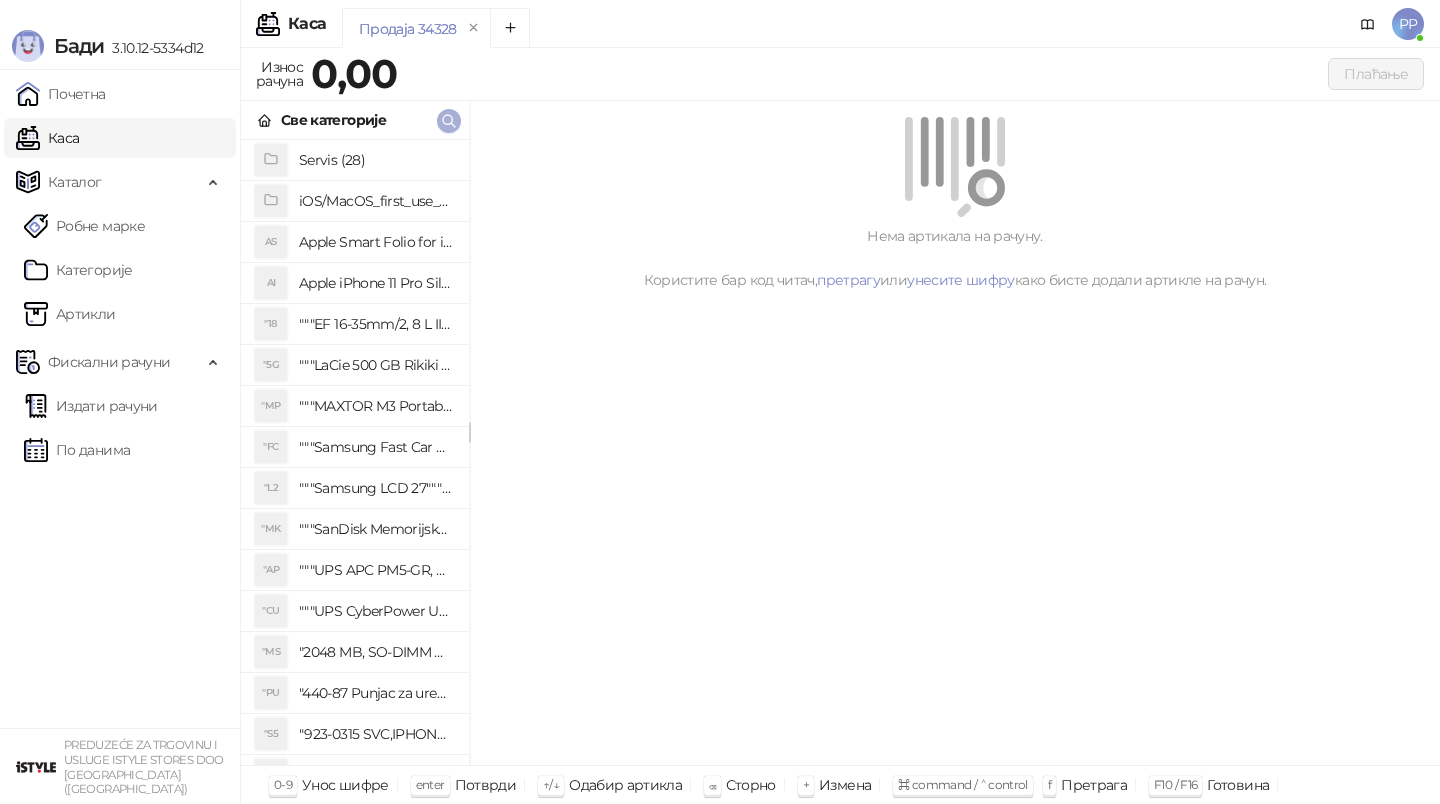click 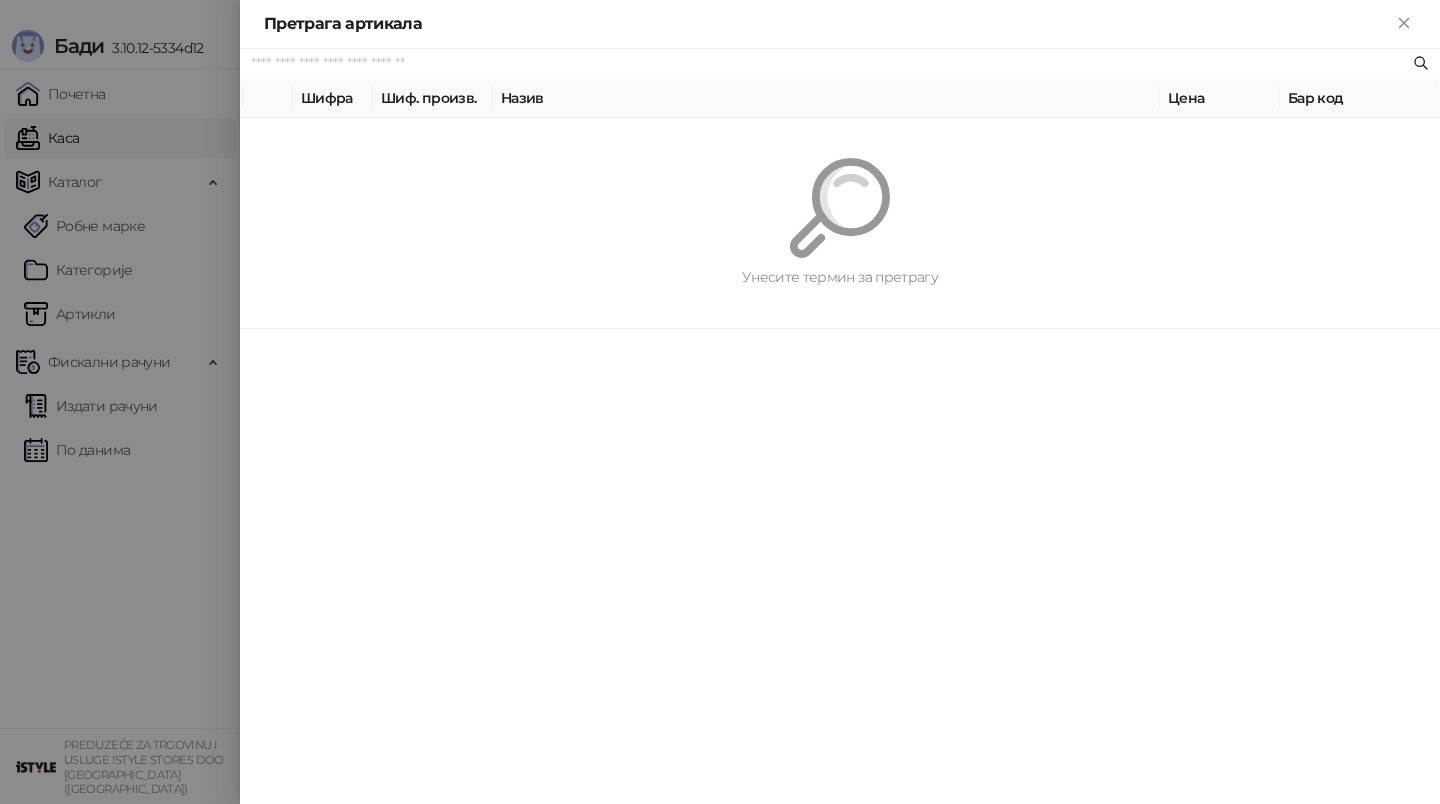 paste on "*********" 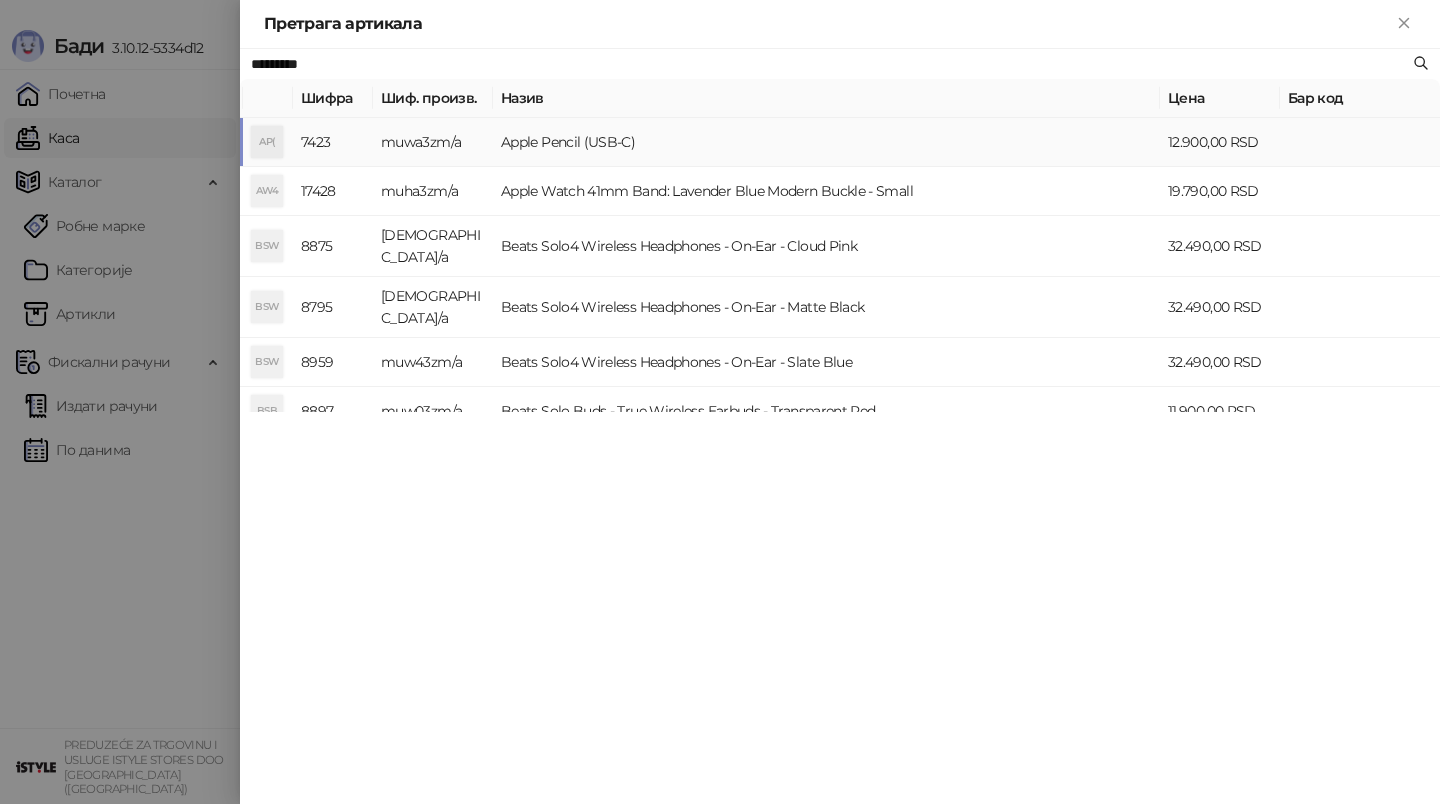 type on "*********" 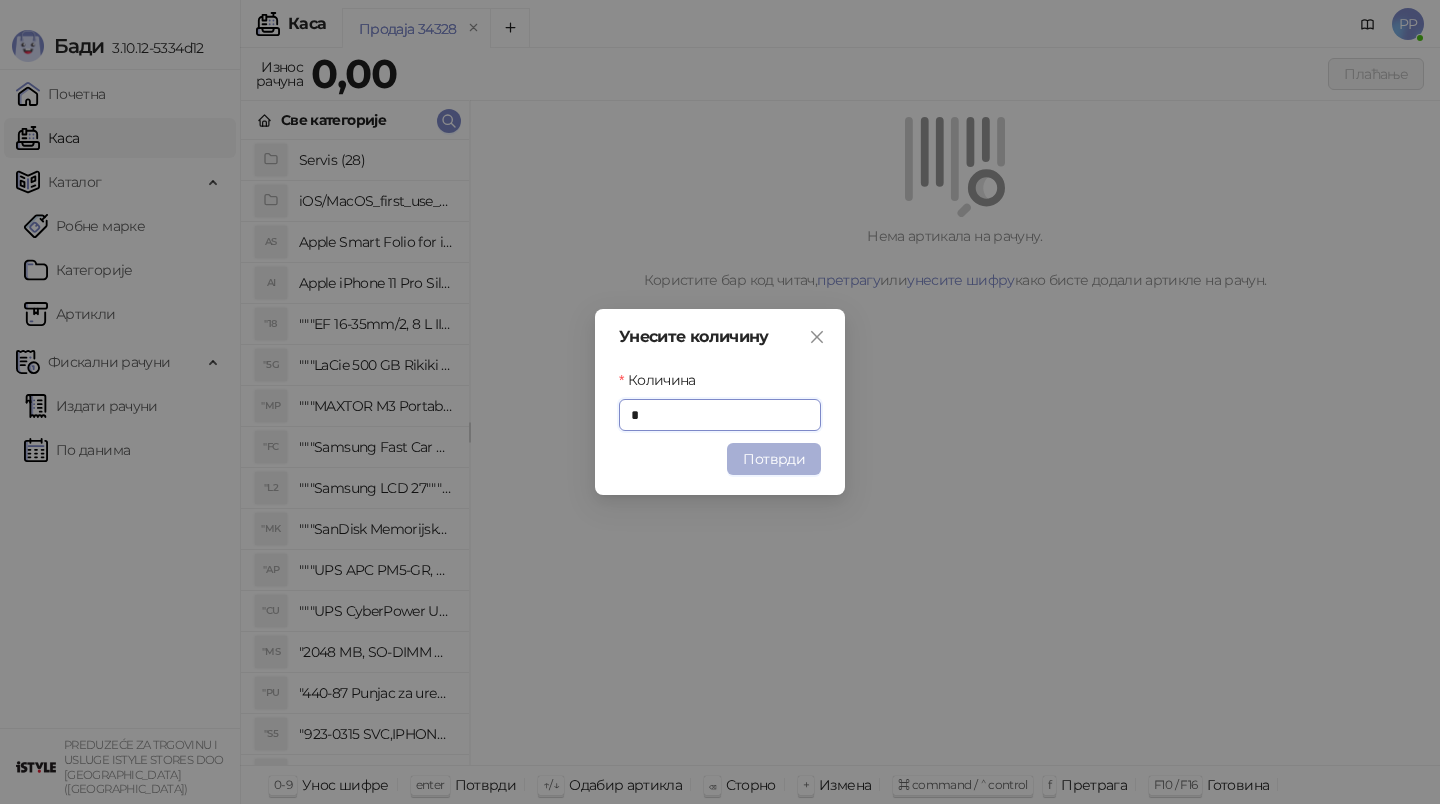 click on "Потврди" at bounding box center (774, 459) 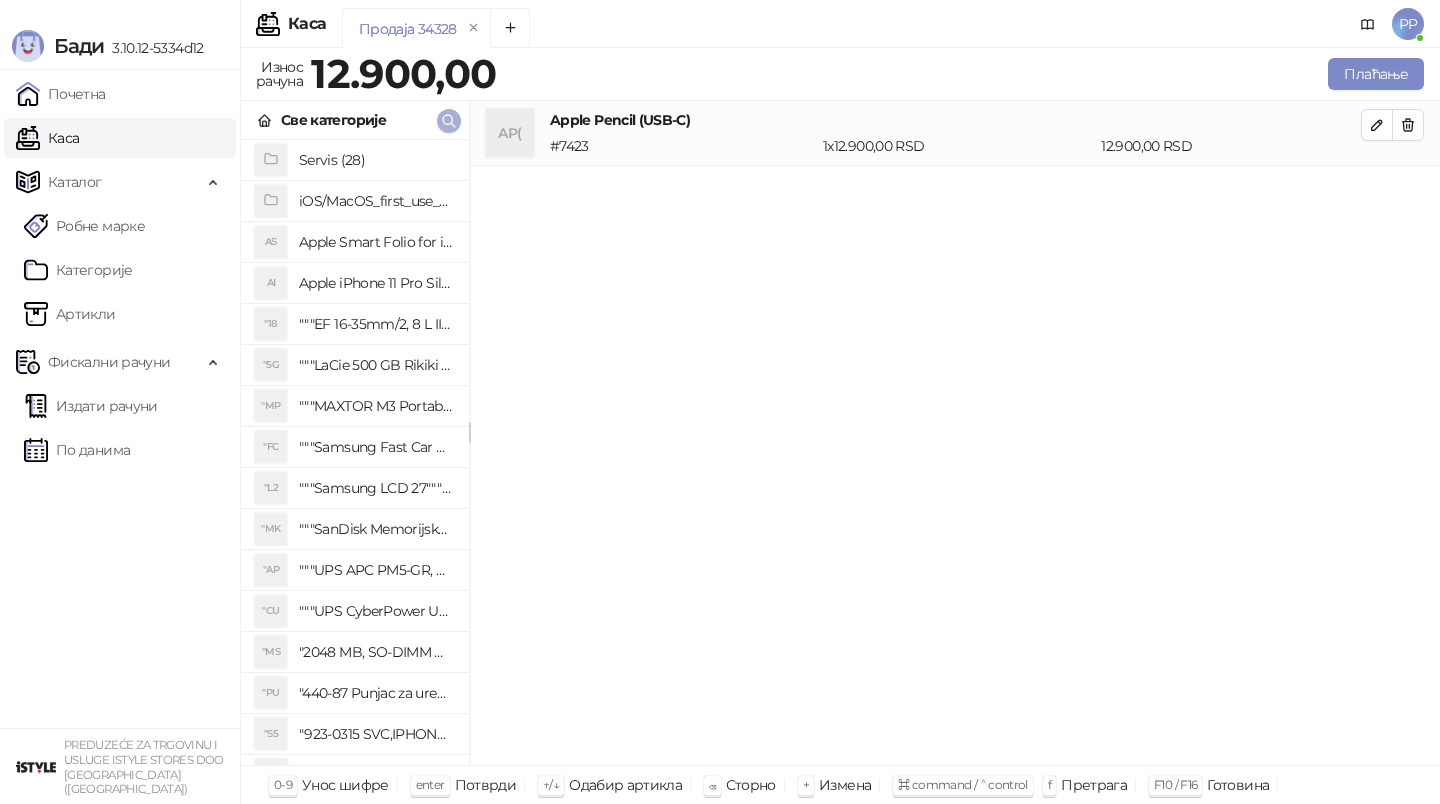 click 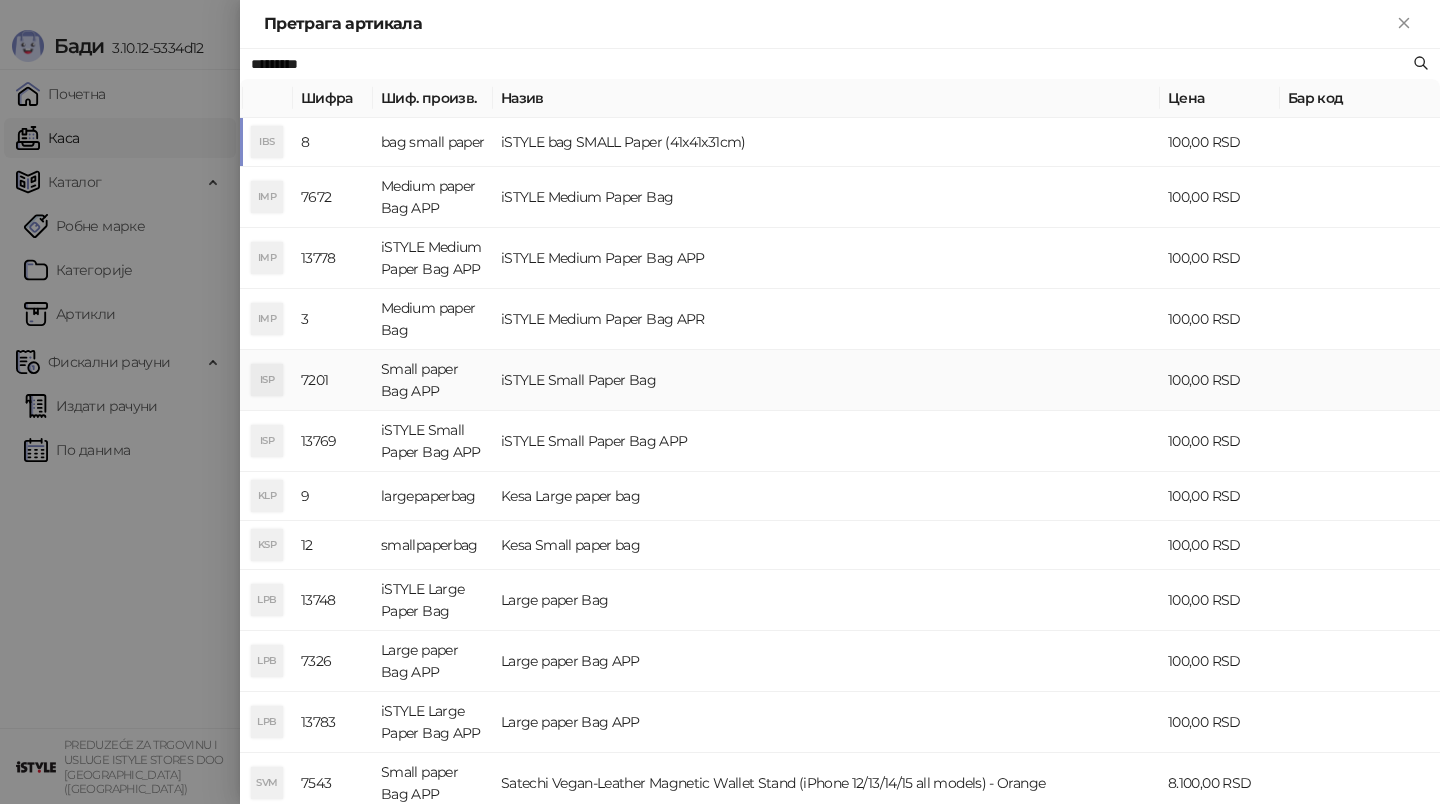 type on "*********" 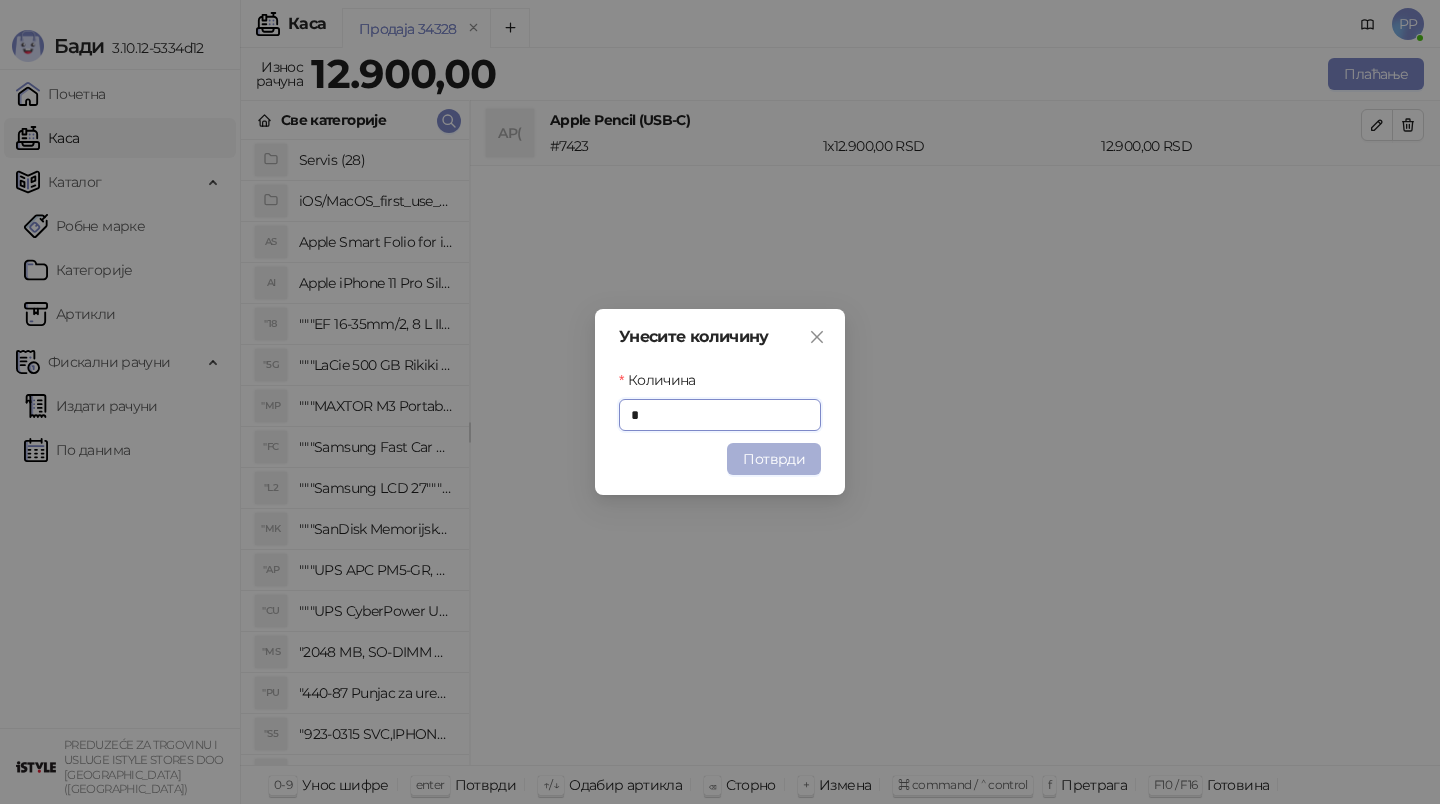 click on "Потврди" at bounding box center [774, 459] 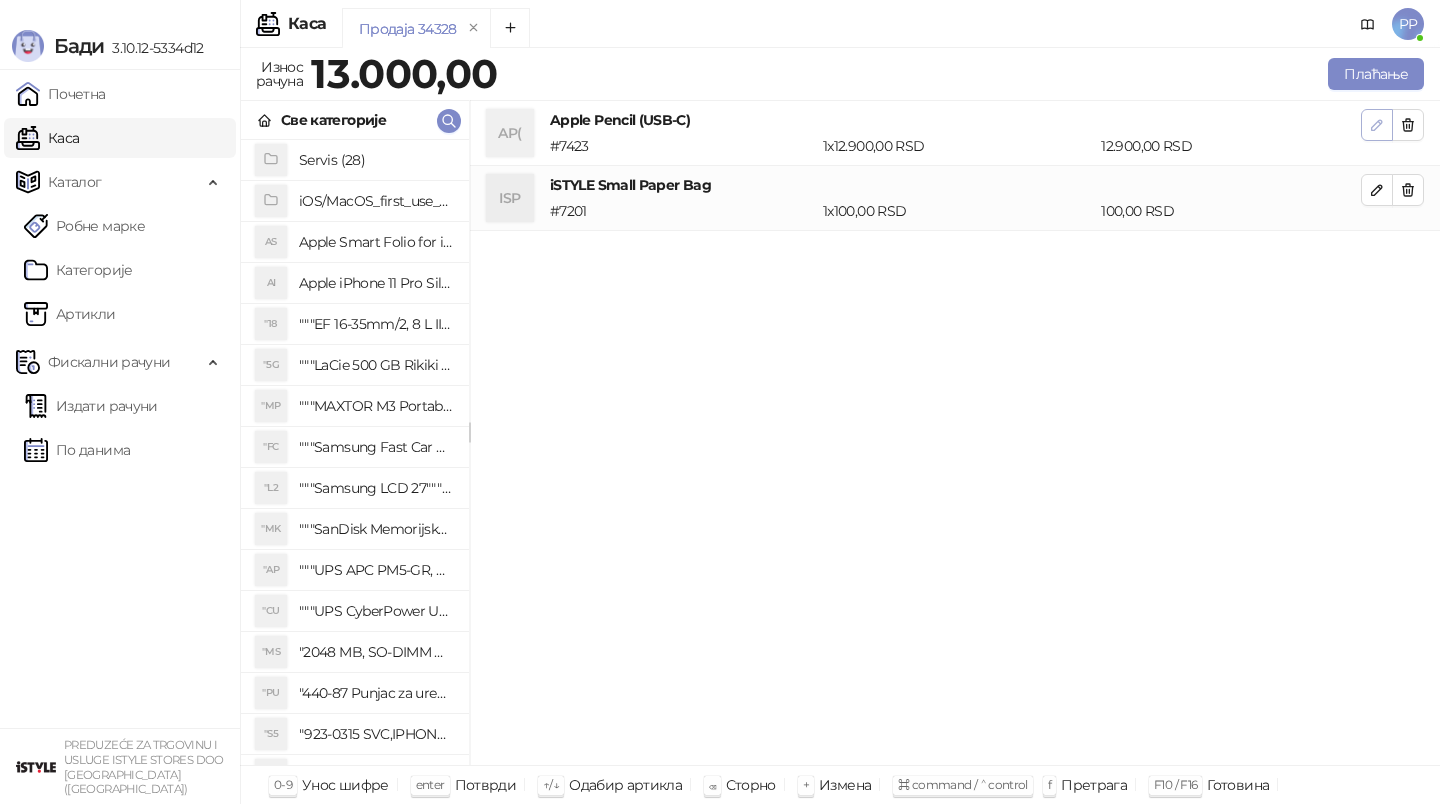 click 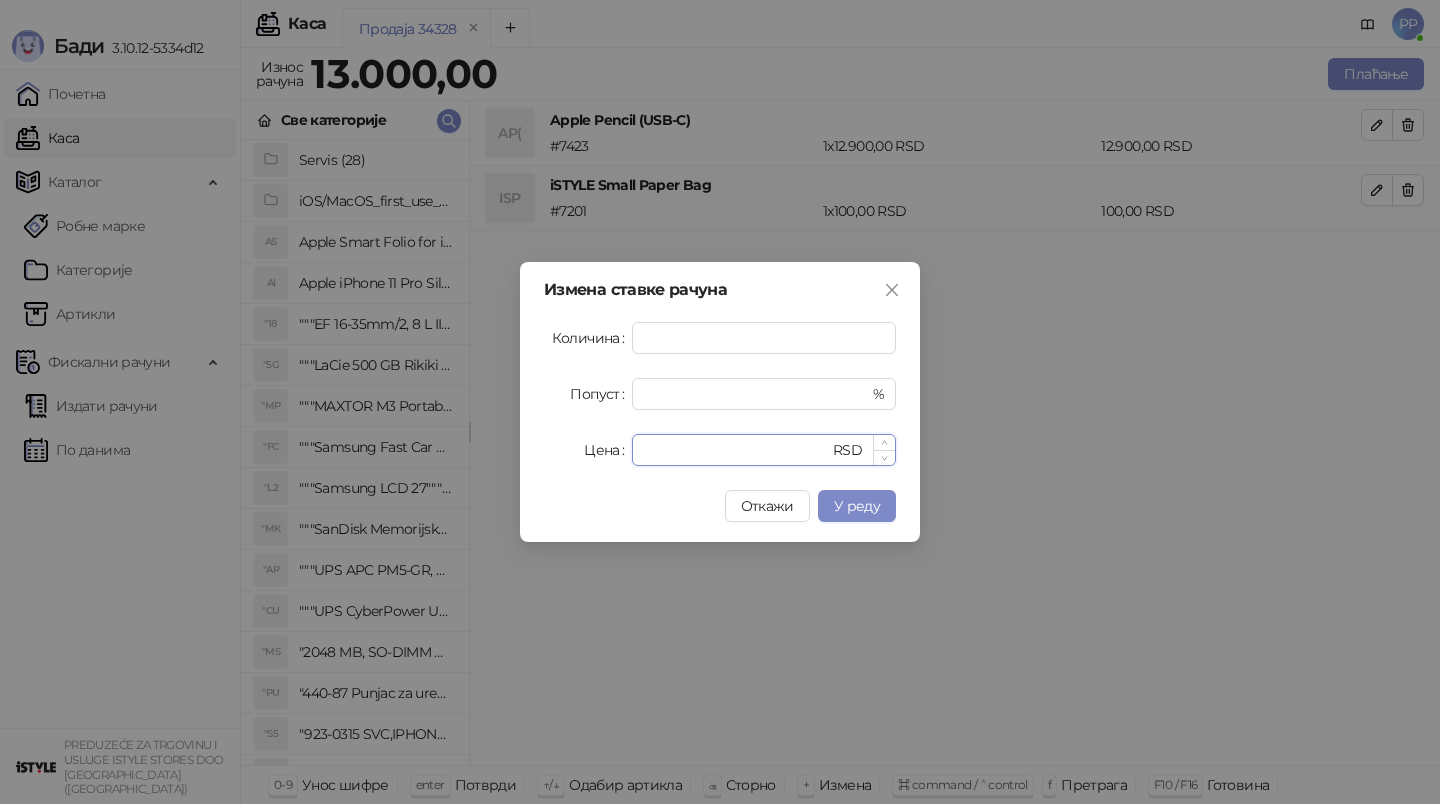 click on "*****" at bounding box center [736, 450] 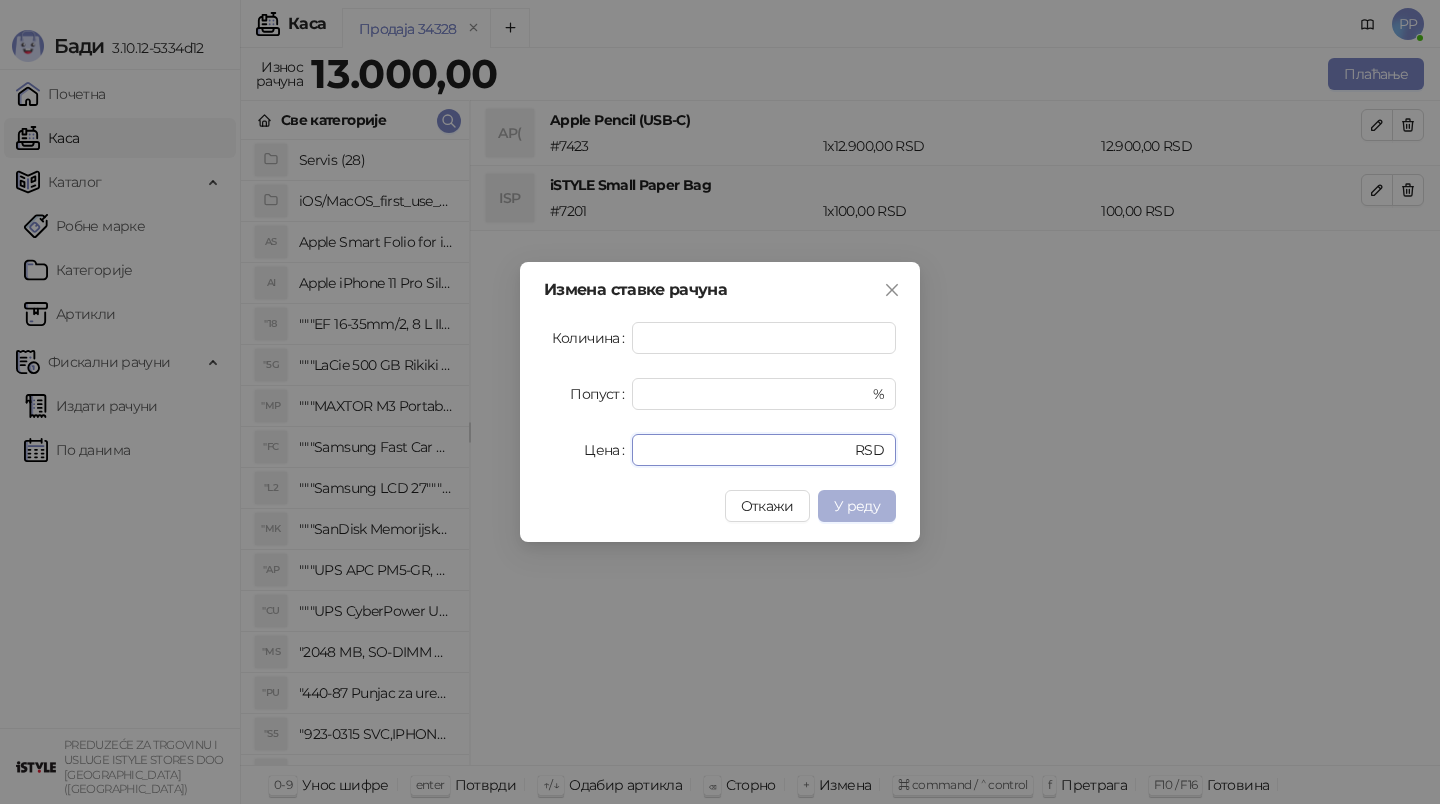 type on "*****" 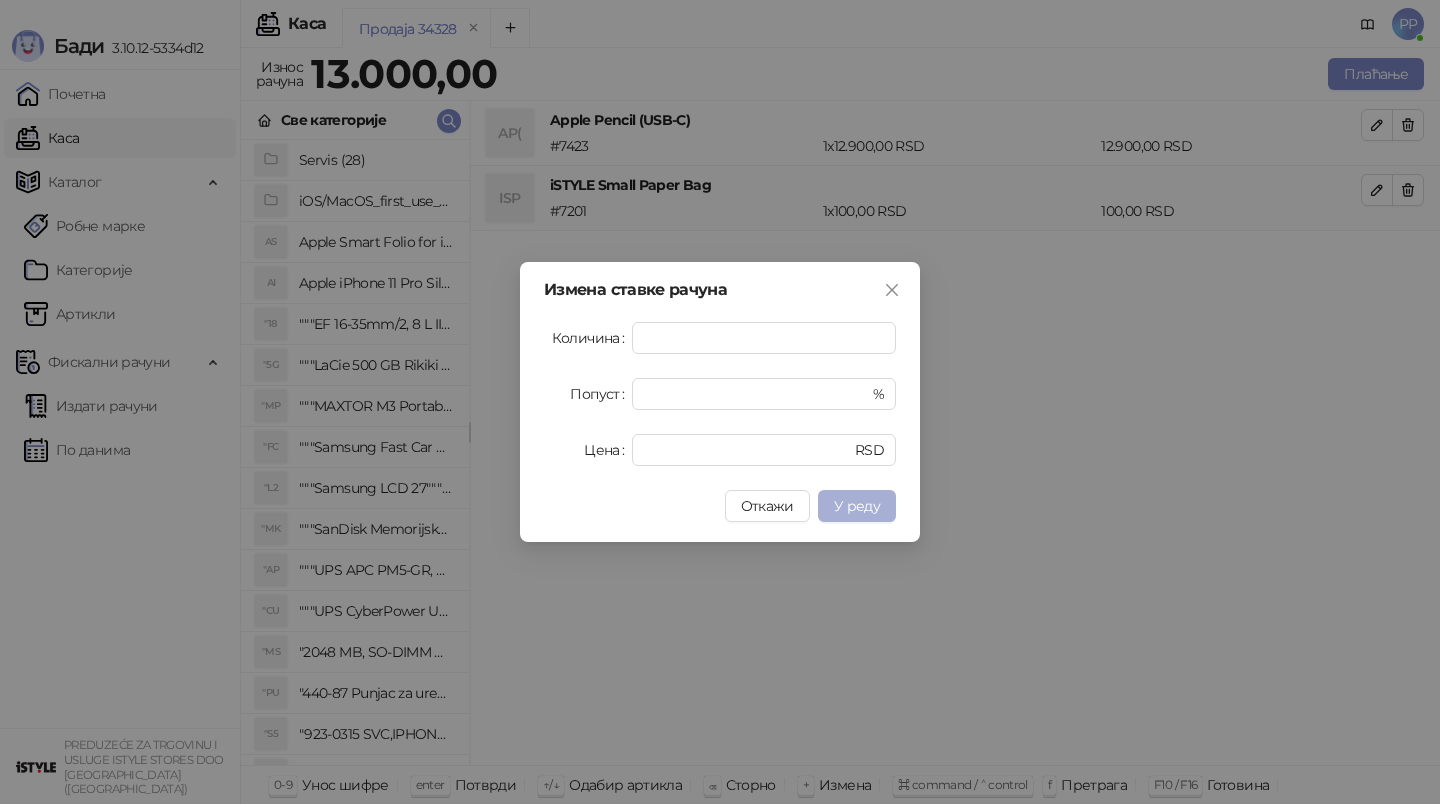click on "У реду" at bounding box center [857, 506] 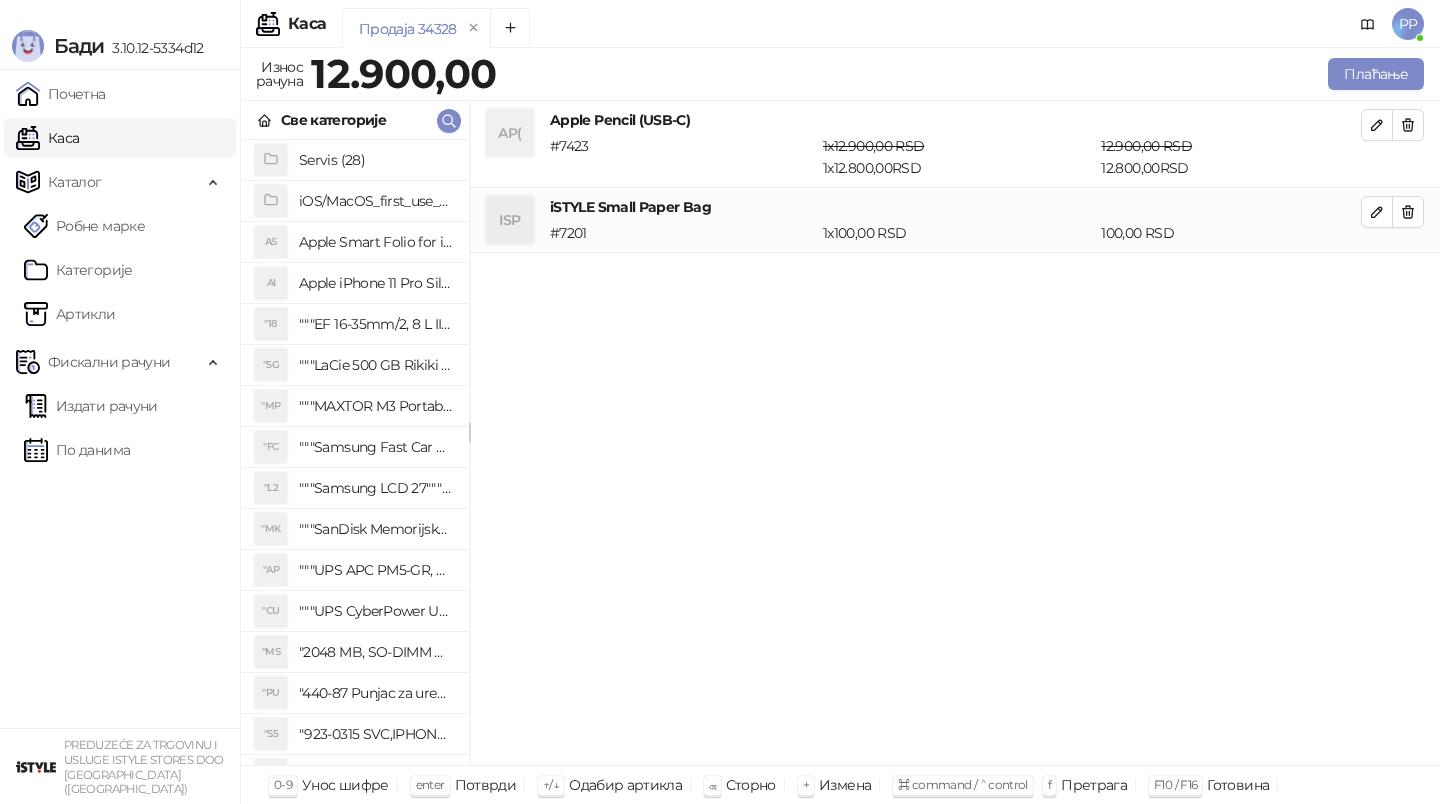 click on "AP( Apple Pencil (USB-C)    # 7423 1  x  12.900,00   RSD 1  x  12.800,00  RSD  12.900,00   RSD 12.800,00  RSD  ISP iSTYLE Small Paper Bag    # 7201 1  x  100,00 RSD 100,00 RSD" at bounding box center [955, 433] 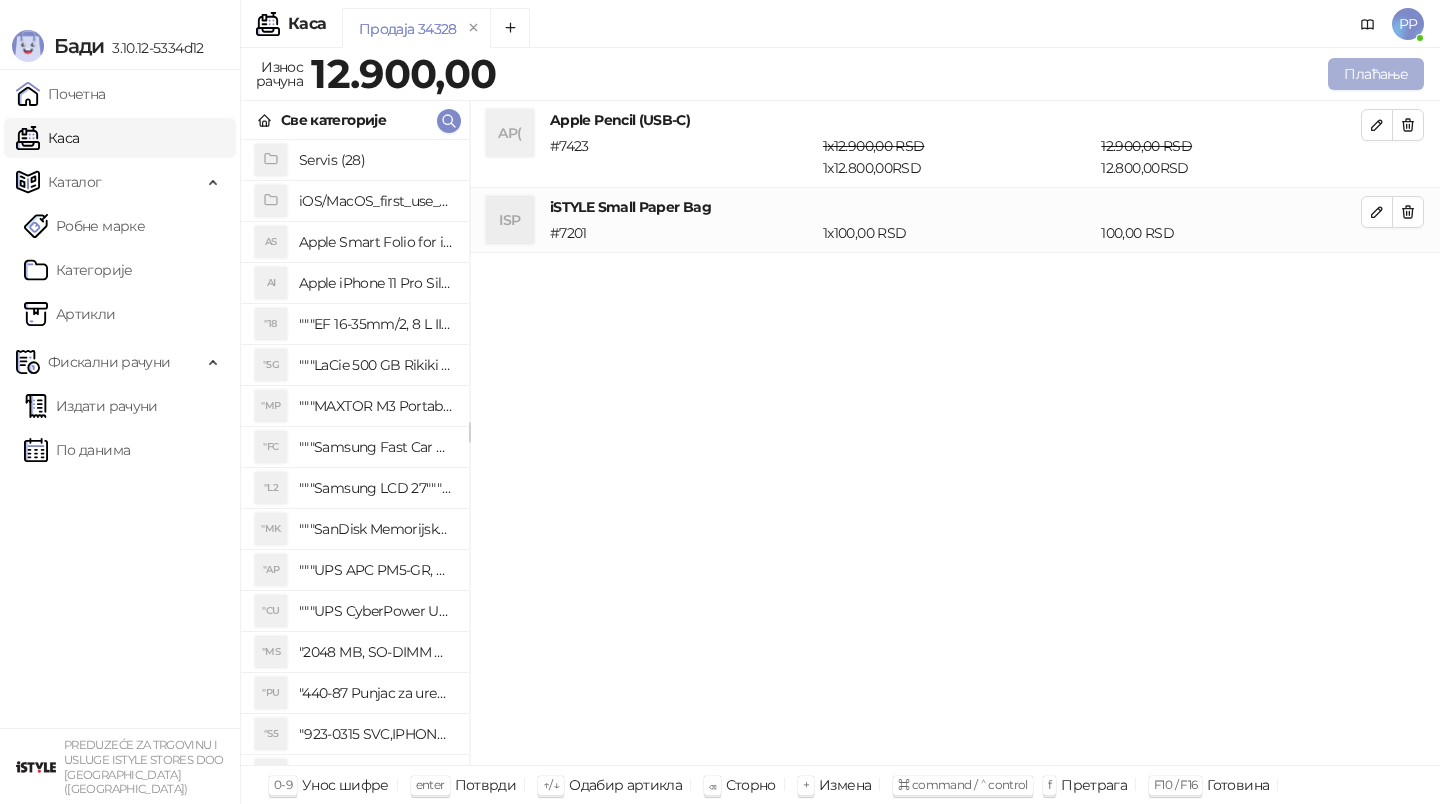 click on "Плаћање" at bounding box center (1376, 74) 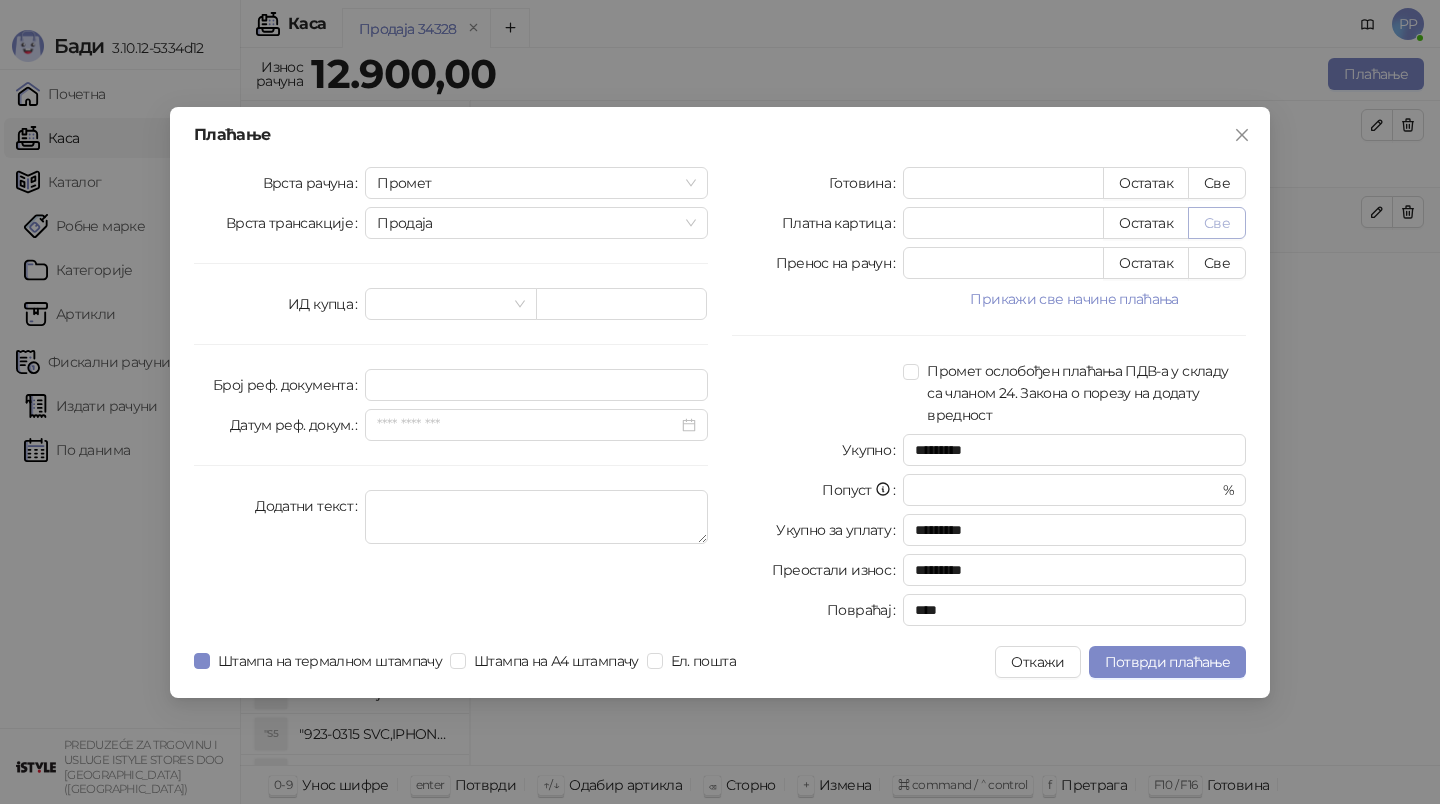 click on "Све" at bounding box center (1217, 223) 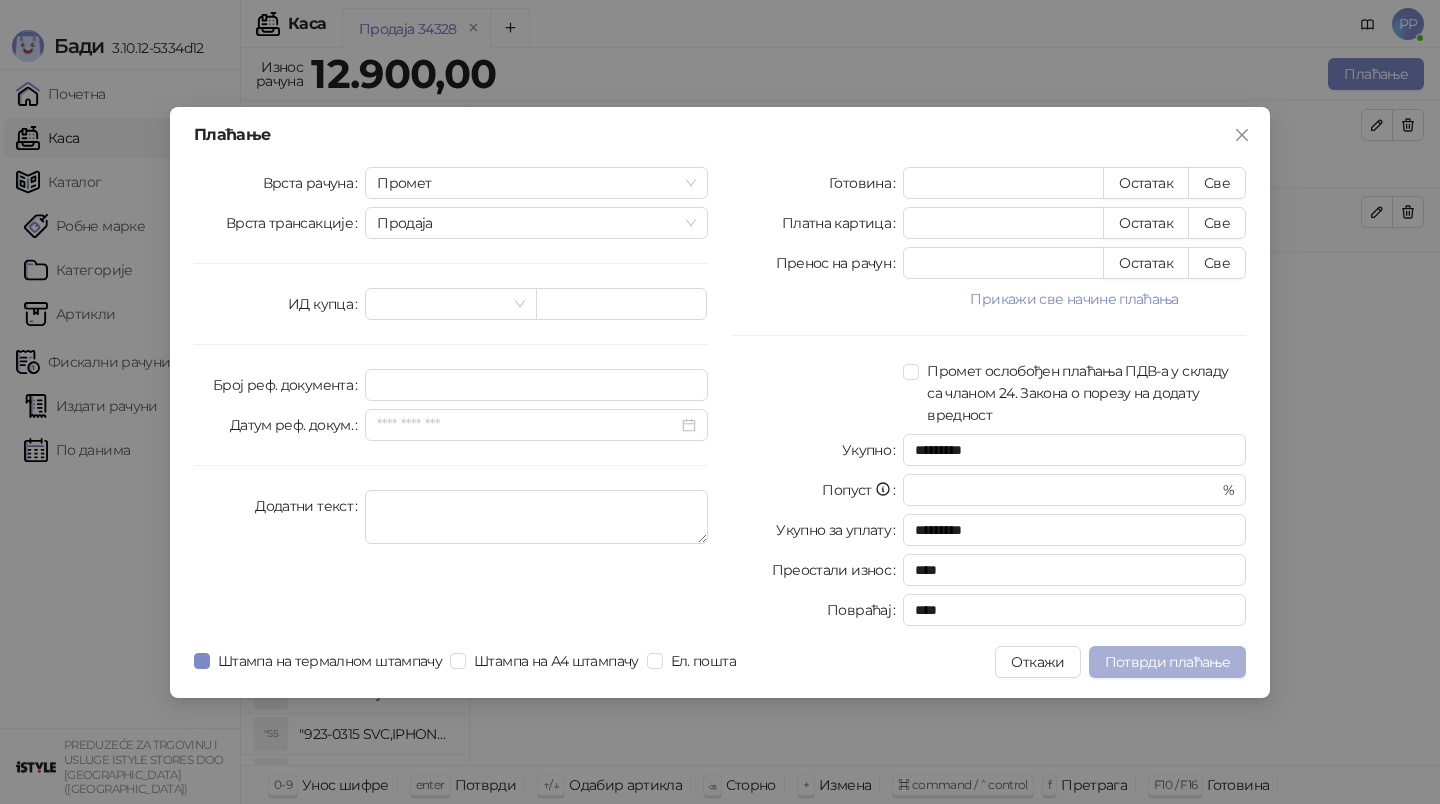 click on "Потврди плаћање" at bounding box center [1167, 662] 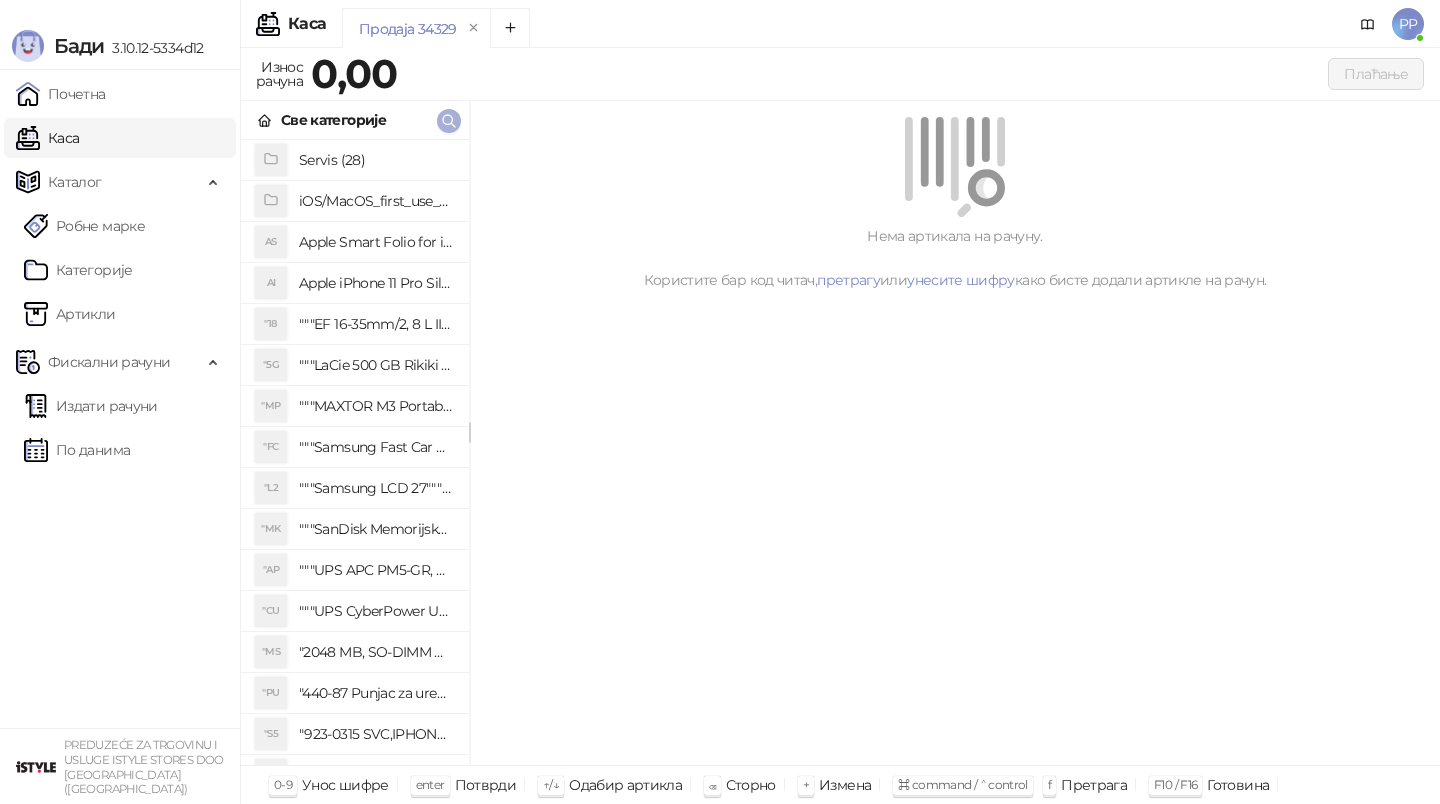 click 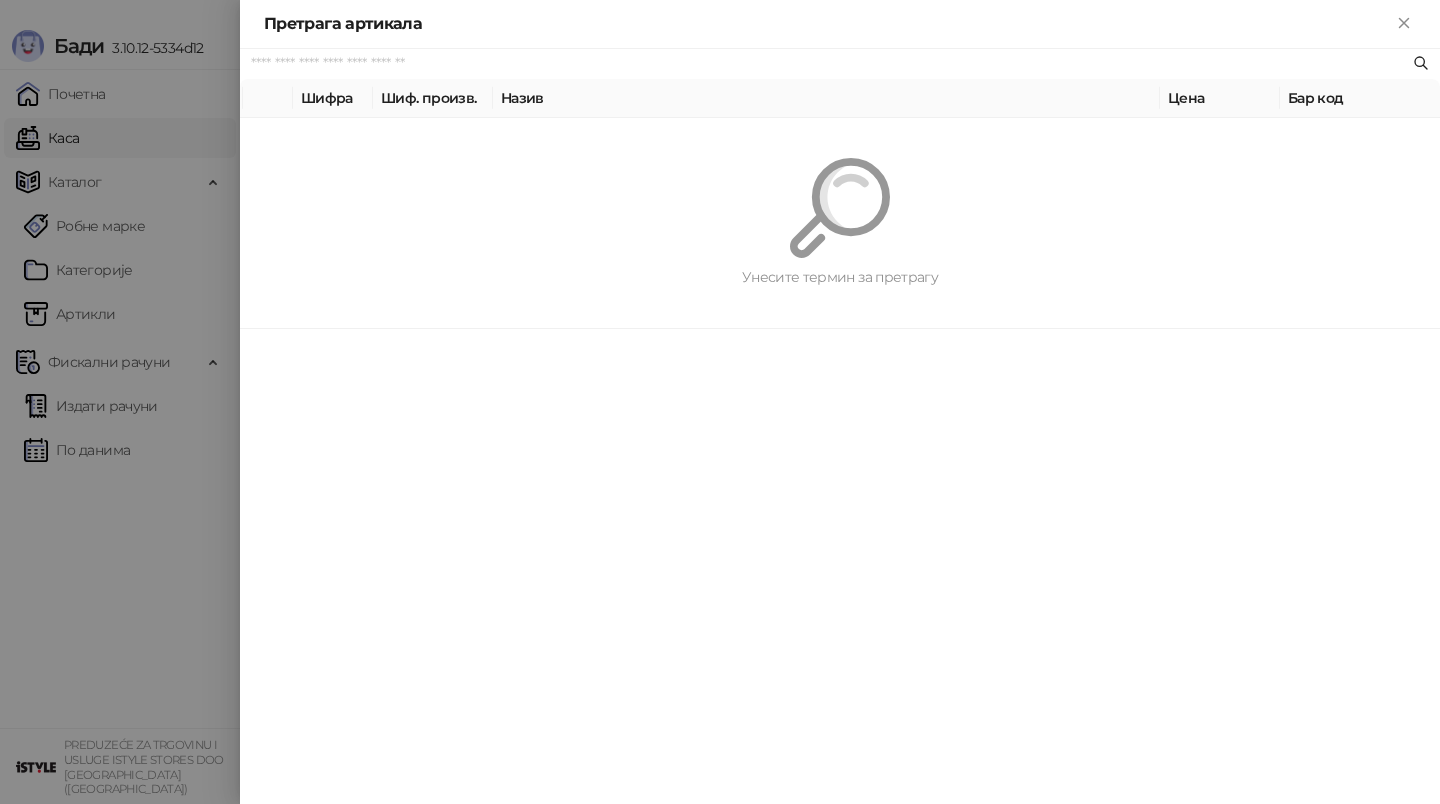 paste on "**********" 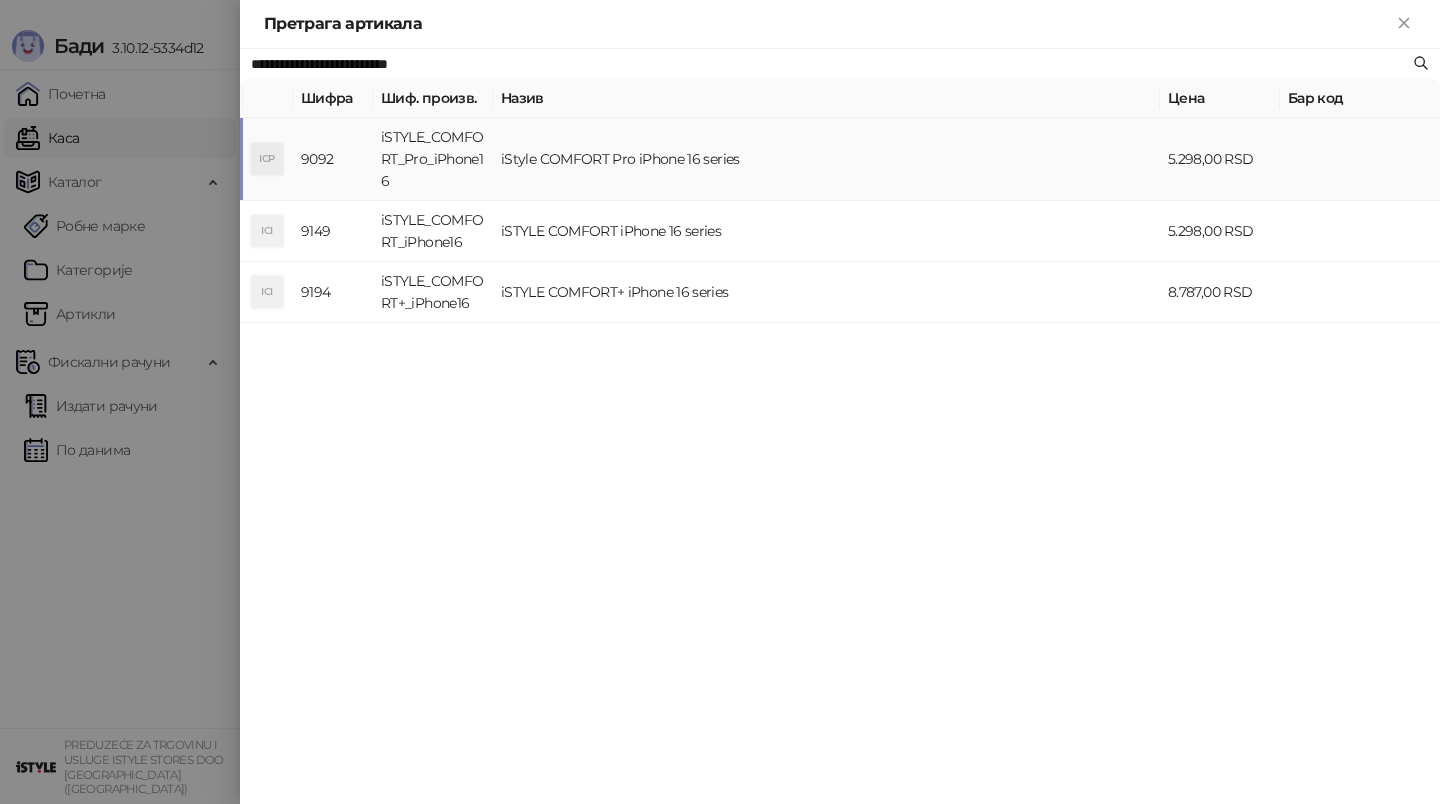 type on "**********" 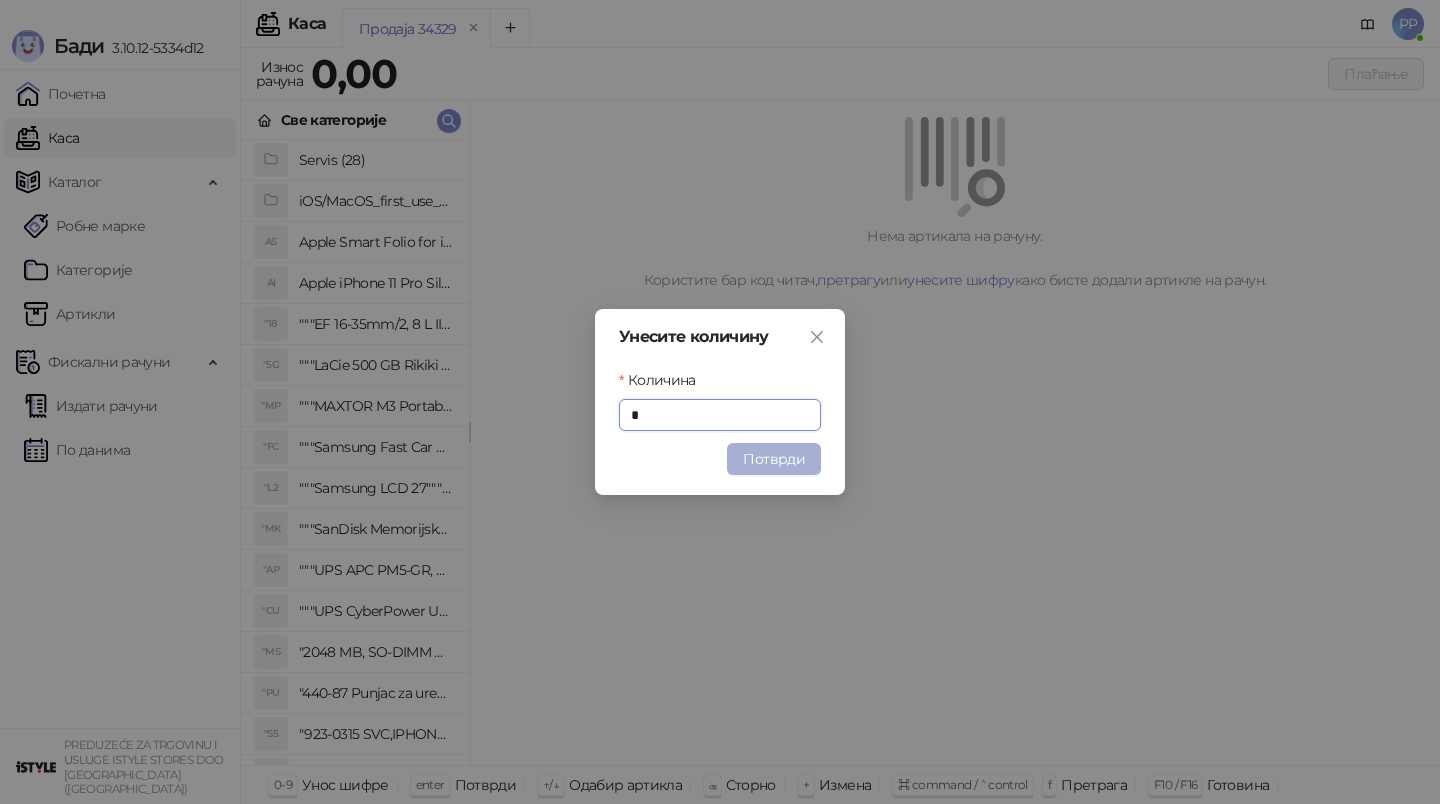 click on "Потврди" at bounding box center (774, 459) 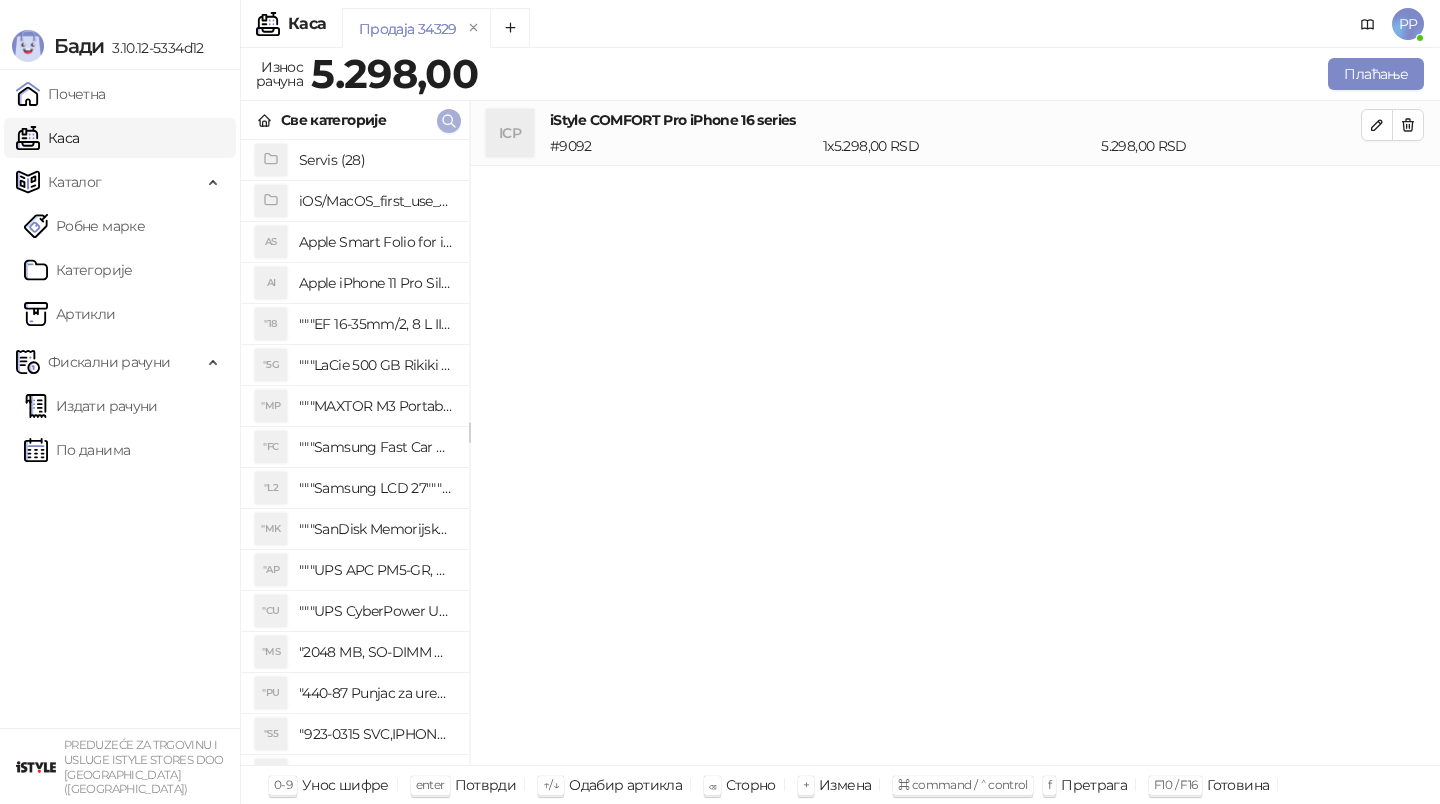click 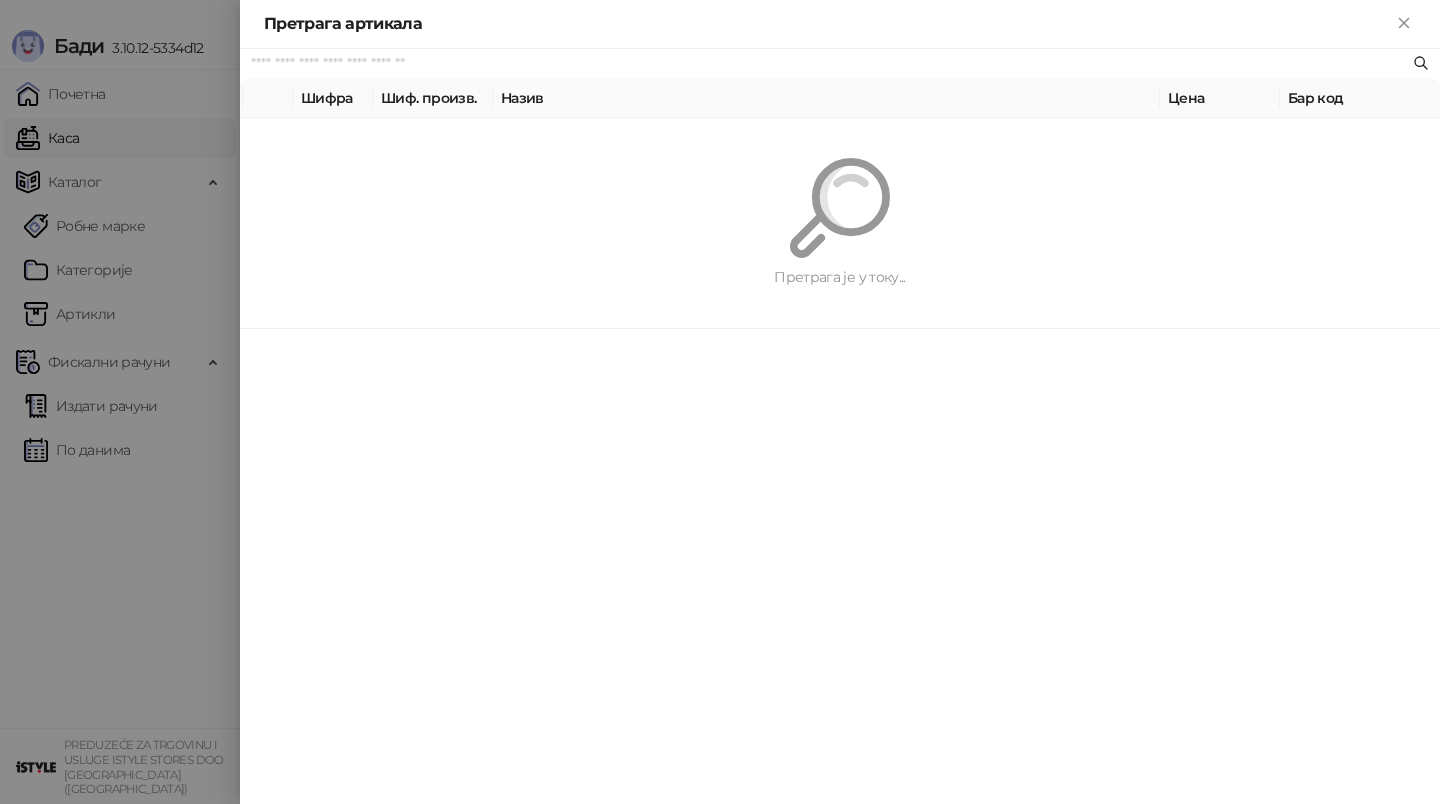 paste on "**********" 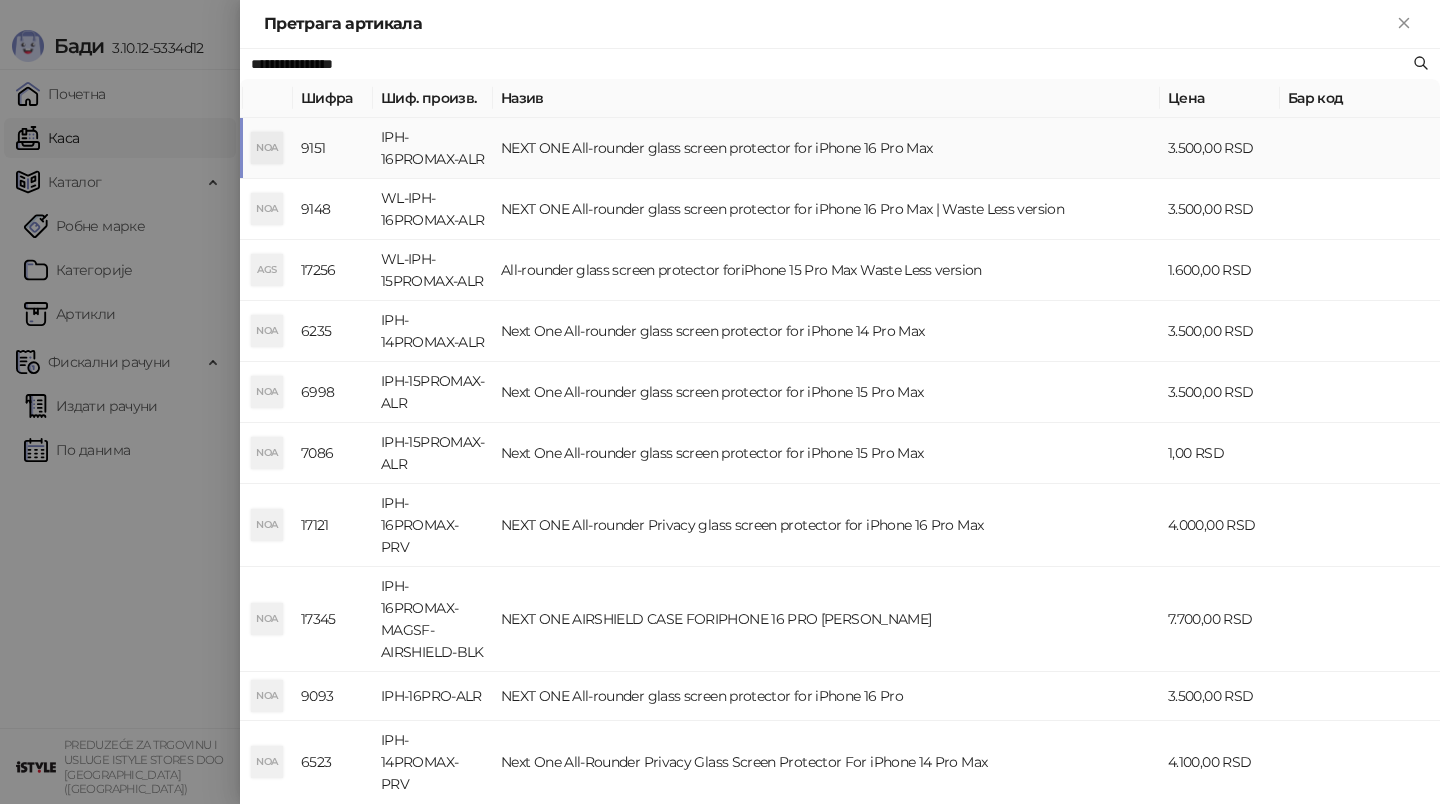 type on "**********" 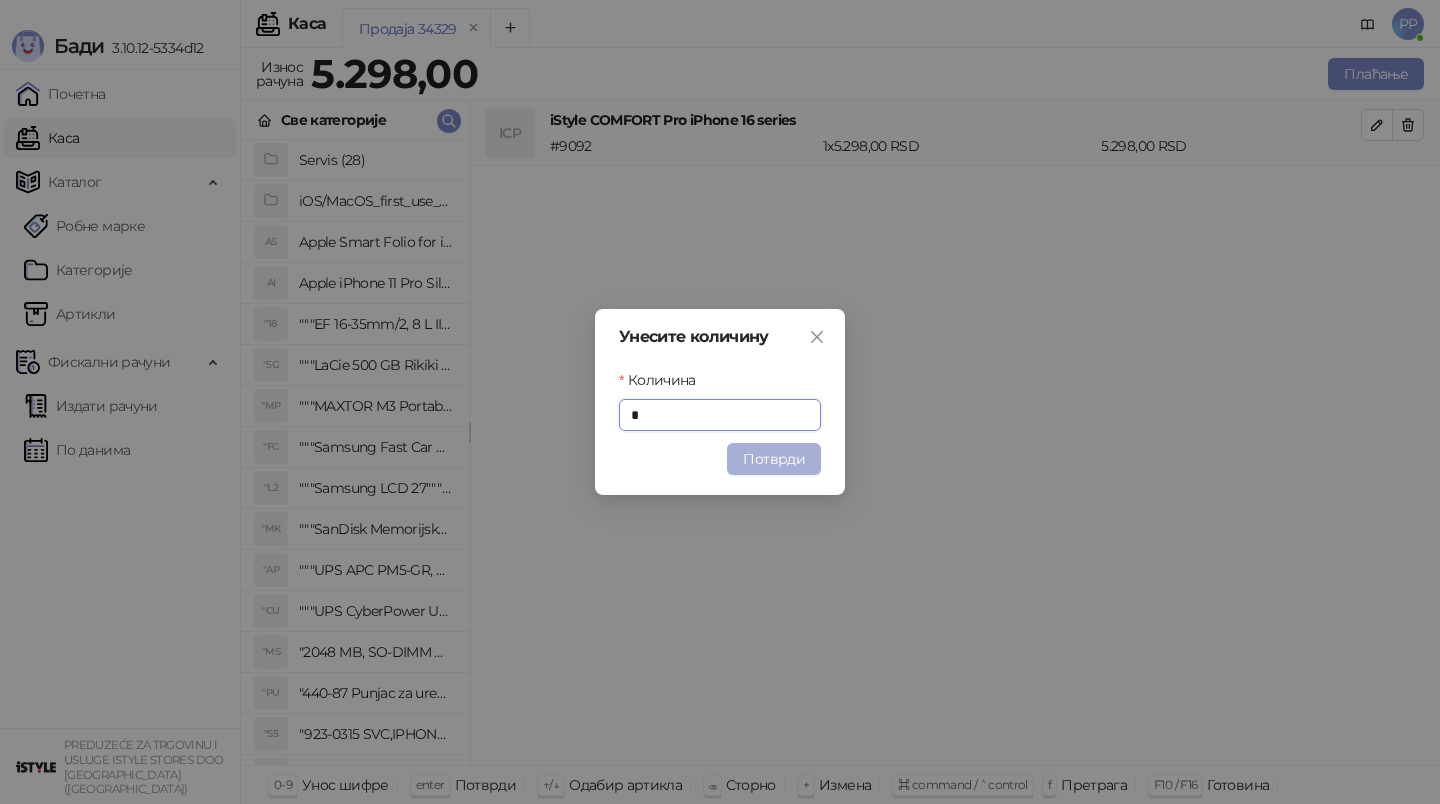 click on "Потврди" at bounding box center (774, 459) 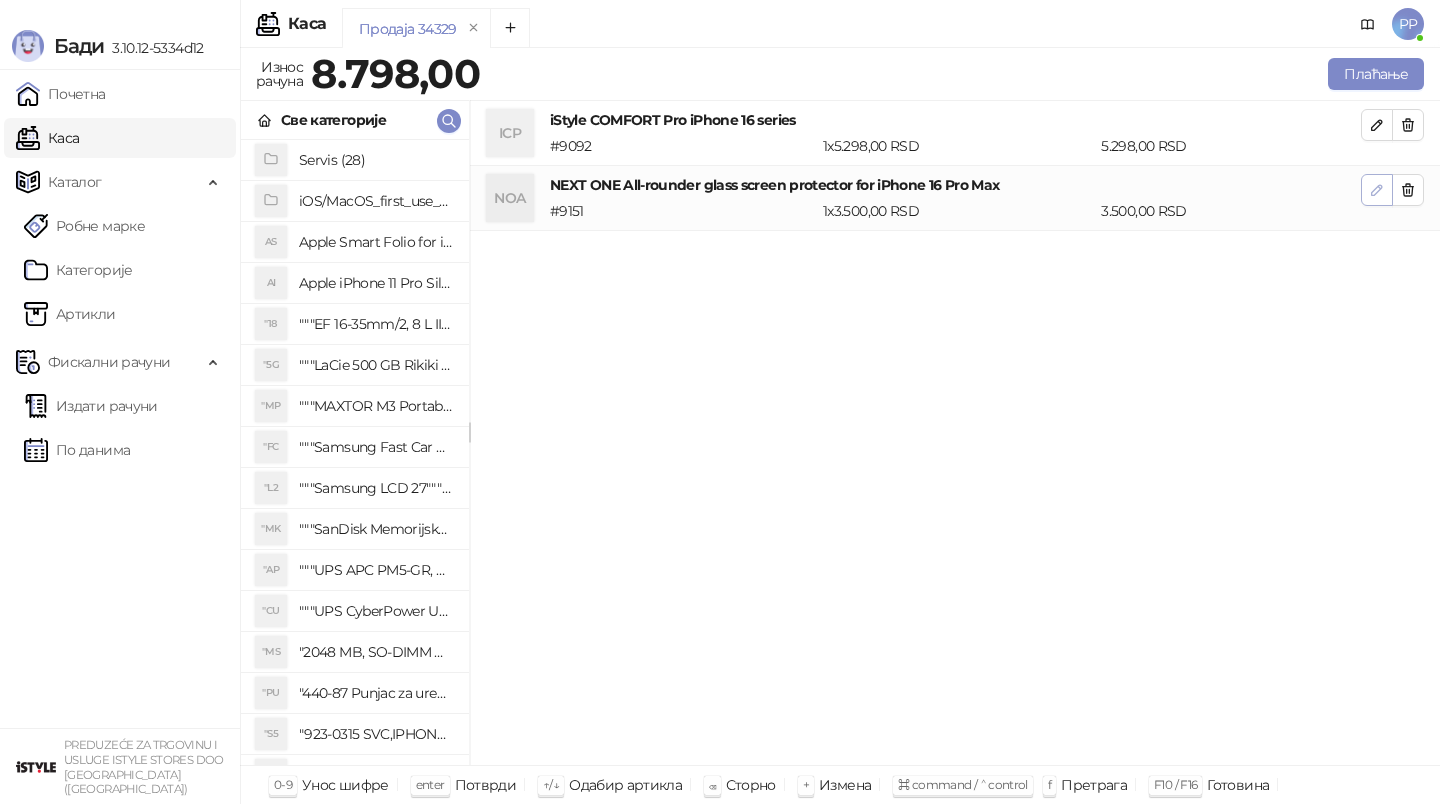 click 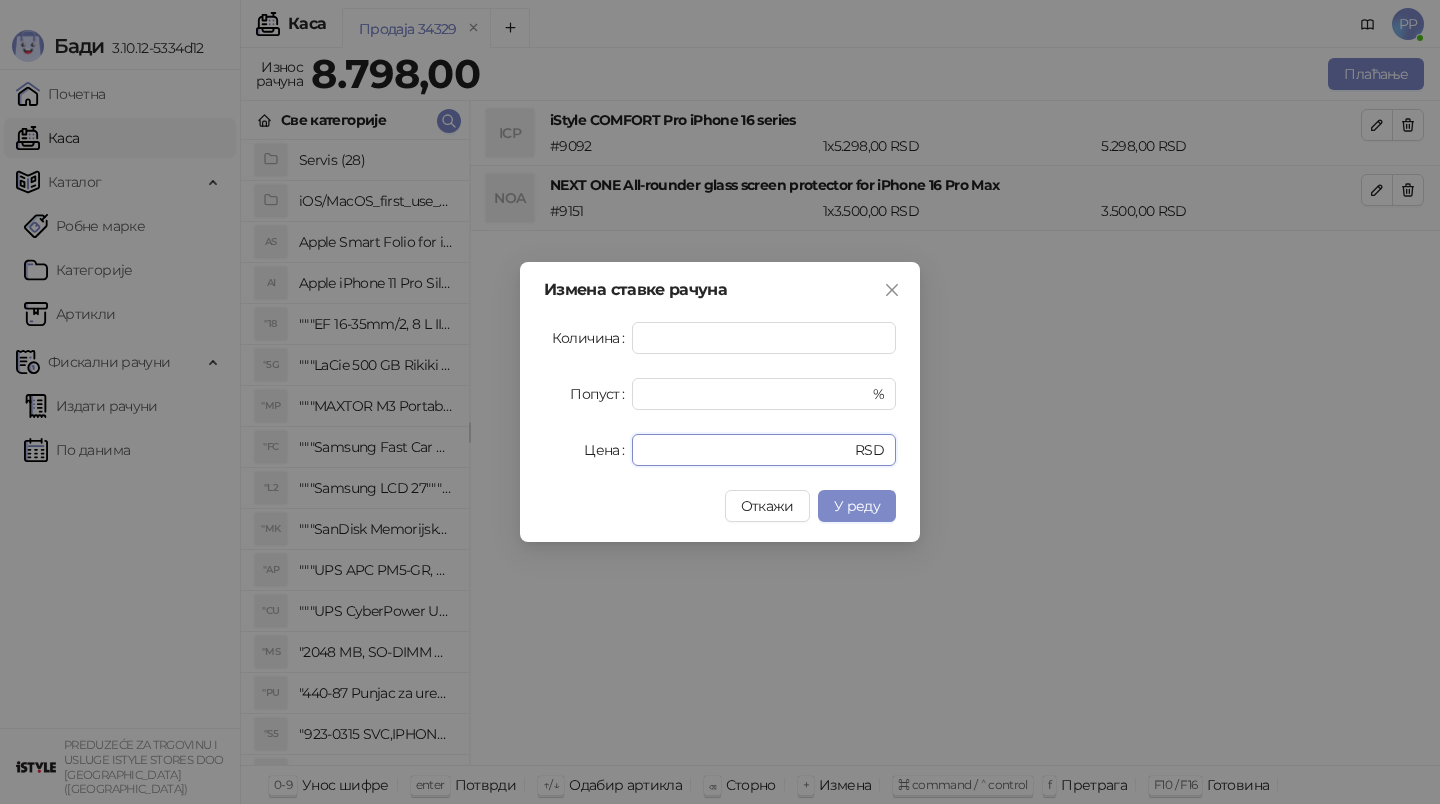 drag, startPoint x: 682, startPoint y: 450, endPoint x: 586, endPoint y: 443, distance: 96.25487 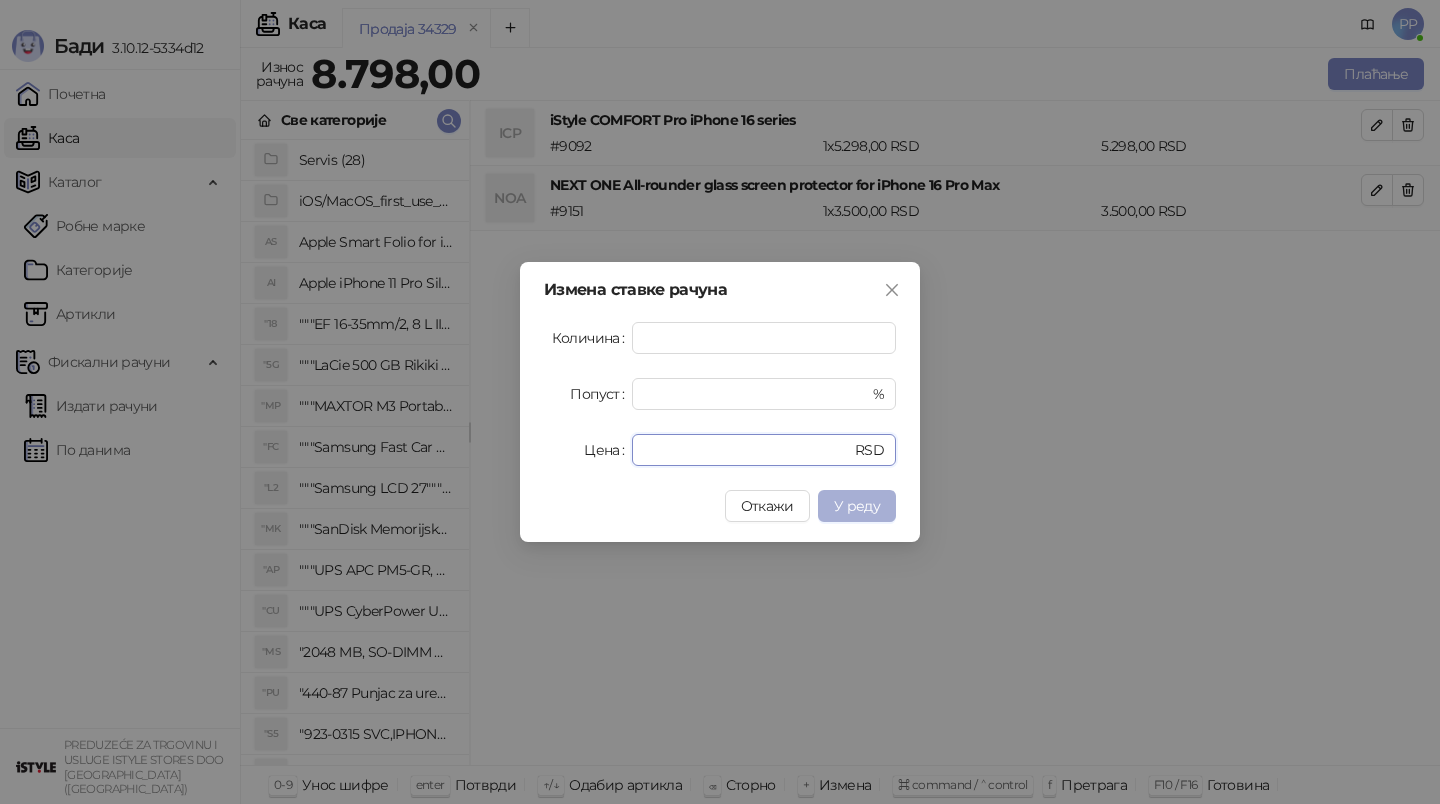 type on "*" 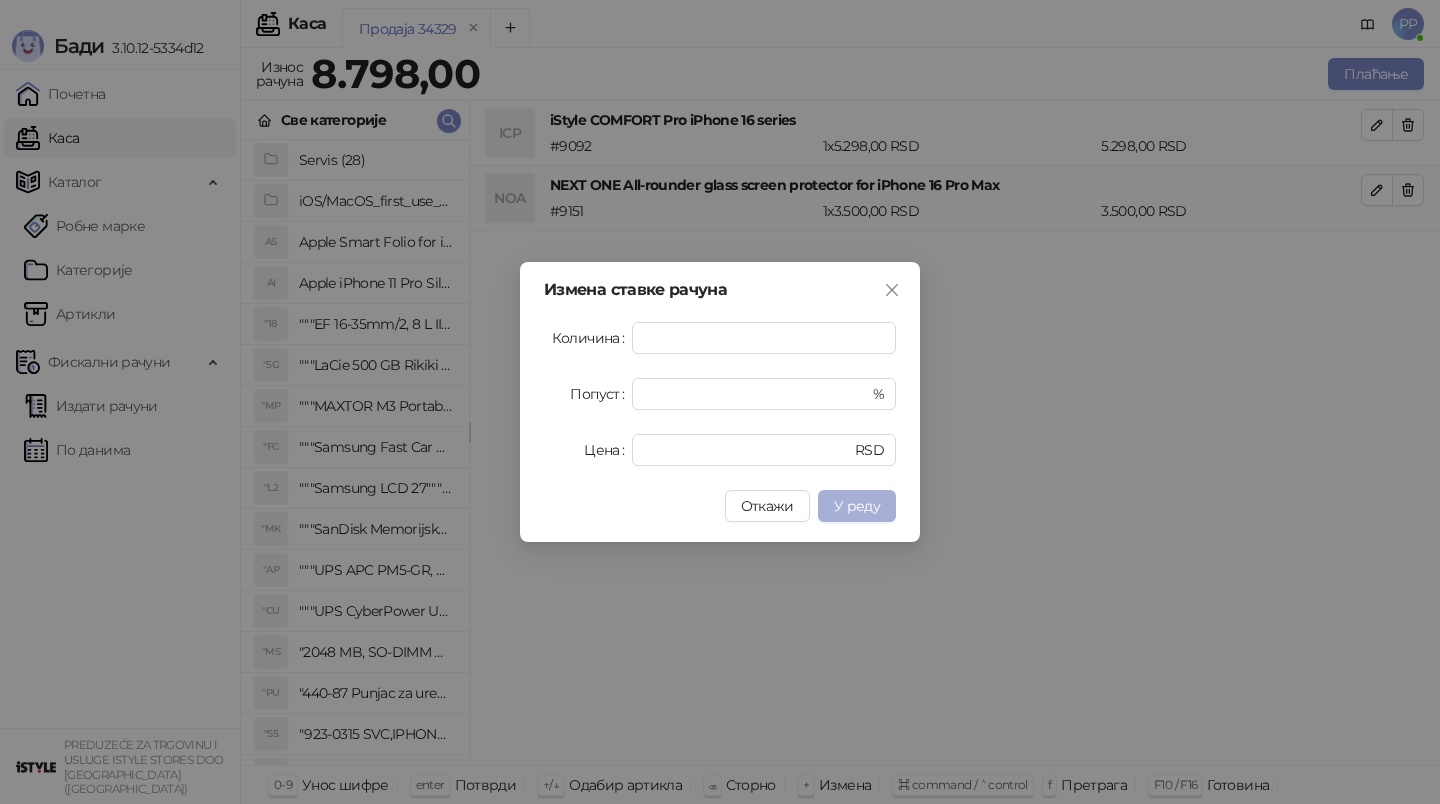 click on "У реду" at bounding box center [857, 506] 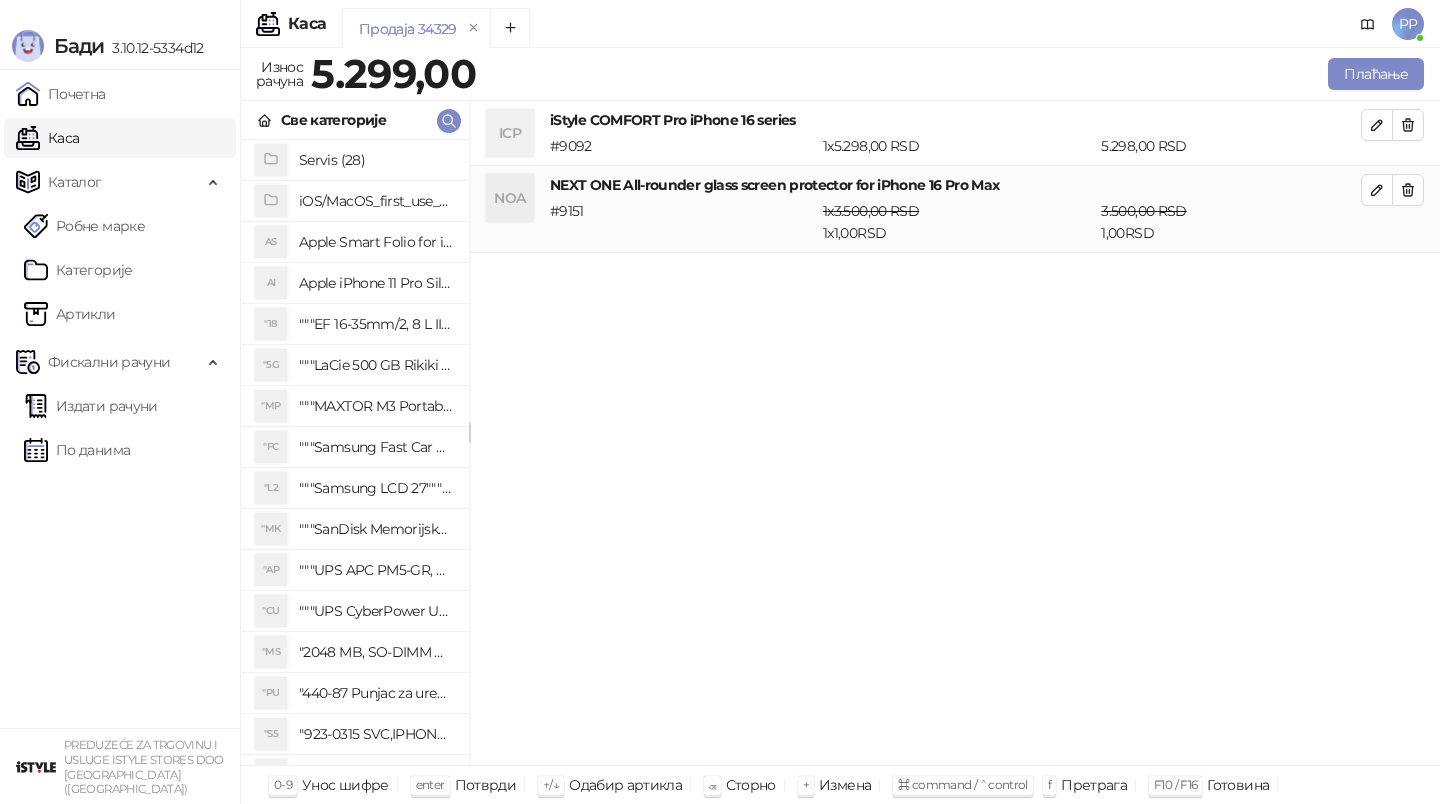 click on "ICP iStyle COMFORT Pro iPhone 16 series    # 9092 1  x  5.298,00 RSD 5.298,00 RSD NOA NEXT ONE All-rounder glass screen protector for iPhone 16 Pro Max    # 9151 1  x  3.500,00   RSD 1  x  1,00  RSD  3.500,00   RSD 1,00  RSD" at bounding box center [955, 433] 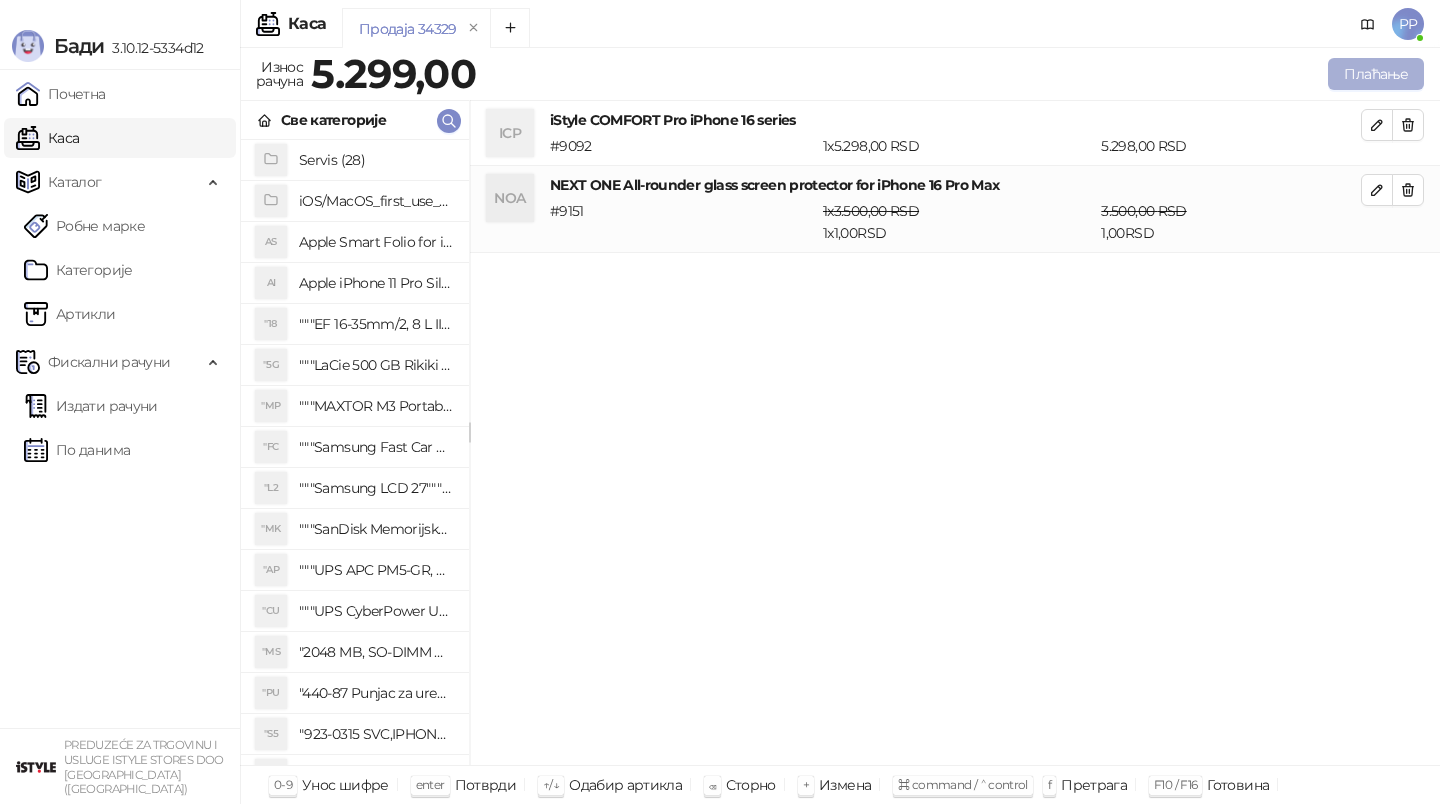 click on "Плаћање" at bounding box center (1376, 74) 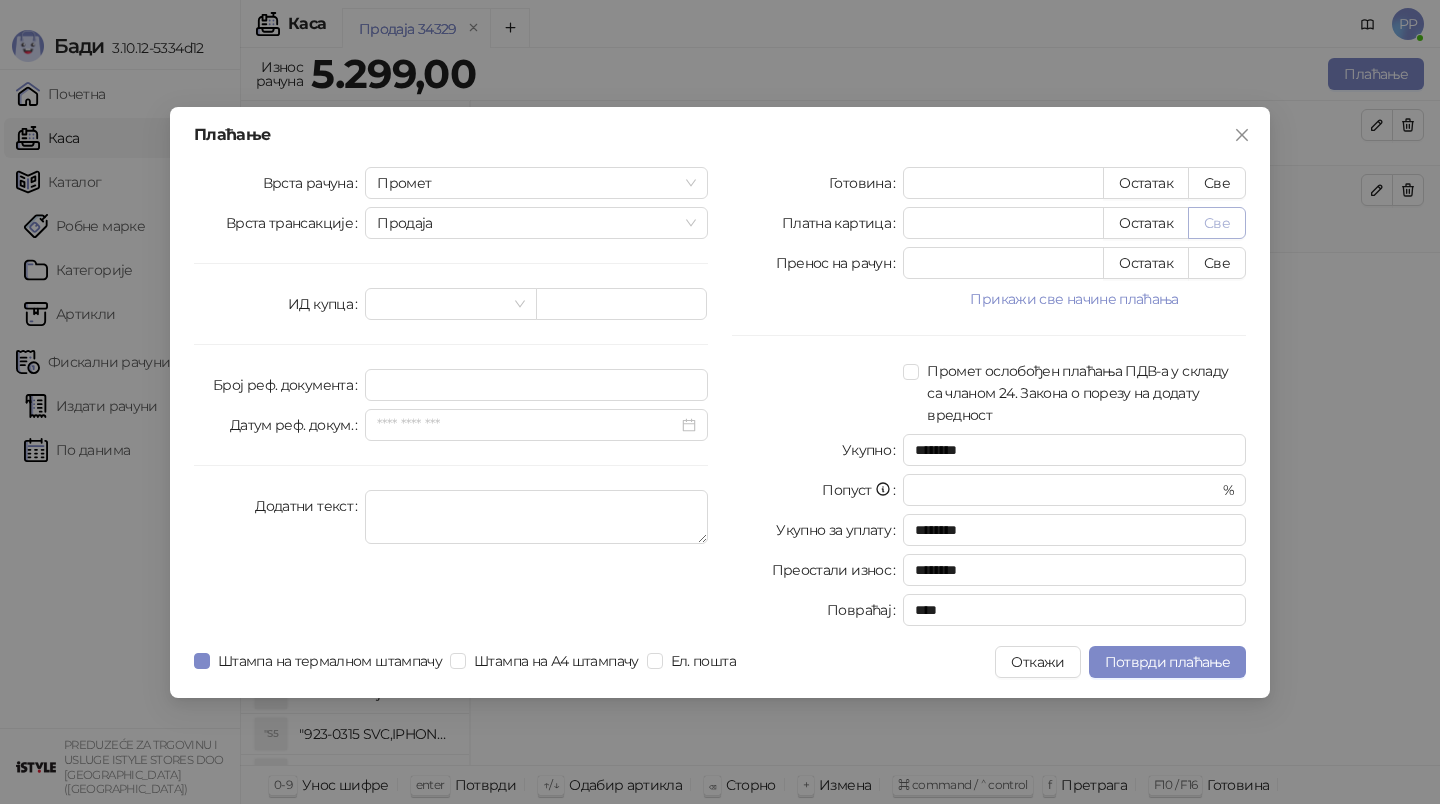 click on "Све" at bounding box center [1217, 223] 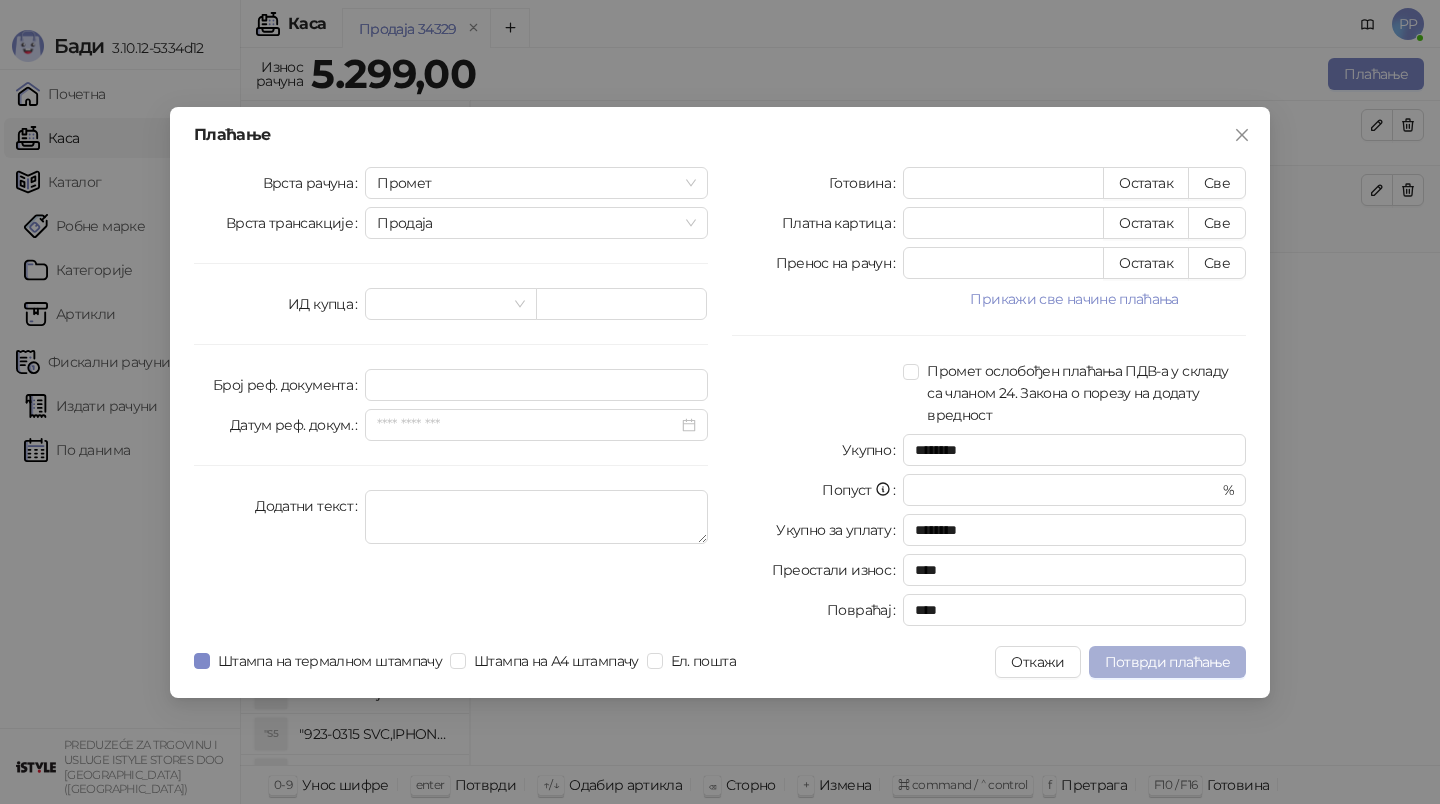 click on "Потврди плаћање" at bounding box center (1167, 662) 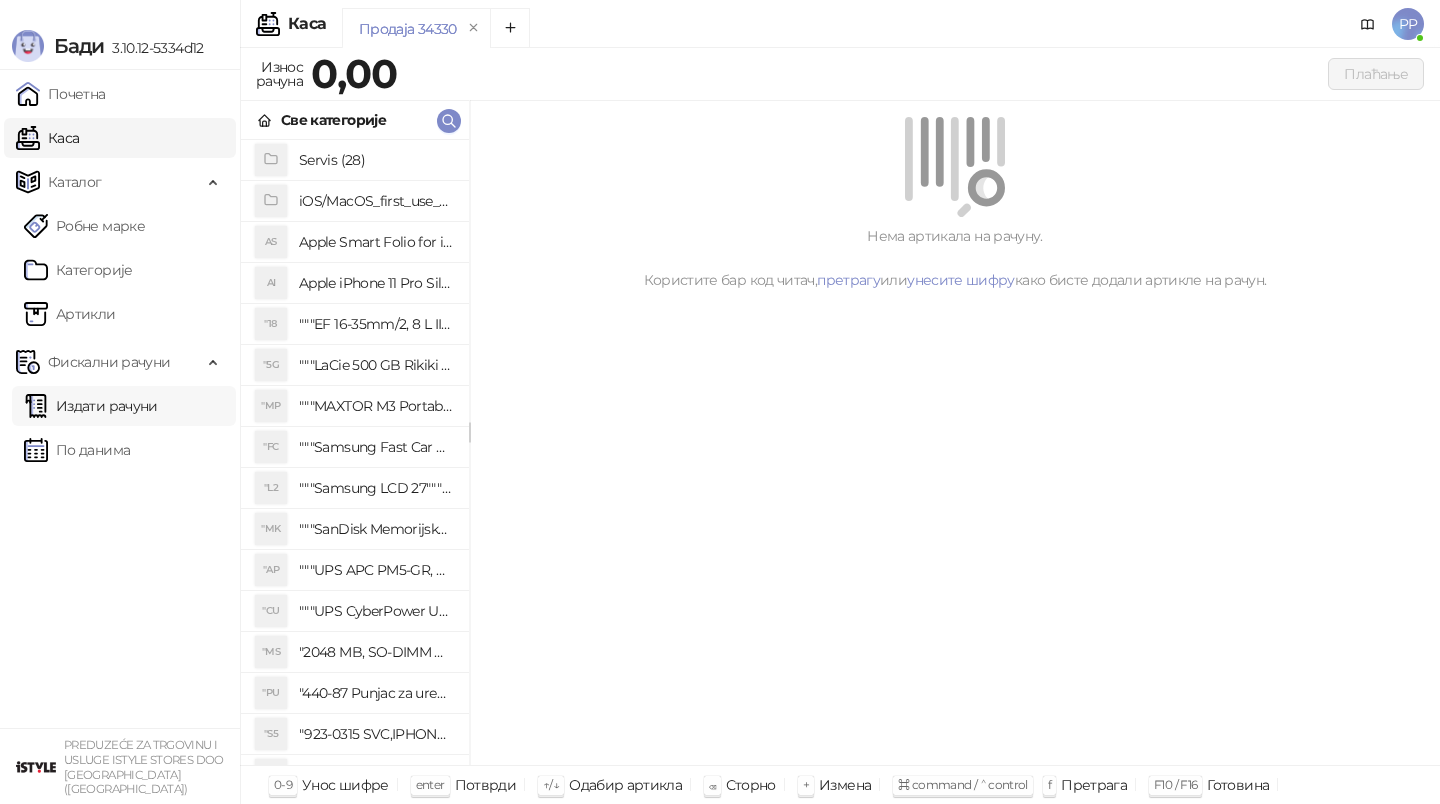 click on "Издати рачуни" at bounding box center [91, 406] 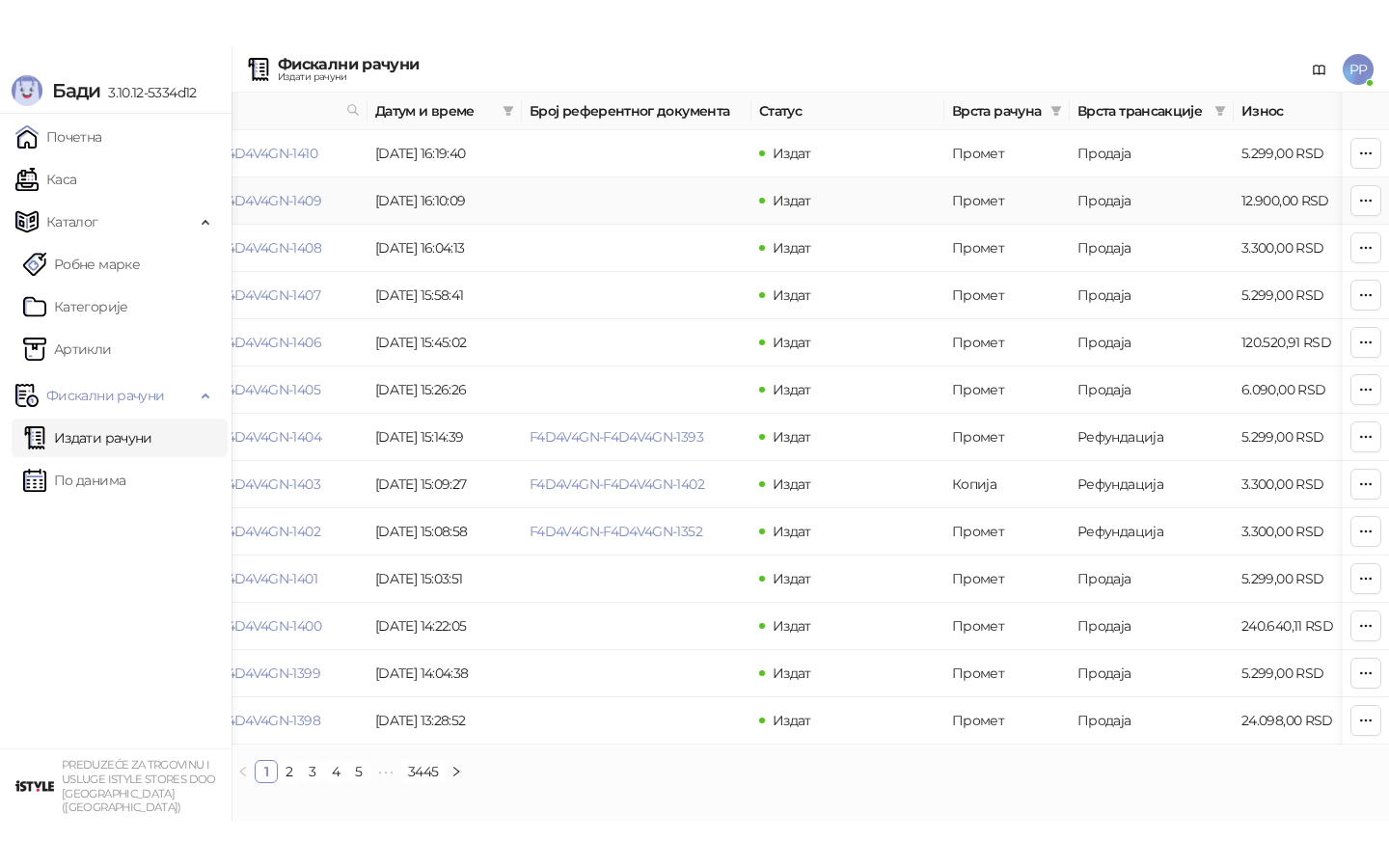 scroll, scrollTop: 0, scrollLeft: 59, axis: horizontal 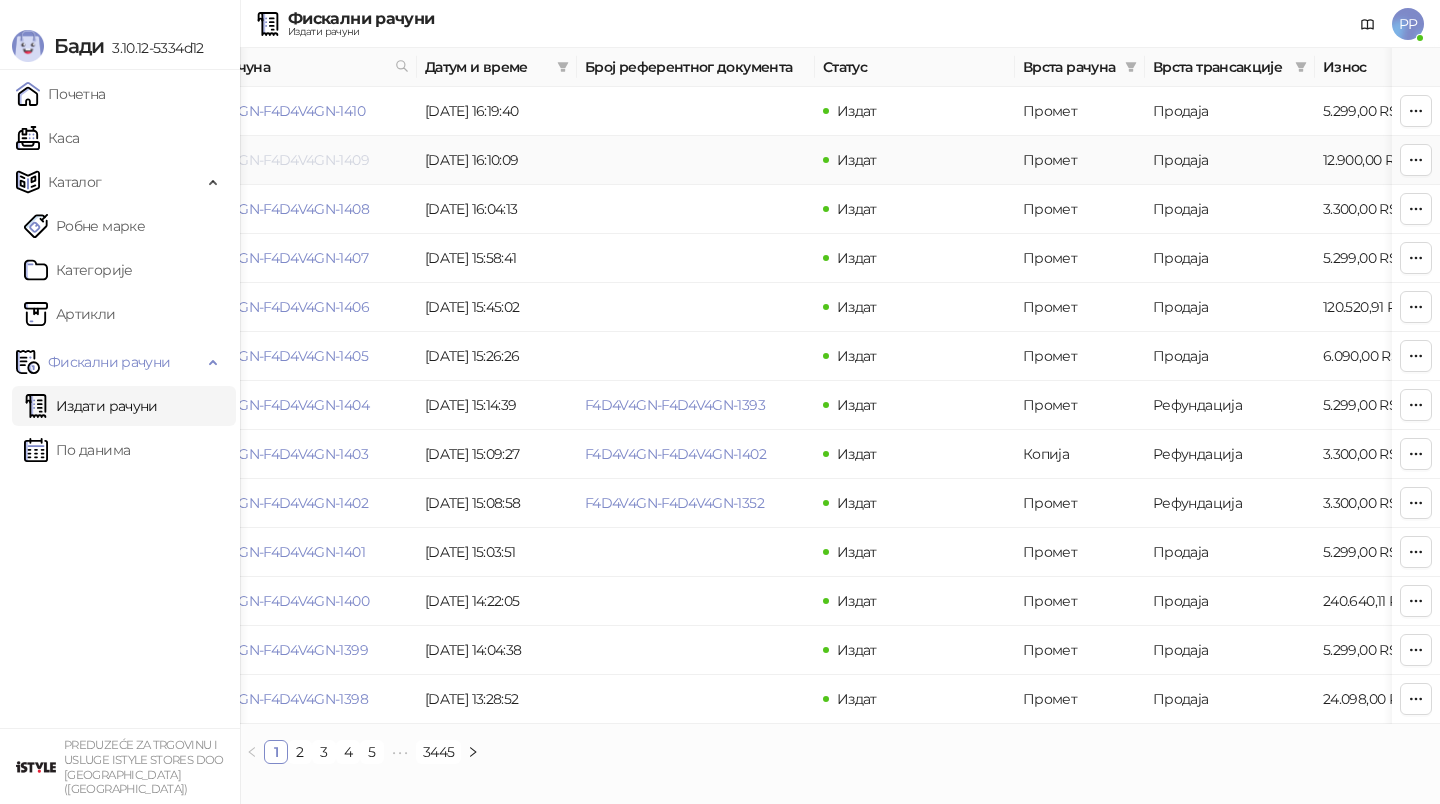 click on "F4D4V4GN-F4D4V4GN-1409" at bounding box center [278, 160] 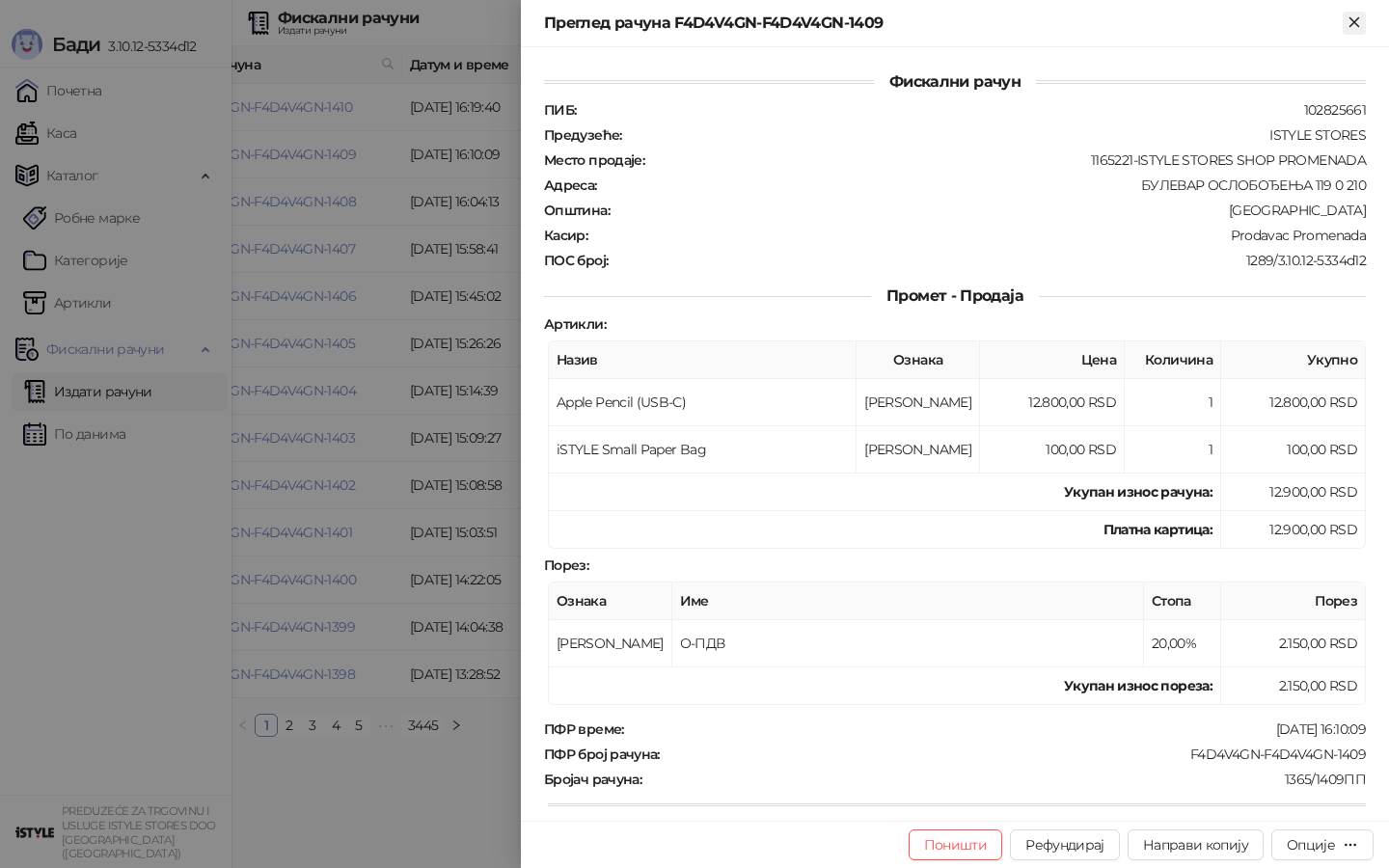 click 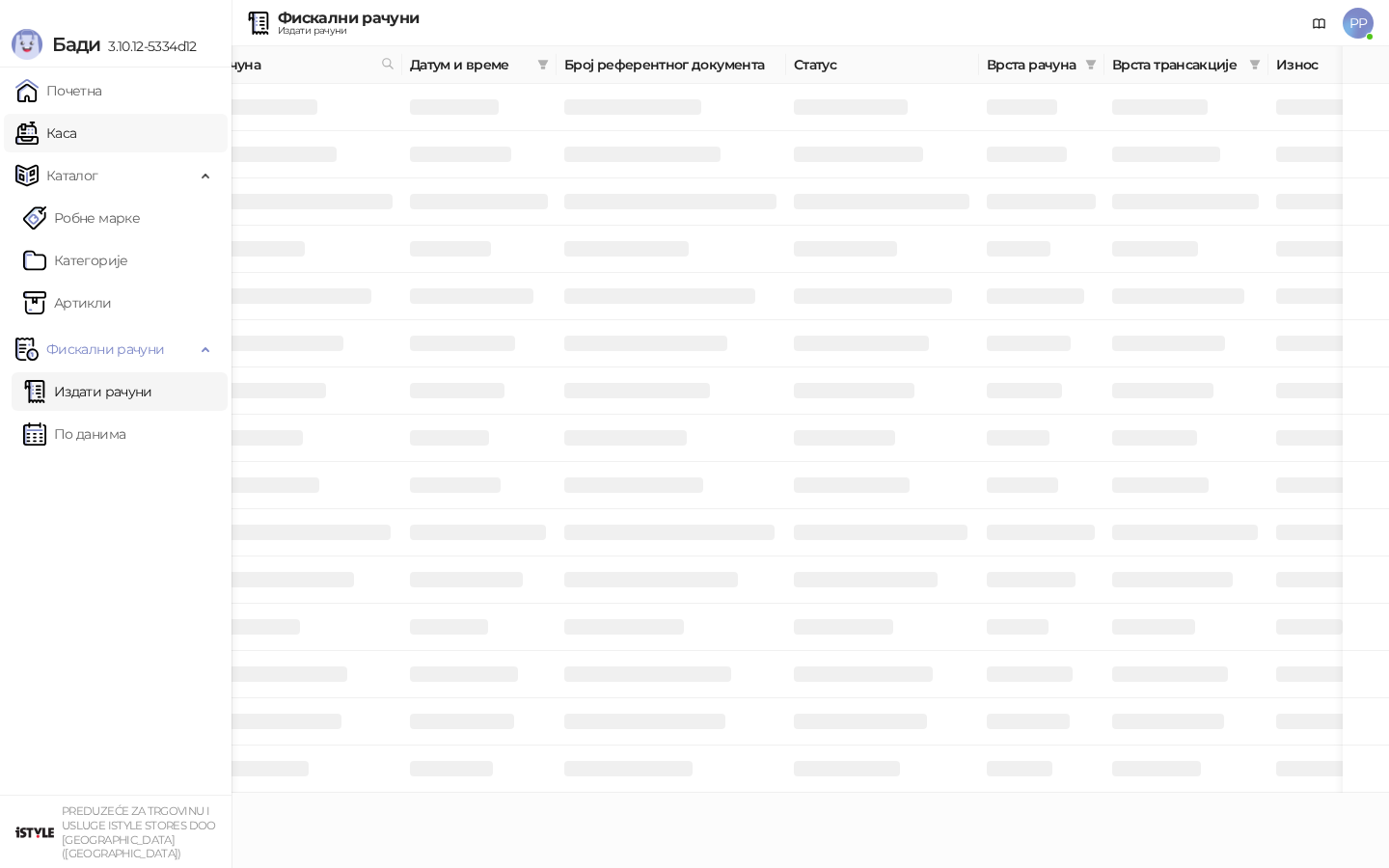 click on "Каса" at bounding box center [45, 133] 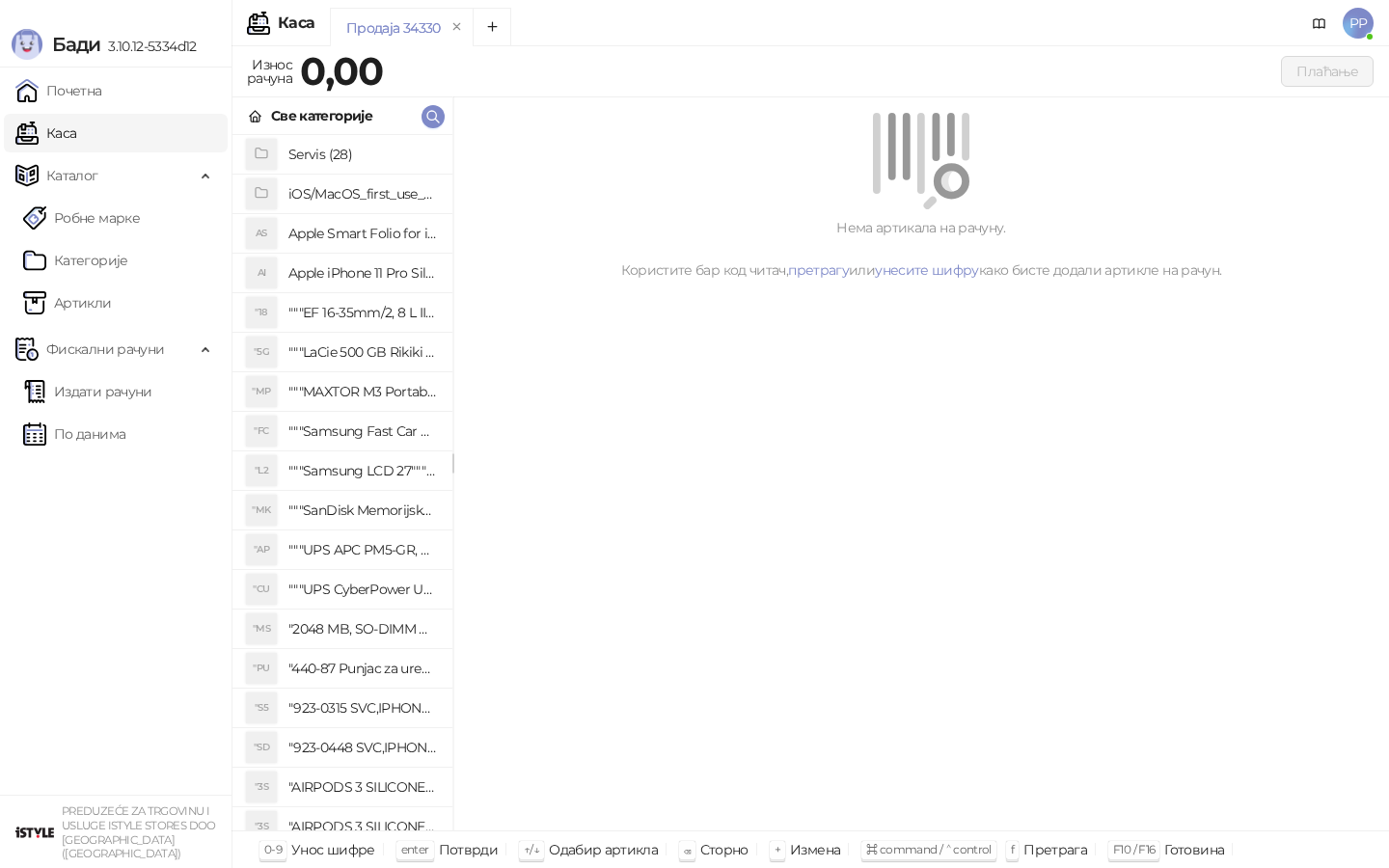 click on "Све категорије" at bounding box center [342, 116] 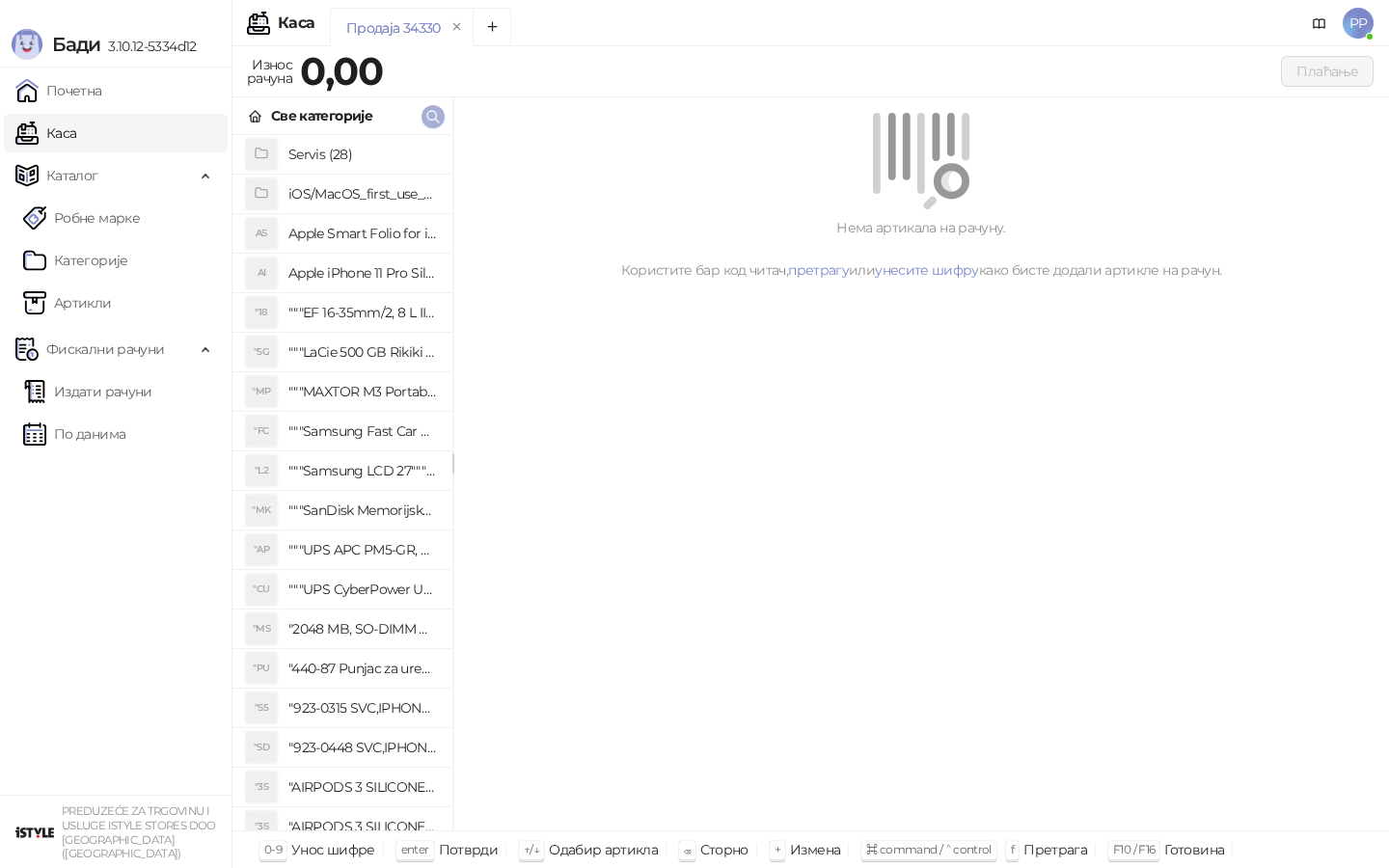click 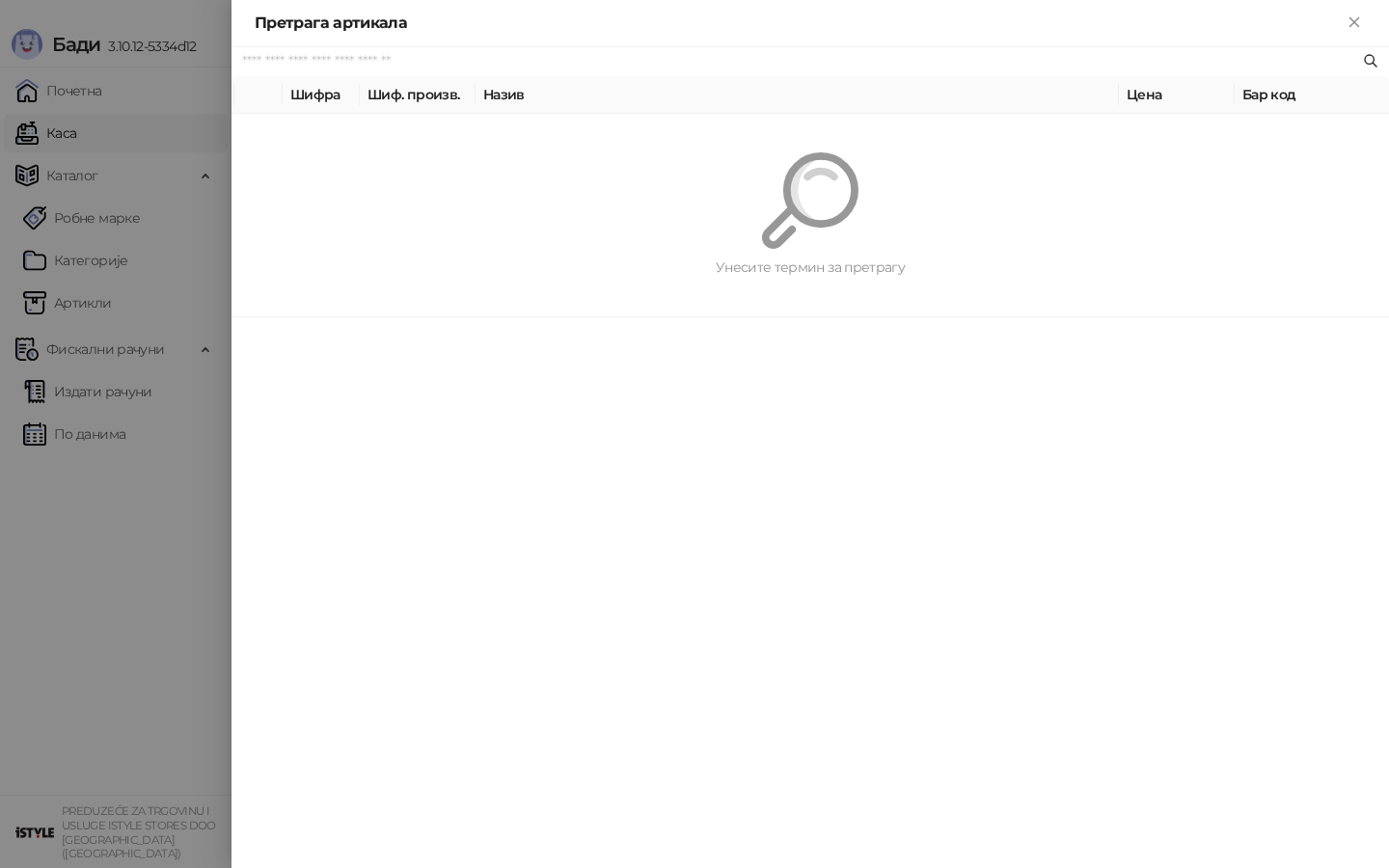 paste on "**********" 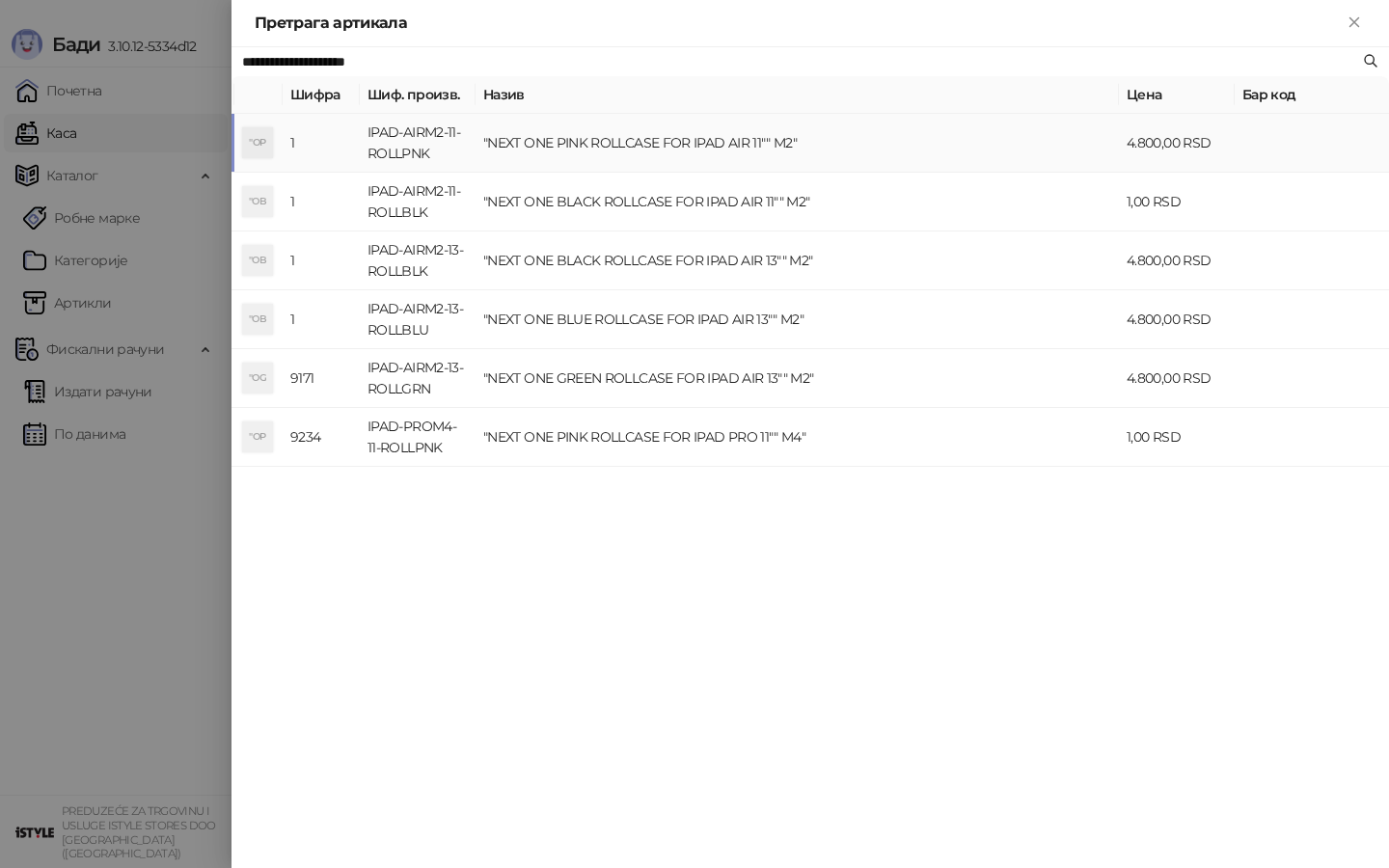 type on "**********" 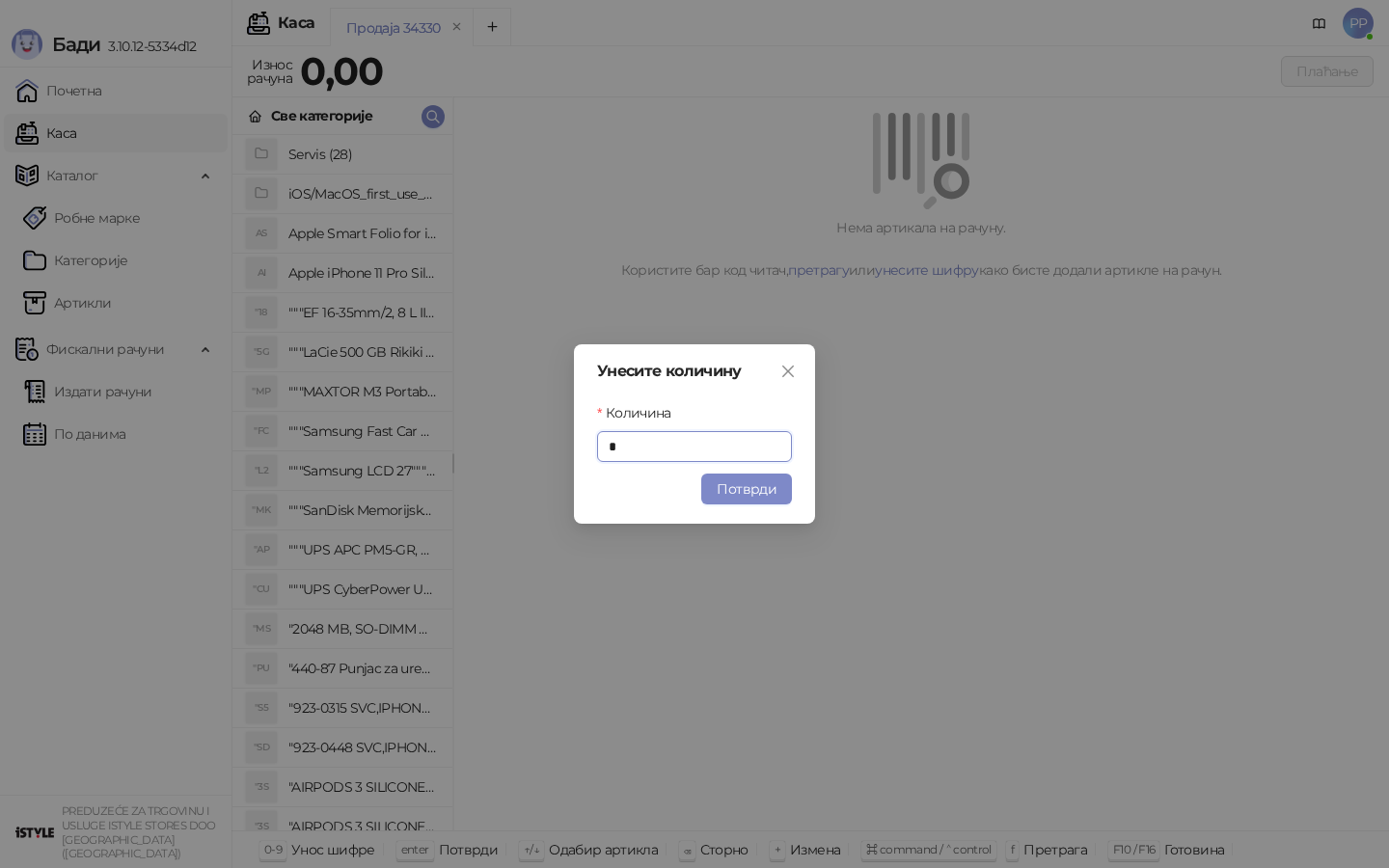 click on "Потврди" at bounding box center (747, 489) 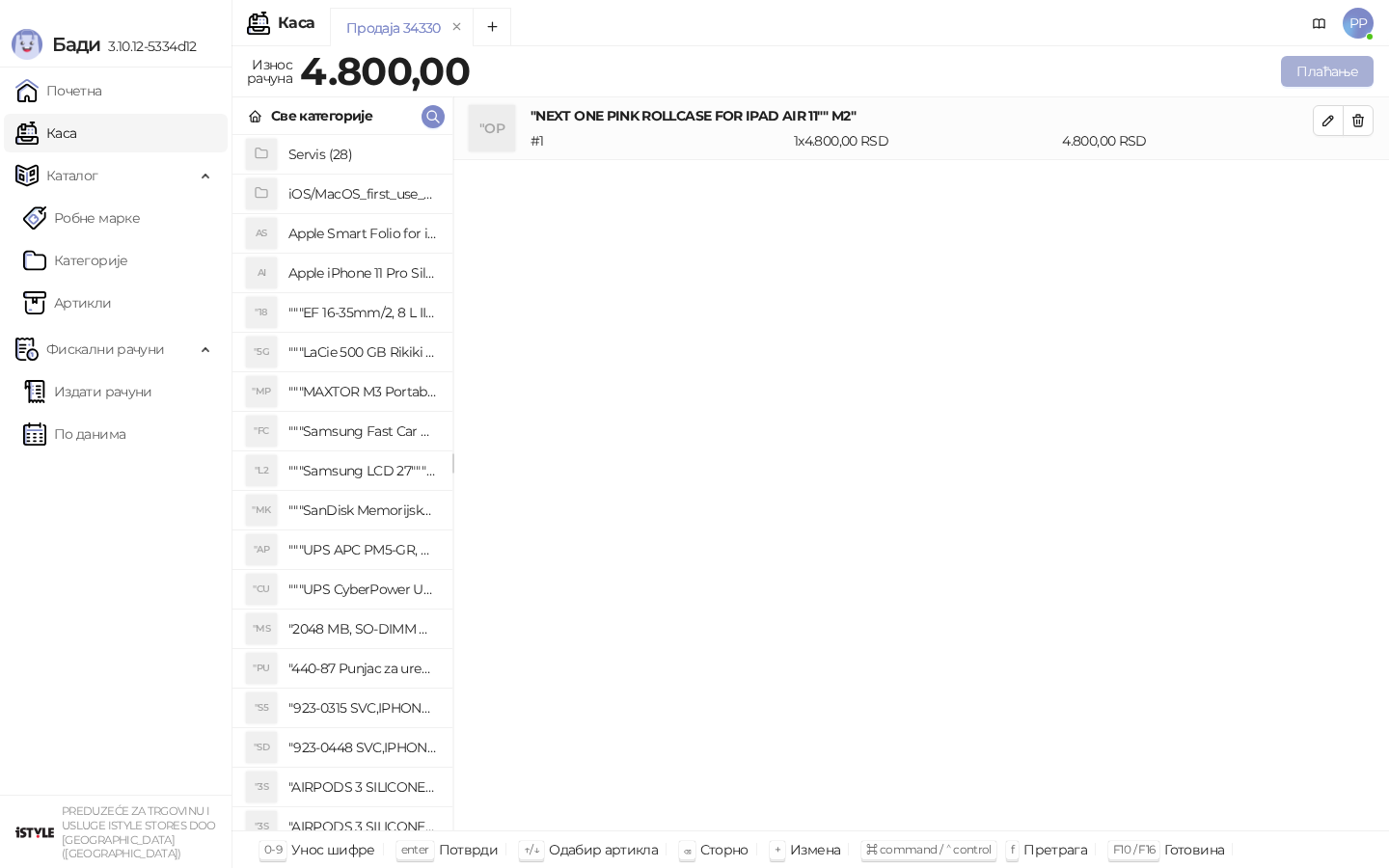 click on "Плаћање" at bounding box center [1327, 71] 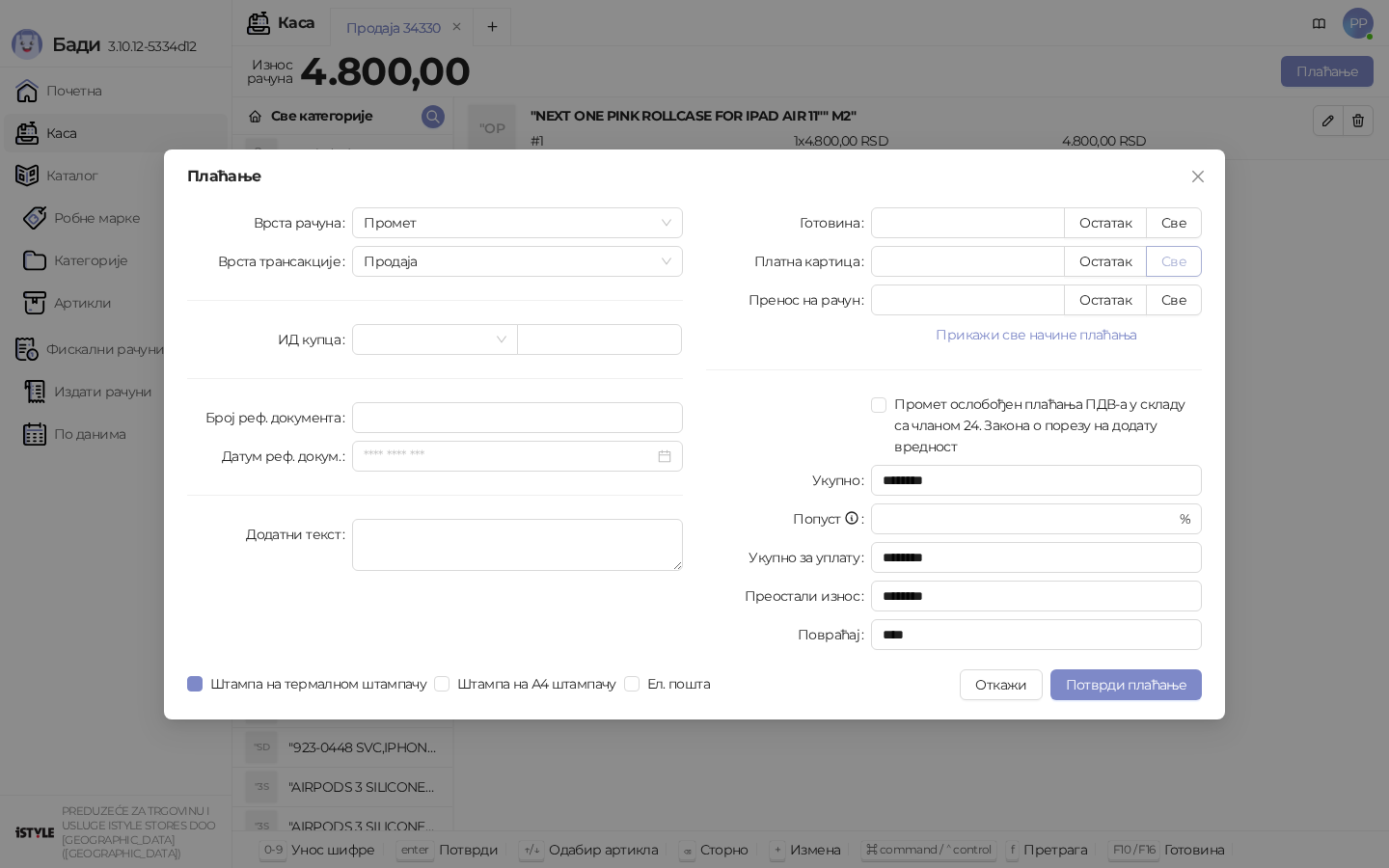 click on "Све" at bounding box center (1174, 261) 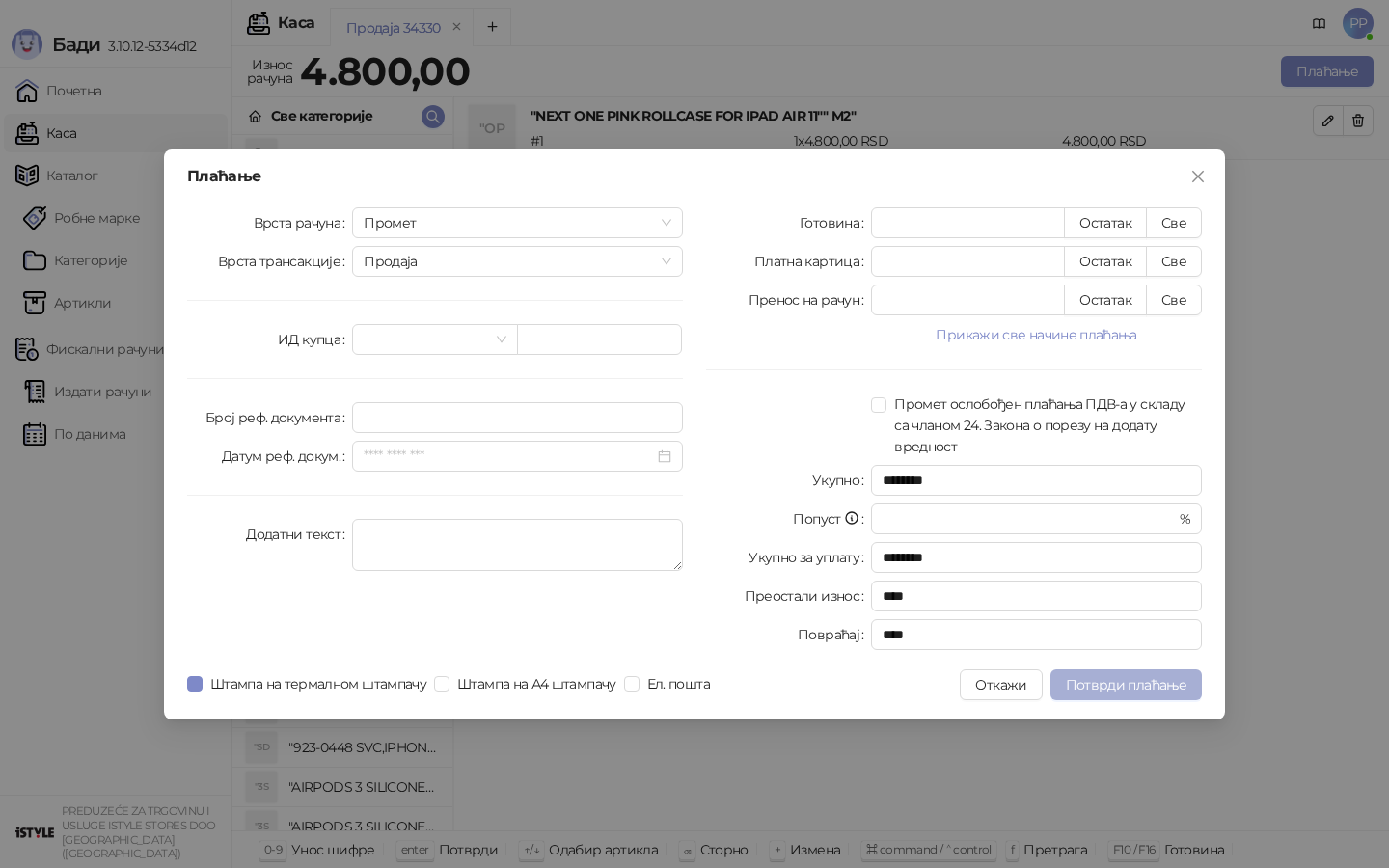 click on "Потврди плаћање" at bounding box center (1126, 685) 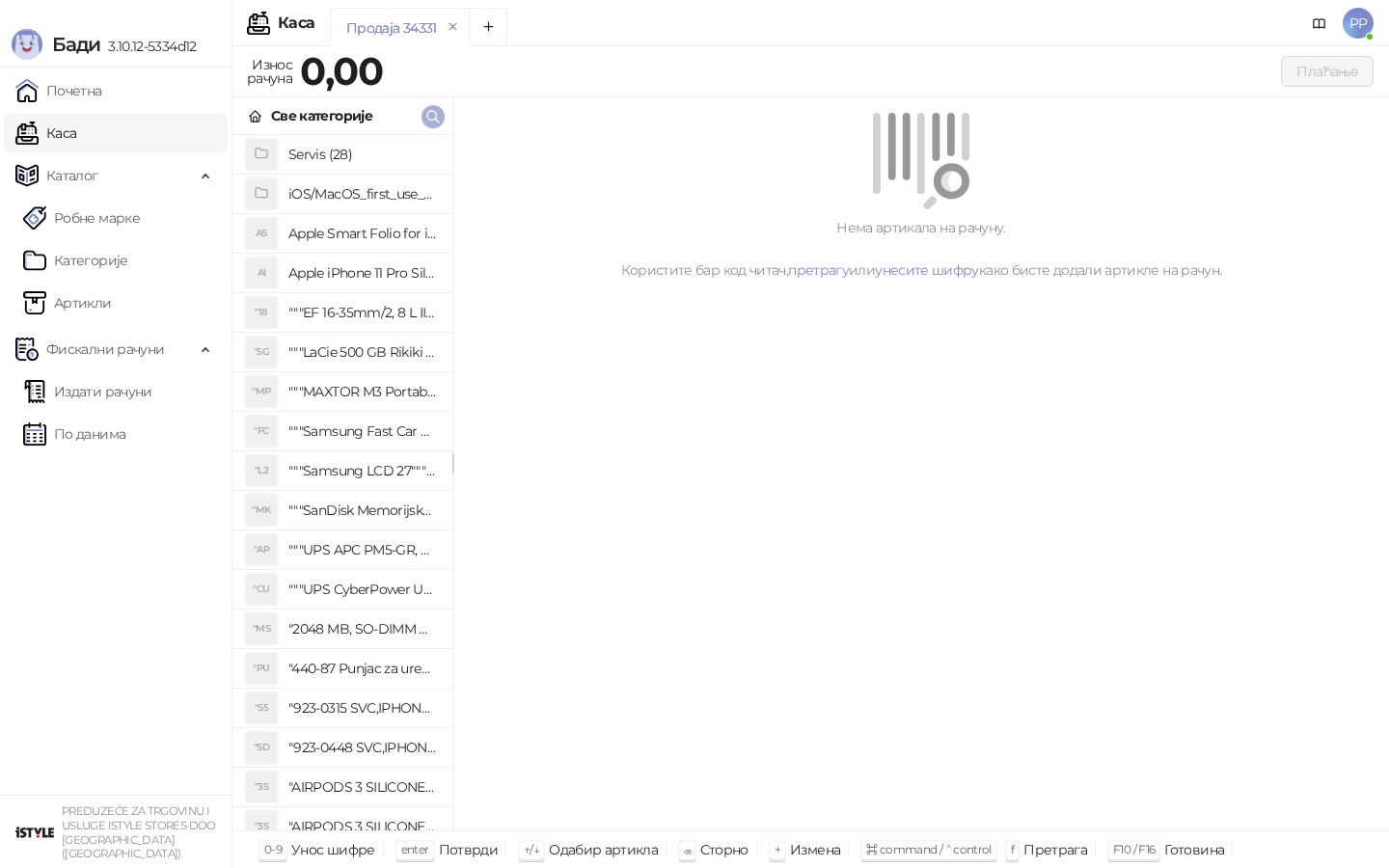click at bounding box center (433, 117) 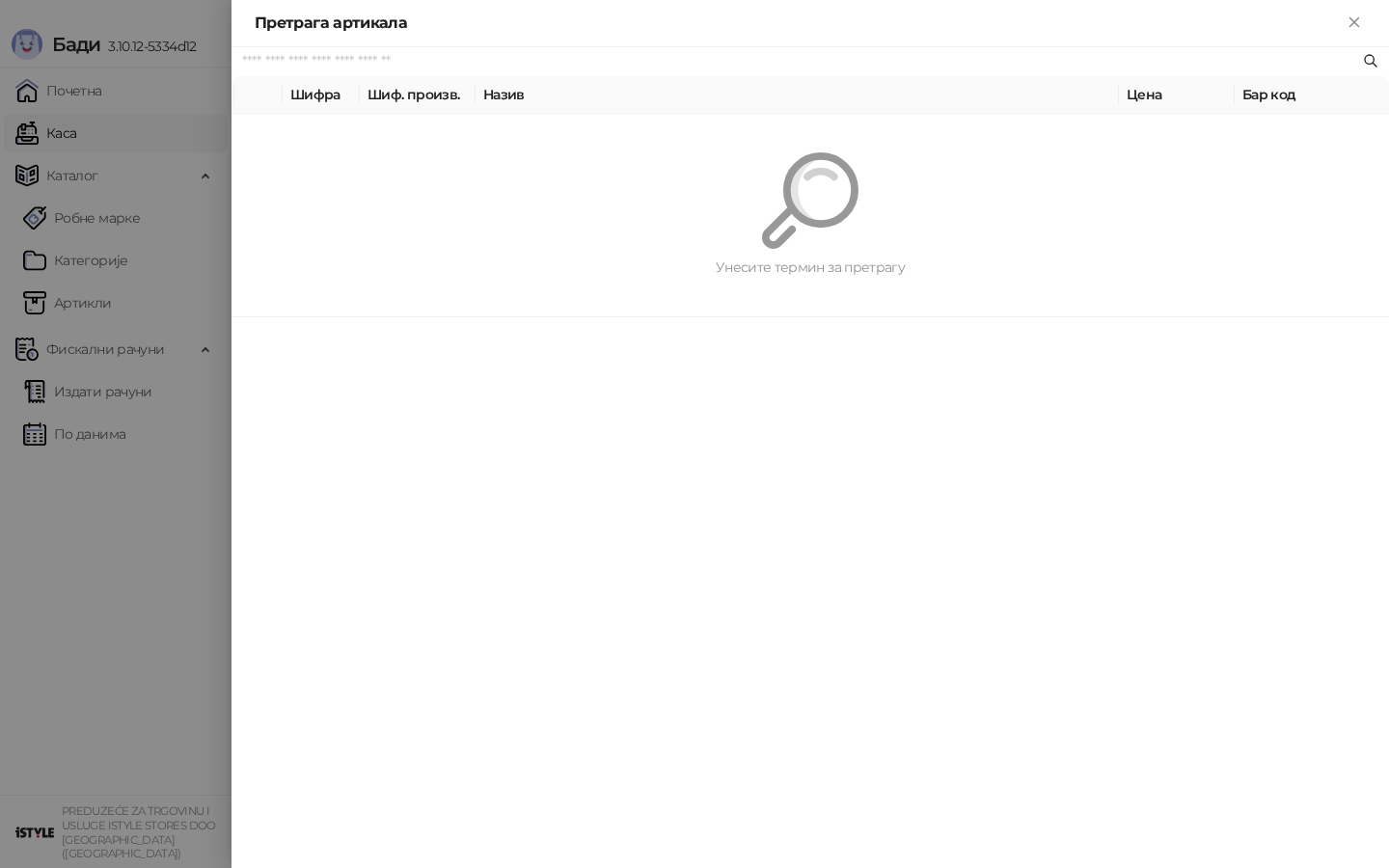 paste on "*********" 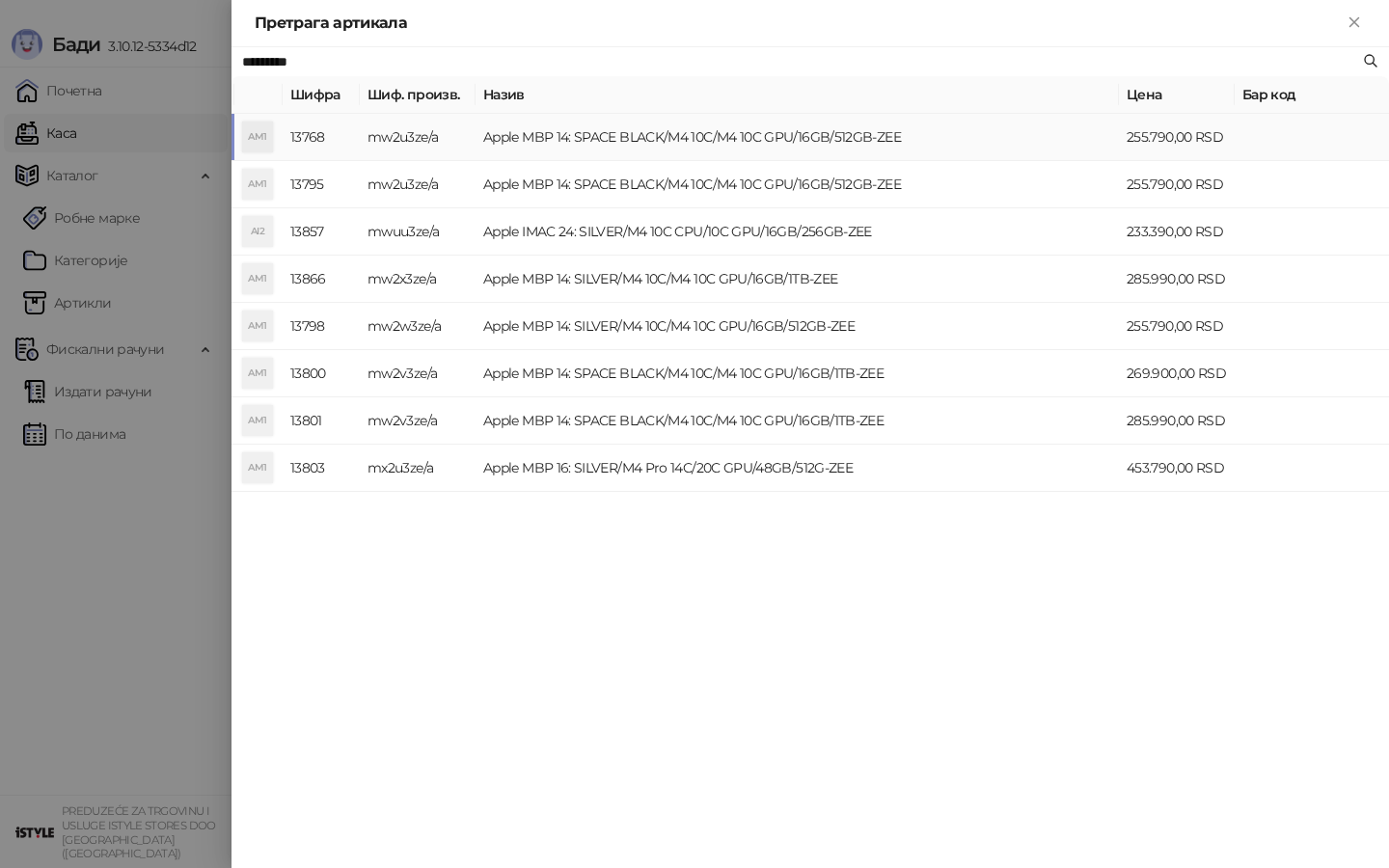 type on "*********" 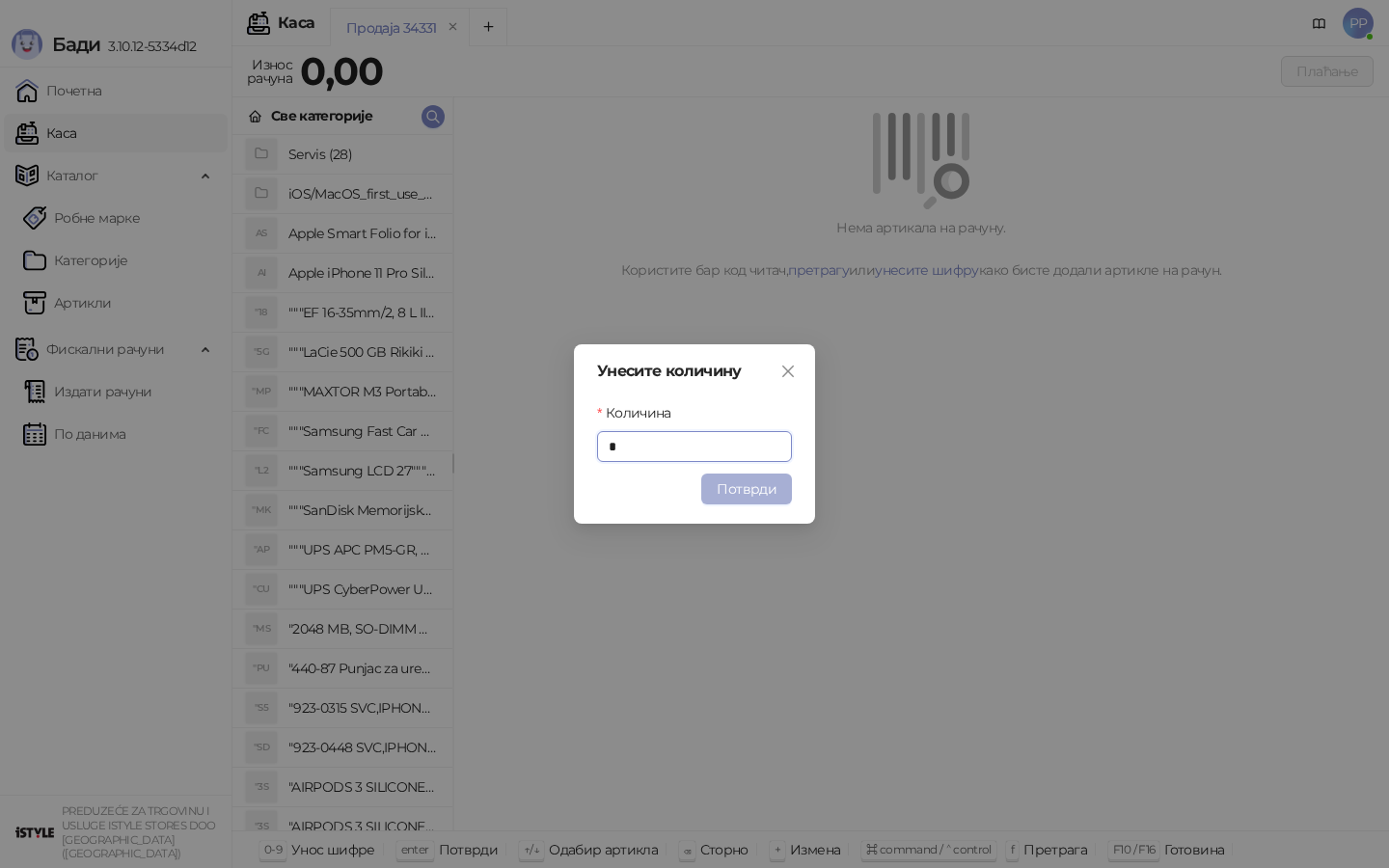 click on "Потврди" at bounding box center [747, 489] 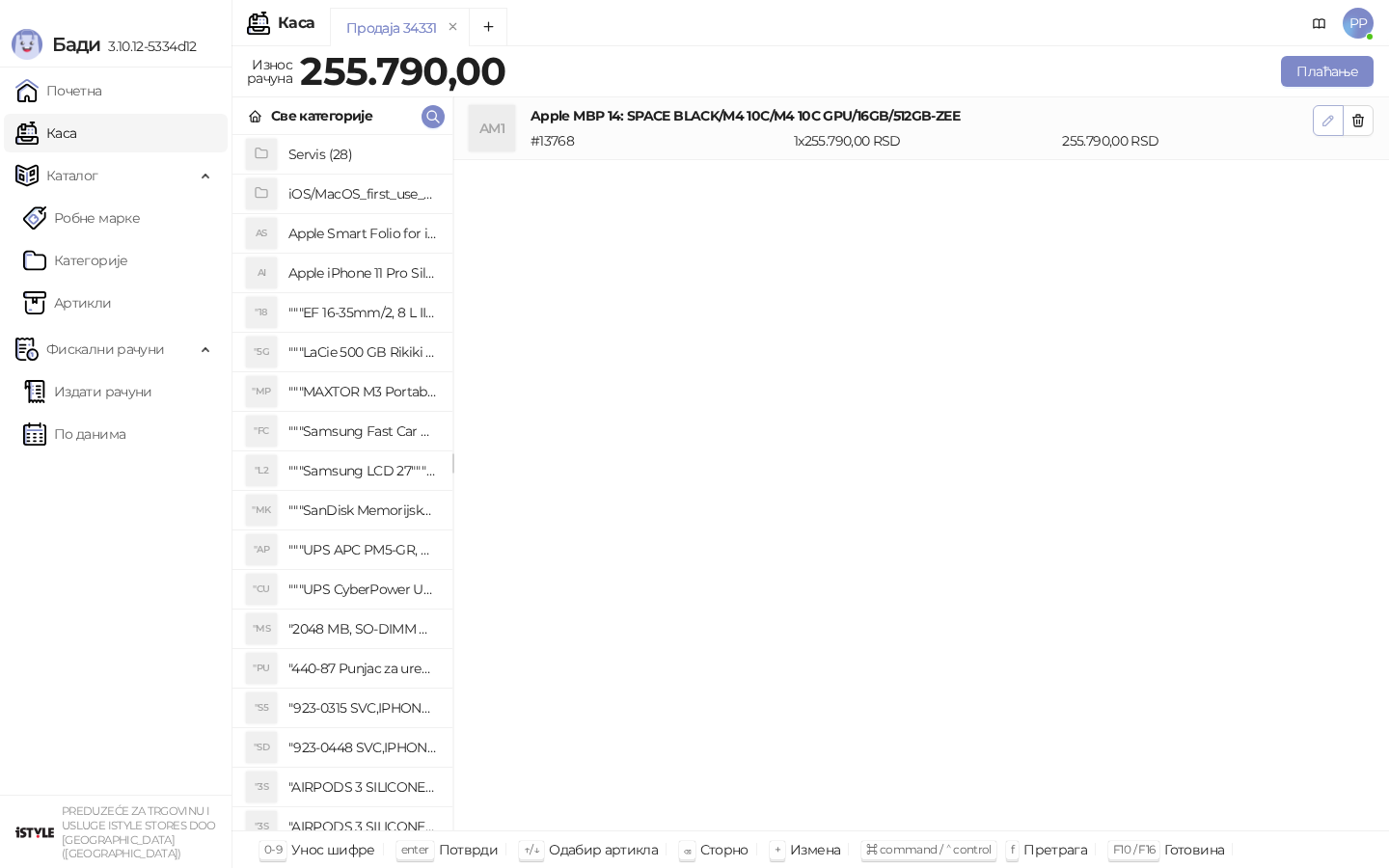 click 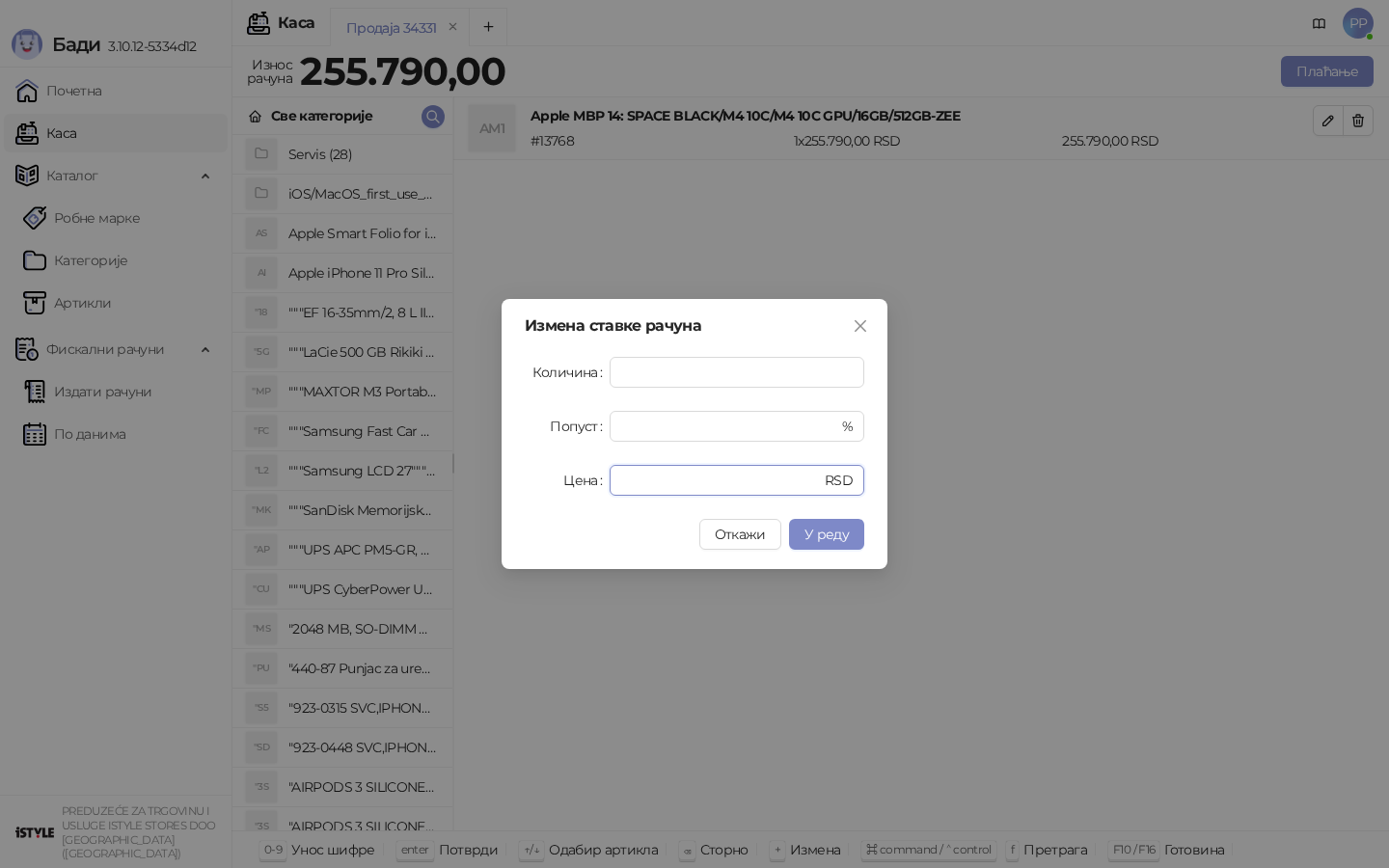 drag, startPoint x: 682, startPoint y: 486, endPoint x: 313, endPoint y: 407, distance: 377.3619 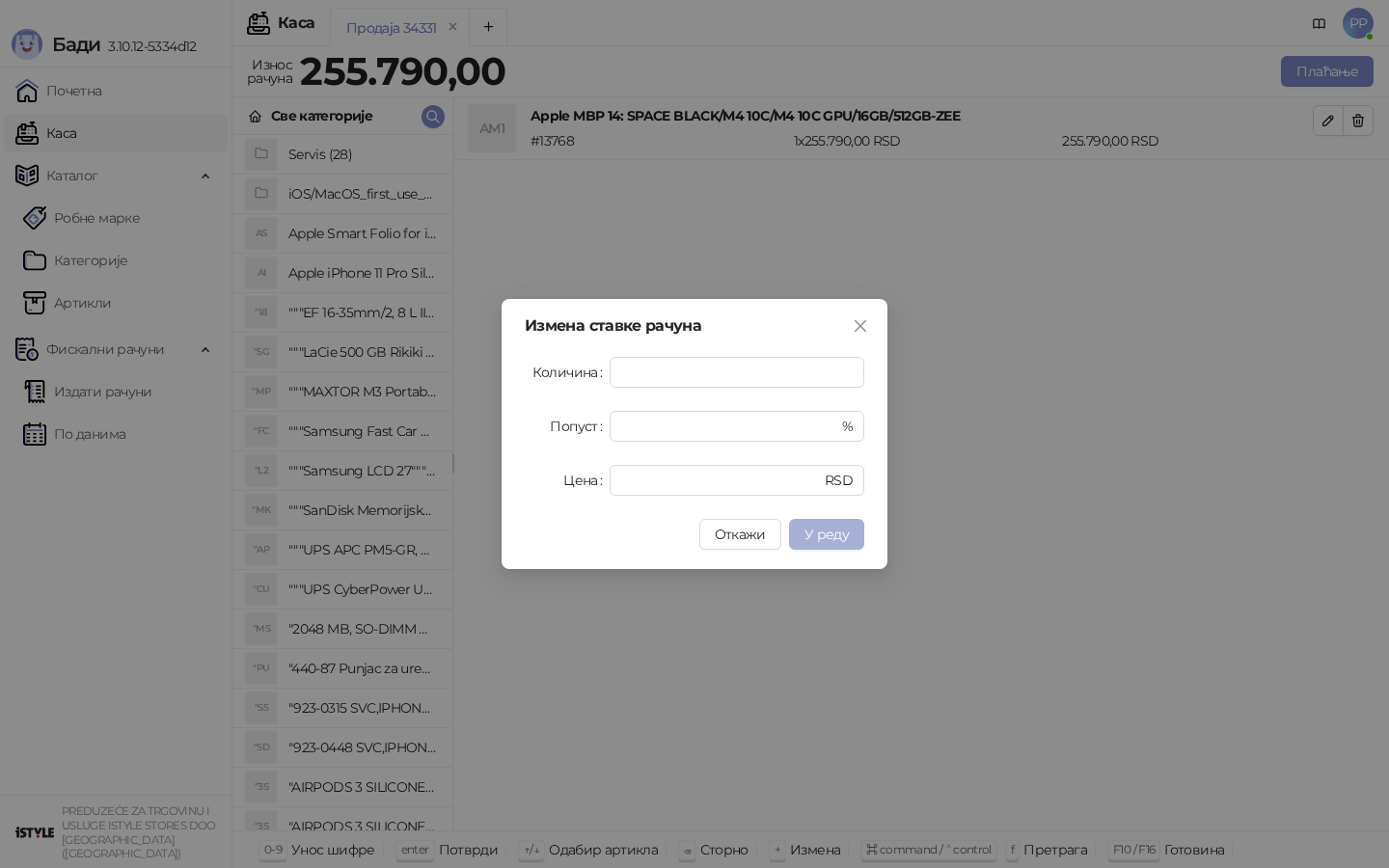 type on "******" 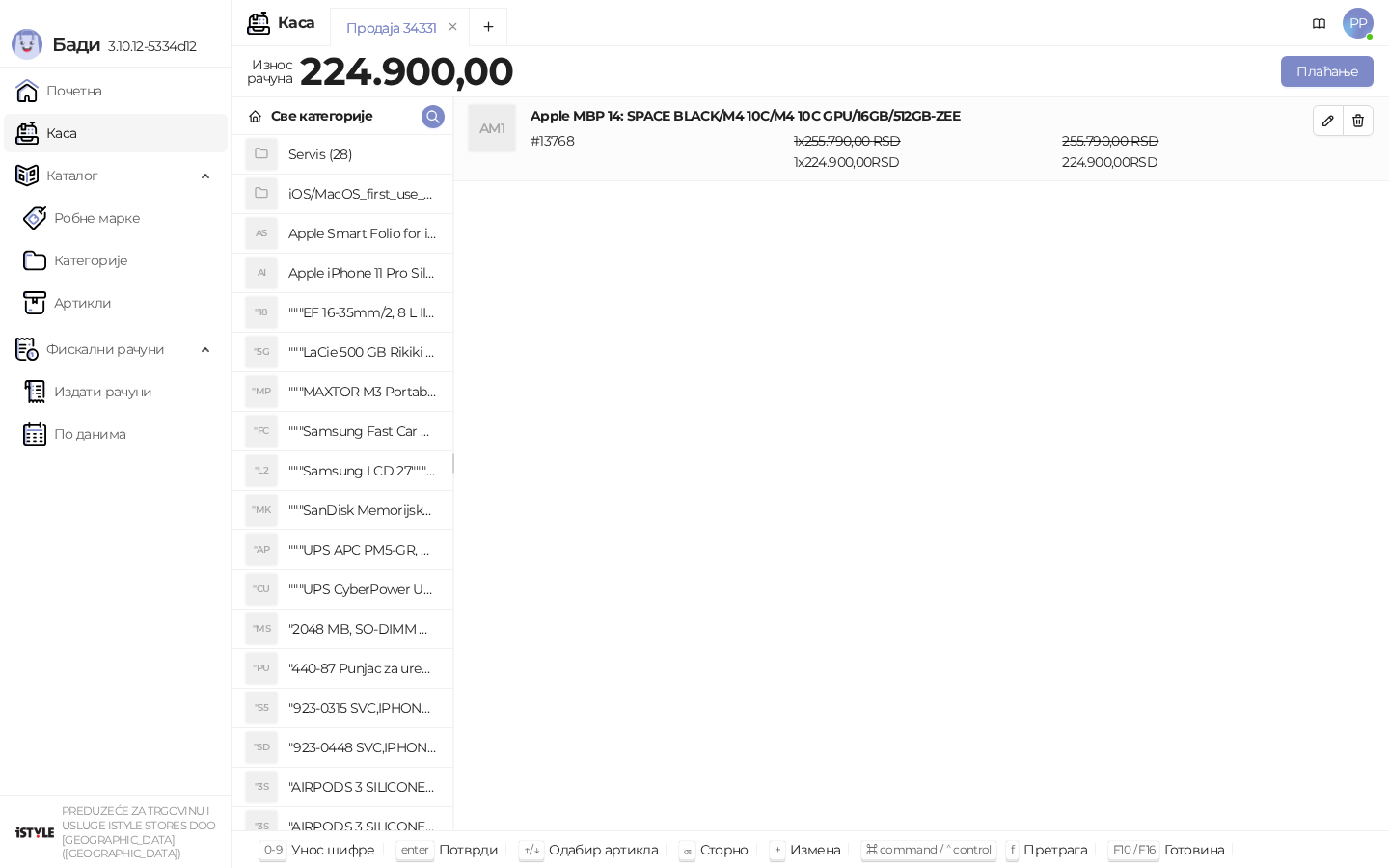 click on "AM1 Apple MBP 14: SPACE BLACK/M4 10C/M4 10C GPU/16GB/512GB-ZEE    # 13768 1  x  255.790,00   RSD 1  x  224.900,00  RSD  255.790,00   RSD 224.900,00  RSD" at bounding box center (921, 464) 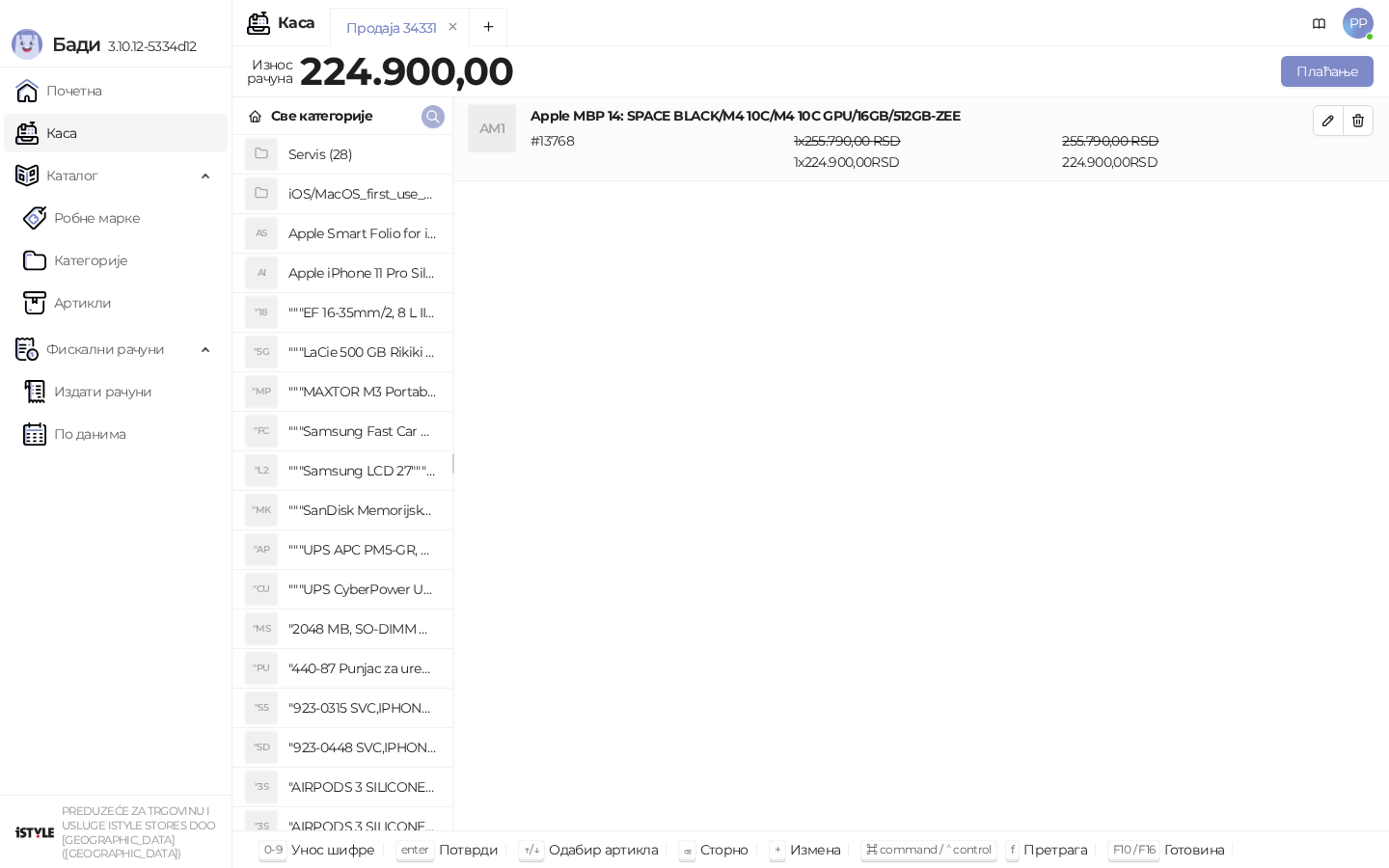 click 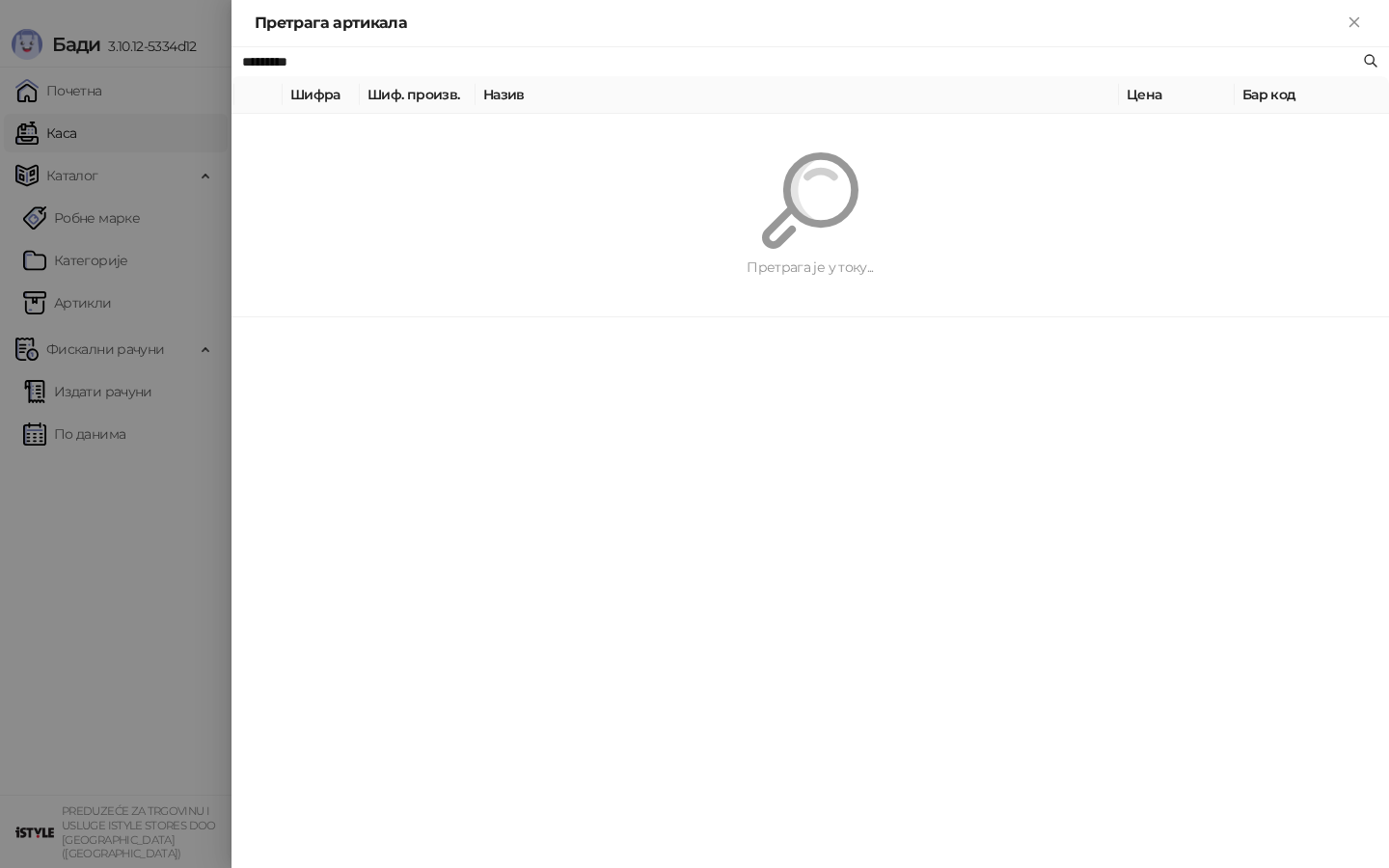 paste 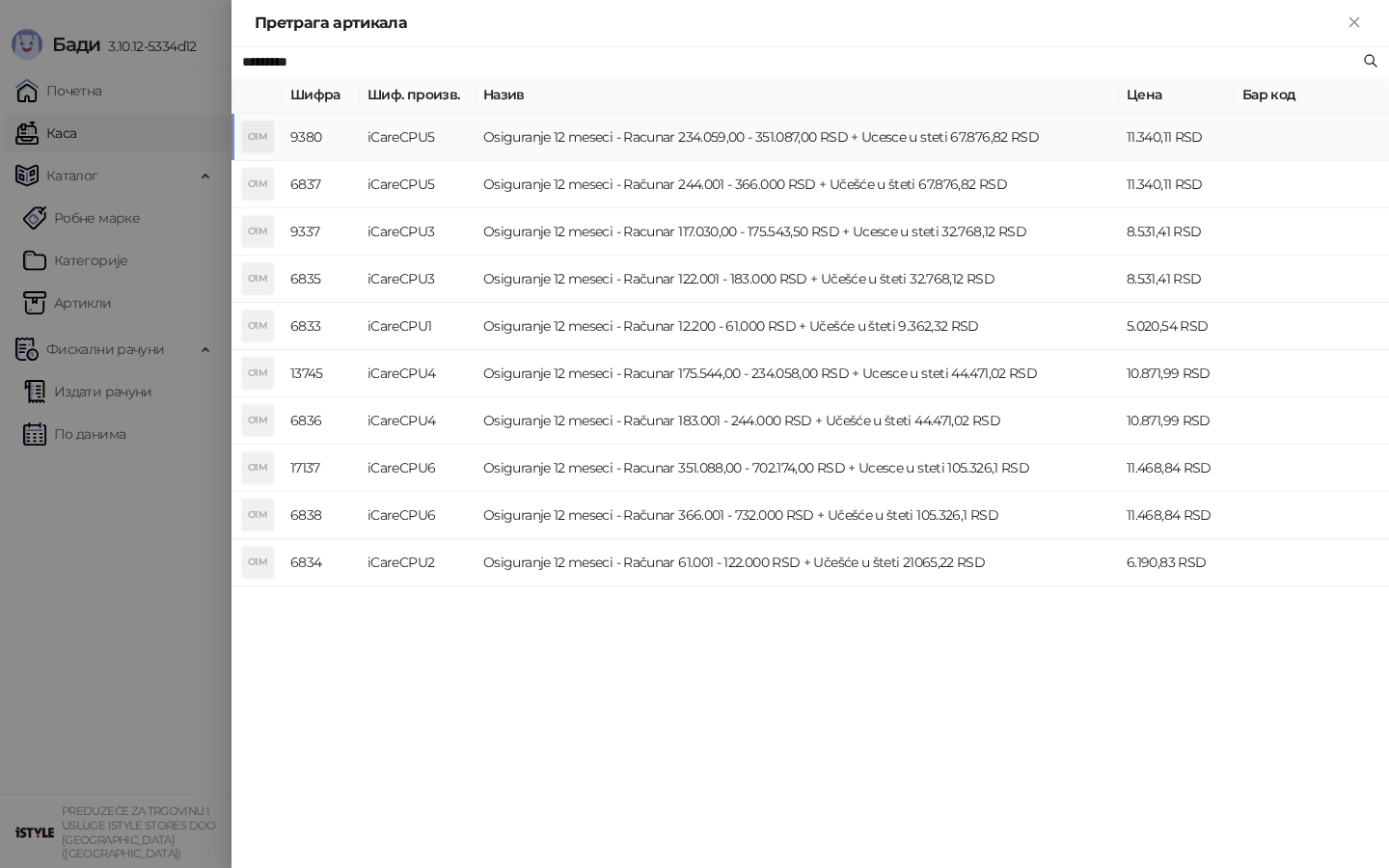 type on "*********" 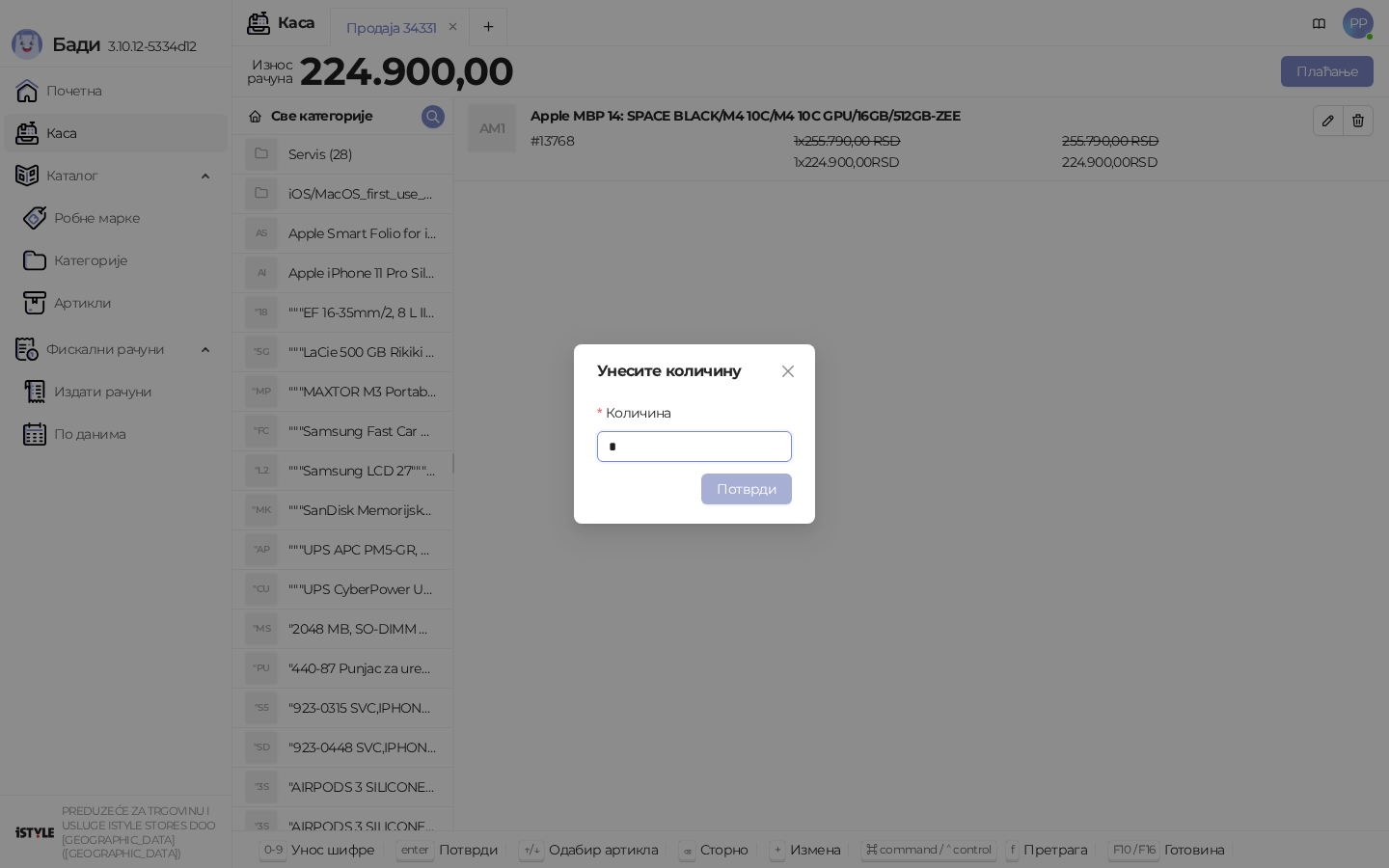 click on "Потврди" at bounding box center (747, 489) 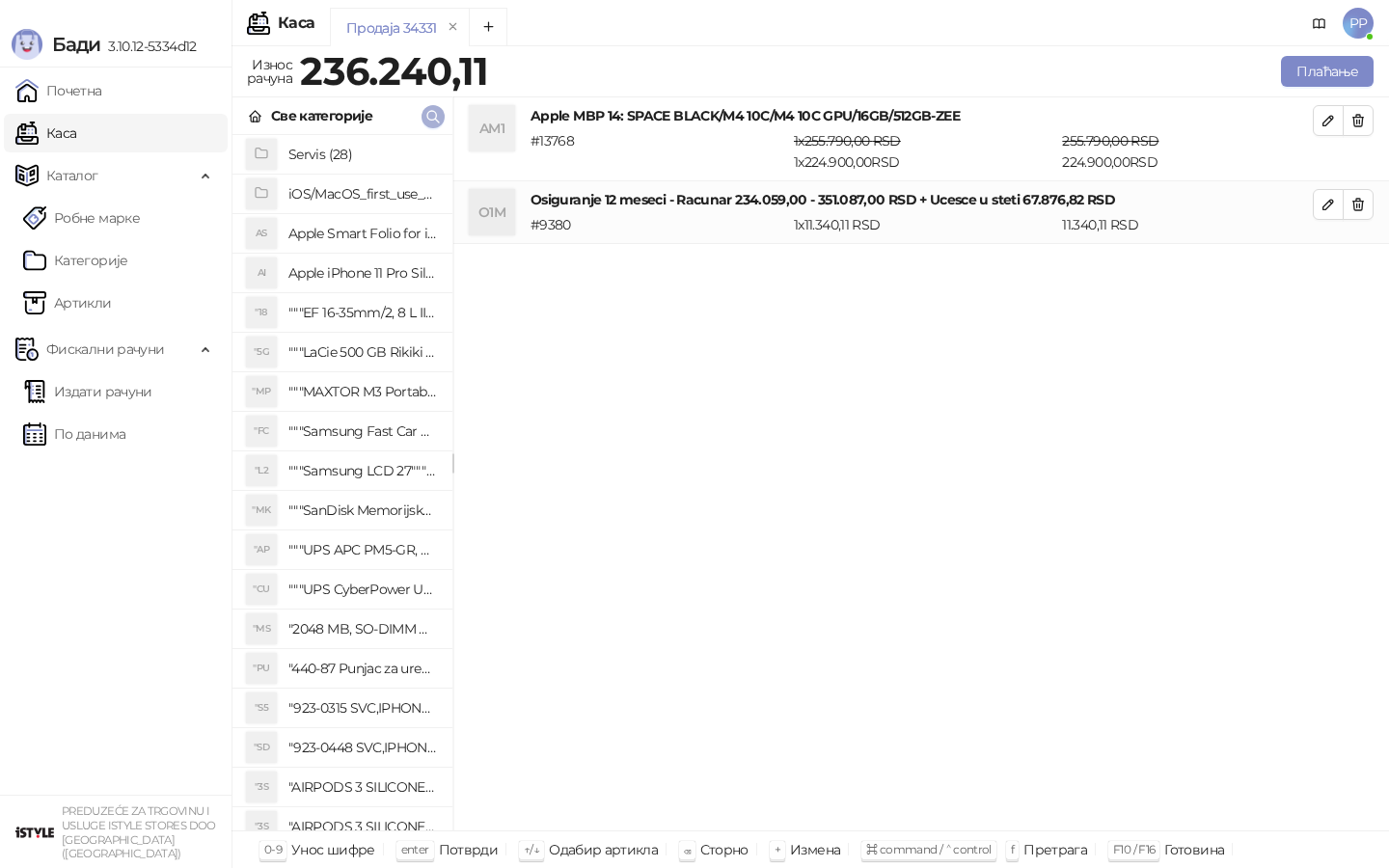 click 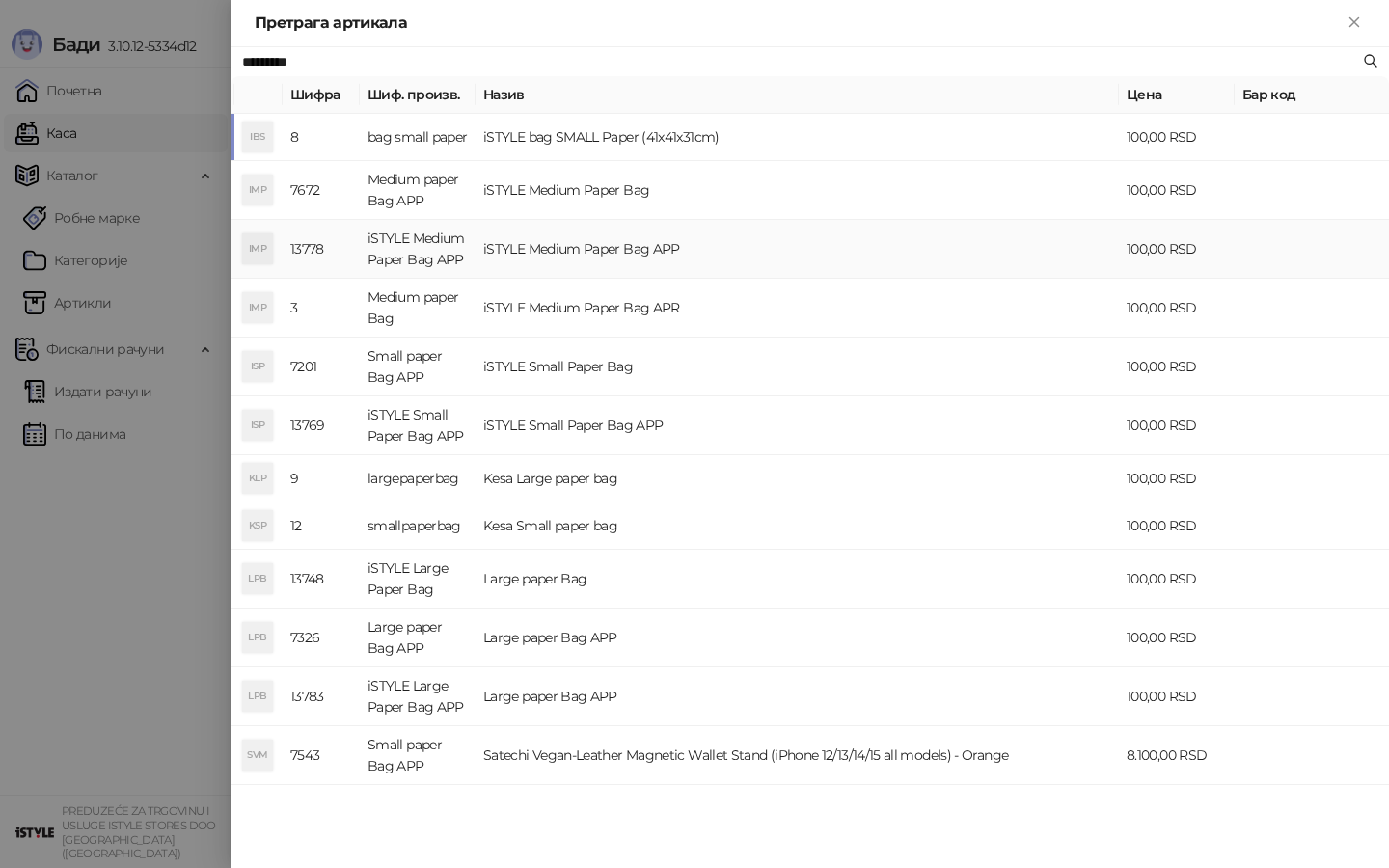 type on "*********" 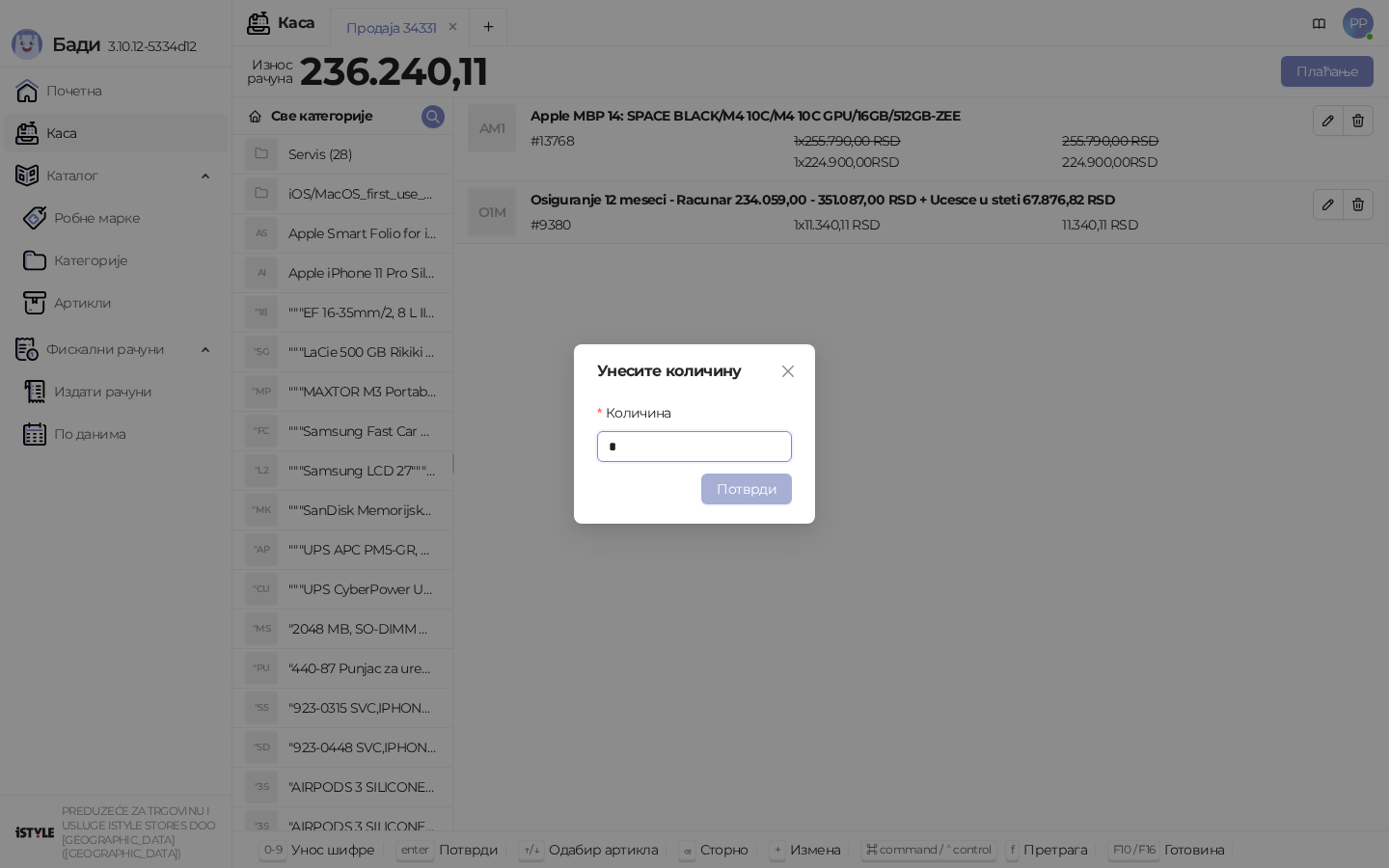 click on "Потврди" at bounding box center [747, 489] 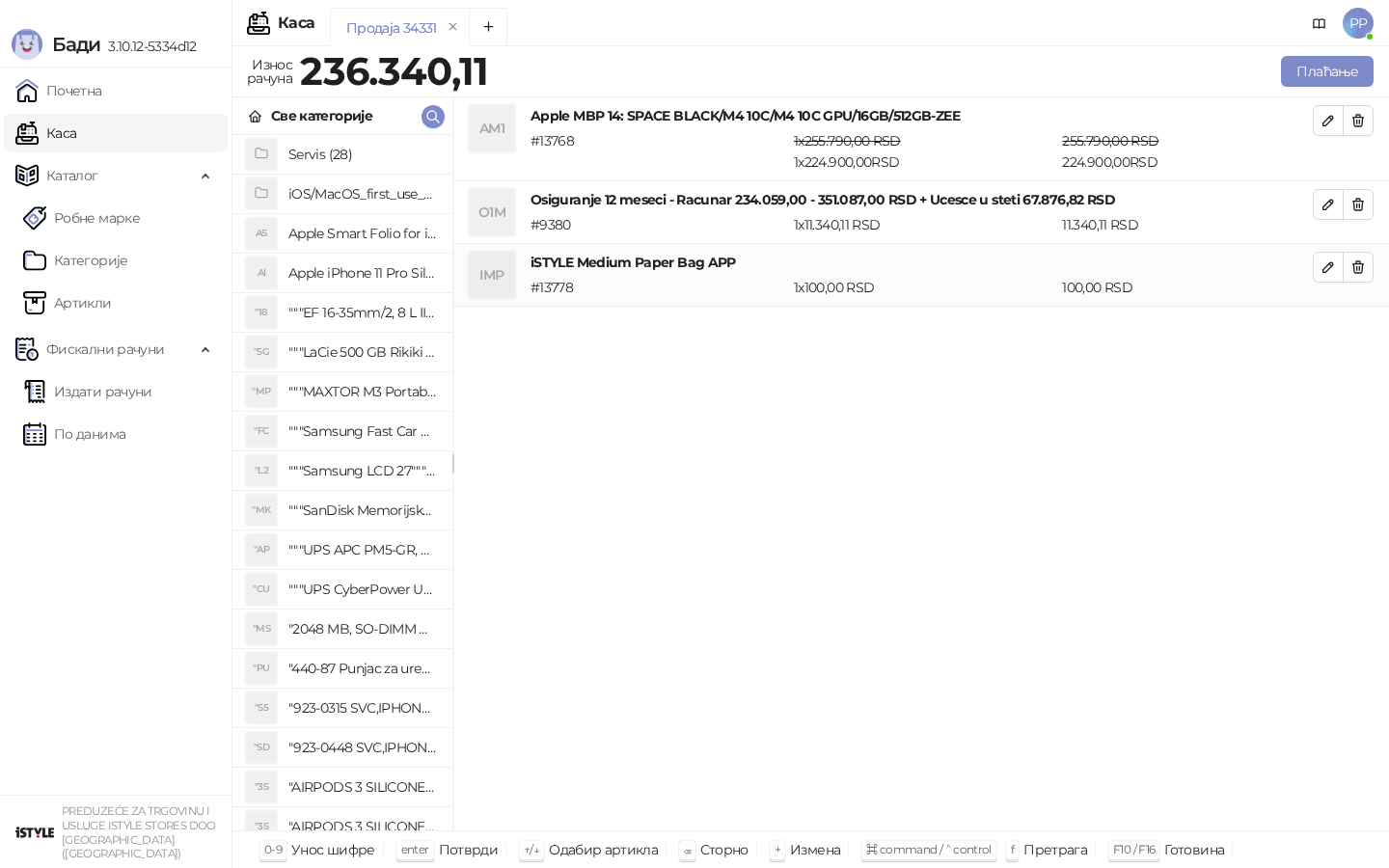 click on "AM1 Apple MBP 14: SPACE BLACK/M4 10C/M4 10C GPU/16GB/512GB-ZEE    # 13768 1  x  255.790,00   RSD 1  x  224.900,00  RSD  255.790,00   RSD 224.900,00  RSD  O1M Osiguranje 12 meseci - Racunar 234.059,00 - 351.087,00 RSD + Ucesce u steti 67.876,82 RSD    # 9380 1  x  11.340,11 RSD 11.340,11 RSD IMP iSTYLE Medium Paper Bag APP    # 13778 1  x  100,00 RSD 100,00 RSD" at bounding box center (921, 464) 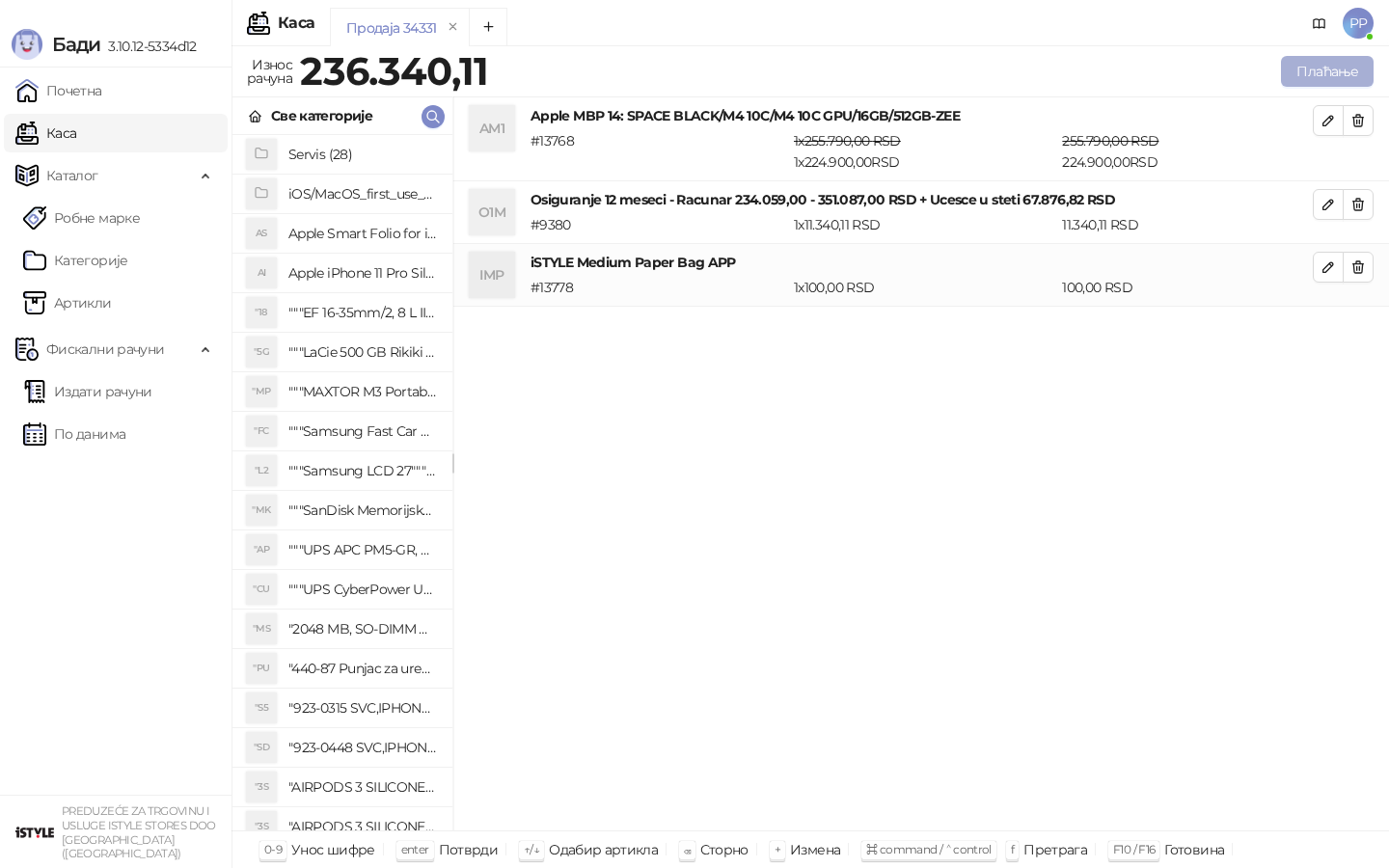 click on "Плаћање" at bounding box center [1327, 71] 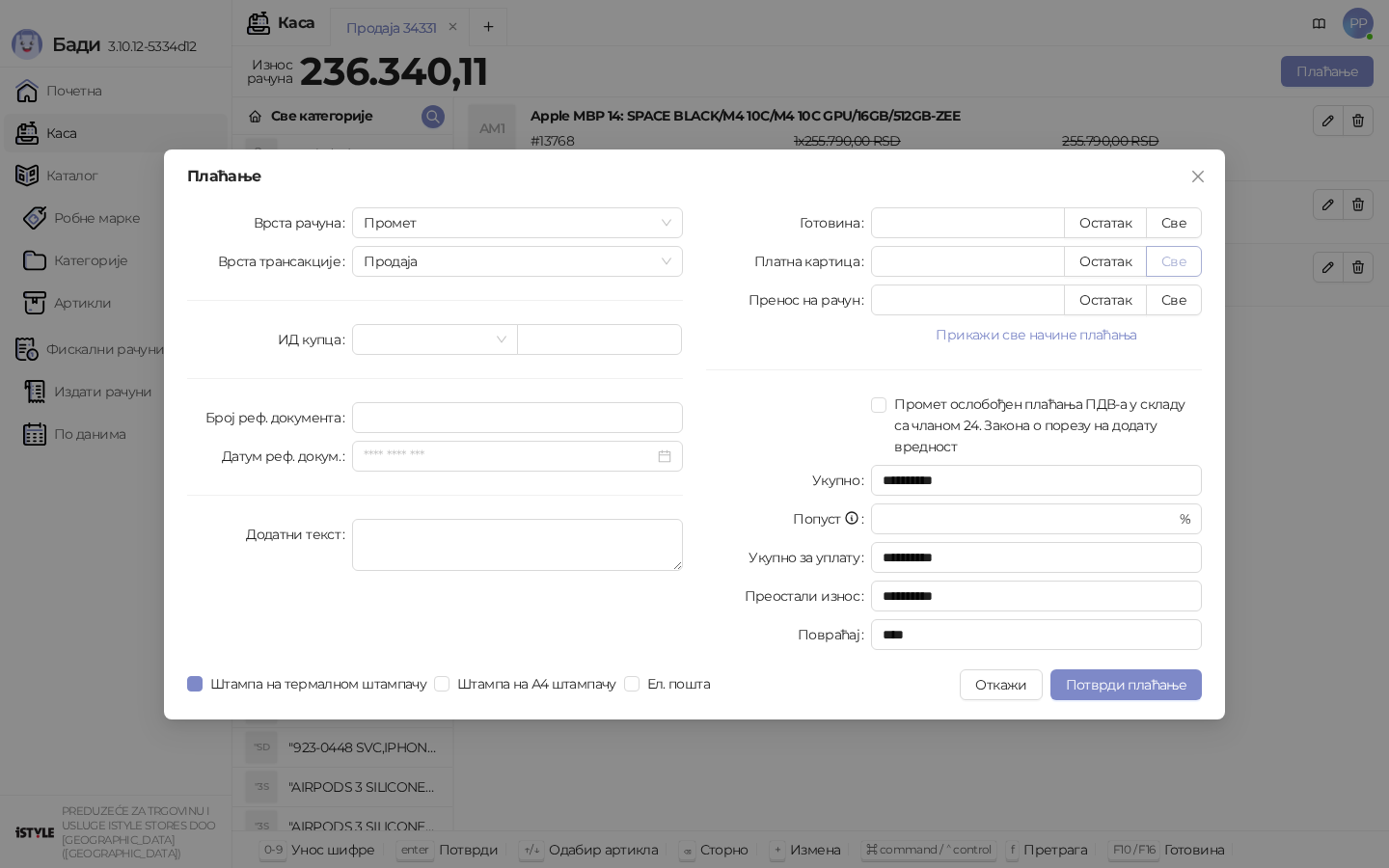 click on "Све" at bounding box center (1174, 261) 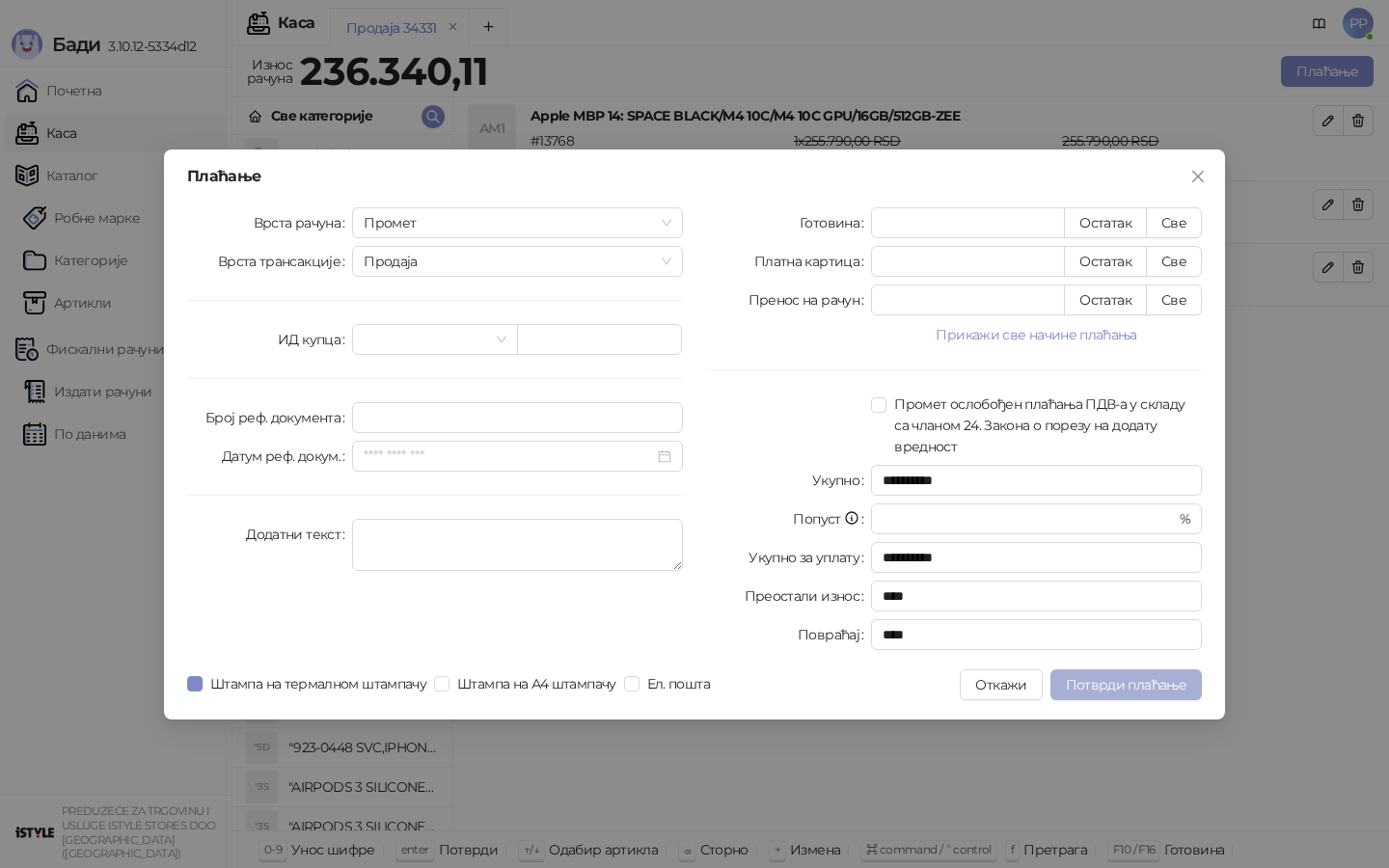 click on "Потврди плаћање" at bounding box center (1126, 685) 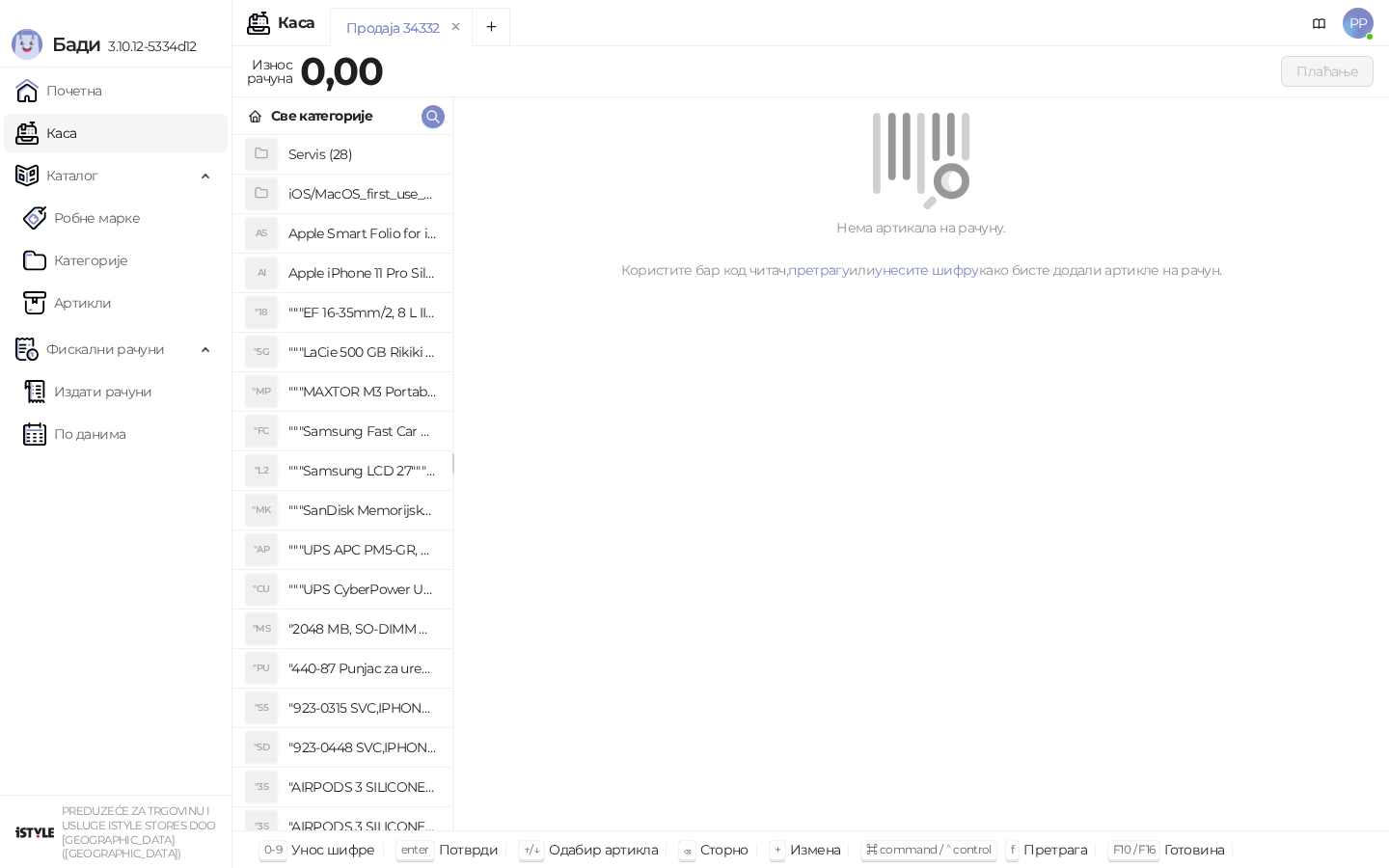 click on "0-9 Унос шифре enter Потврди ↑/↓ Одабир артикла ⌫ Сторно + Измена ⌘ command / ⌃ control f Претрага F10 / F16 Готовина F11 / F17 Платна картица F12 / F18 Пренос на рачун" at bounding box center (810, 849) 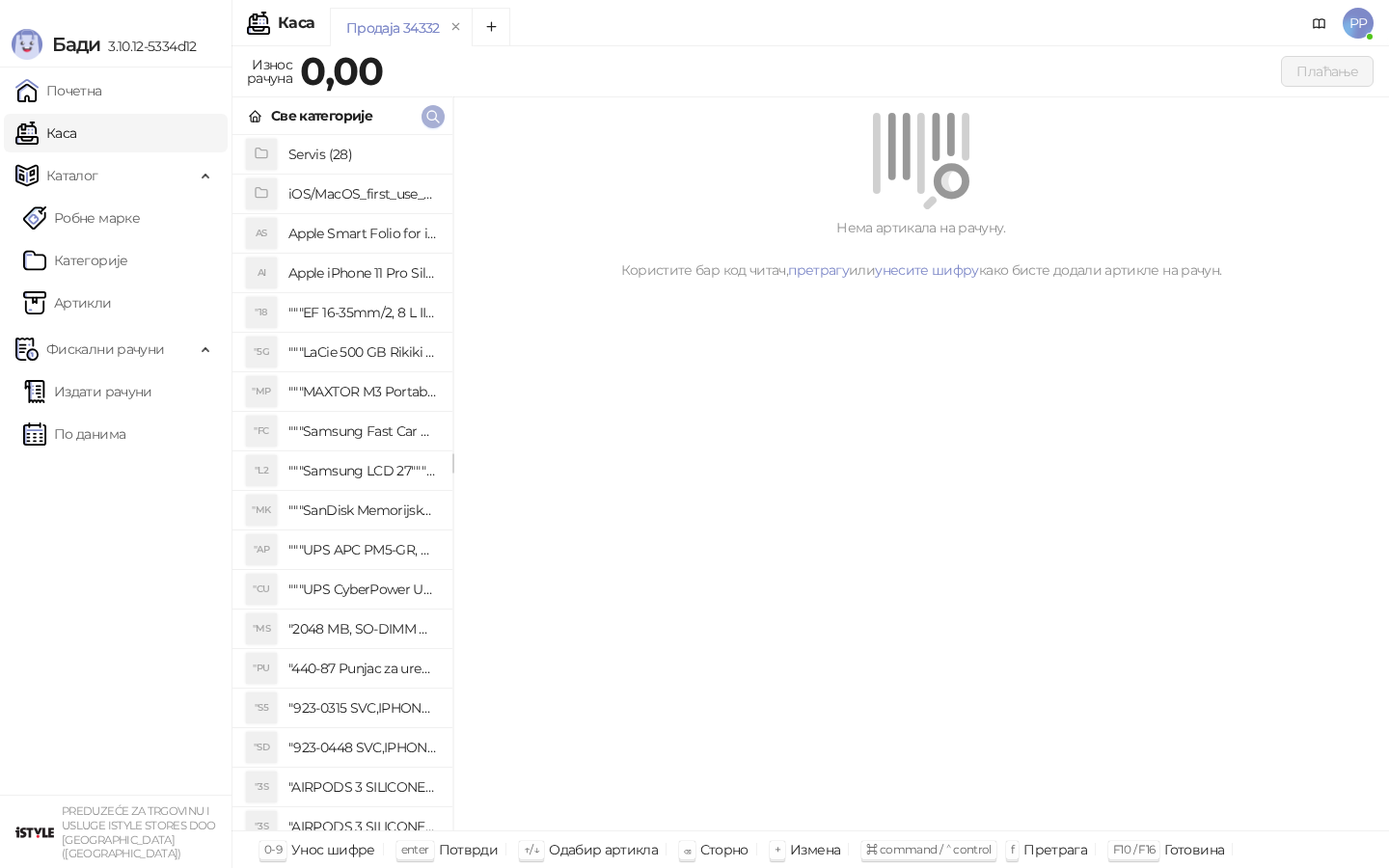 click 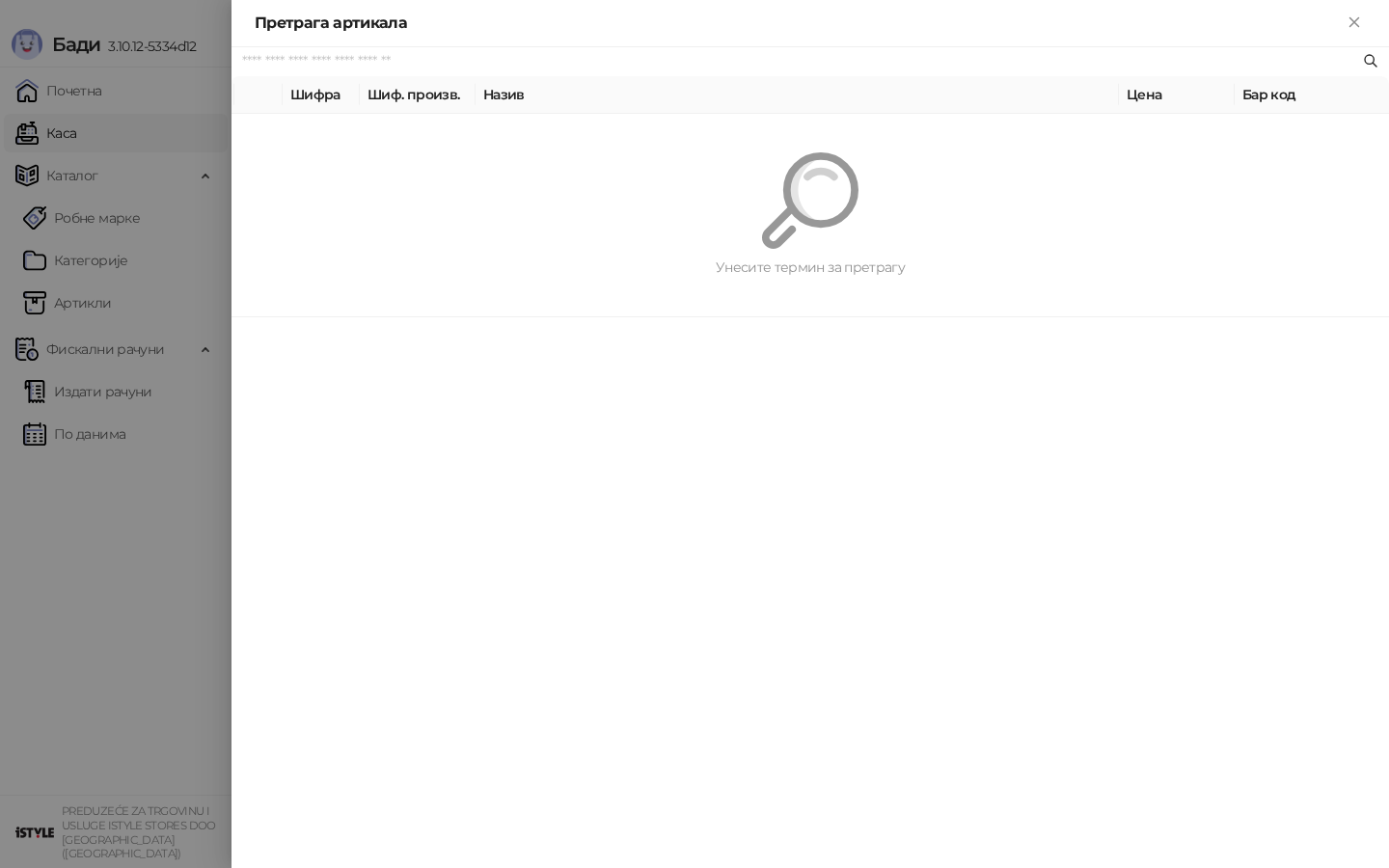 paste on "**********" 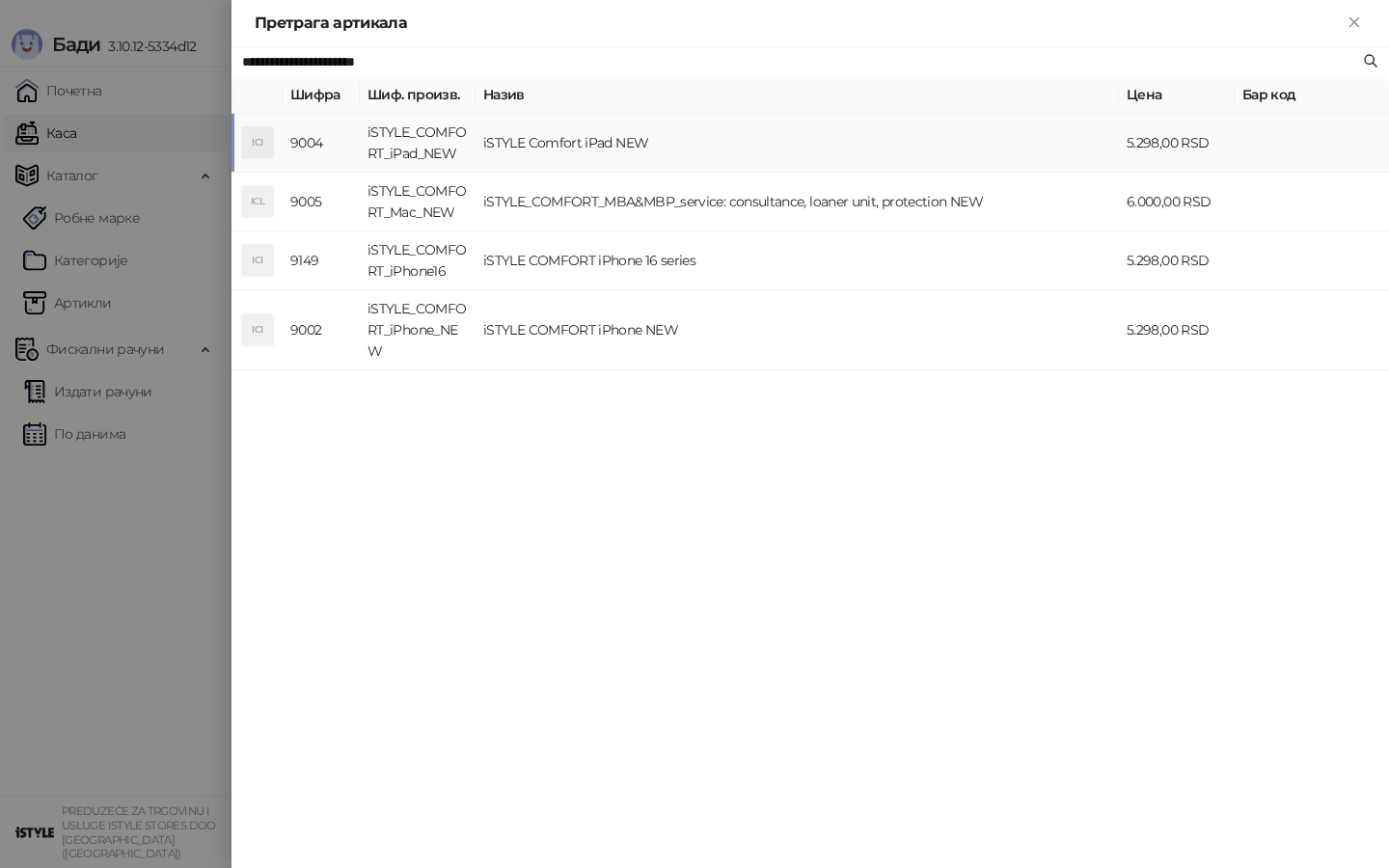 type on "**********" 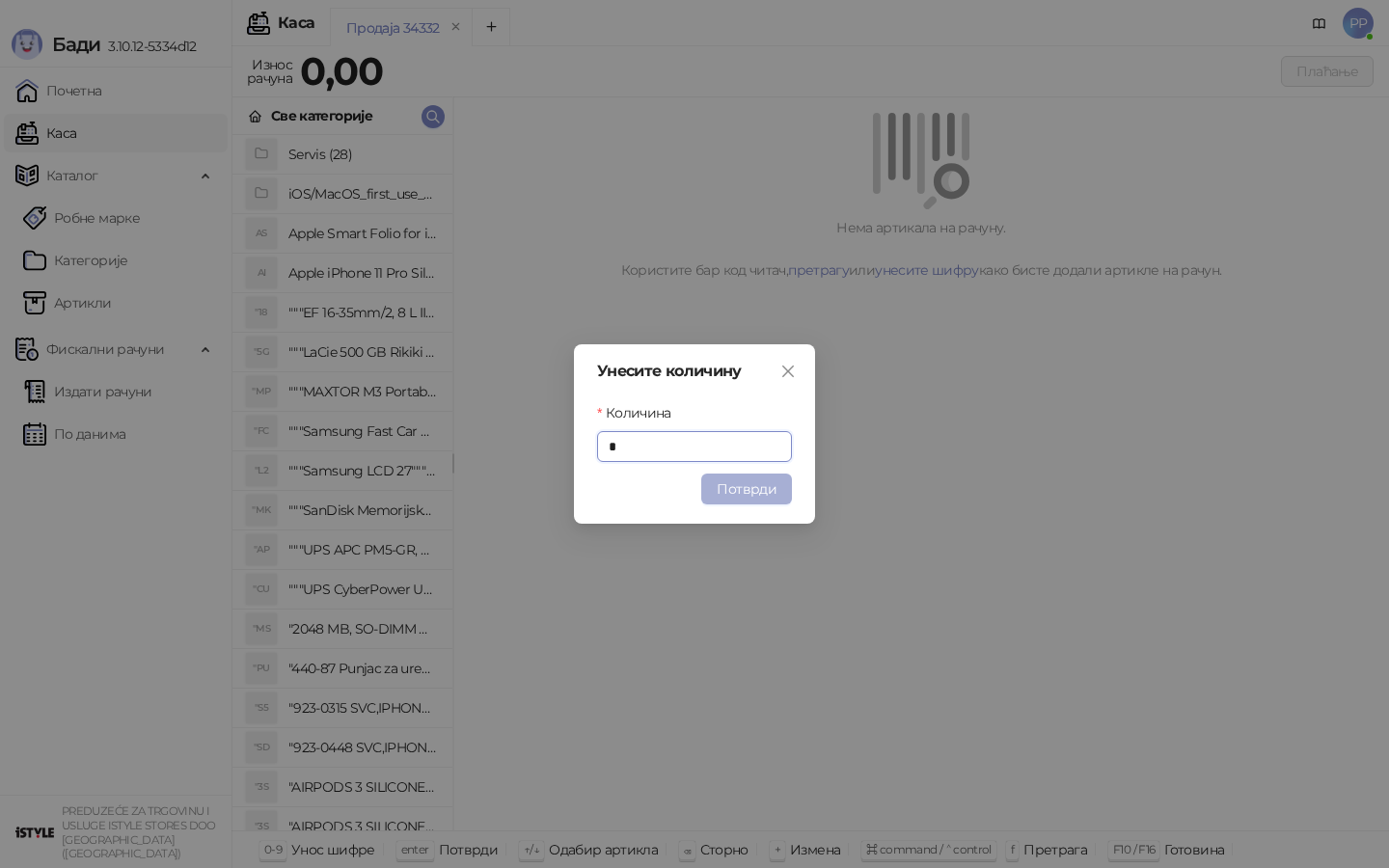 click on "Потврди" at bounding box center (747, 489) 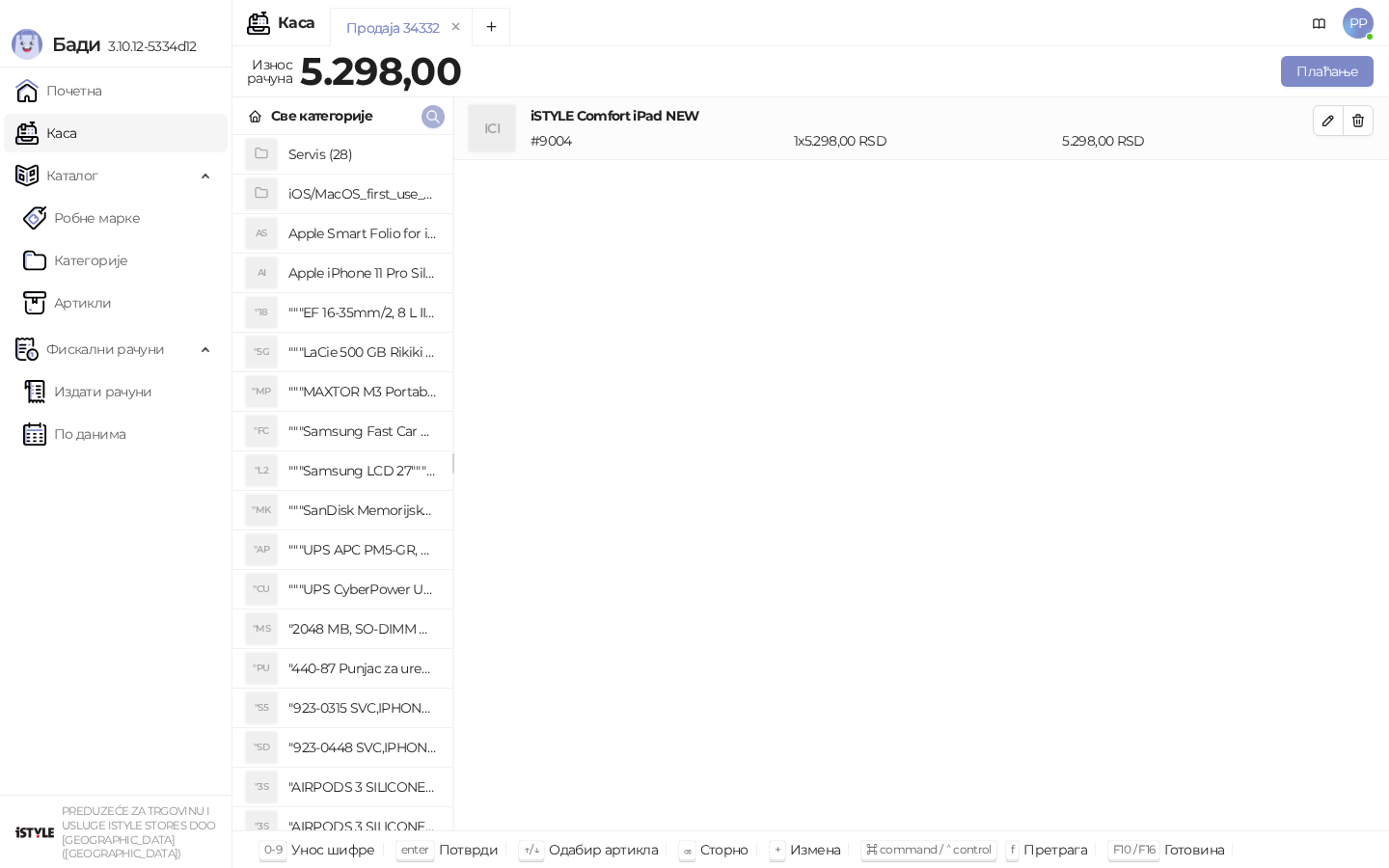click 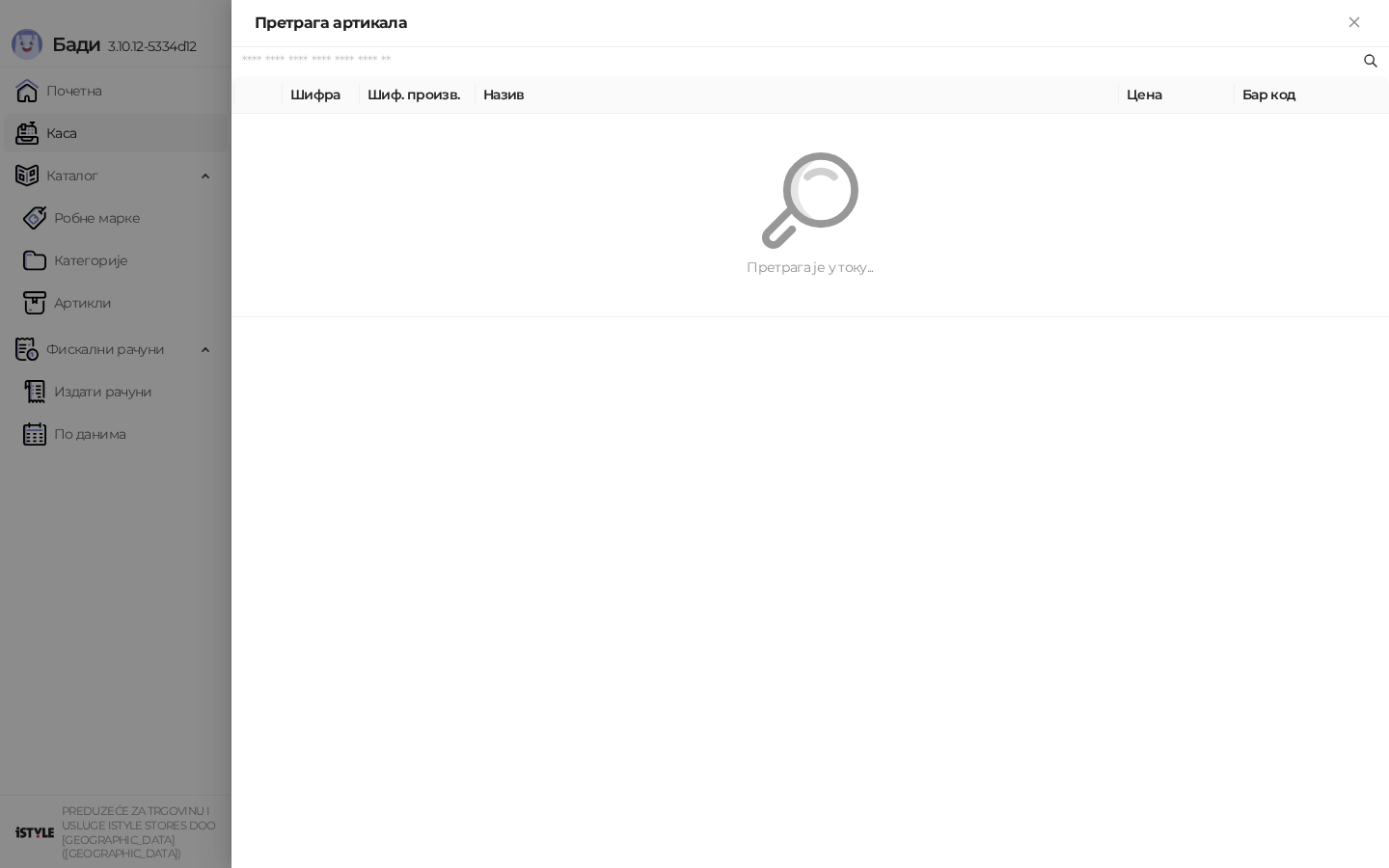 paste on "**********" 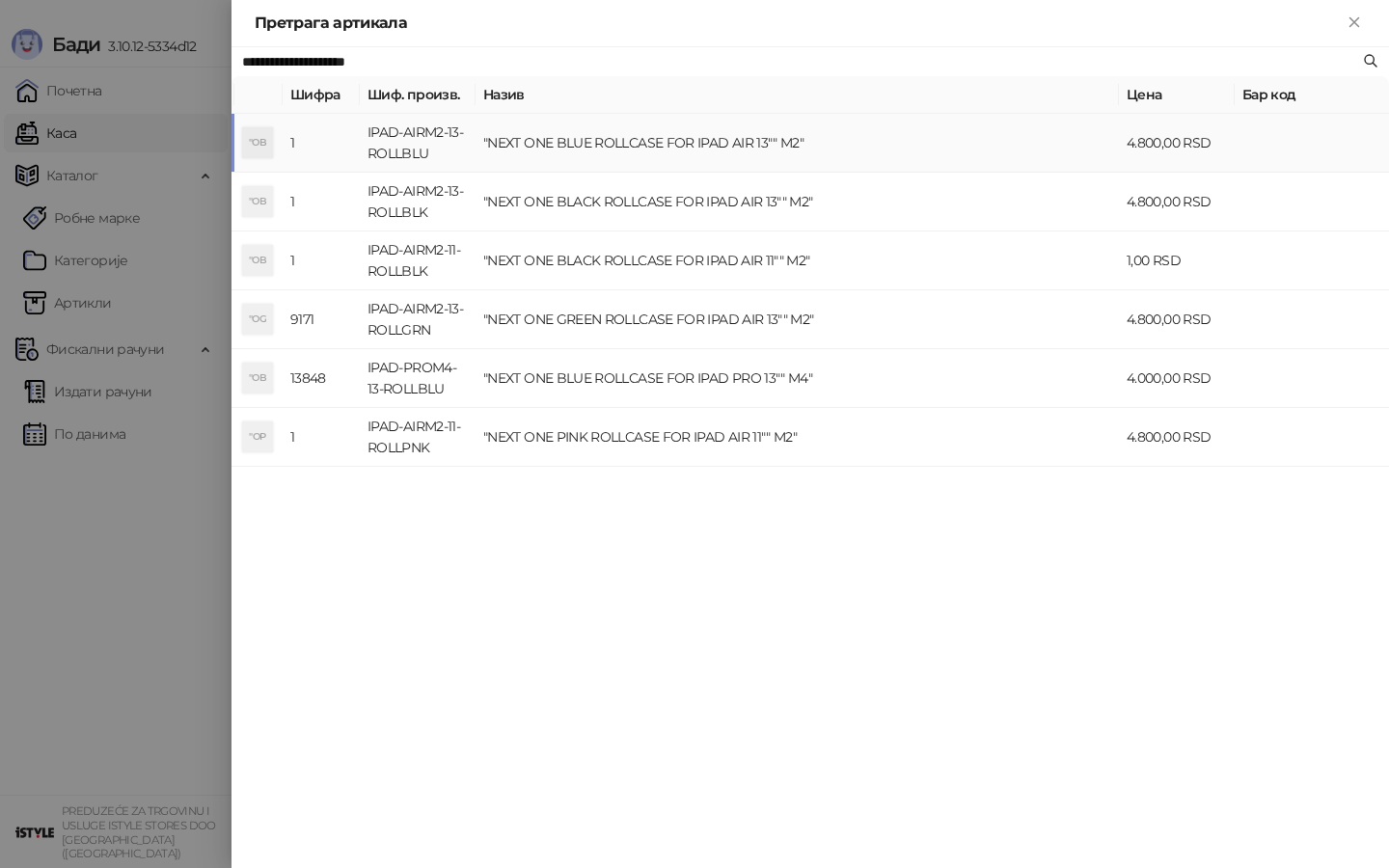 type on "**********" 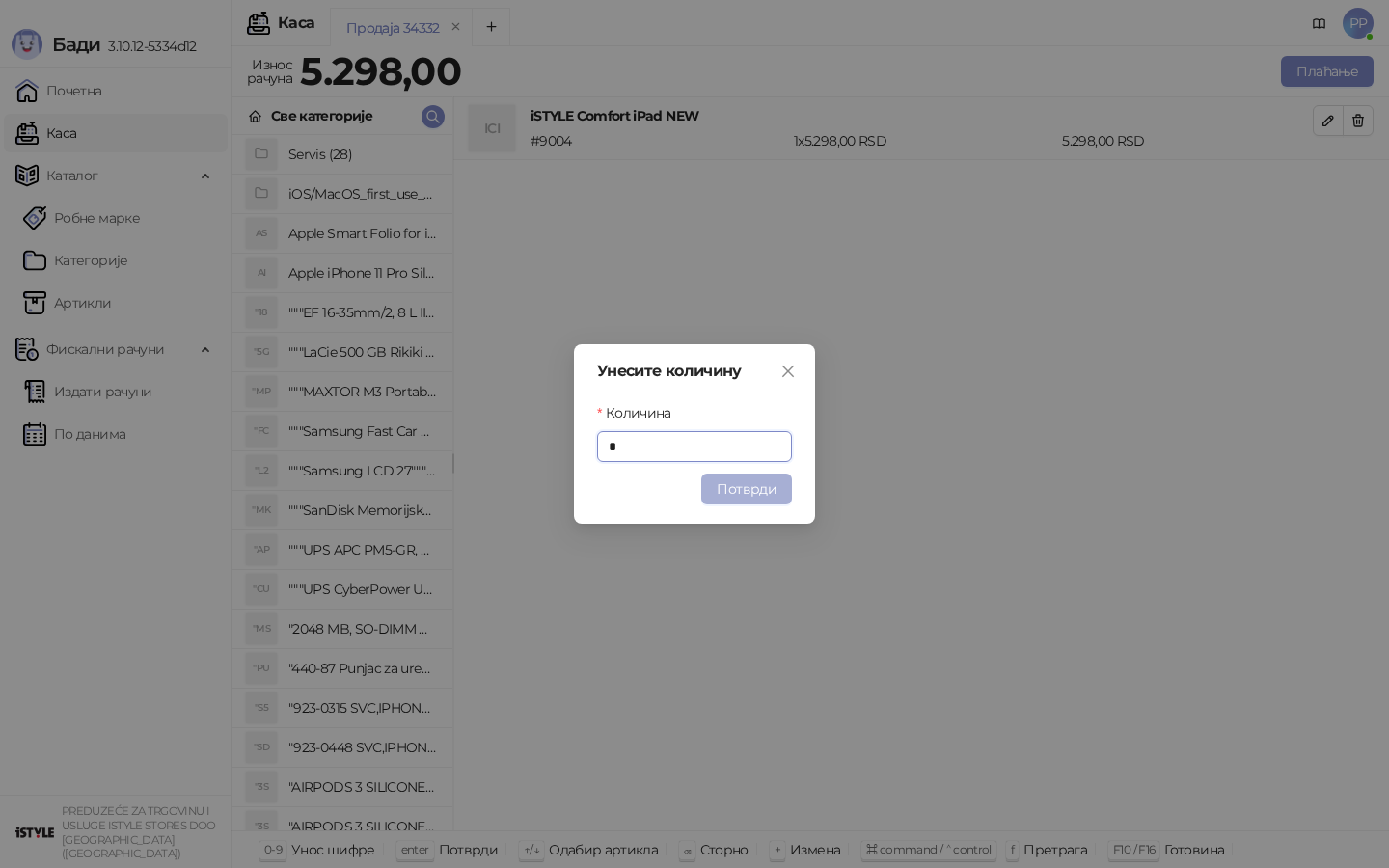 click on "Потврди" at bounding box center [747, 489] 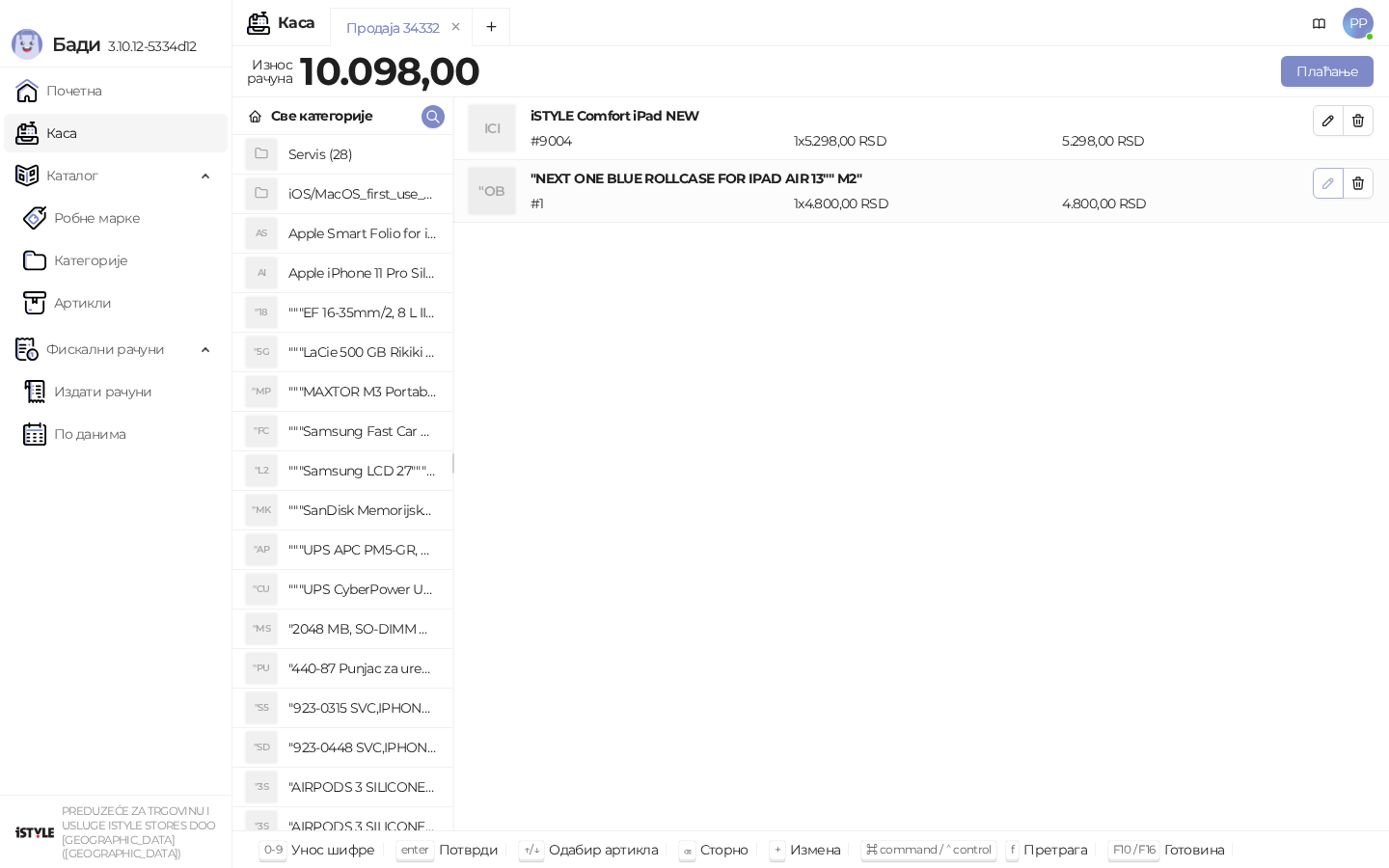 click 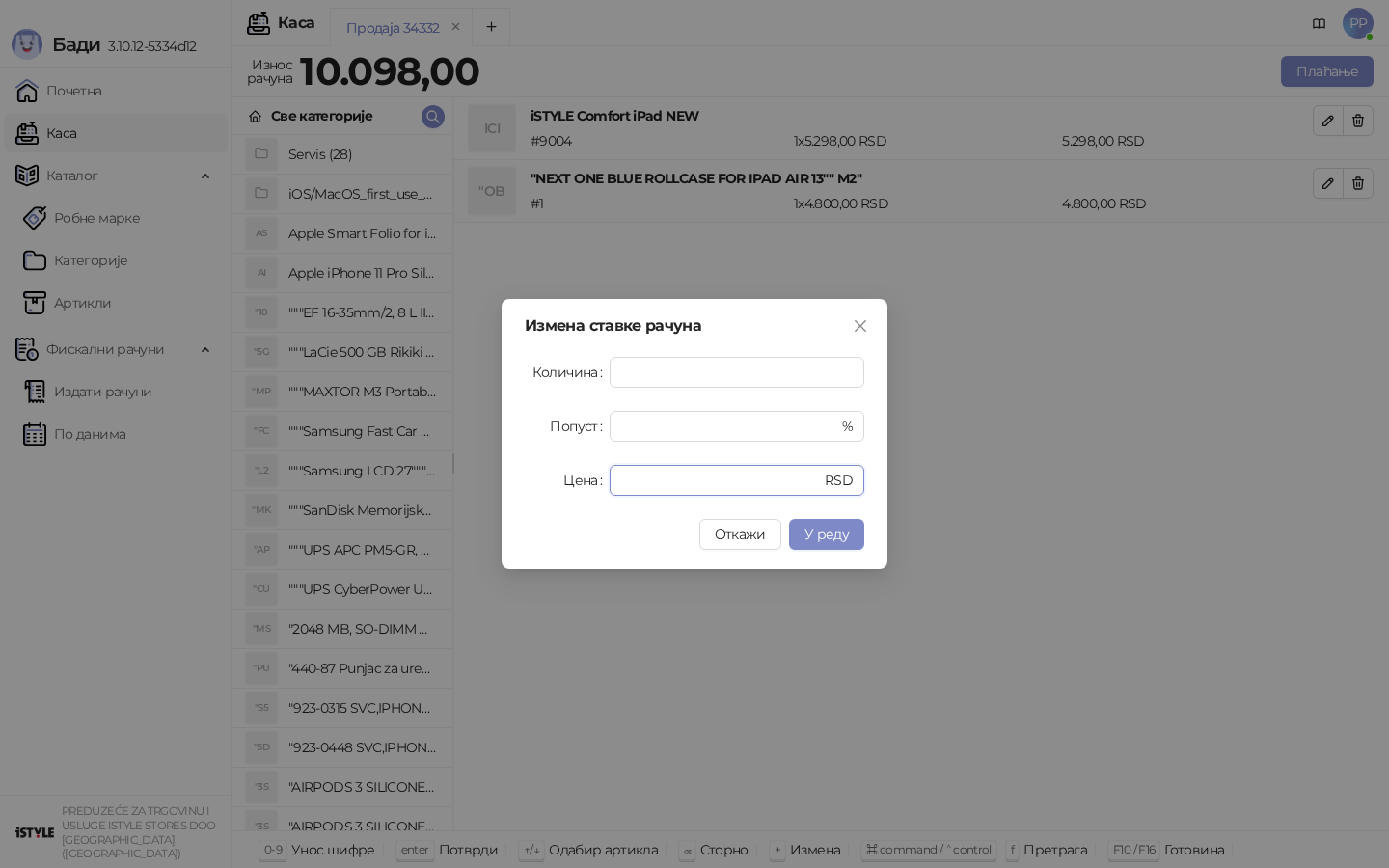 drag, startPoint x: 692, startPoint y: 484, endPoint x: 289, endPoint y: 436, distance: 405.8485 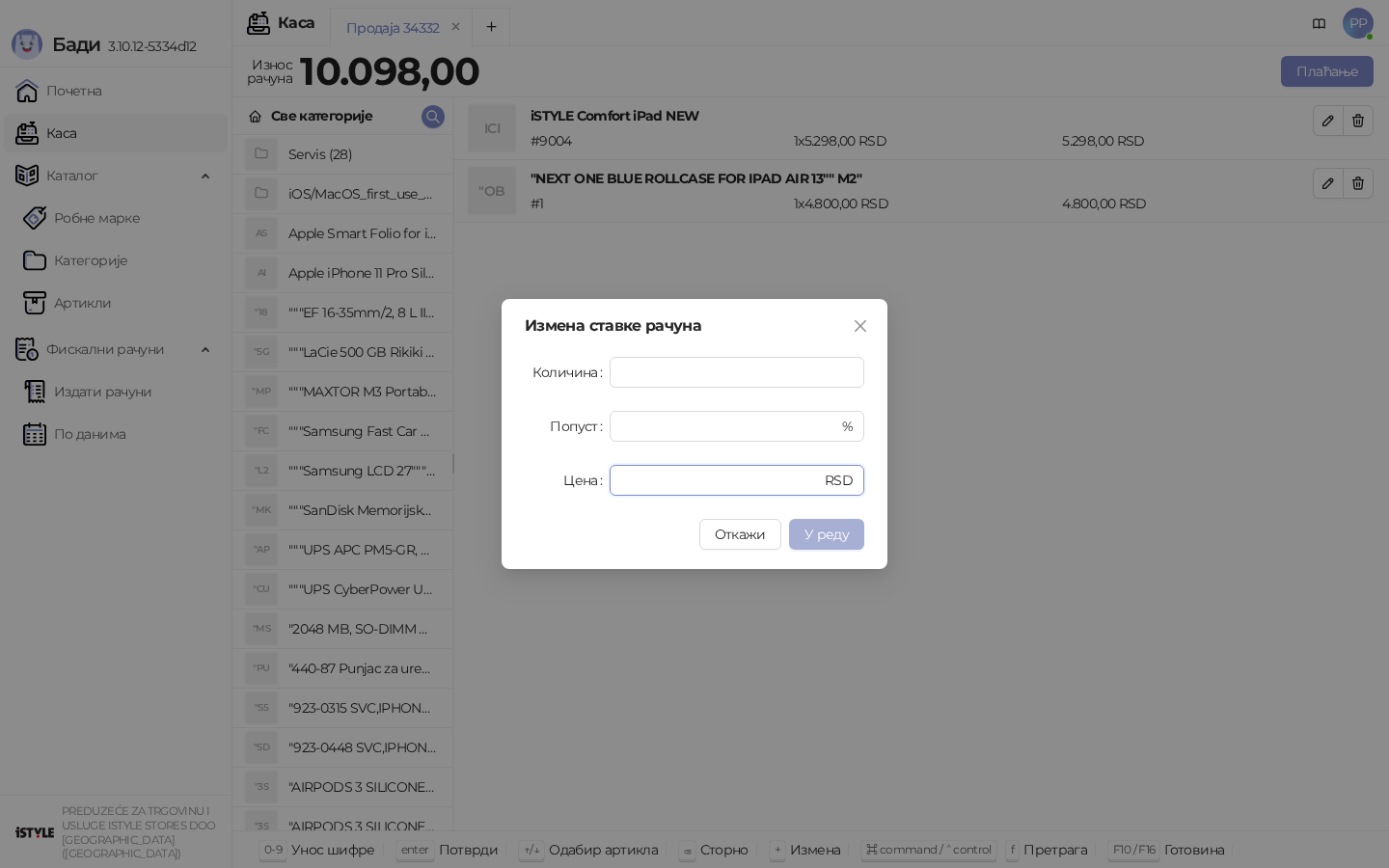 type on "*" 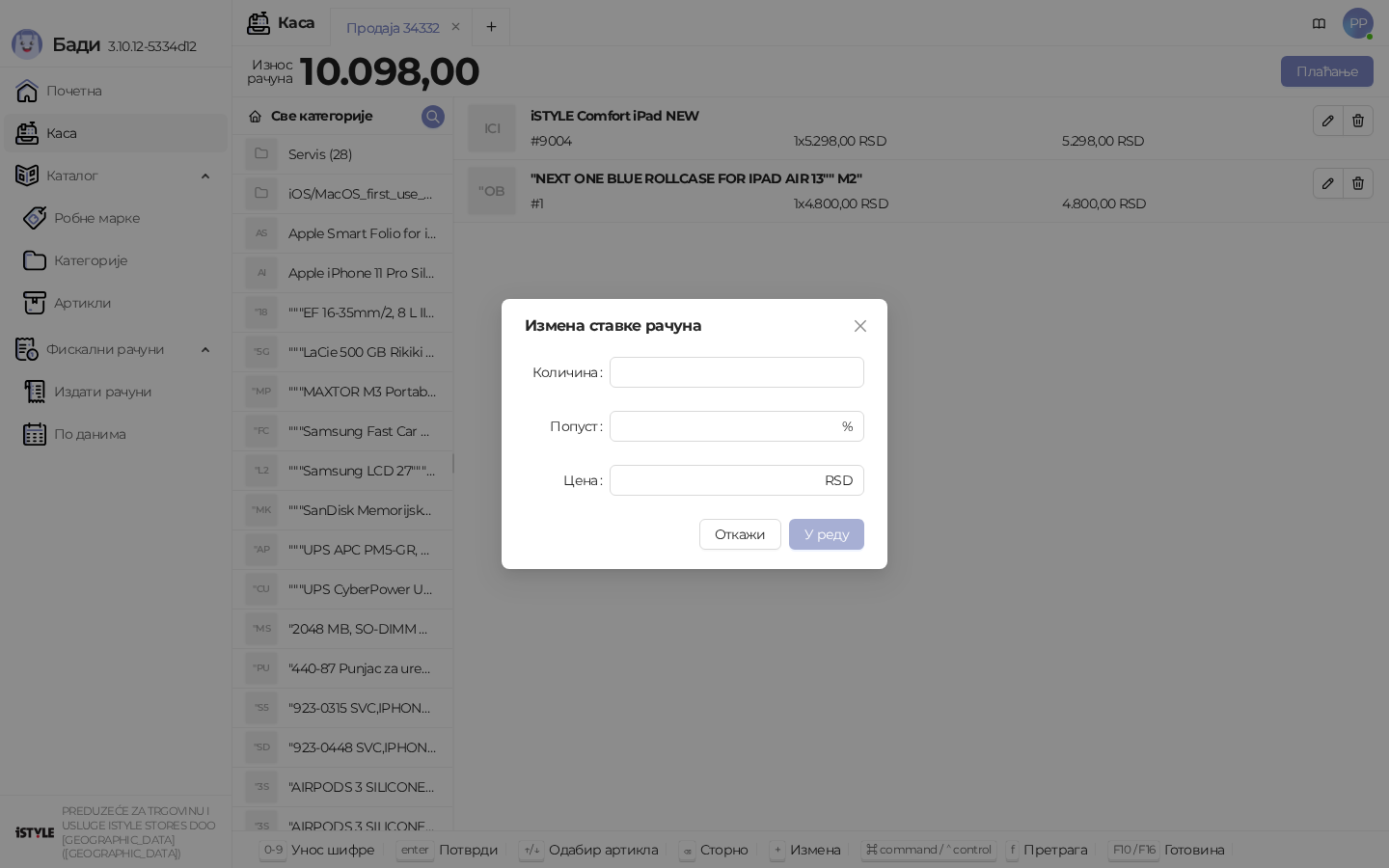 click on "У реду" at bounding box center [827, 534] 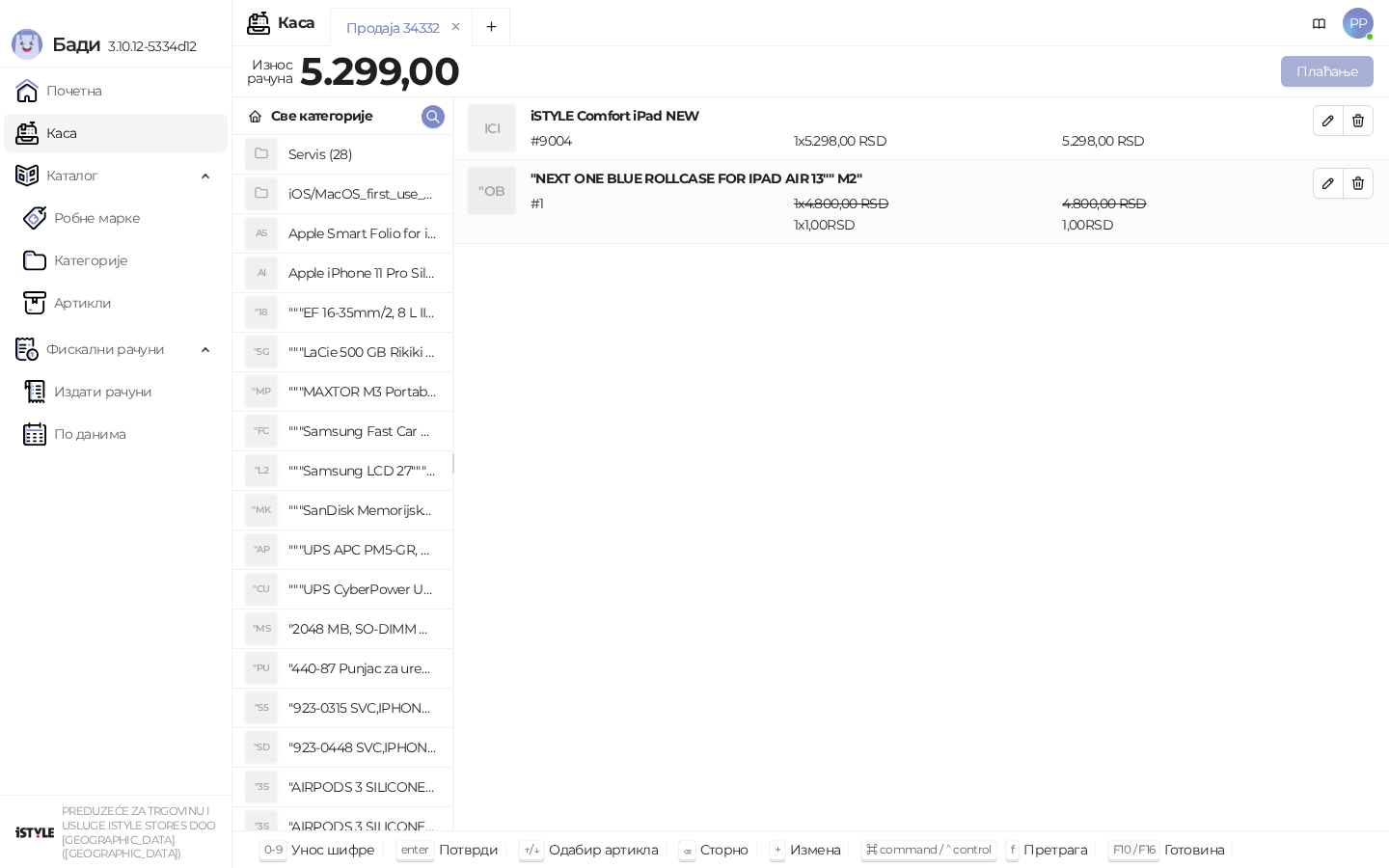 click on "Плаћање" at bounding box center (1327, 71) 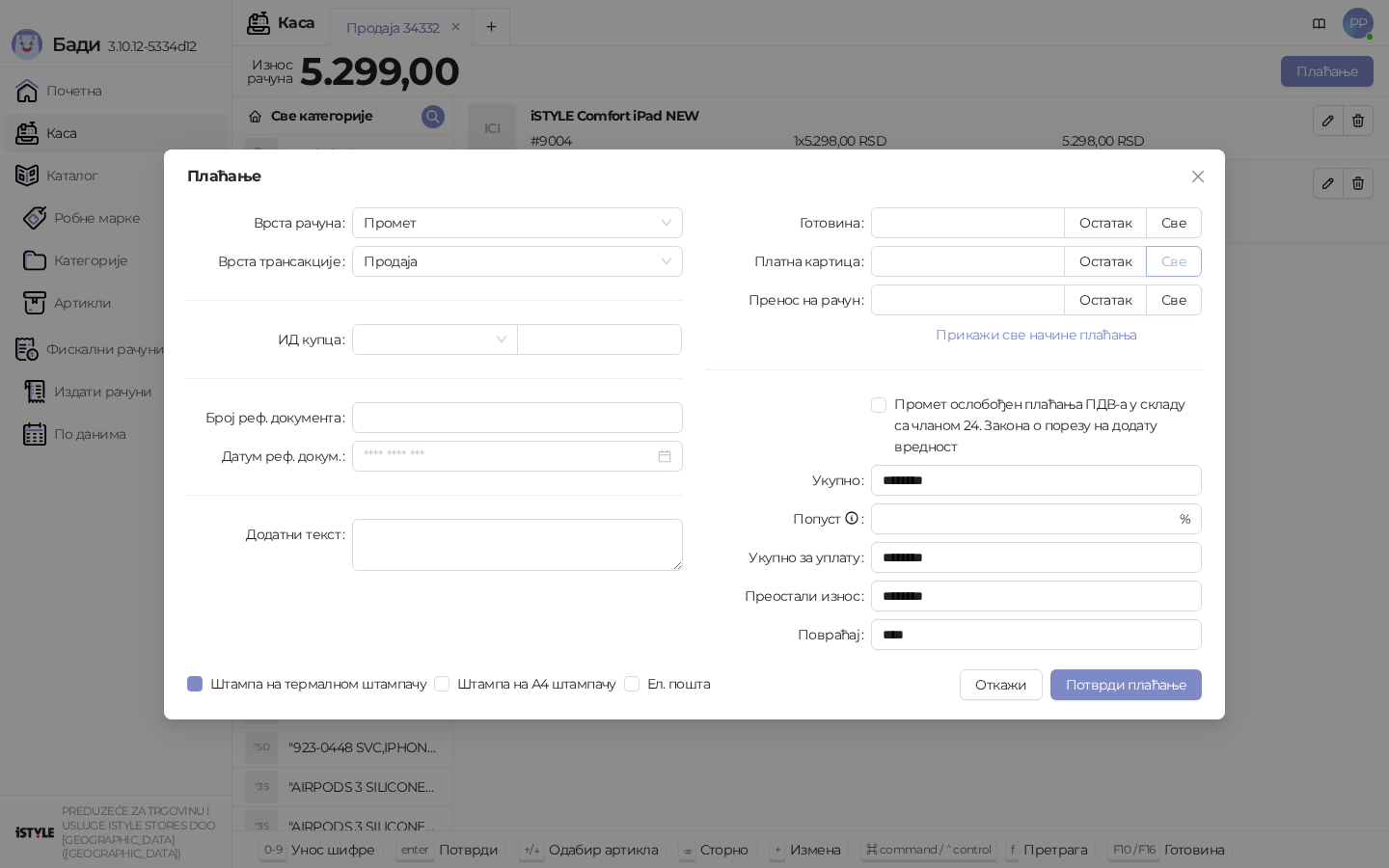 click on "Све" at bounding box center [1174, 261] 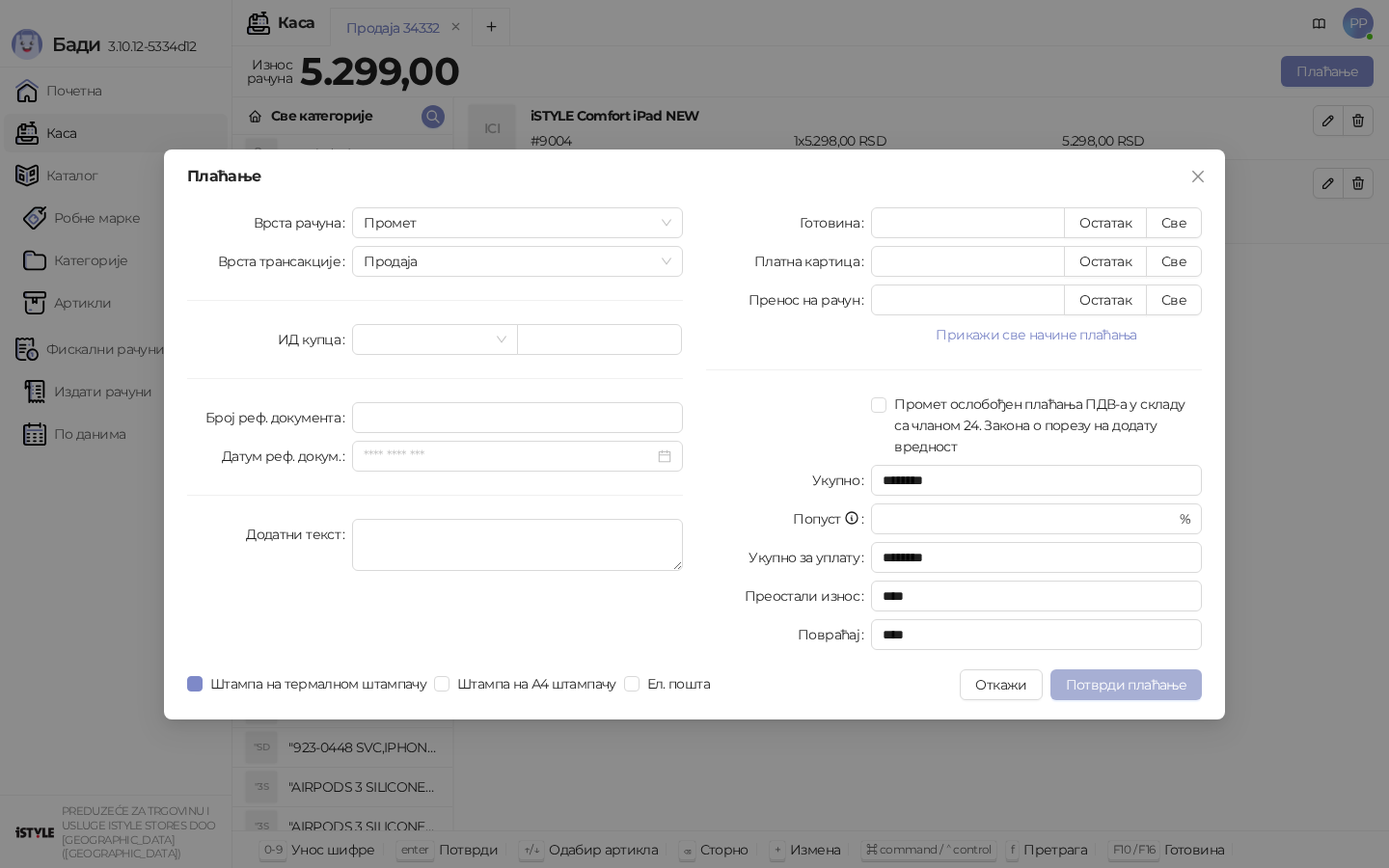 click on "Потврди плаћање" at bounding box center (1126, 685) 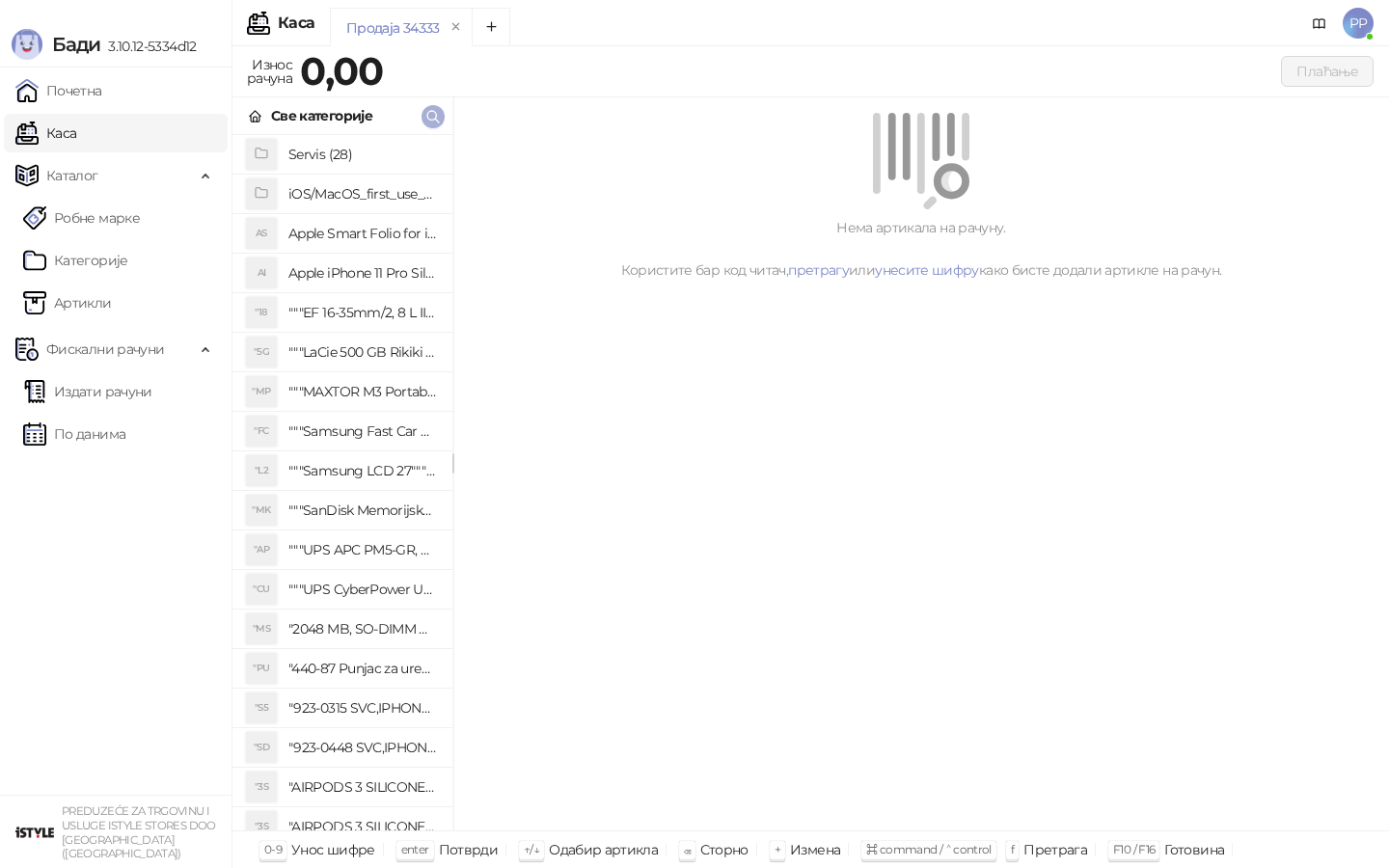 click 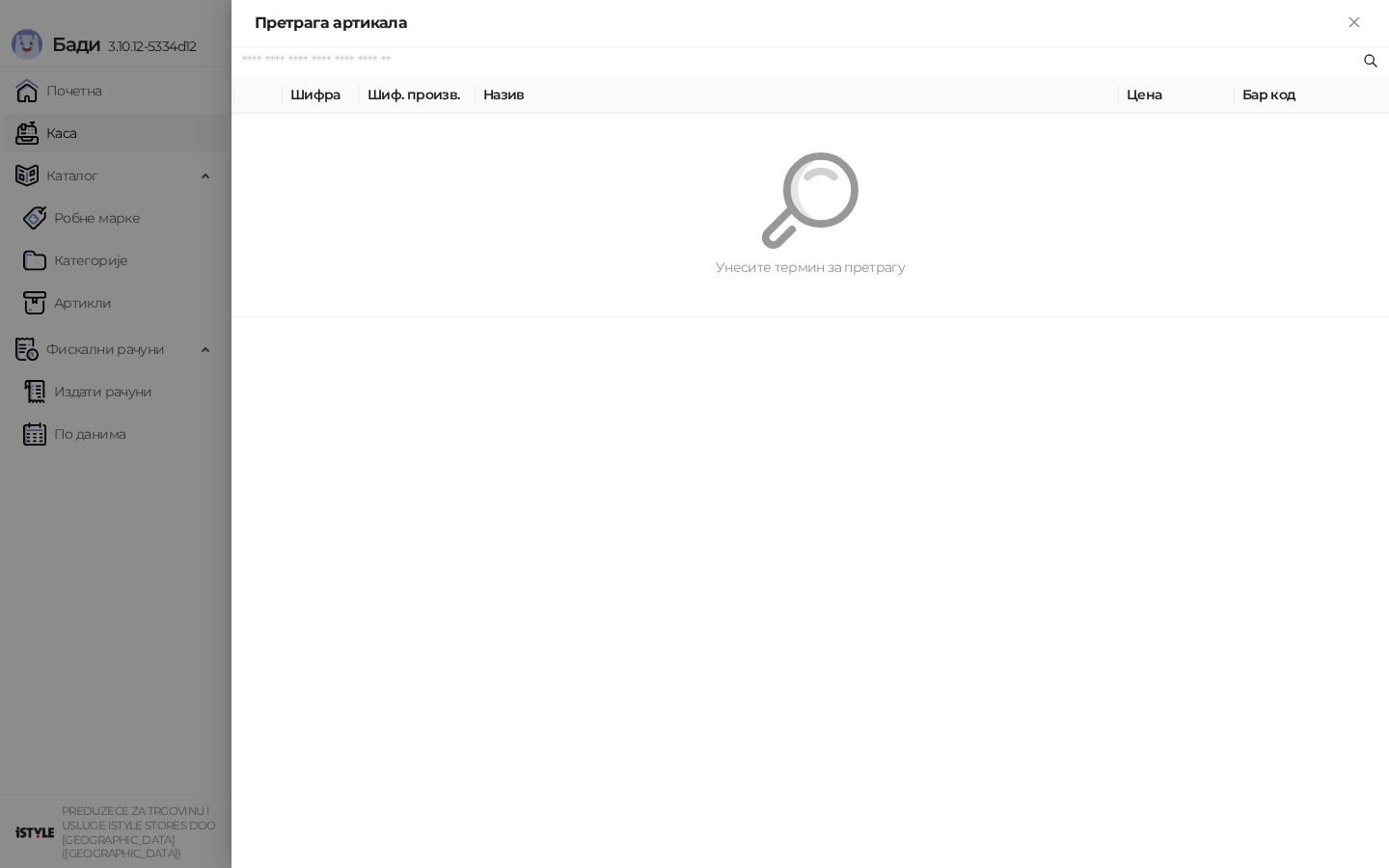 paste on "**********" 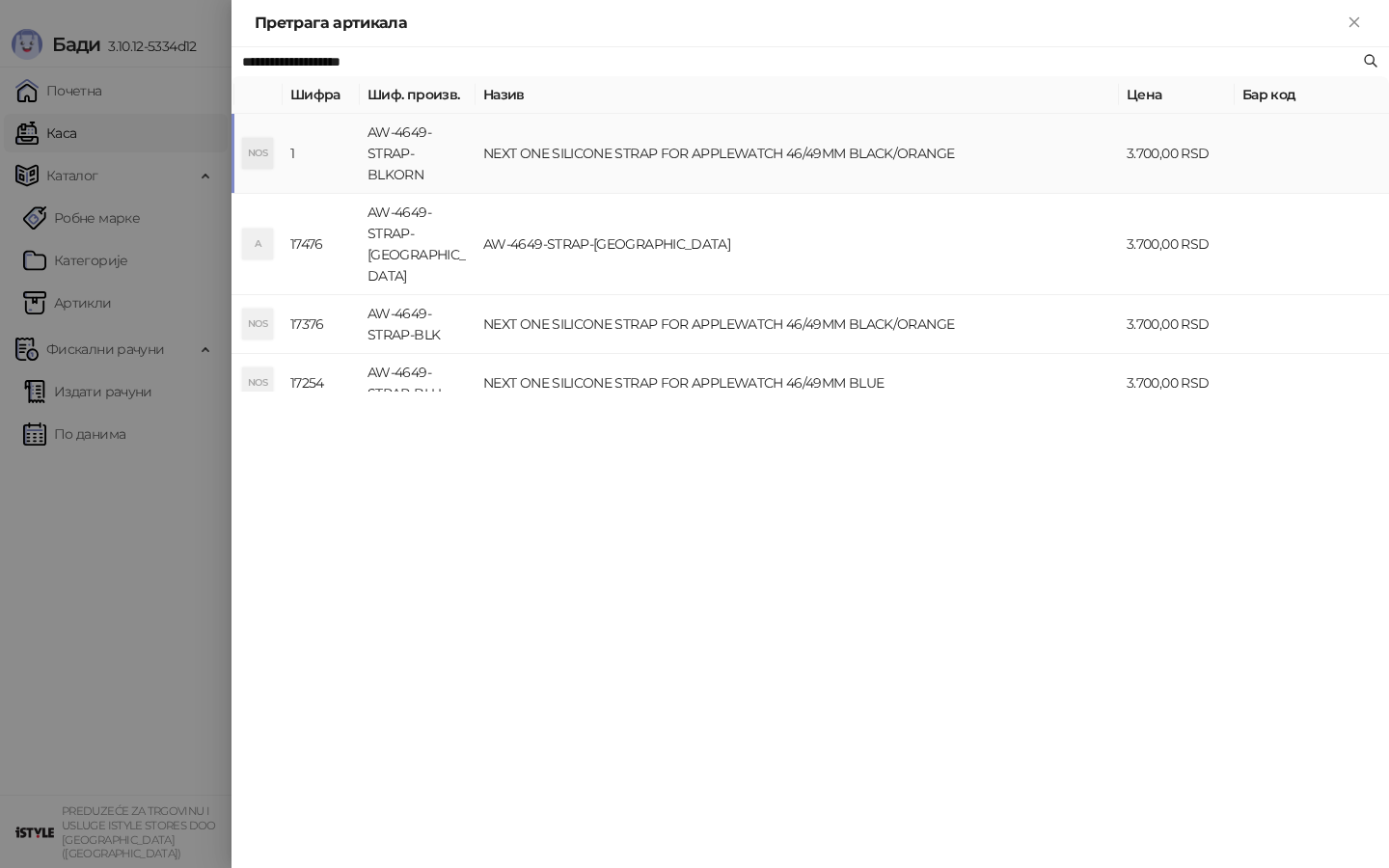 type on "**********" 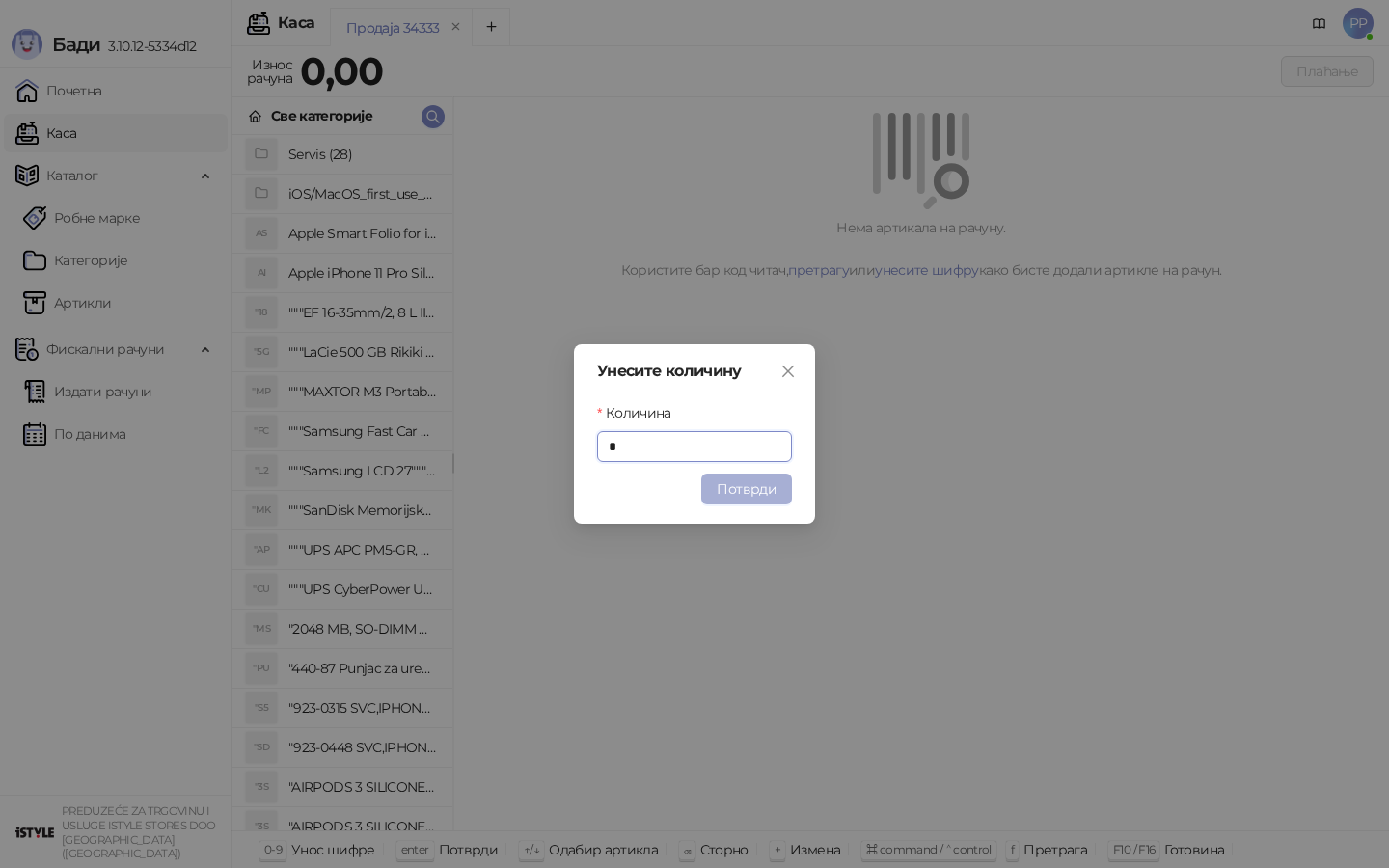 click on "Потврди" at bounding box center (747, 489) 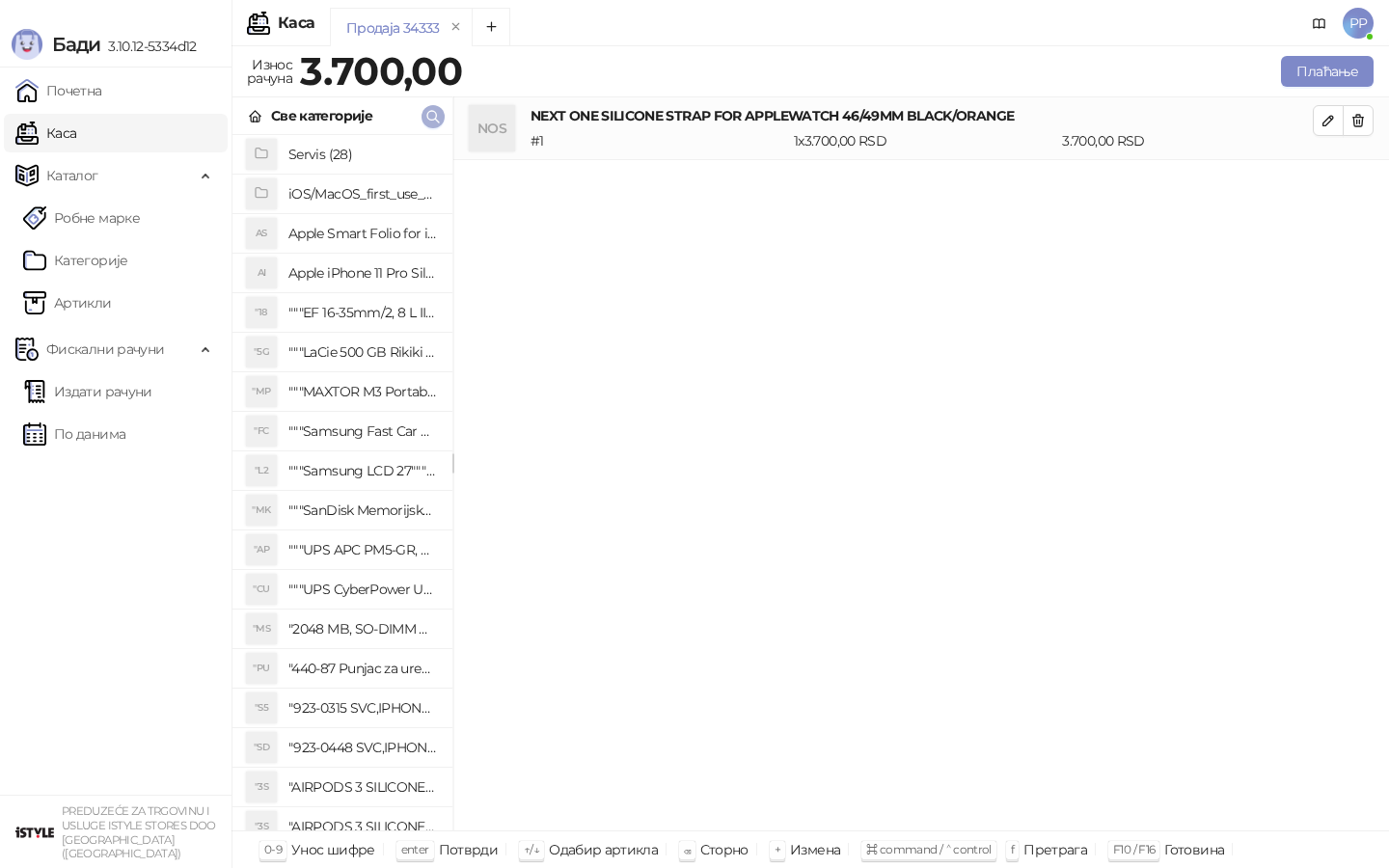 click 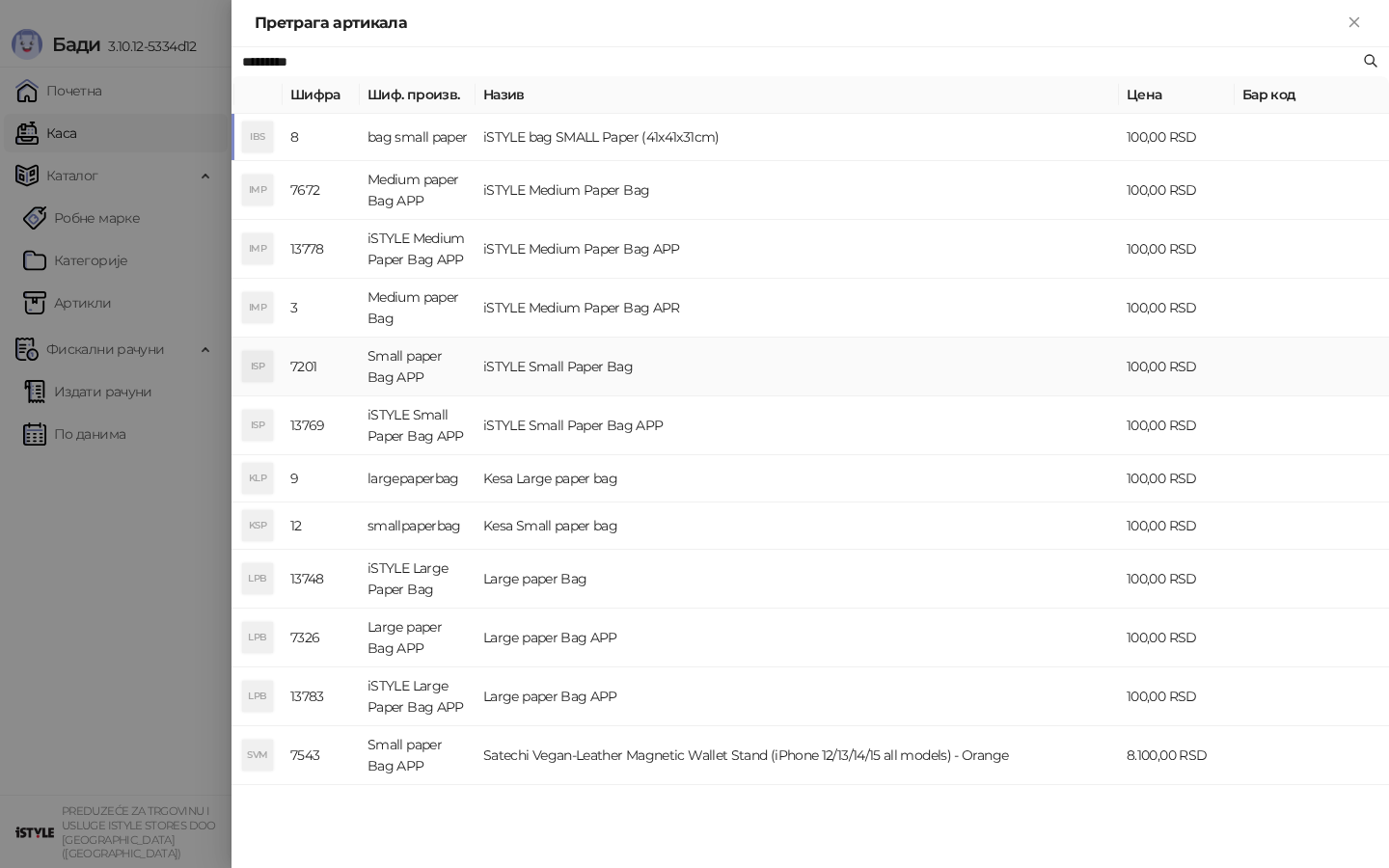 type on "*********" 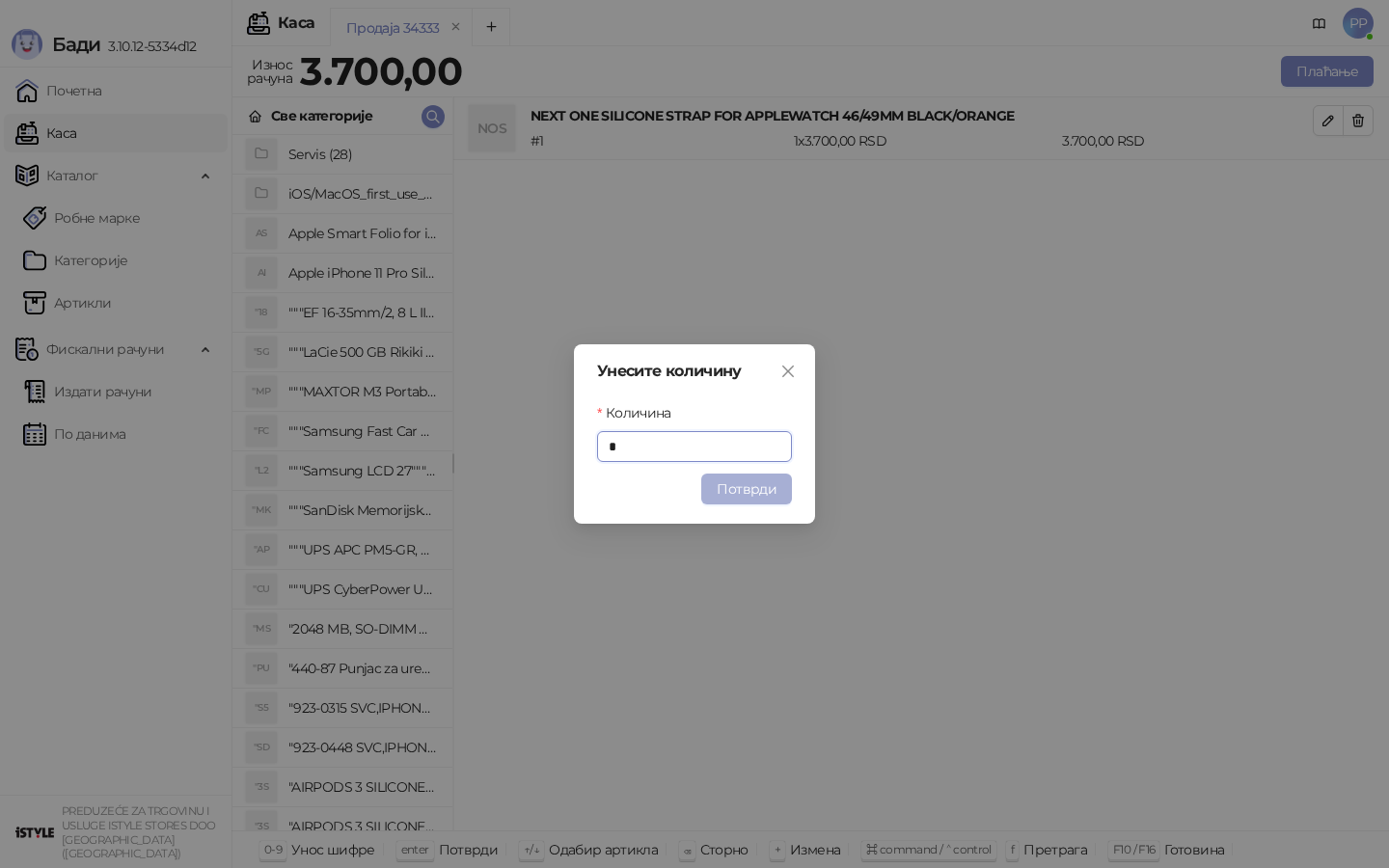 click on "Потврди" at bounding box center [747, 489] 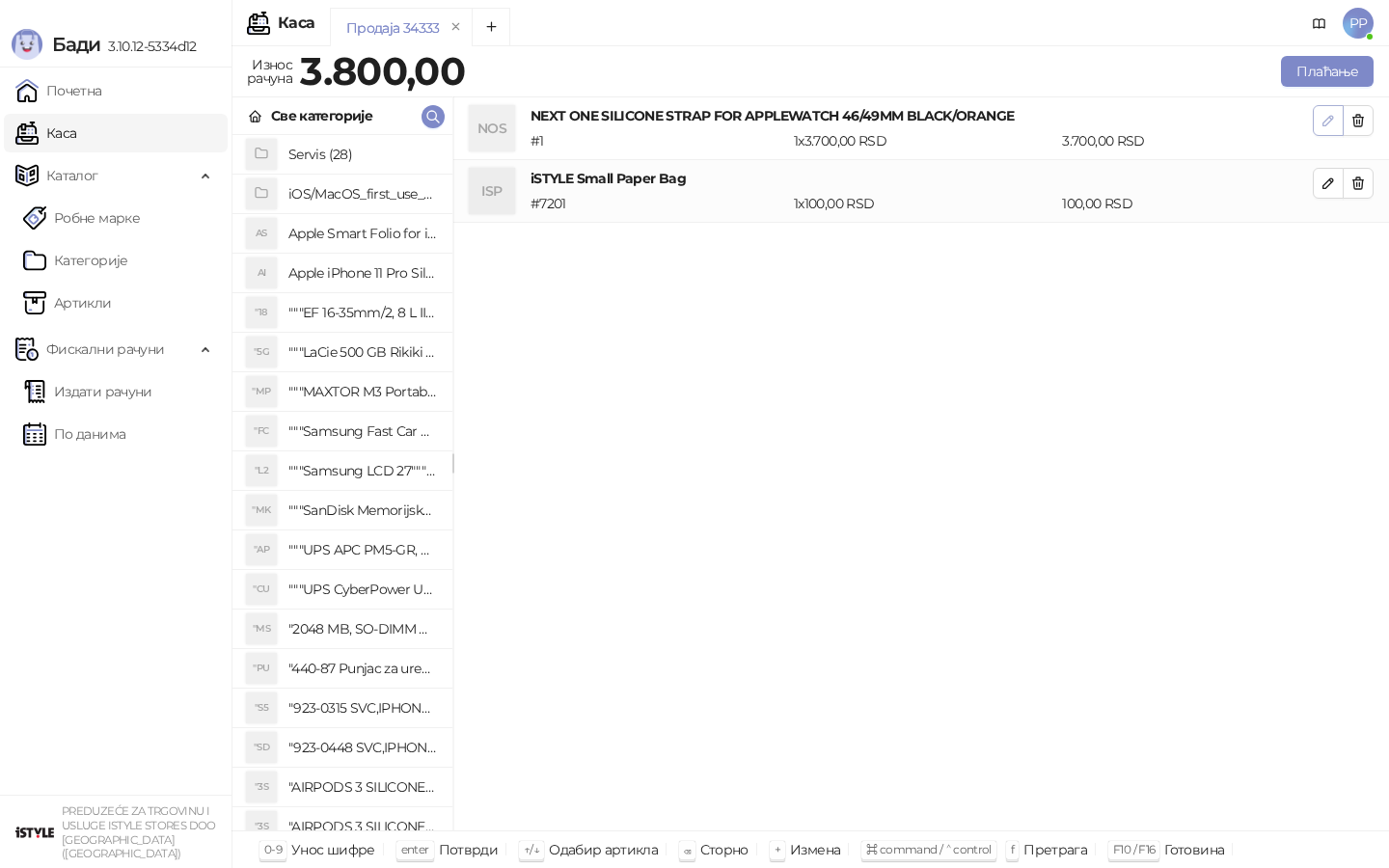 click at bounding box center [1328, 121] 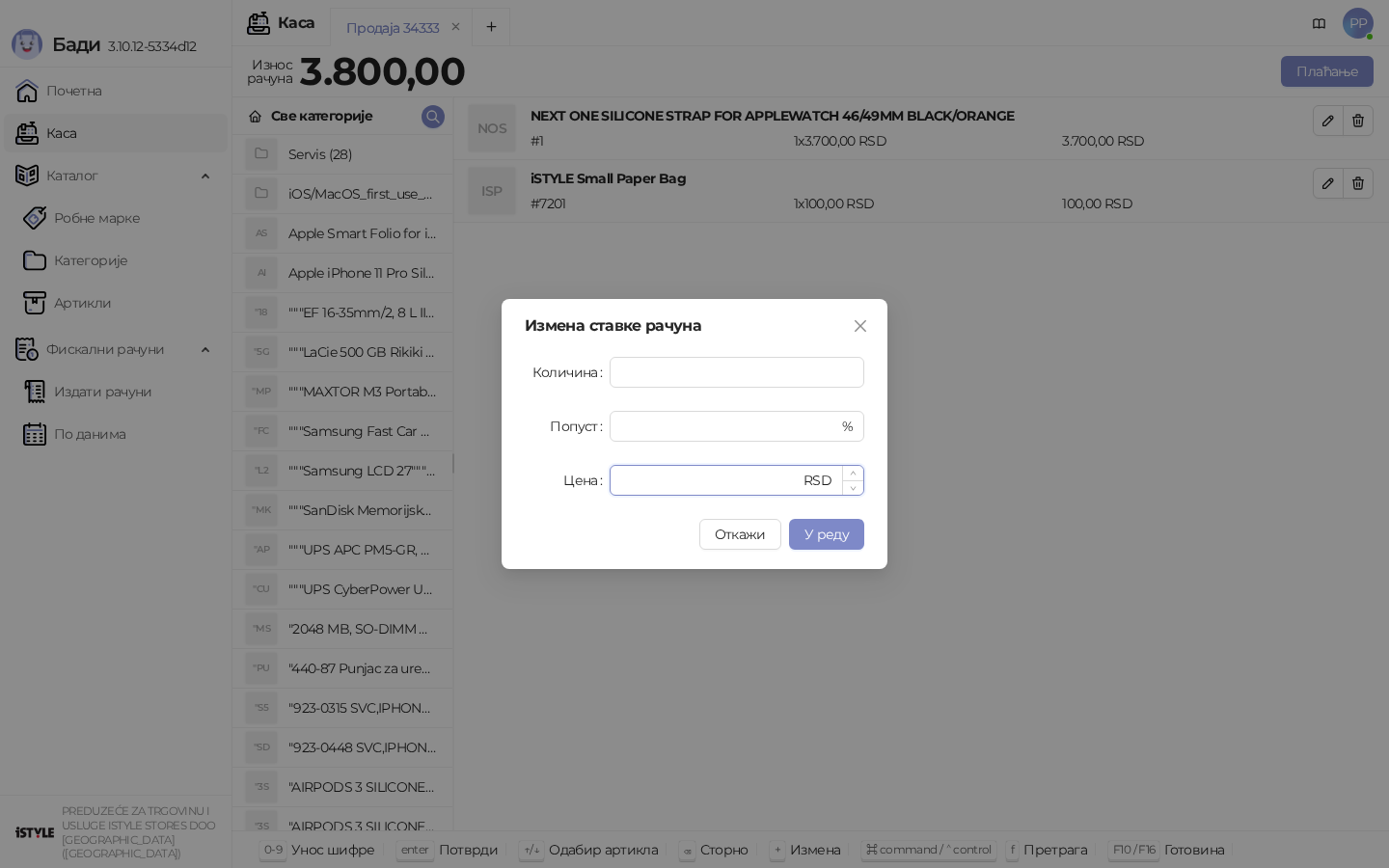click on "****" at bounding box center (710, 480) 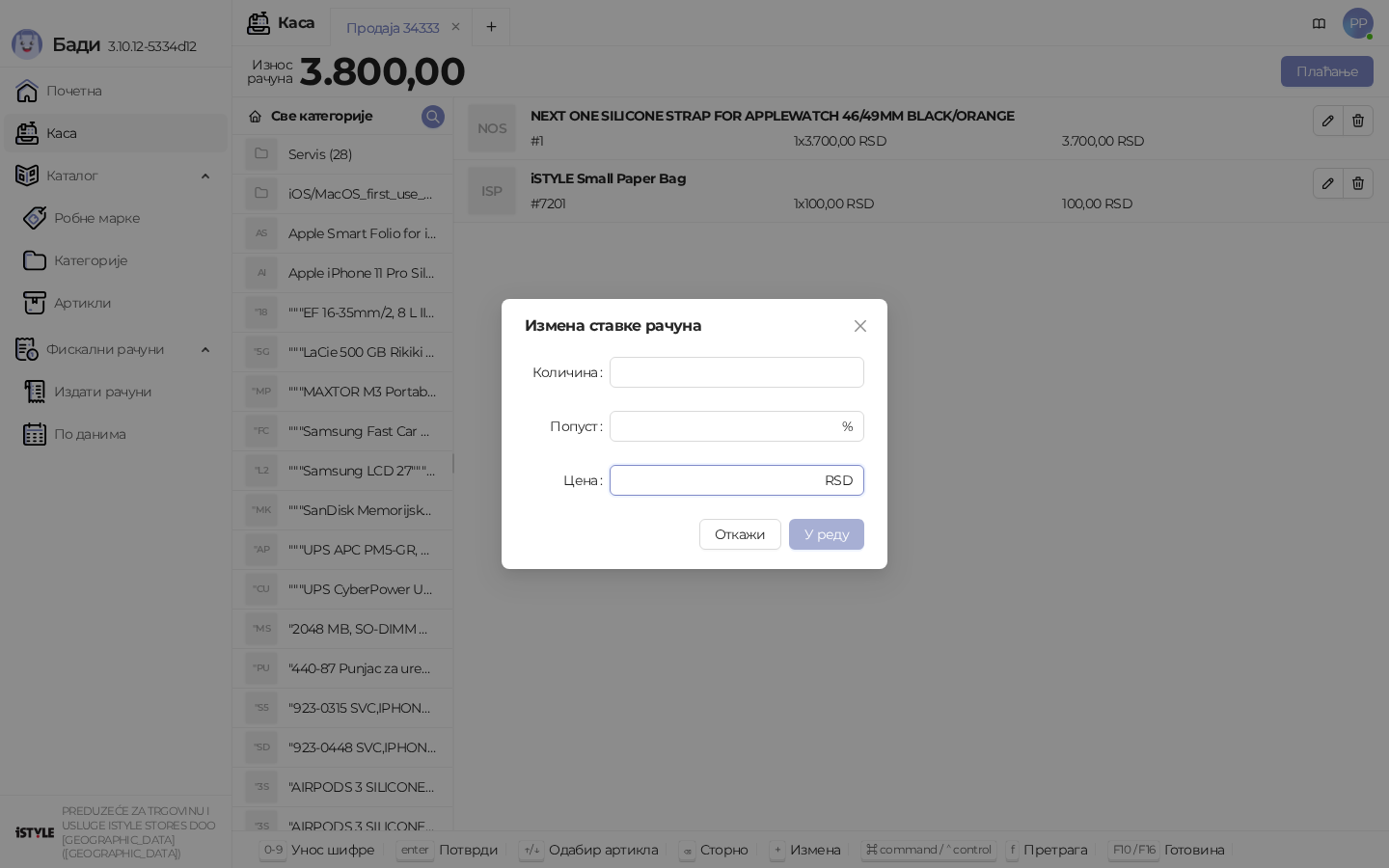 type on "****" 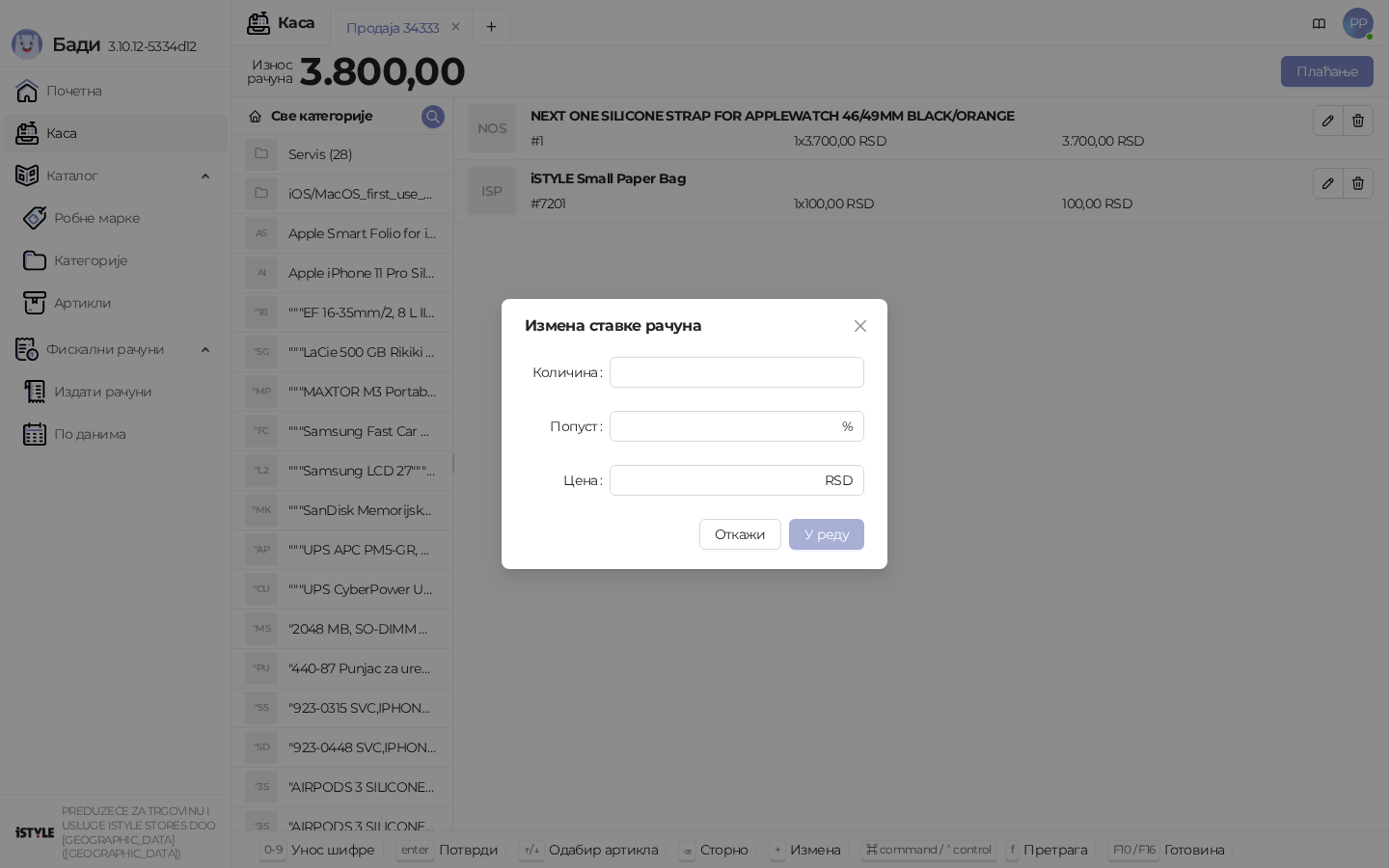 click on "У реду" at bounding box center (827, 534) 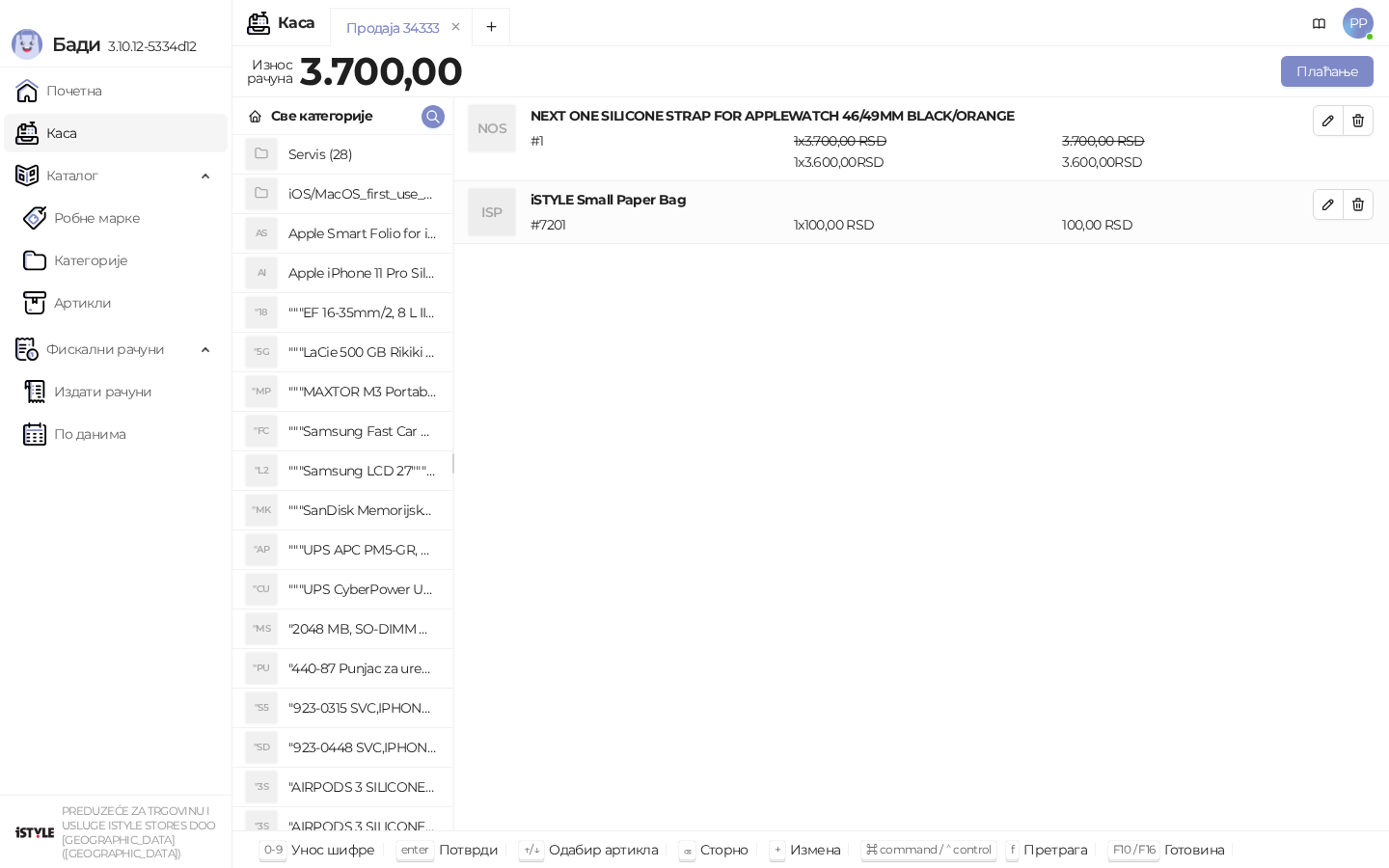 click on "NOS NEXT ONE SILICONE STRAP FOR APPLEWATCH 46/49MM BLACK/ORANGE    # 1 1  x  3.700,00   RSD 1  x  3.600,00  RSD  3.700,00   RSD 3.600,00  RSD  ISP iSTYLE Small Paper Bag    # 7201 1  x  100,00 RSD 100,00 RSD" at bounding box center [921, 464] 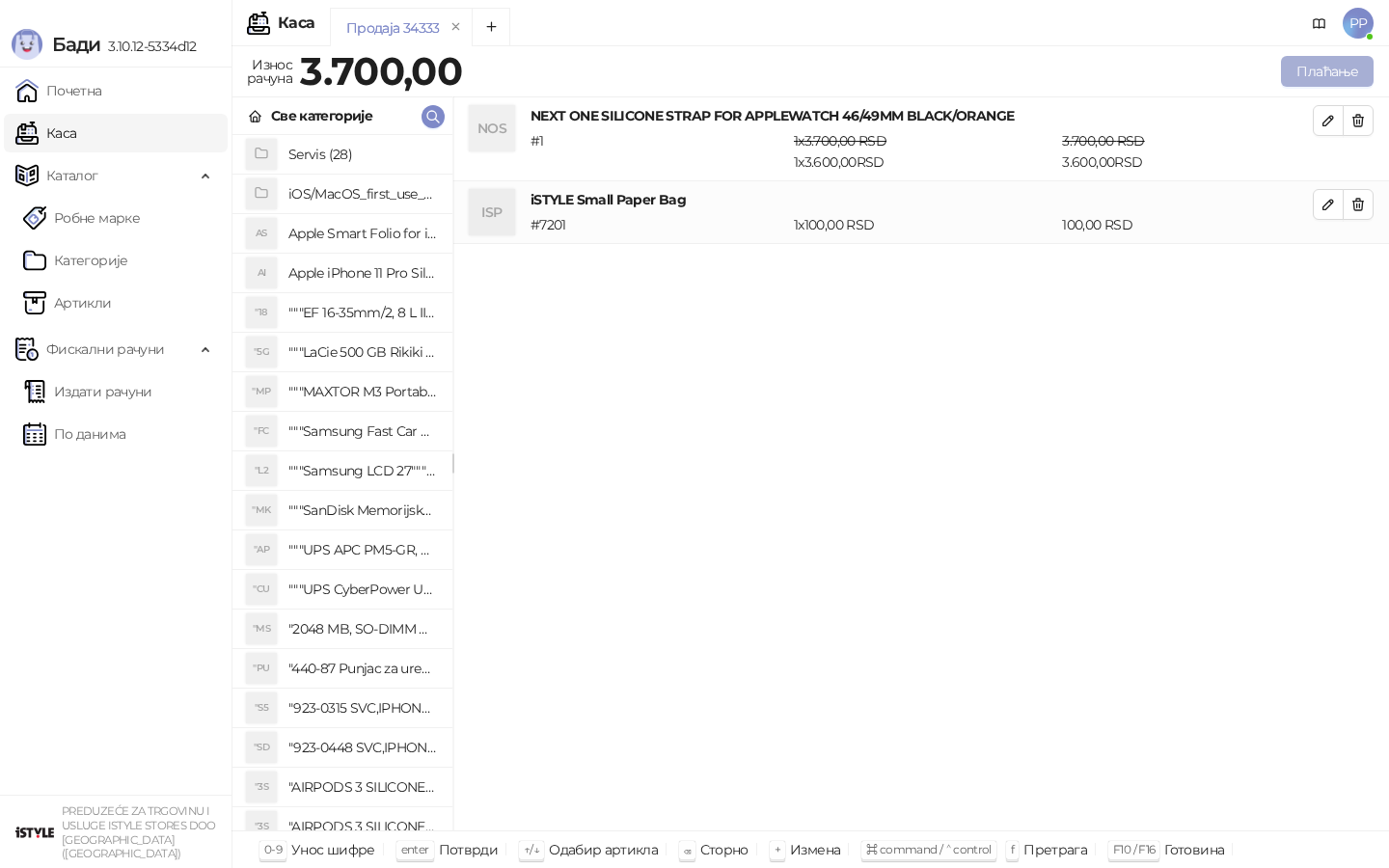 click on "Плаћање" at bounding box center [1327, 71] 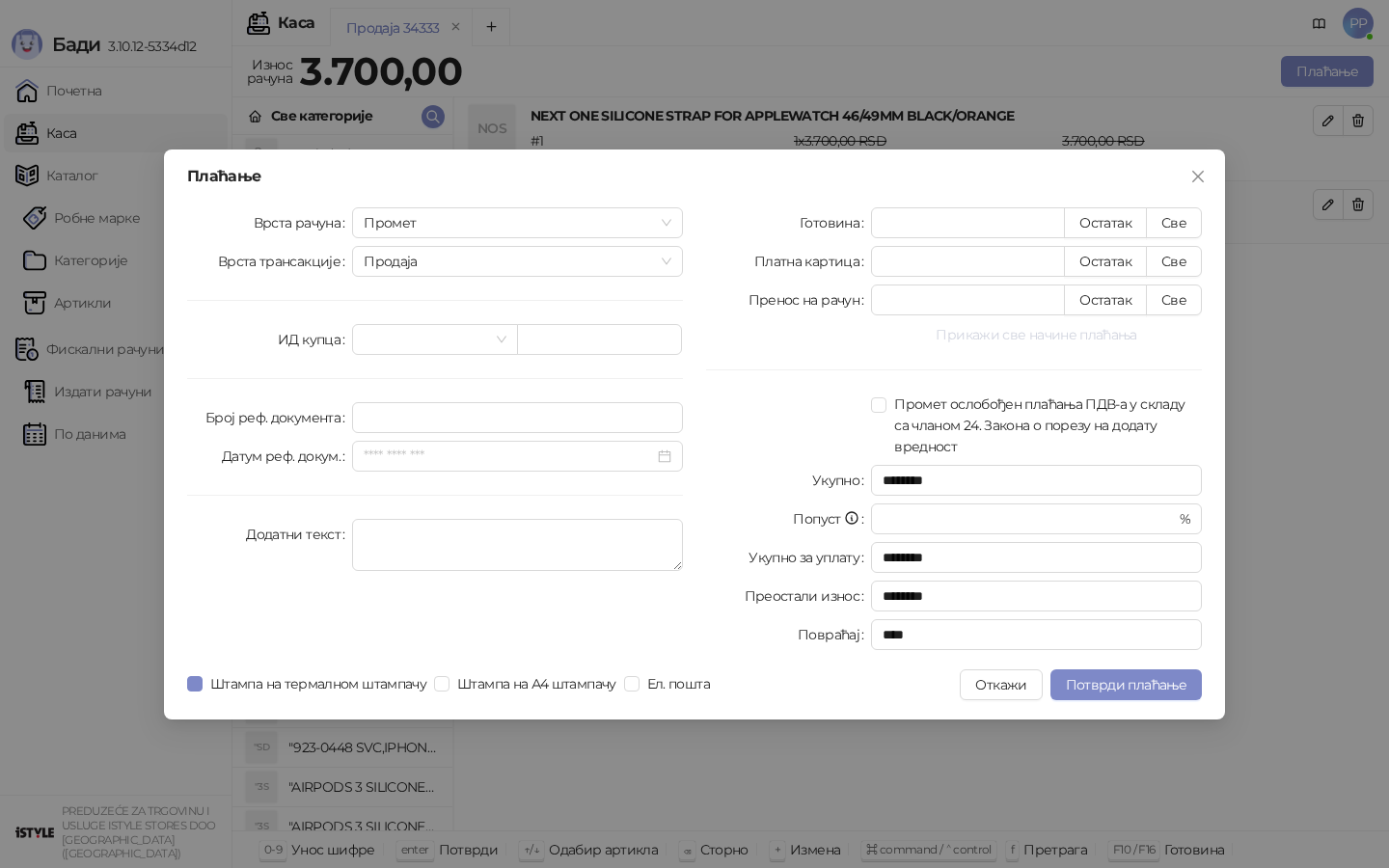 click on "Прикажи све начине плаћања" at bounding box center (1036, 335) 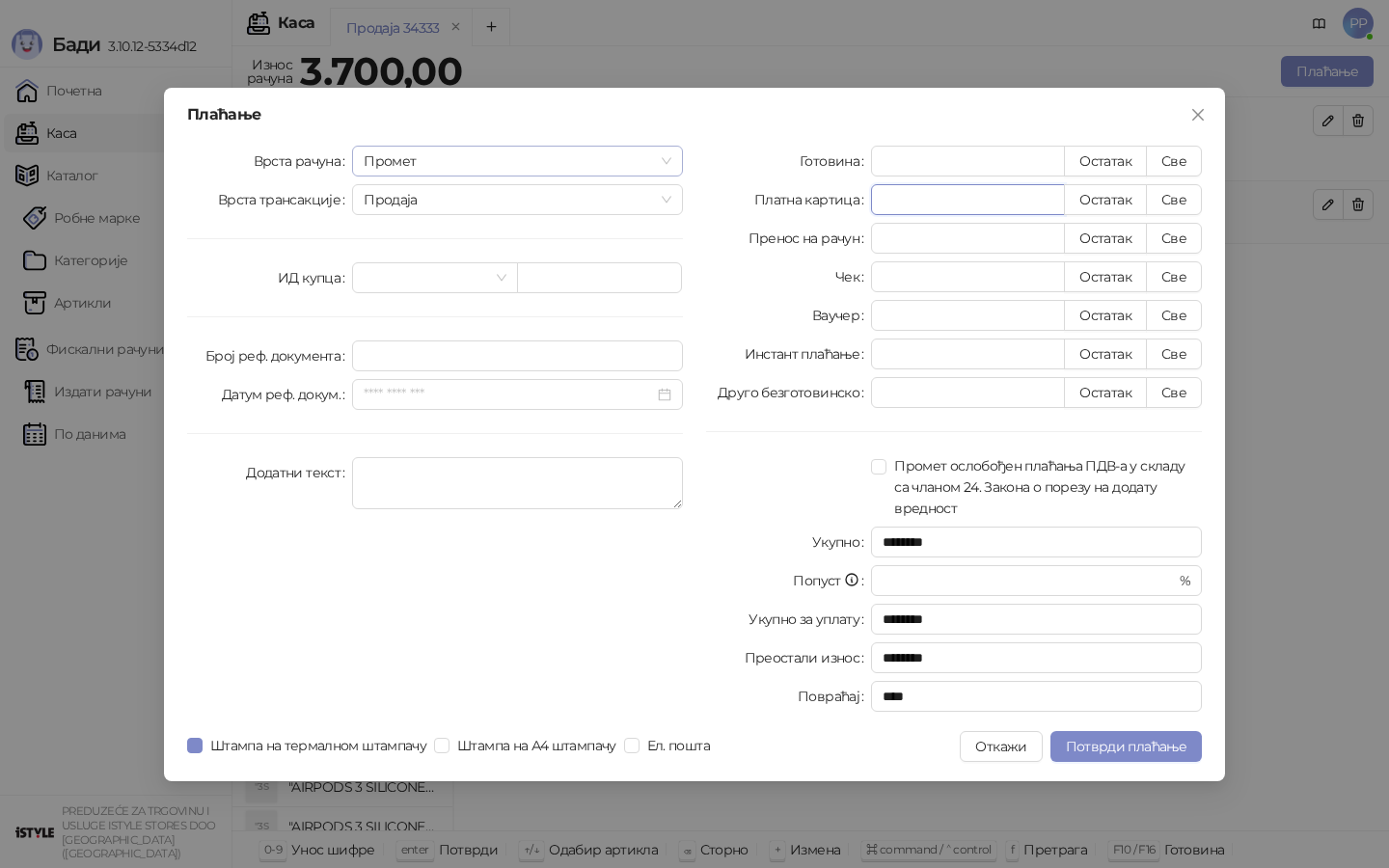 drag, startPoint x: 914, startPoint y: 207, endPoint x: 682, endPoint y: 165, distance: 235.77108 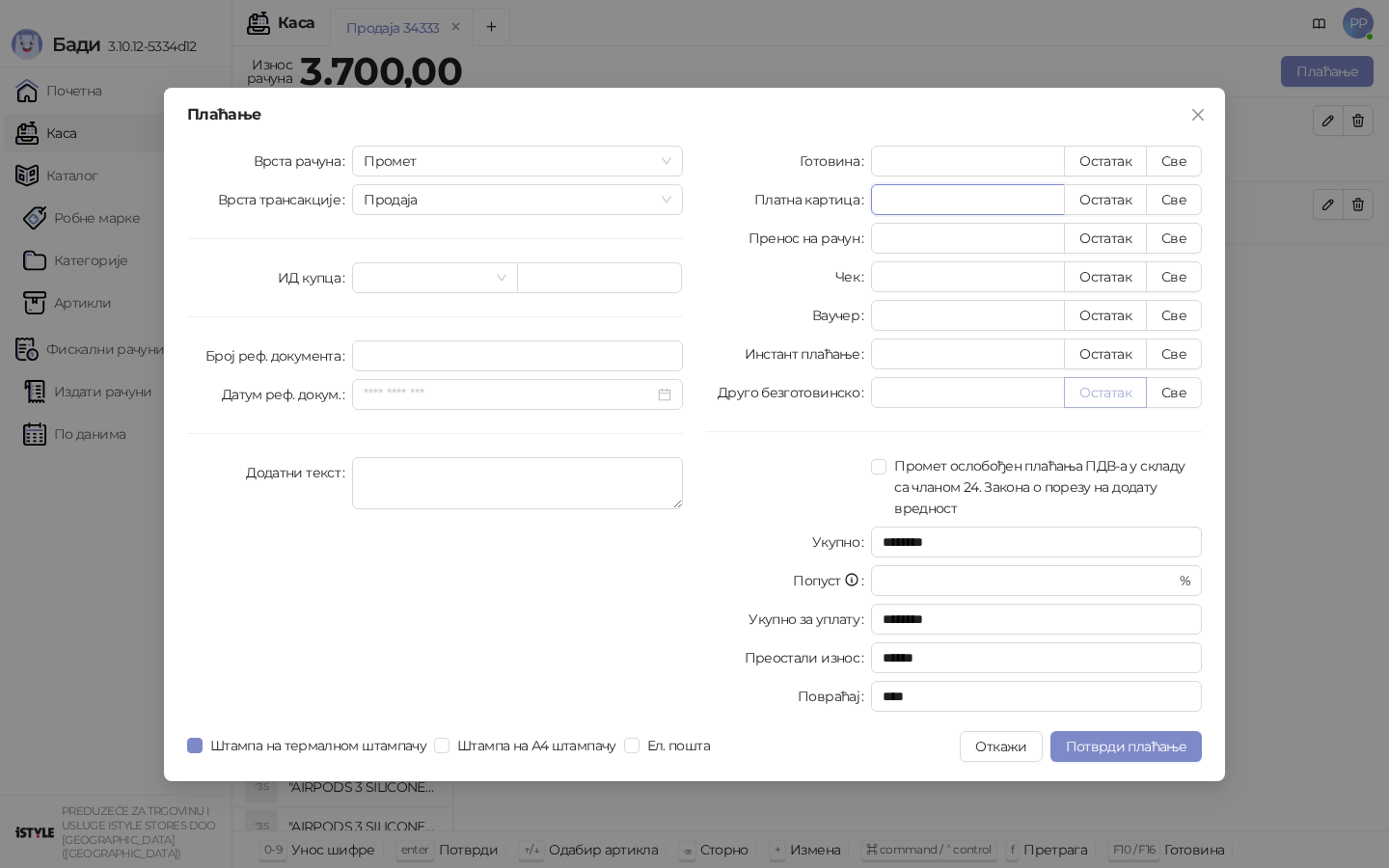type on "****" 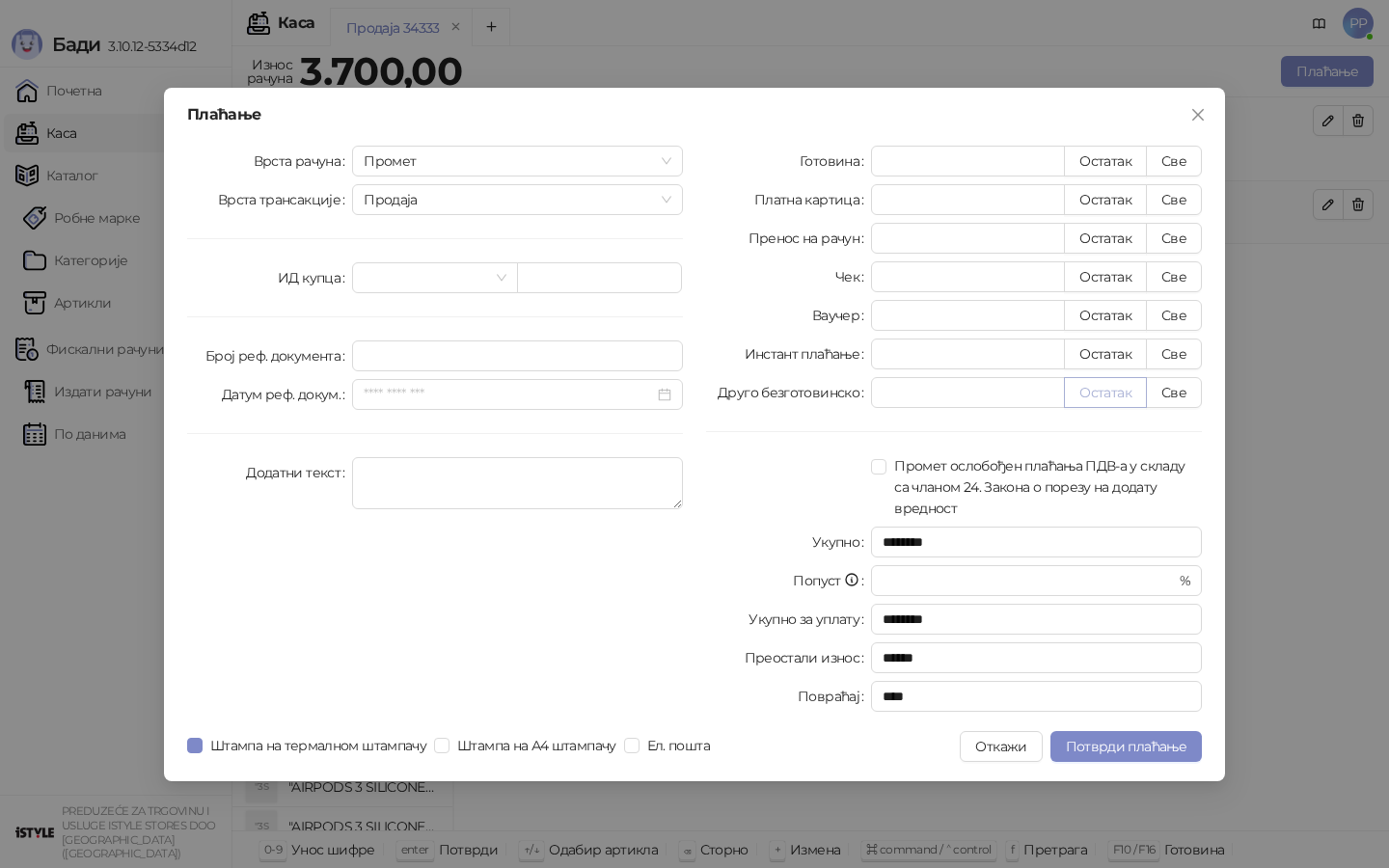 click on "Остатак" at bounding box center [1105, 393] 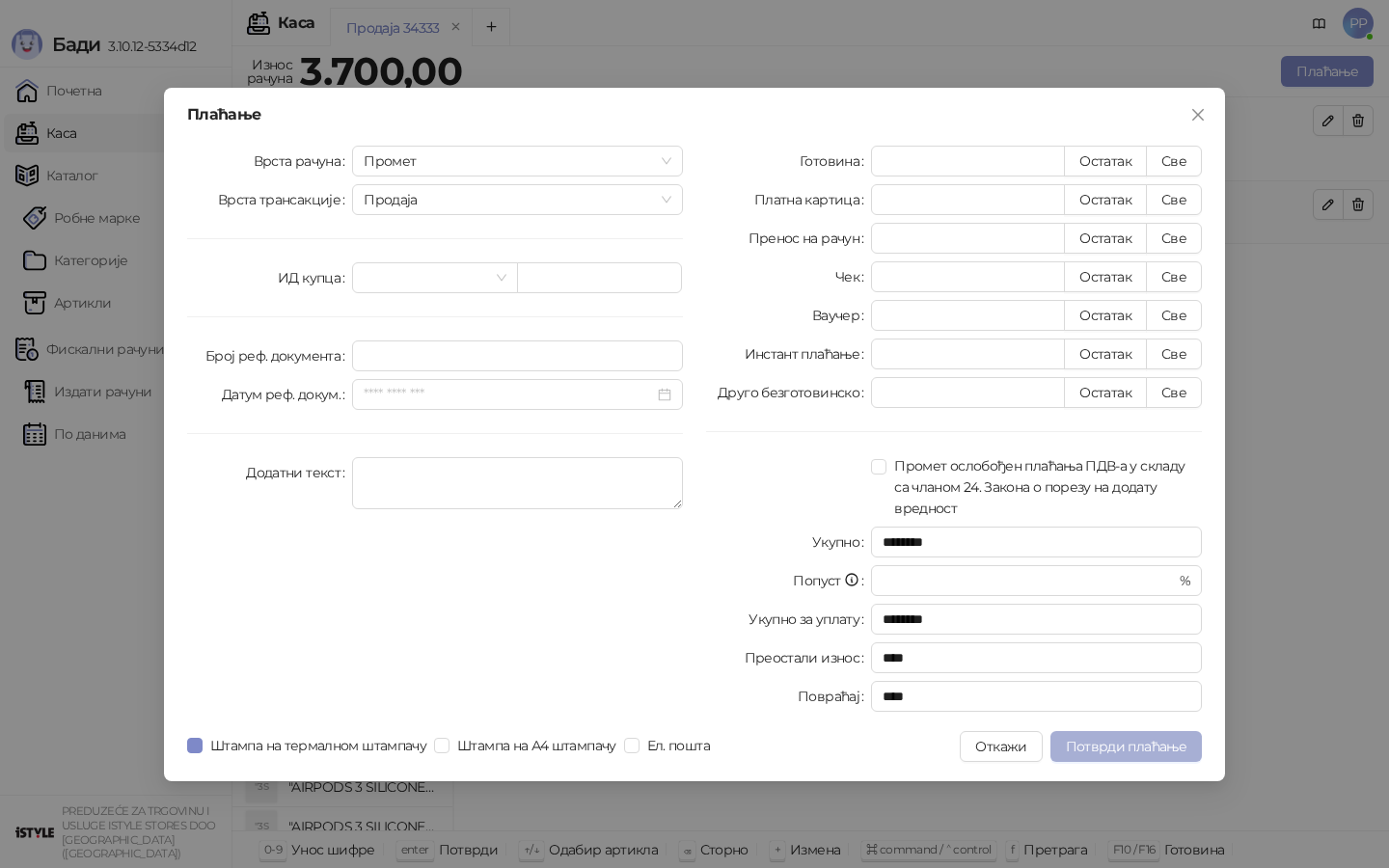 click on "Потврди плаћање" at bounding box center (1126, 746) 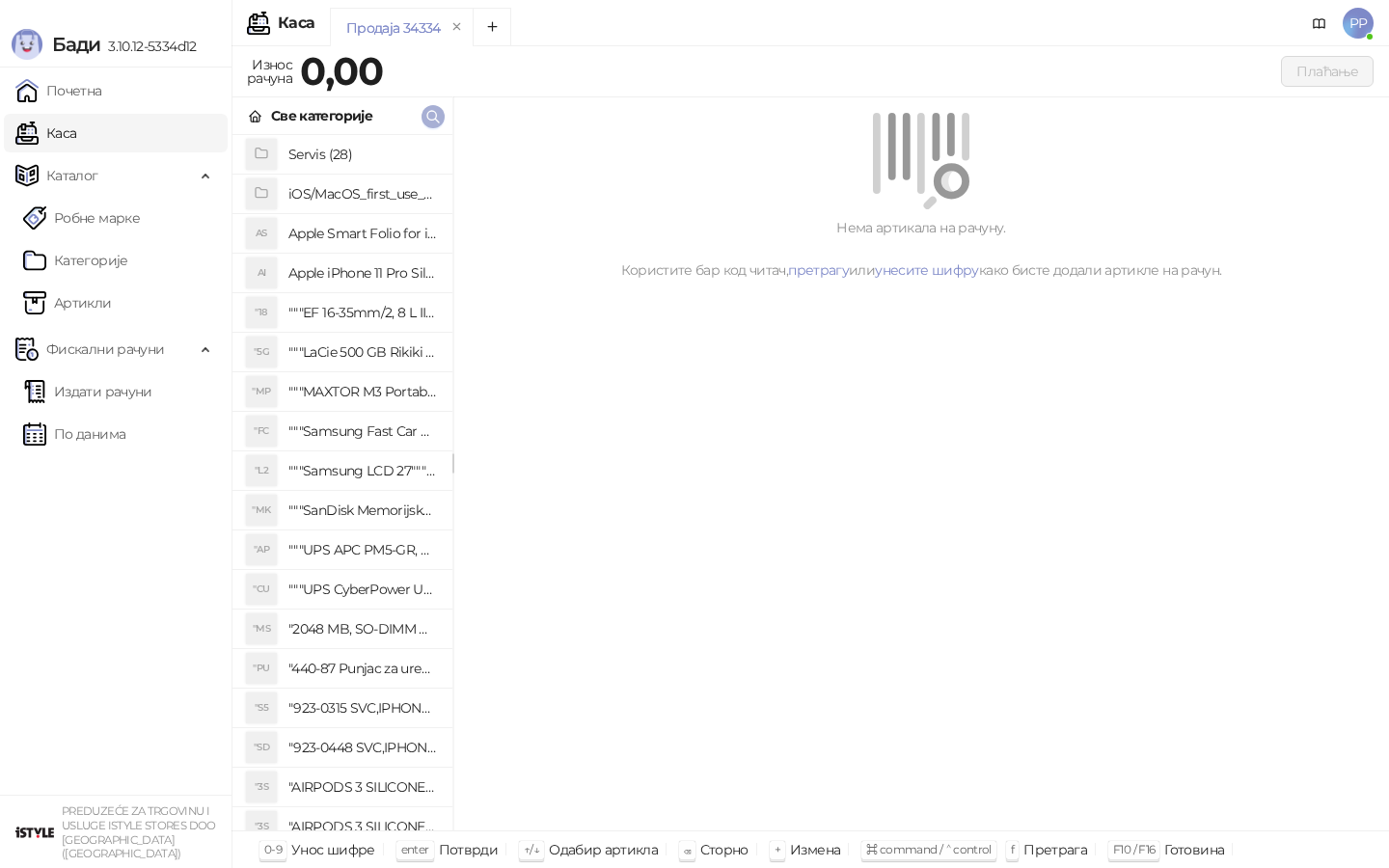 click at bounding box center (433, 117) 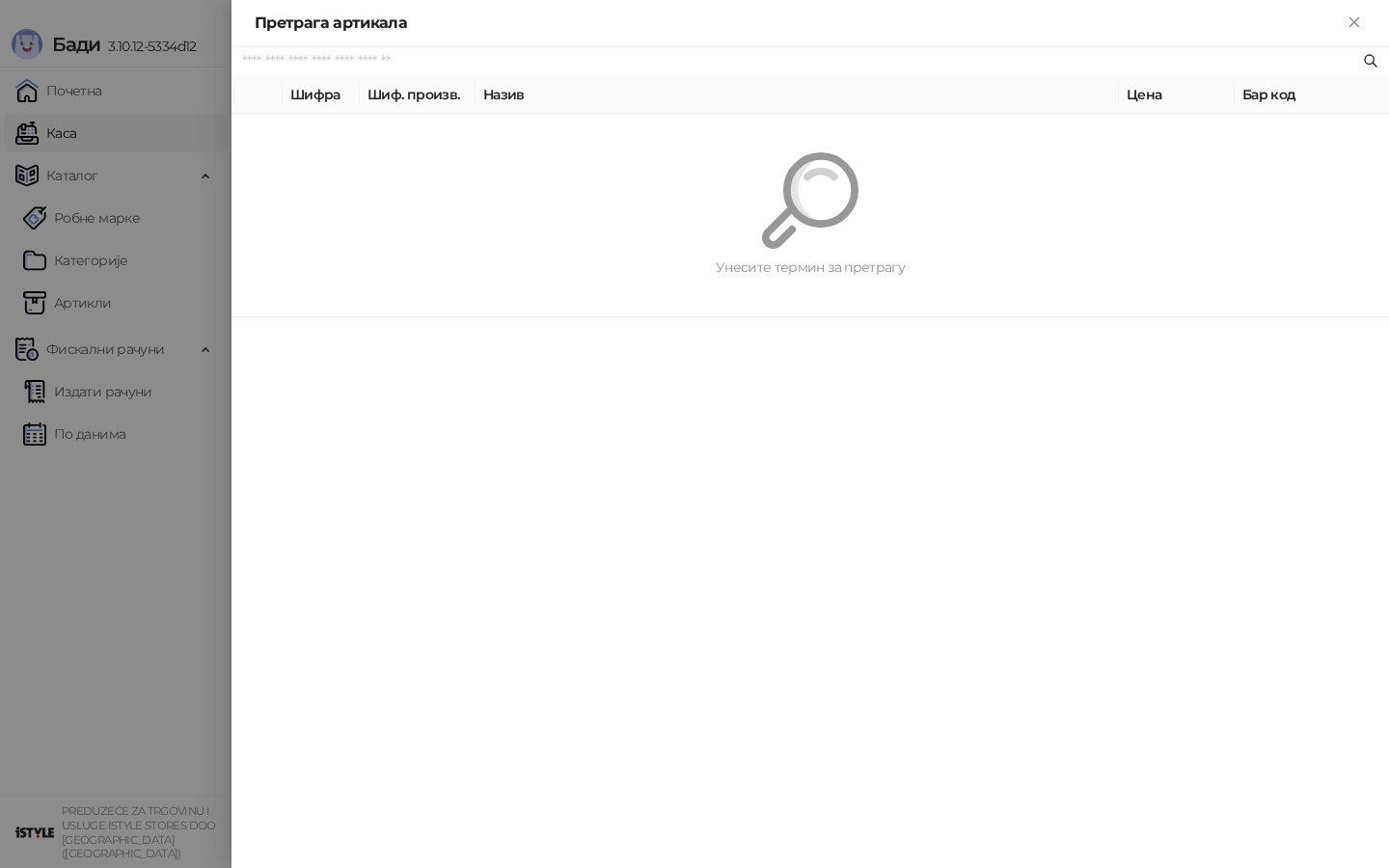 paste on "**********" 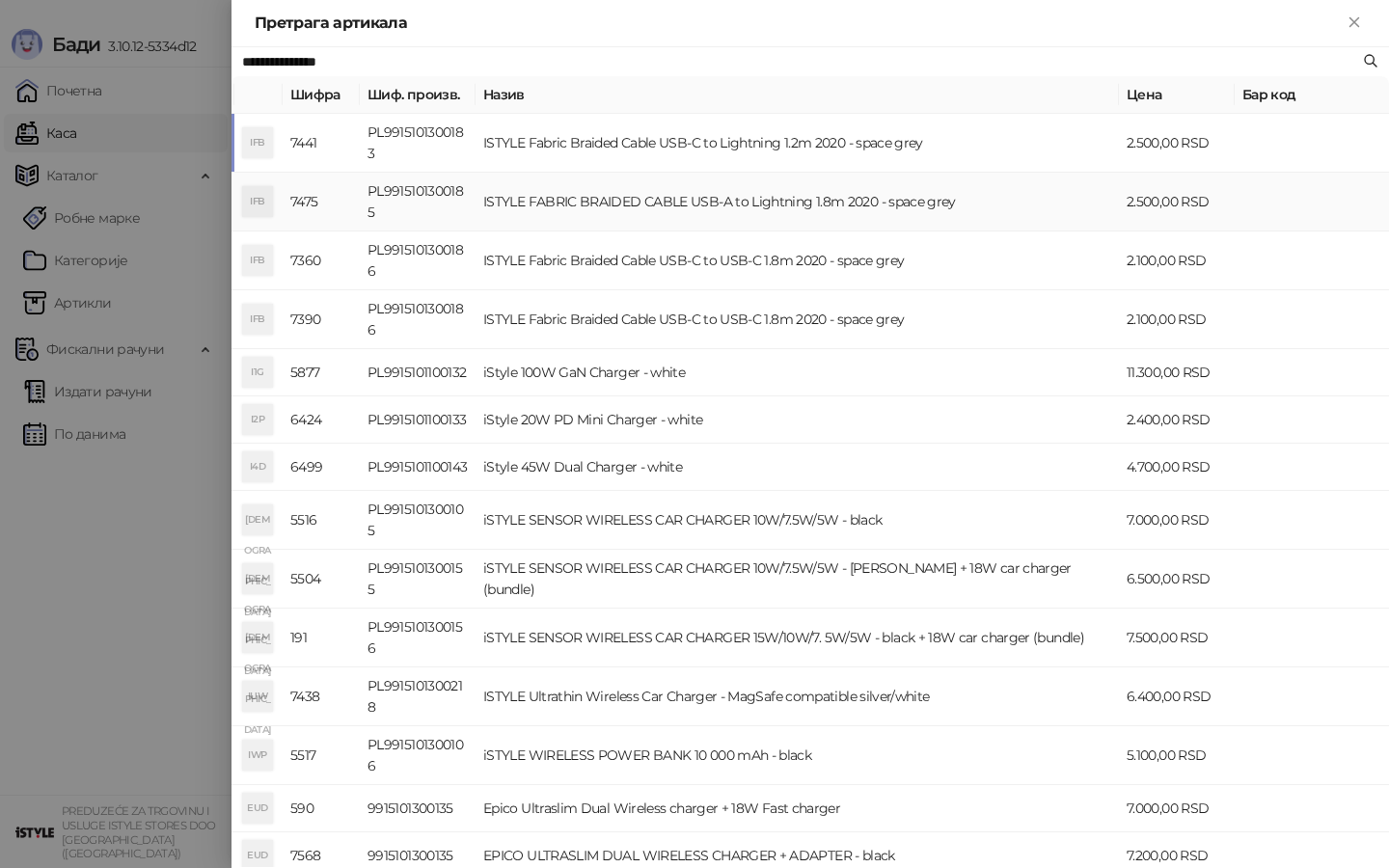 type on "**********" 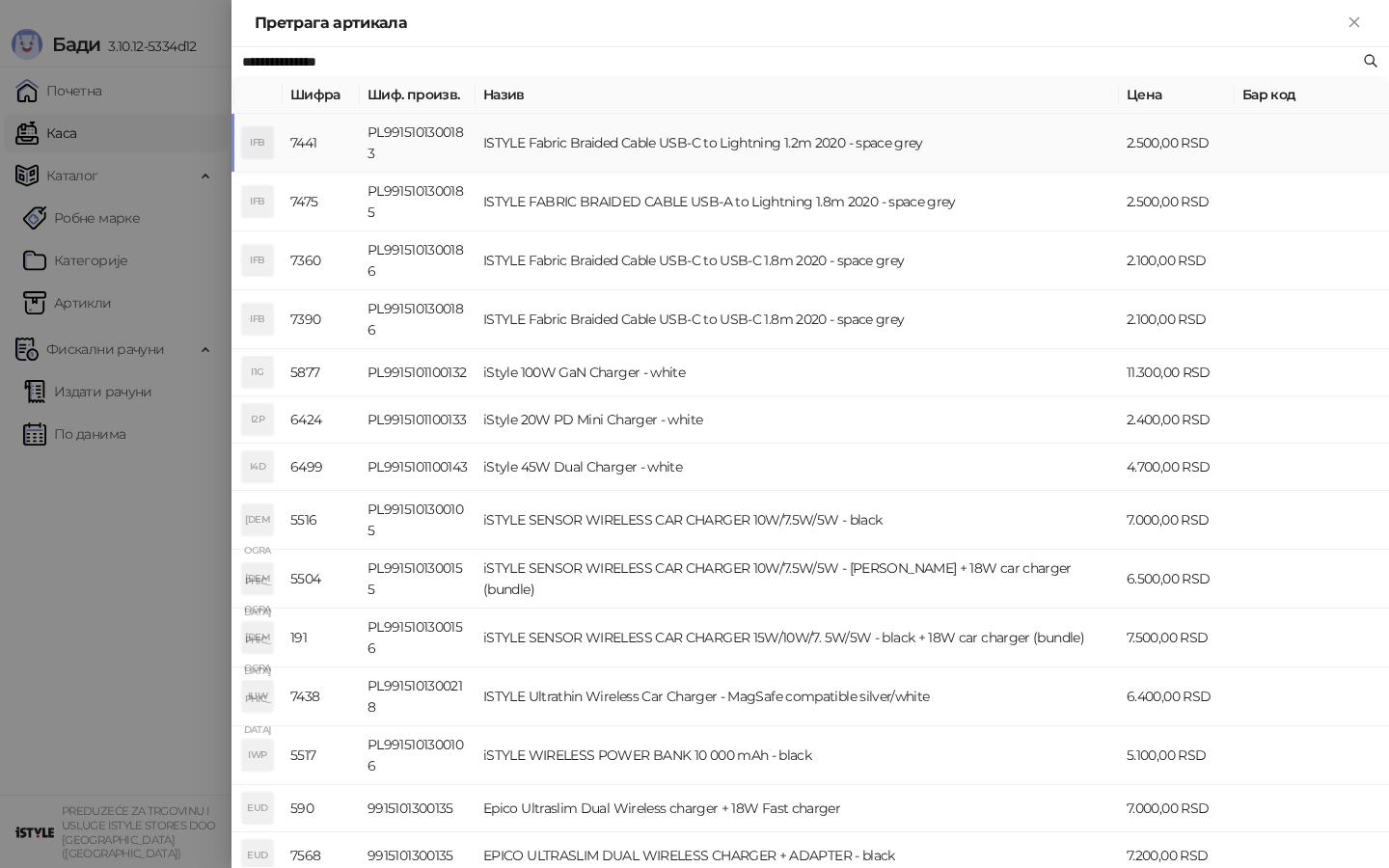 click on "ISTYLE Fabric Braided Cable USB-C to Lightning 1.2m 2020 - space grey" at bounding box center (797, 143) 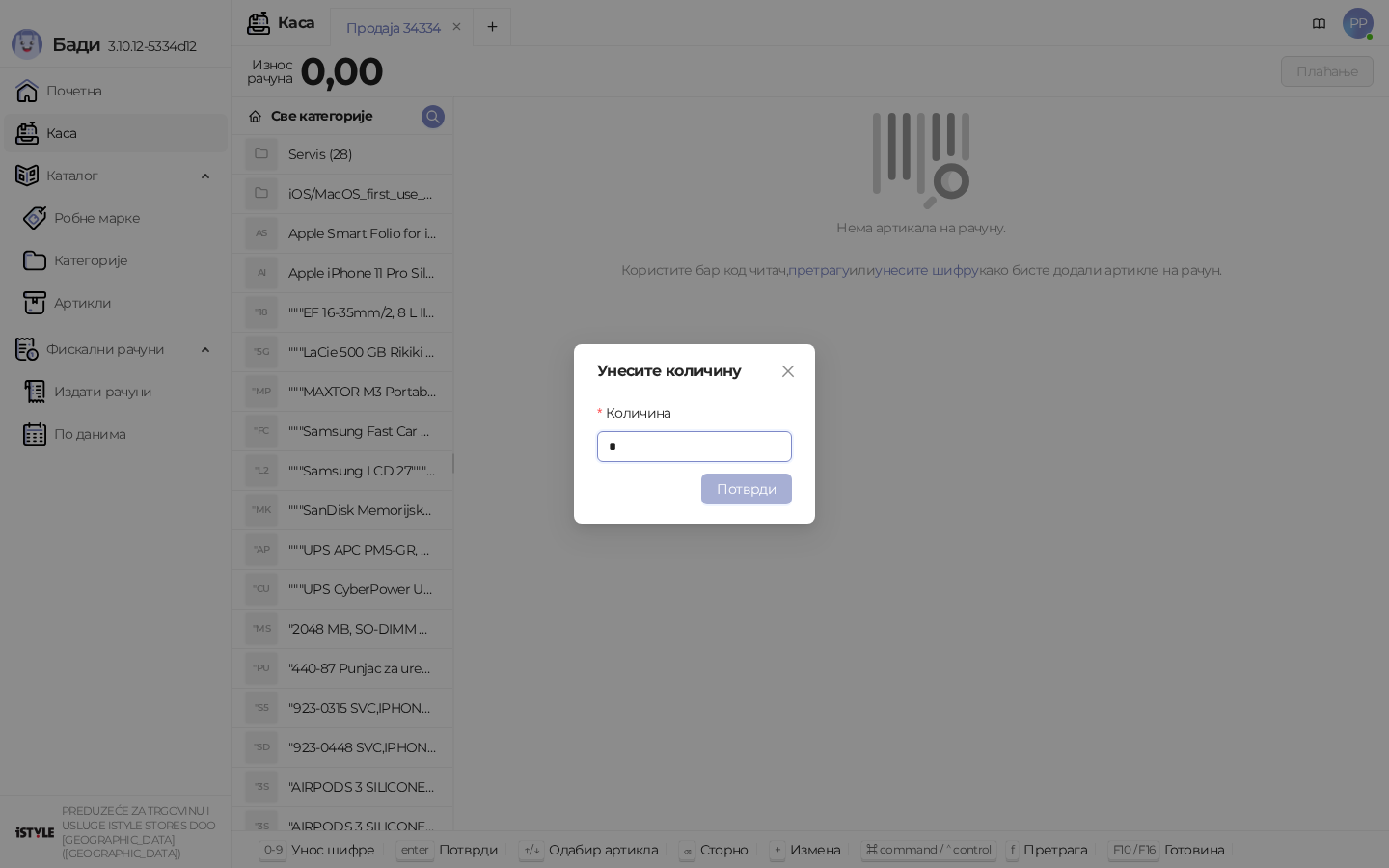 click on "Потврди" at bounding box center (747, 489) 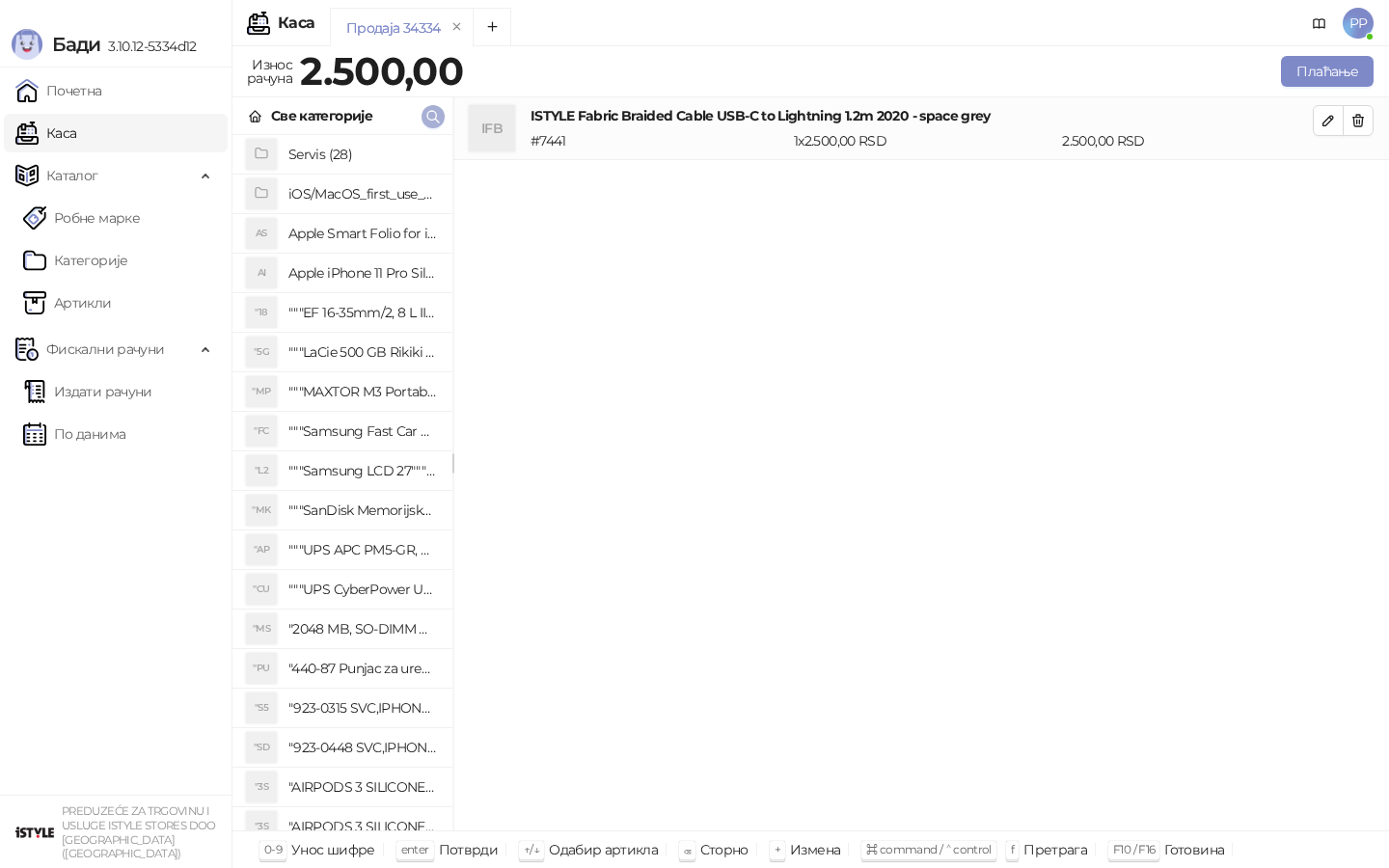 click 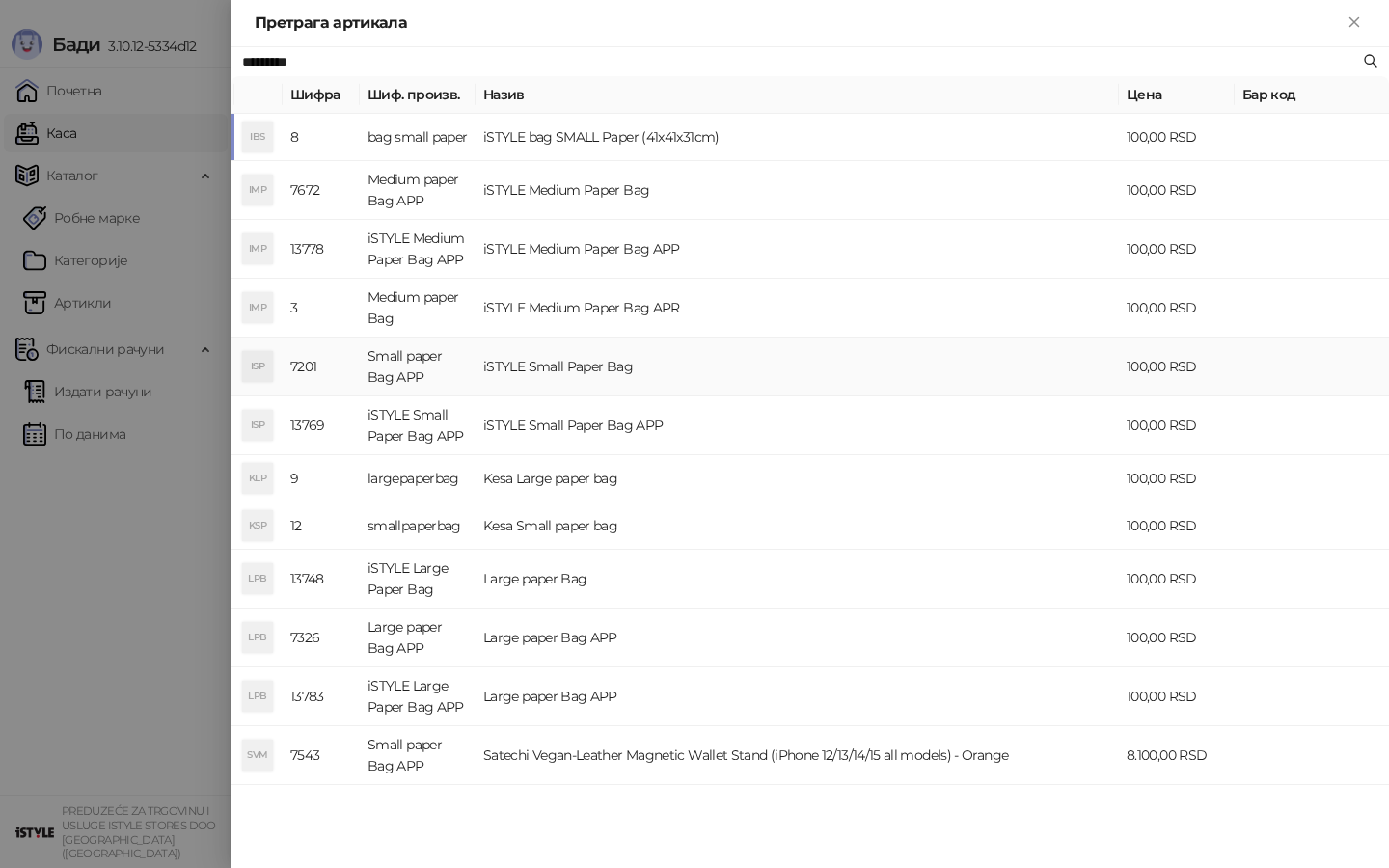 type on "*********" 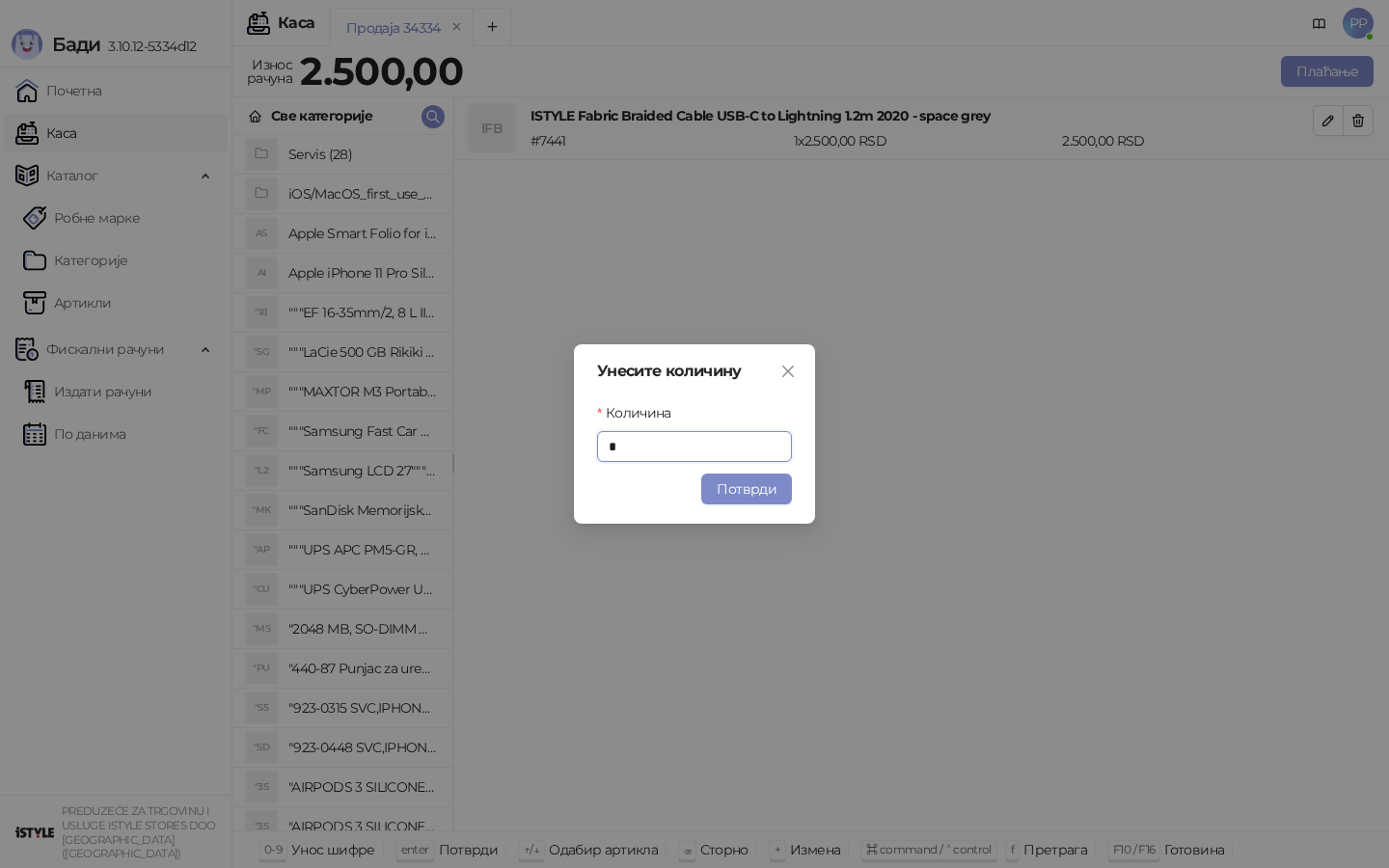 click on "Потврди" at bounding box center [747, 489] 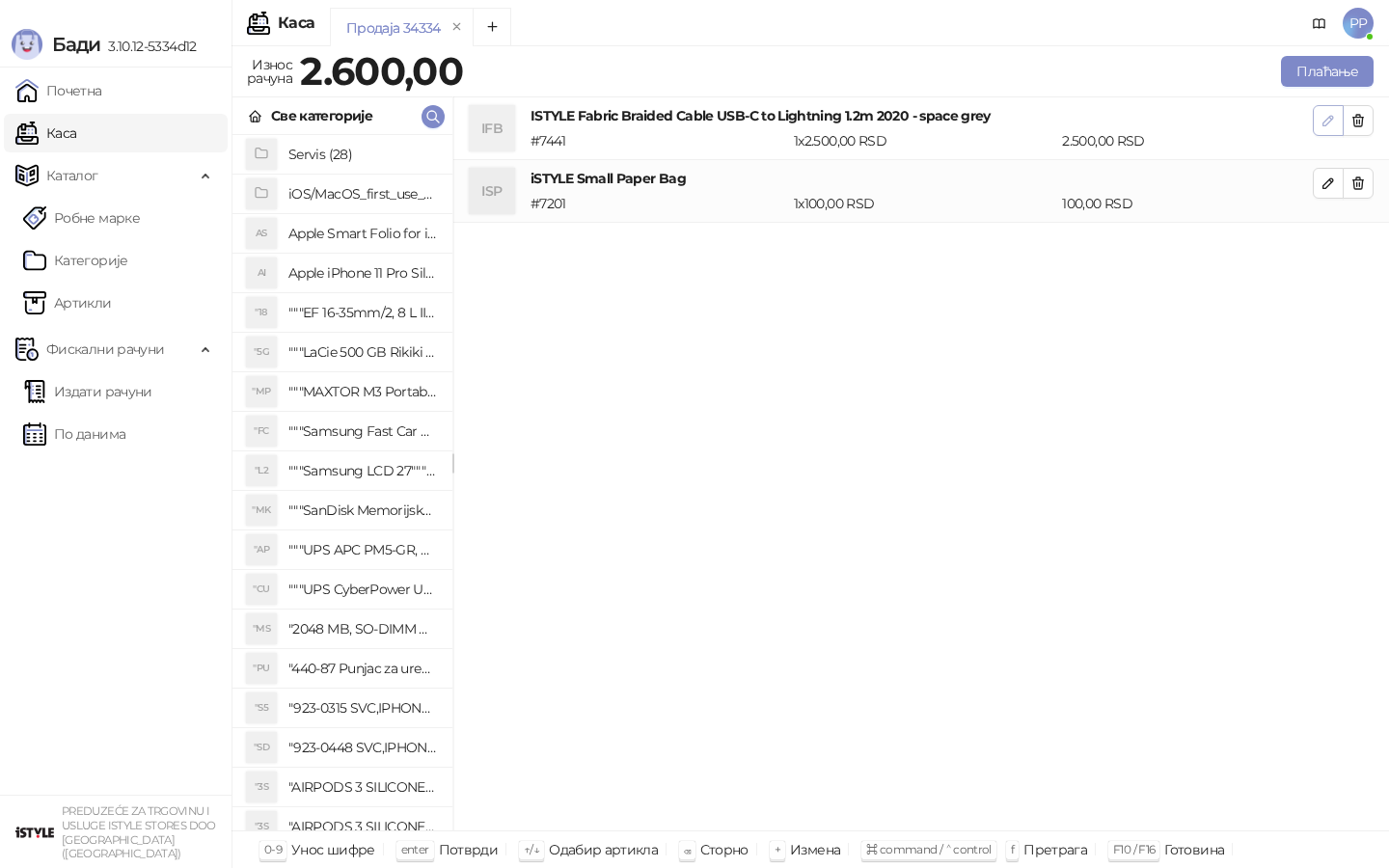 click 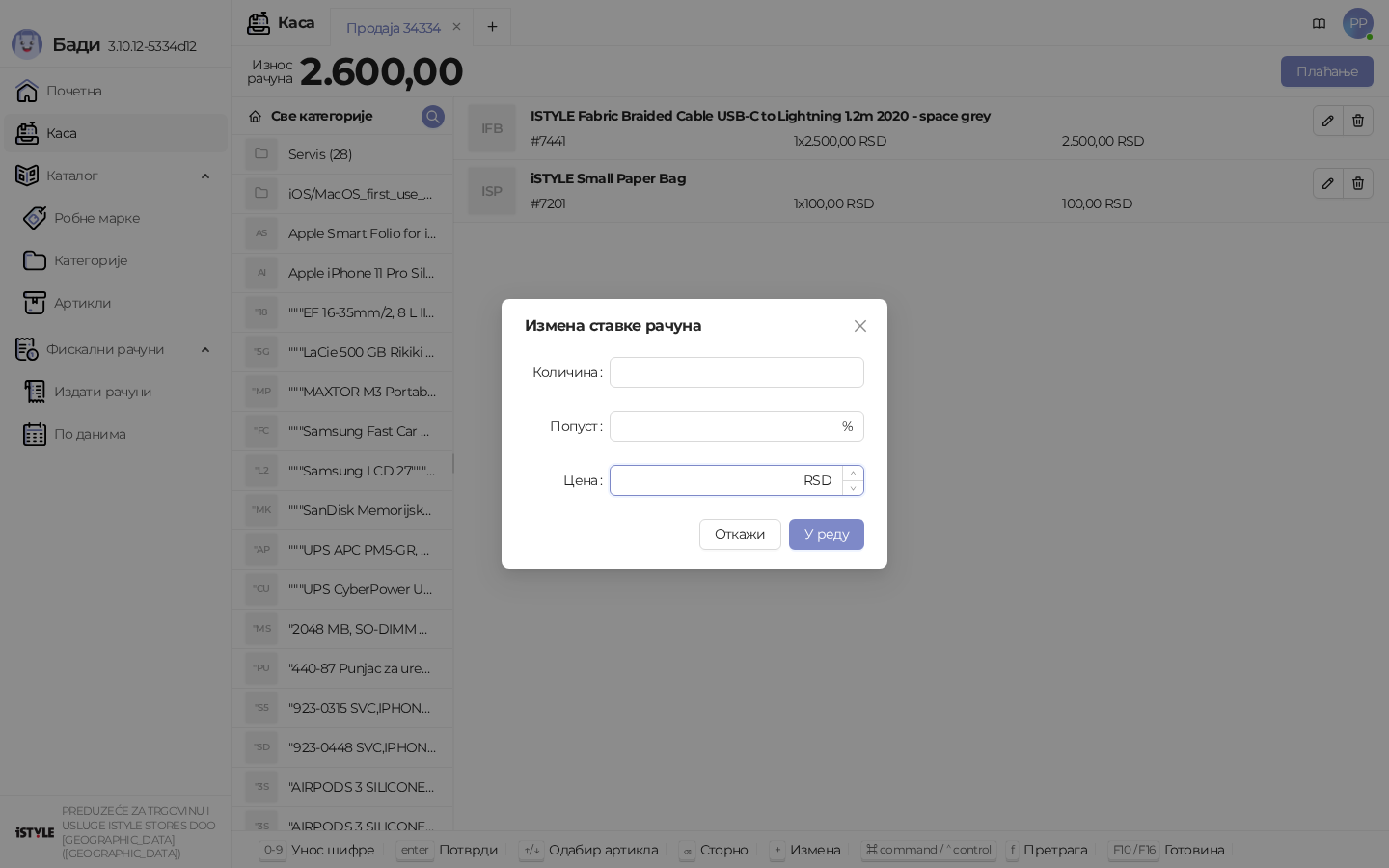 click on "****" at bounding box center (710, 480) 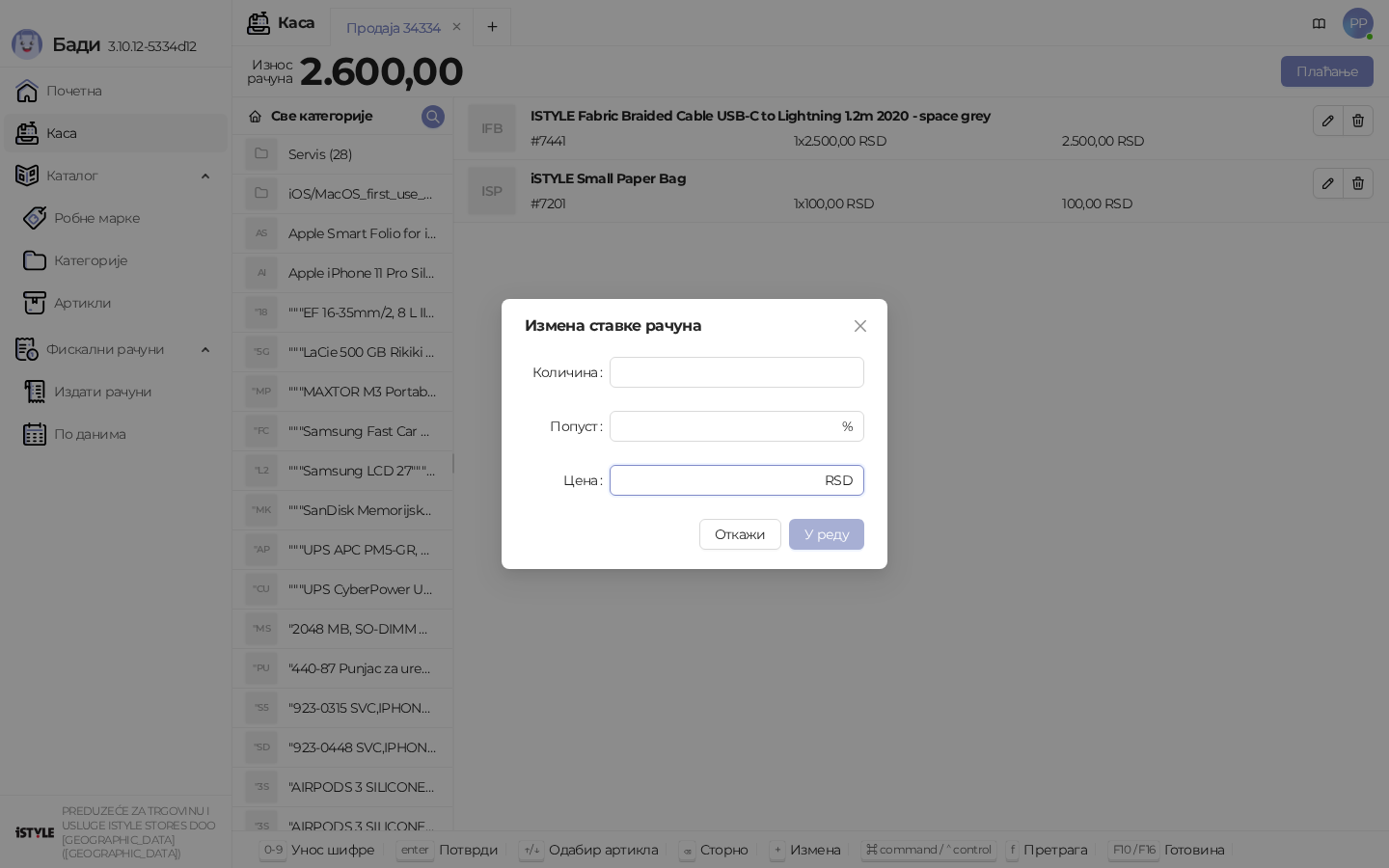 type on "****" 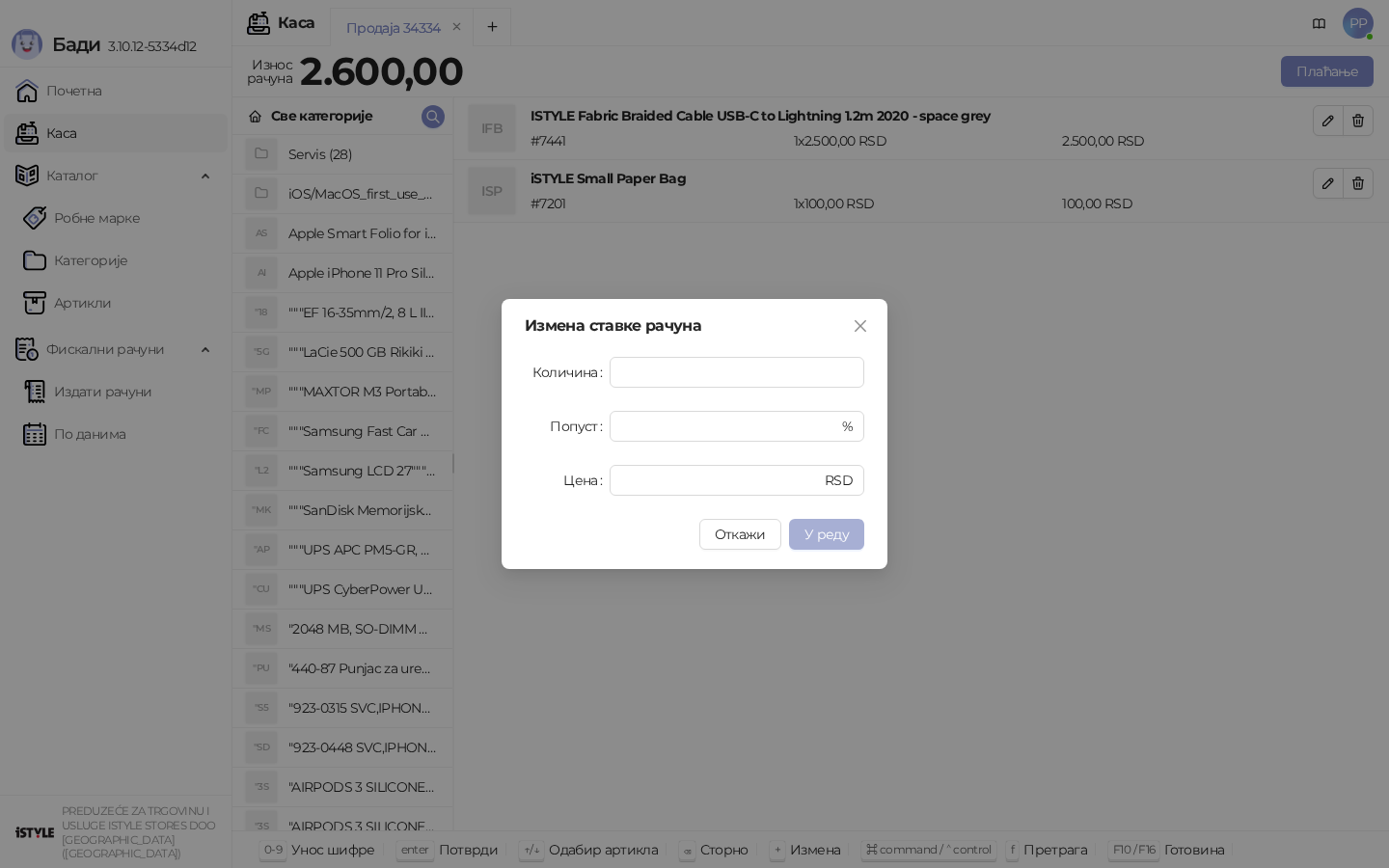click on "У реду" at bounding box center [827, 534] 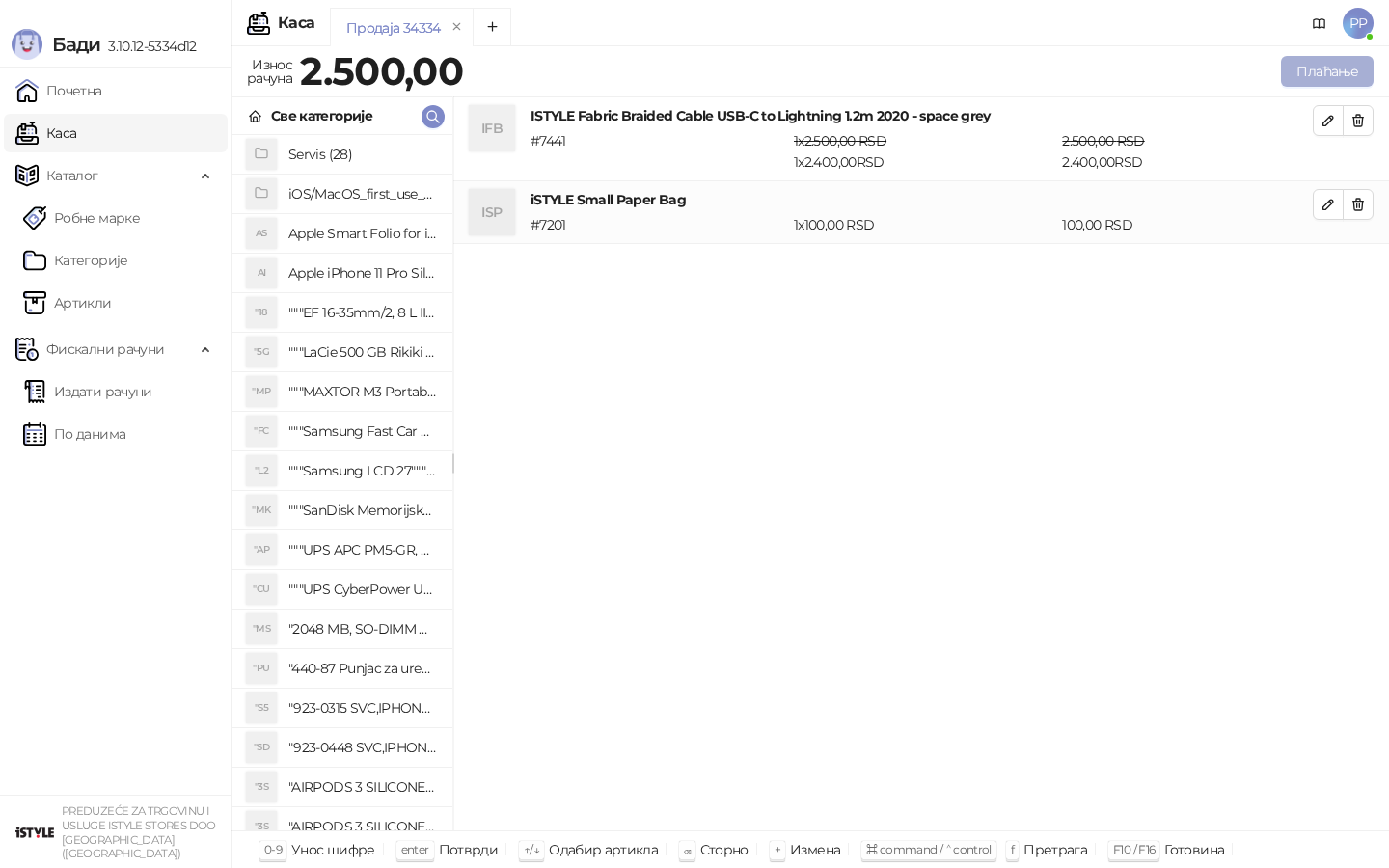 click on "Плаћање" at bounding box center (1327, 71) 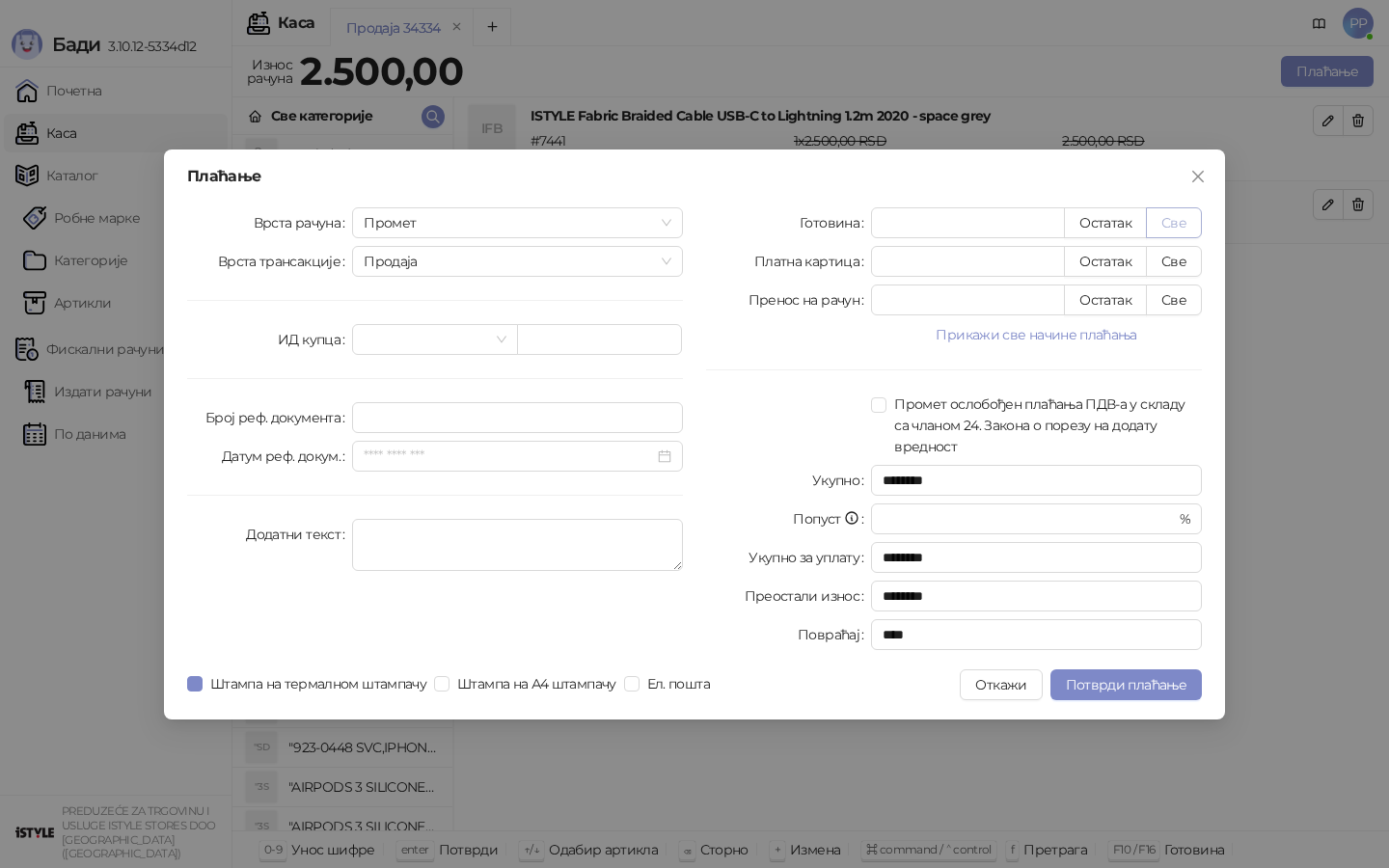 click on "Све" at bounding box center [1174, 223] 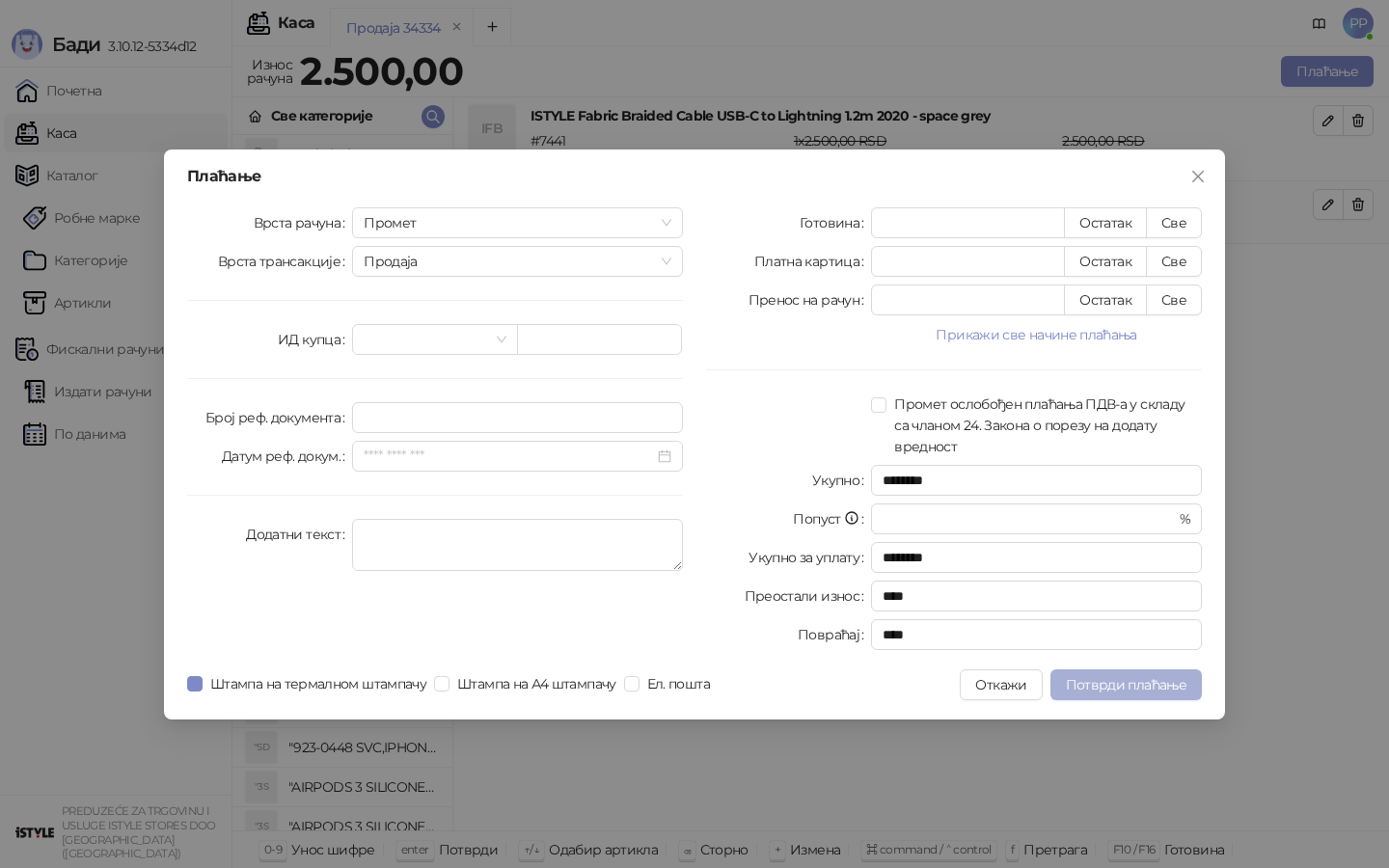 click on "Потврди плаћање" at bounding box center [1126, 685] 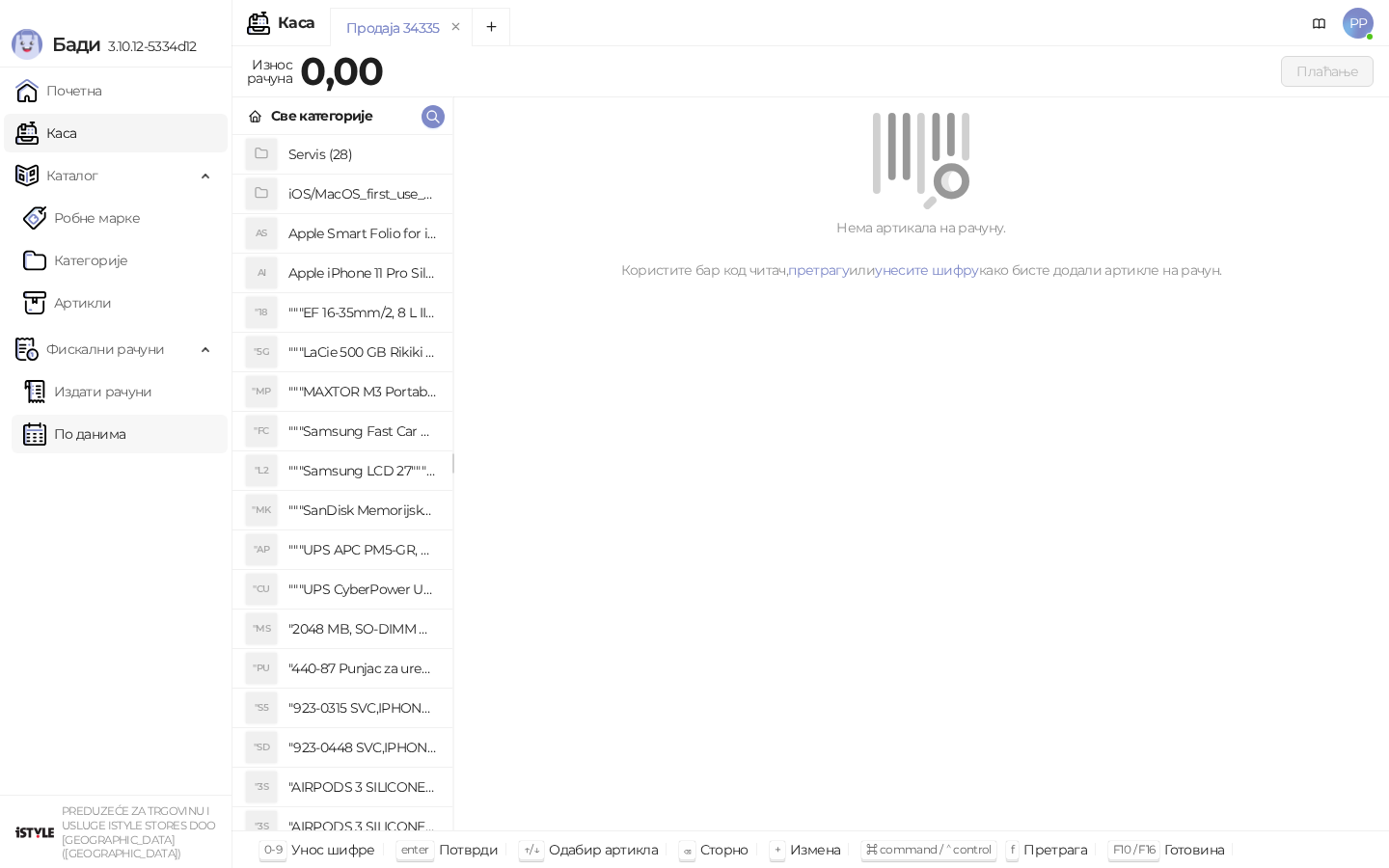click on "По данима" at bounding box center [74, 434] 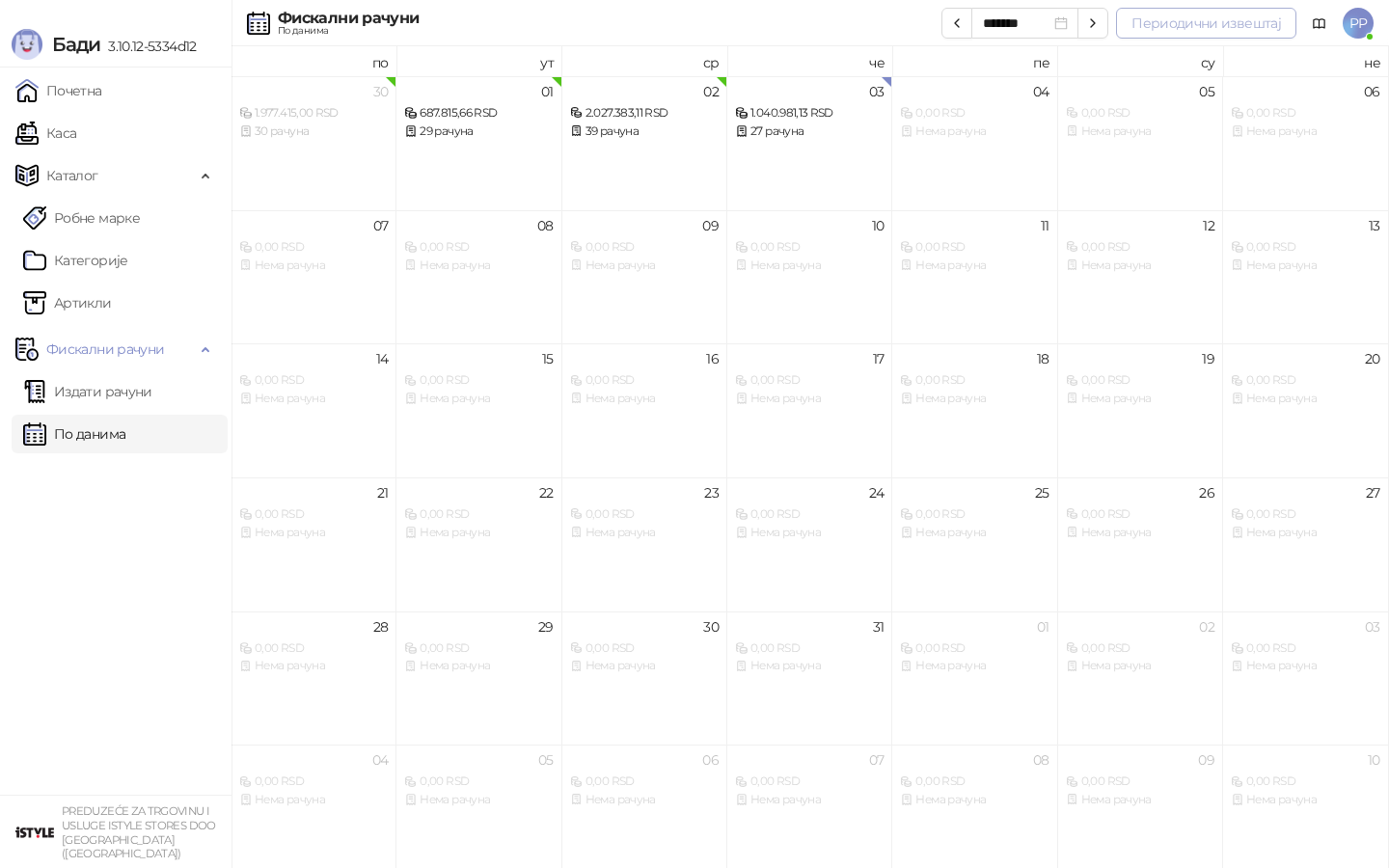 click on "Периодични извештај" at bounding box center [1206, 23] 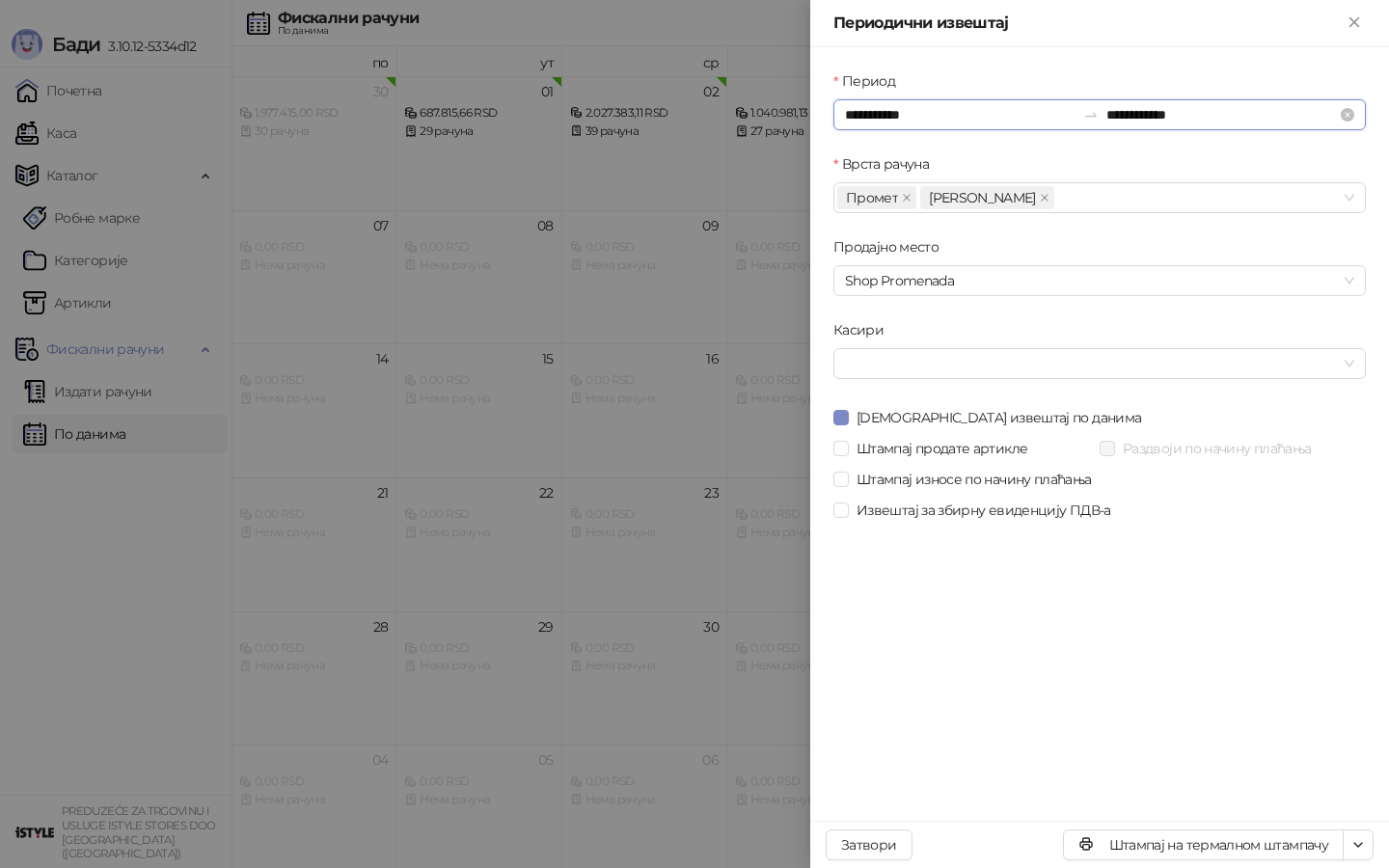 click on "**********" at bounding box center [960, 115] 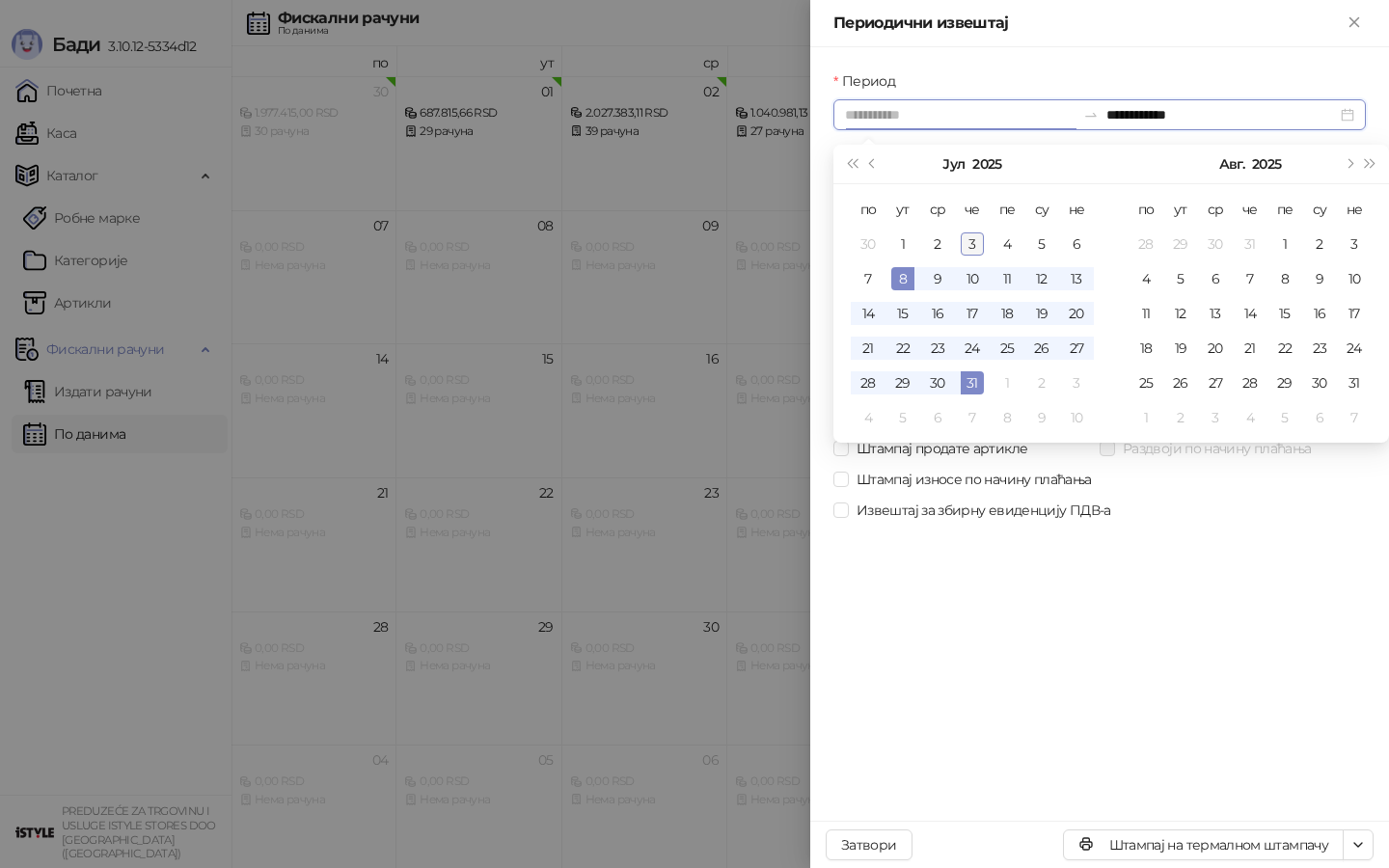 type on "**********" 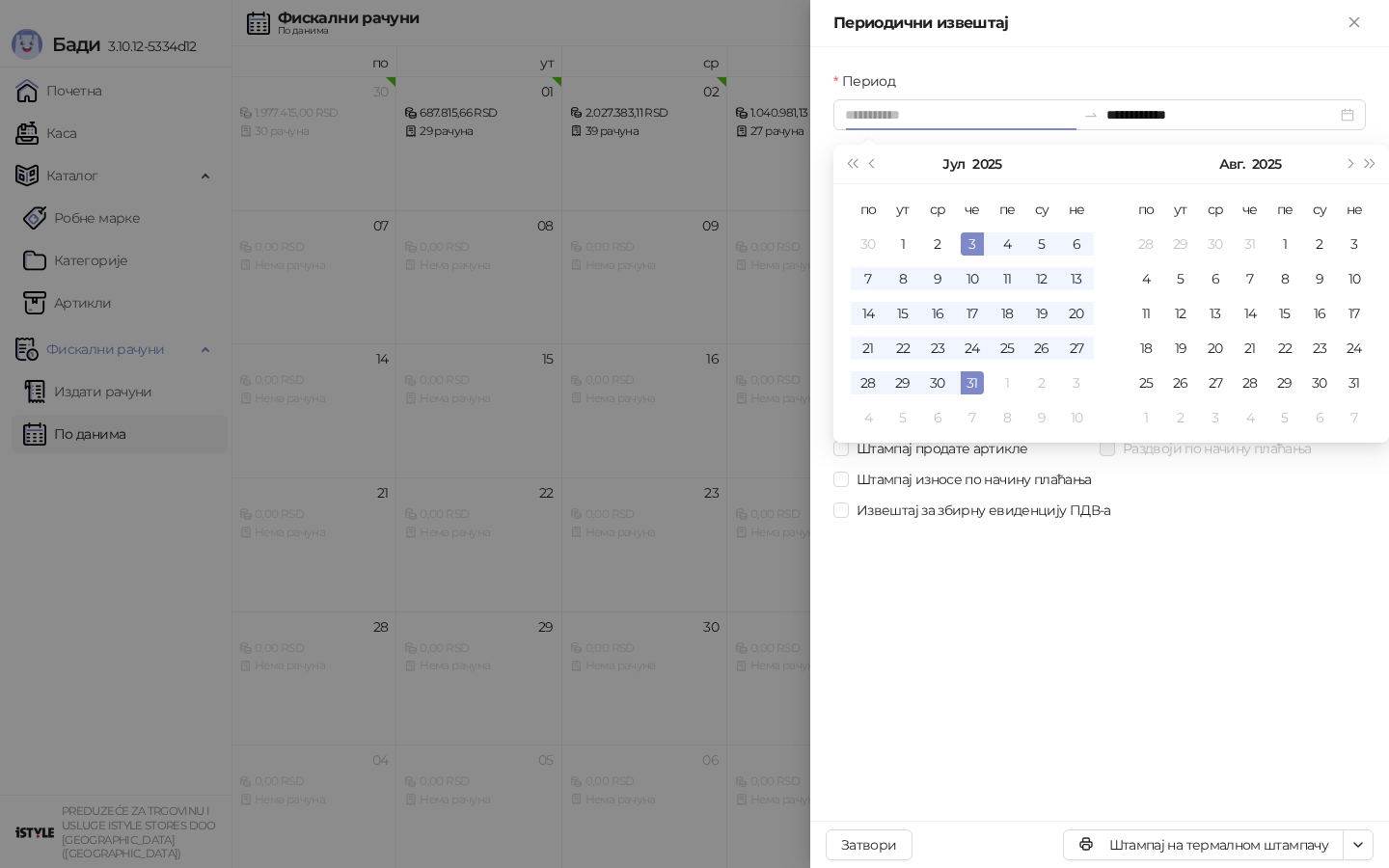 click on "3" at bounding box center [972, 244] 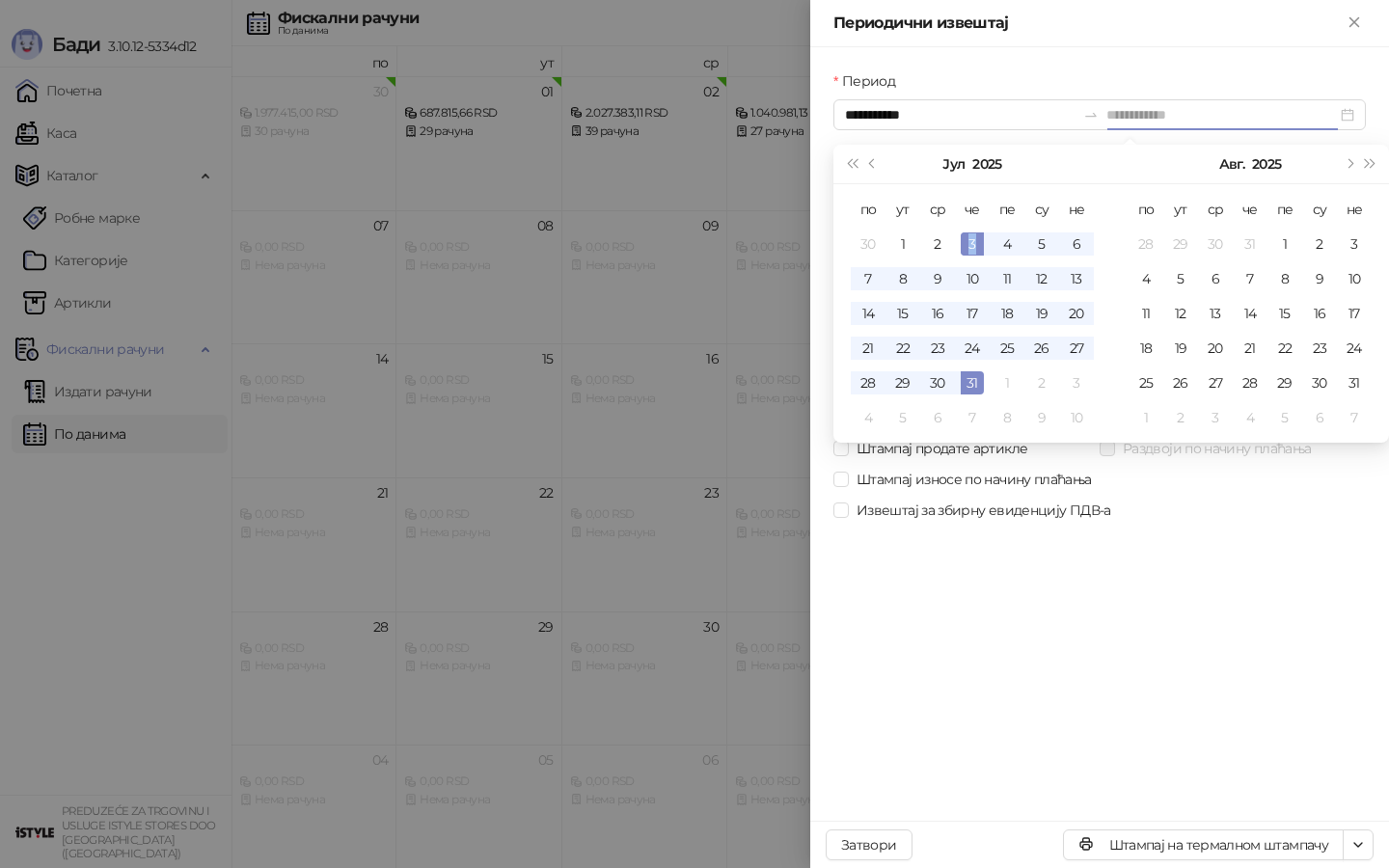 click on "3" at bounding box center (972, 244) 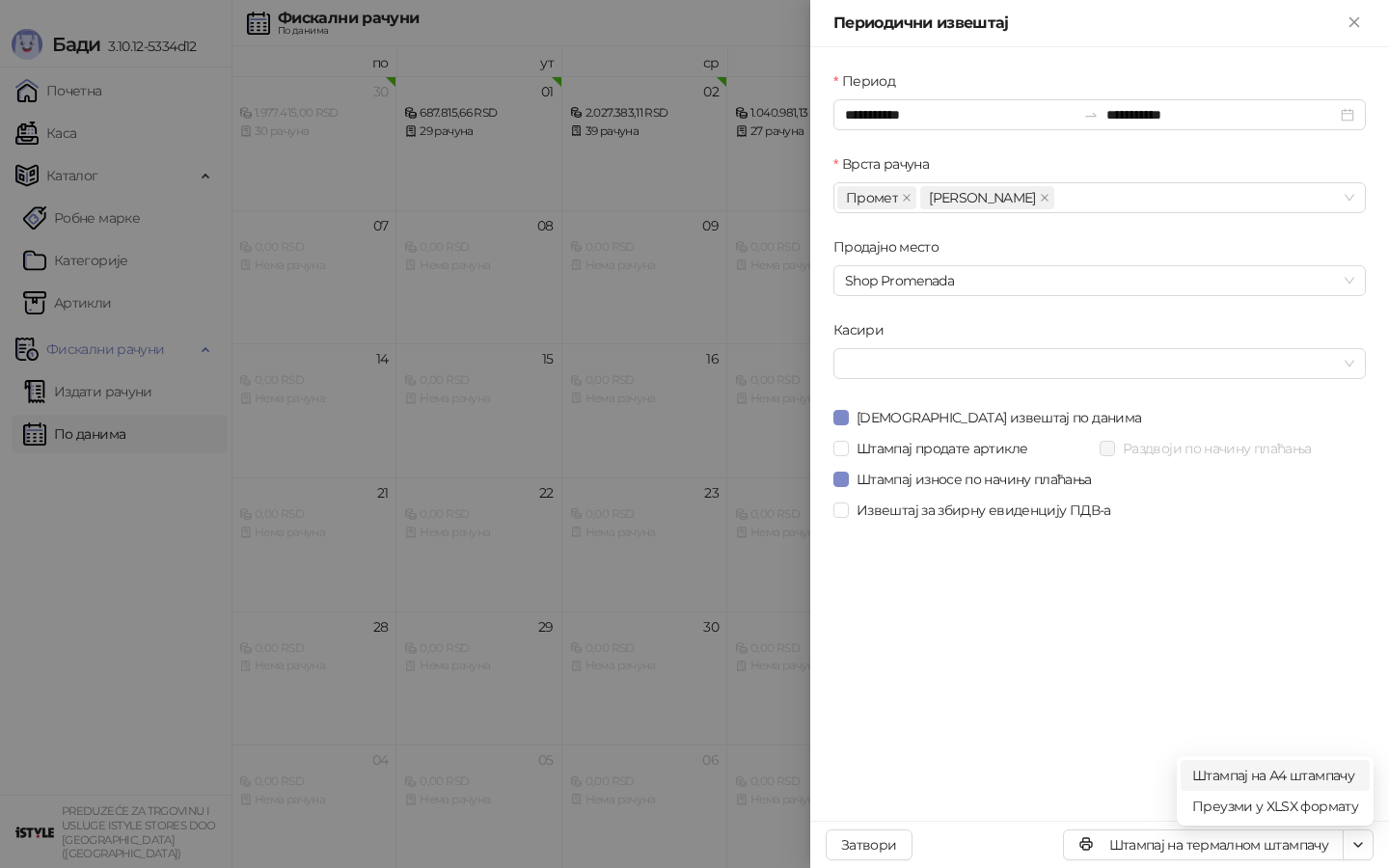 click on "Штампај на А4 штампачу" at bounding box center [1275, 775] 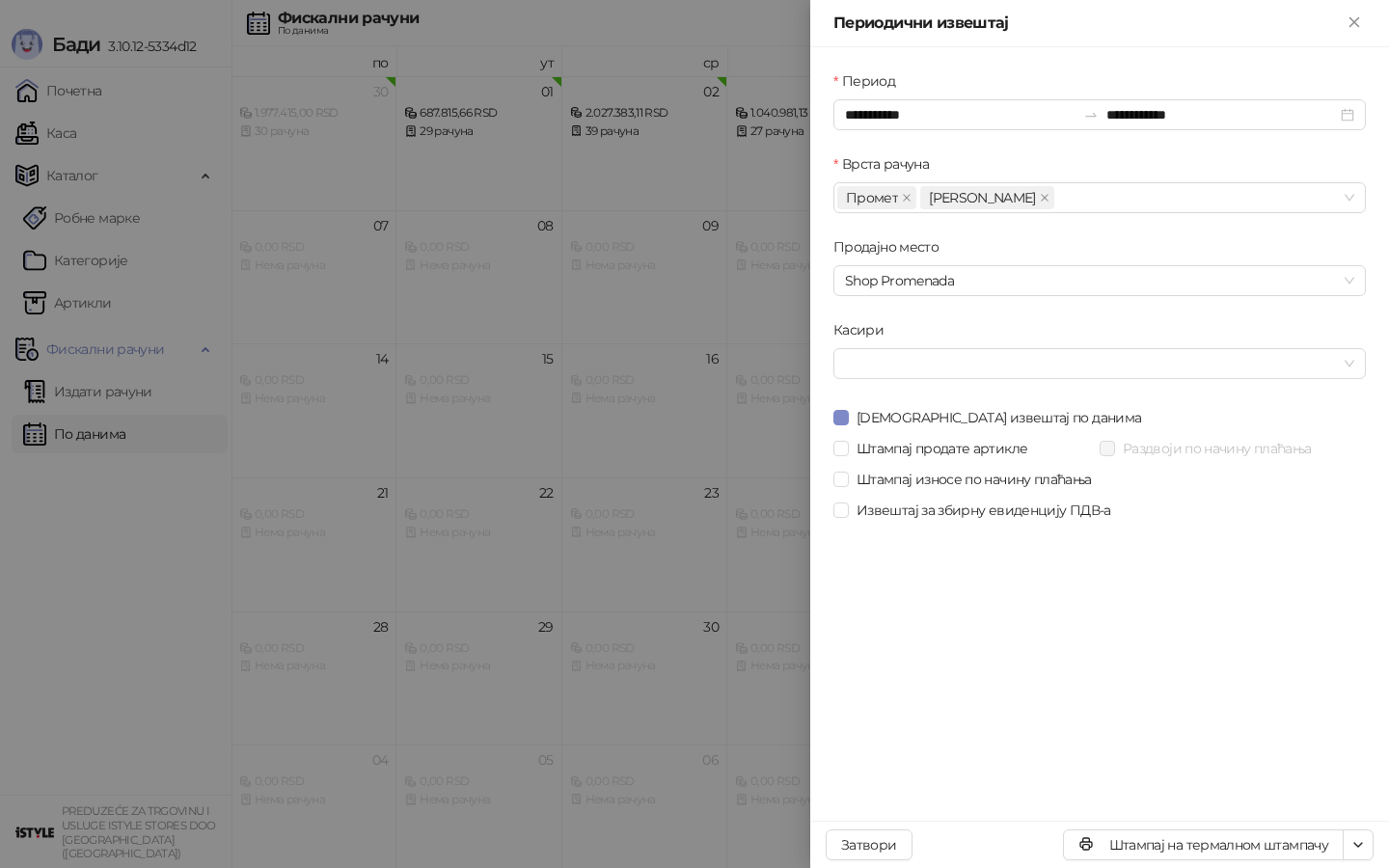 click at bounding box center [694, 434] 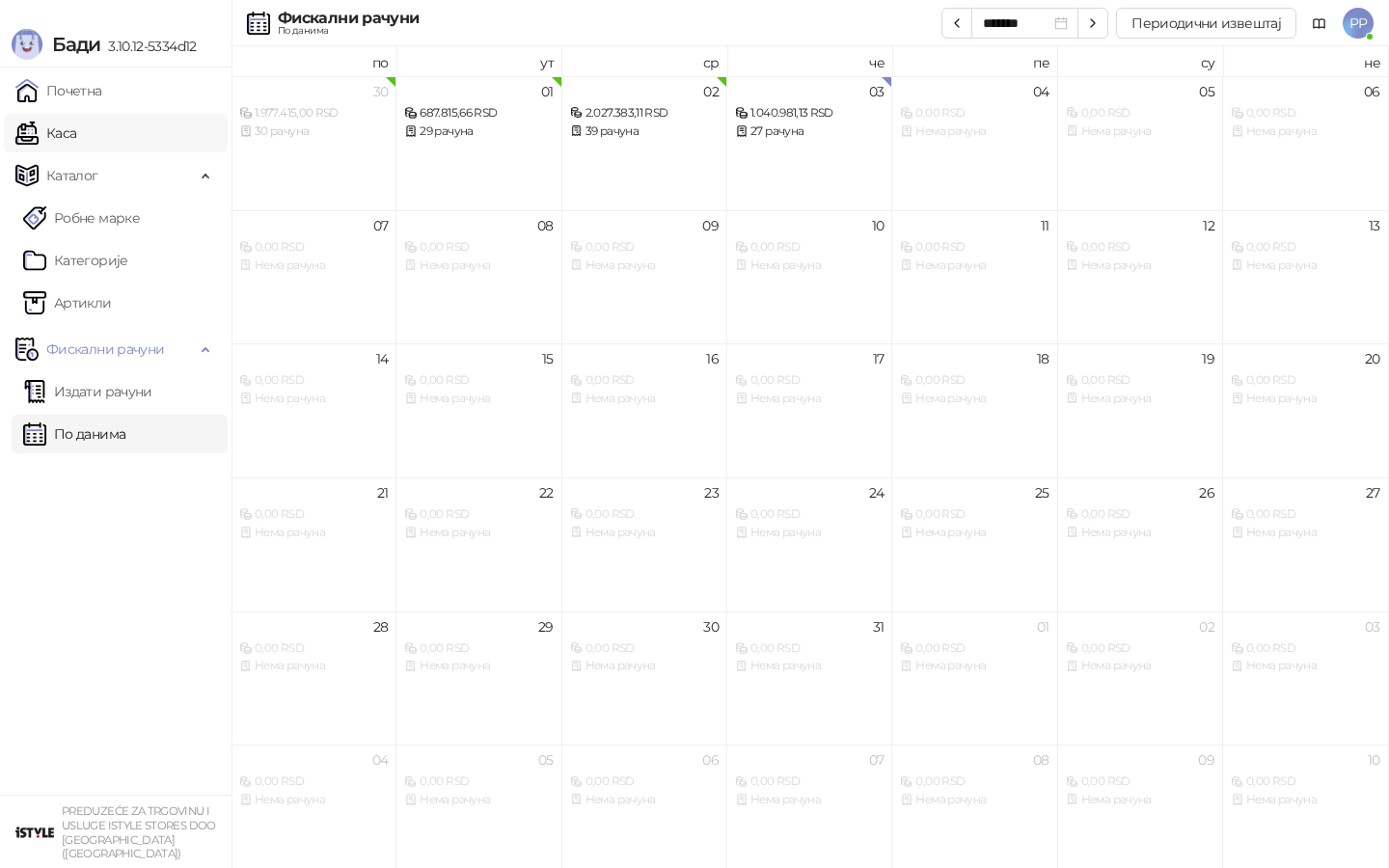 click on "Каса" at bounding box center [45, 133] 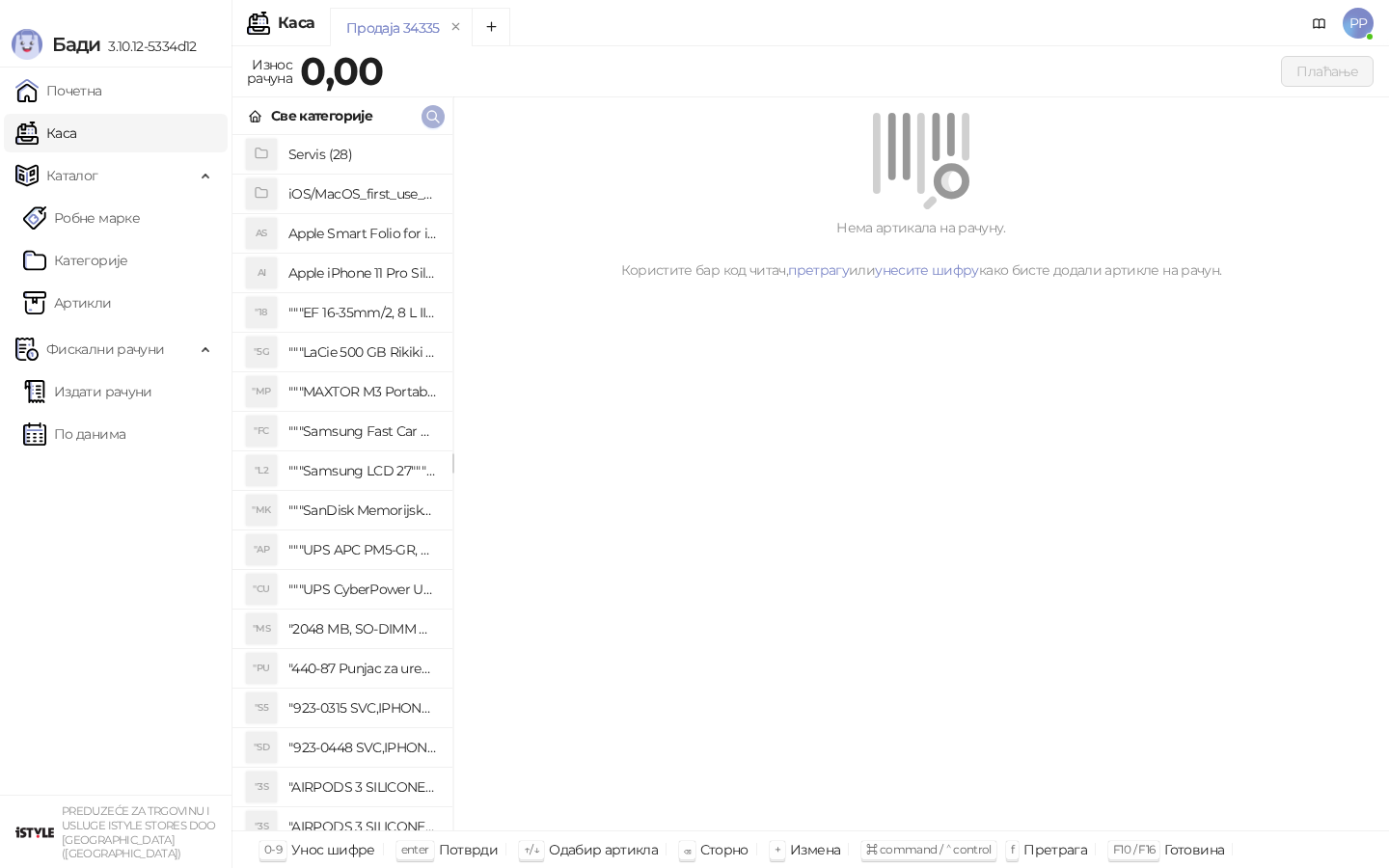 click 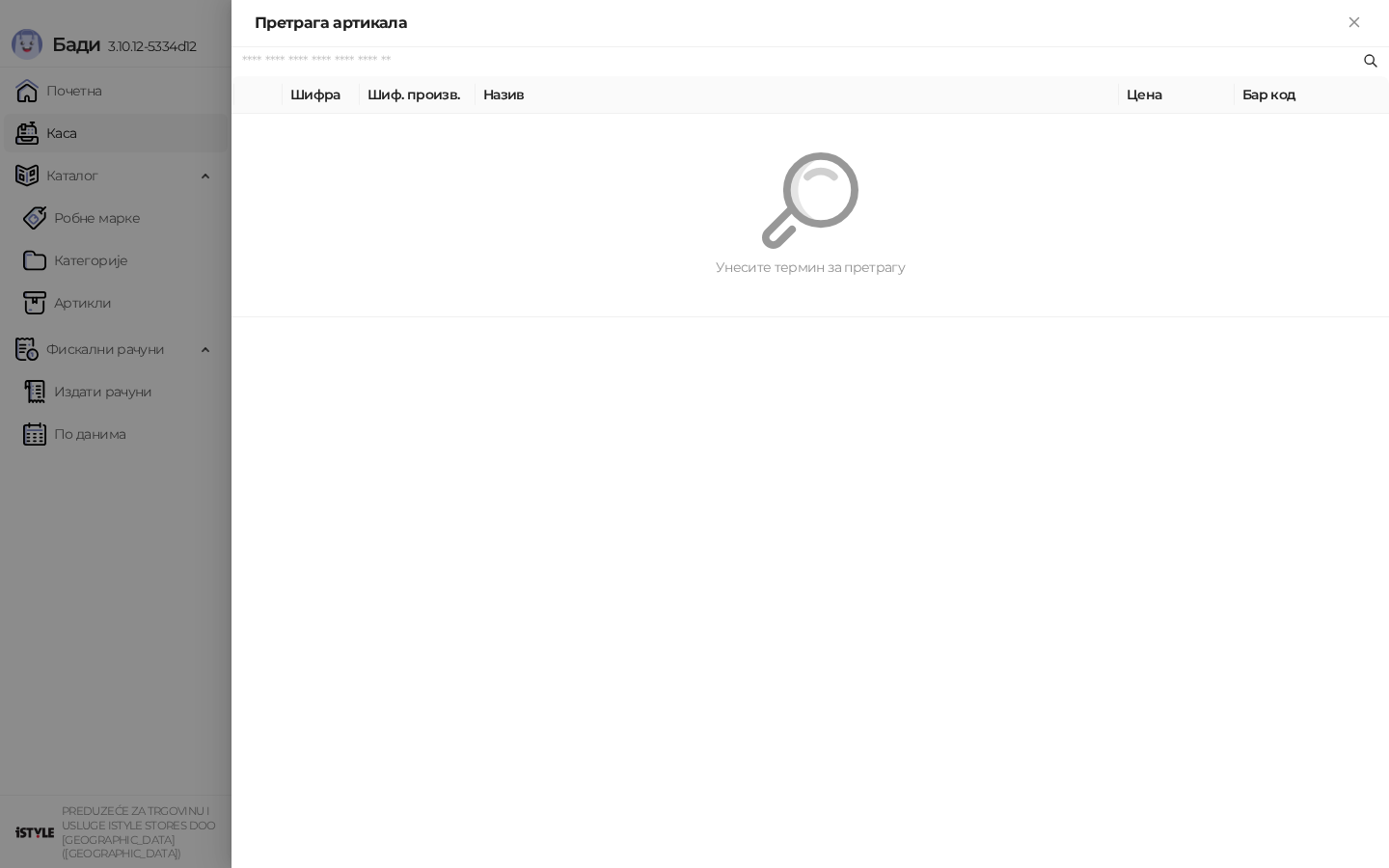 paste on "*********" 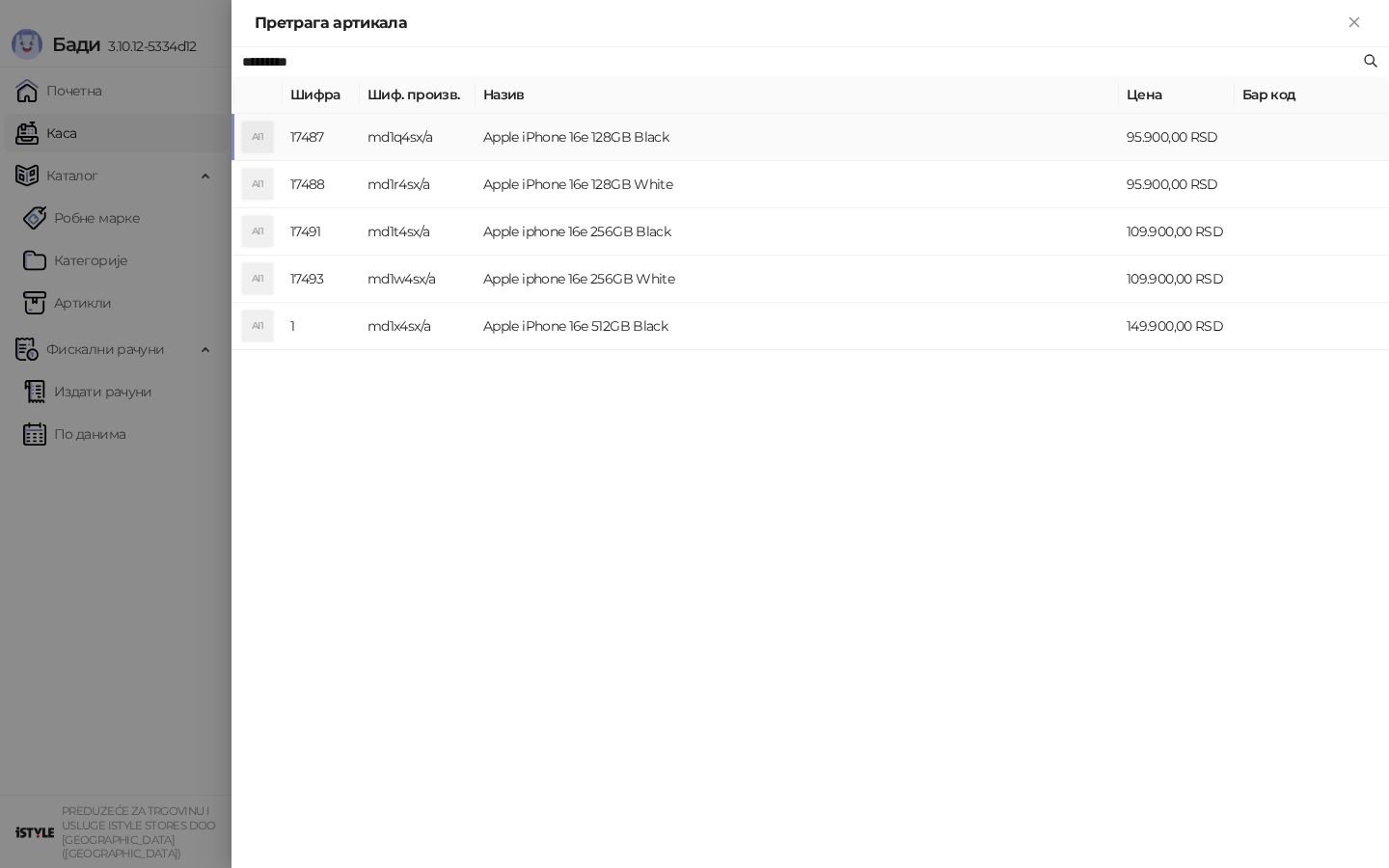 type on "*********" 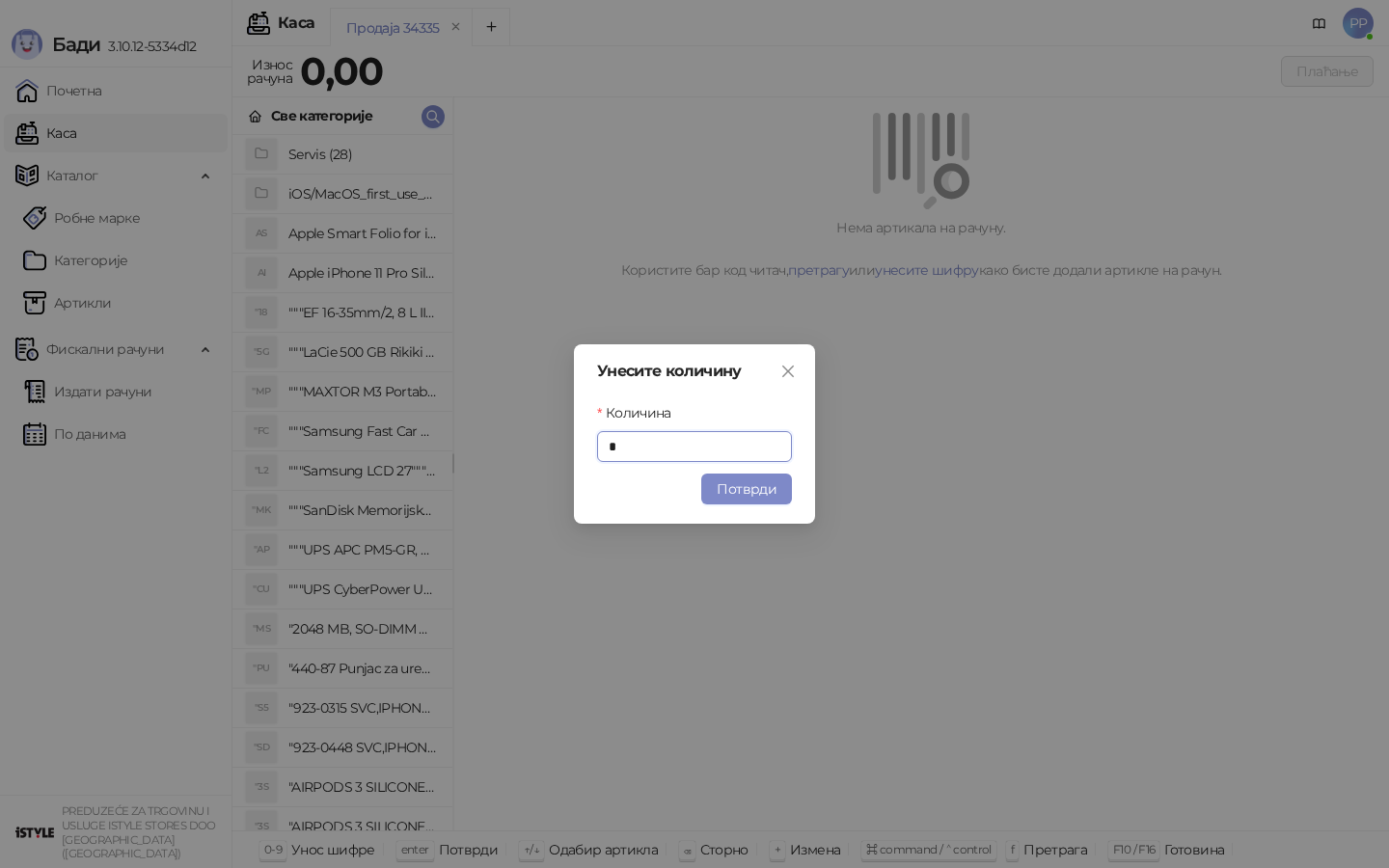click on "Потврди" at bounding box center (747, 489) 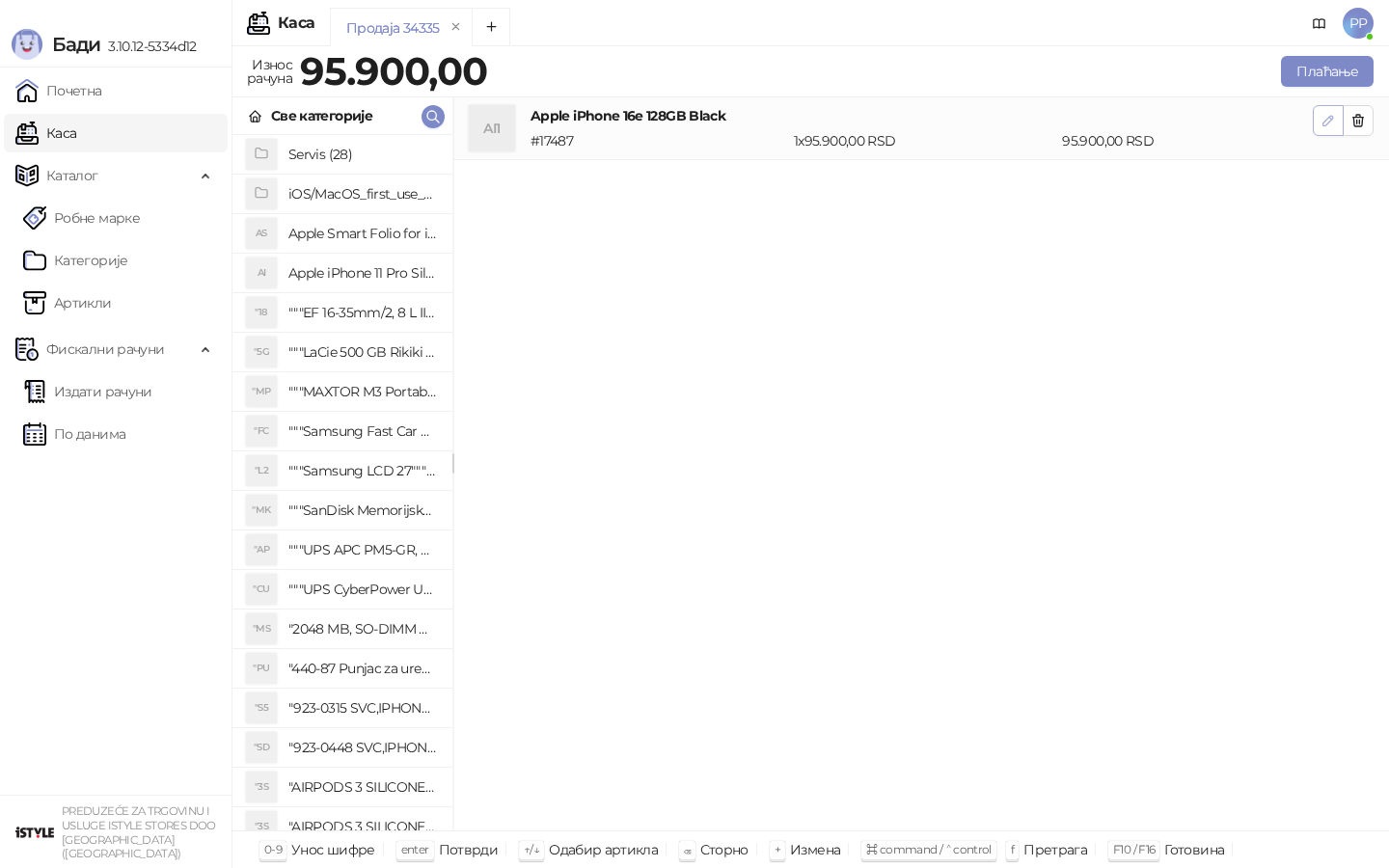 click 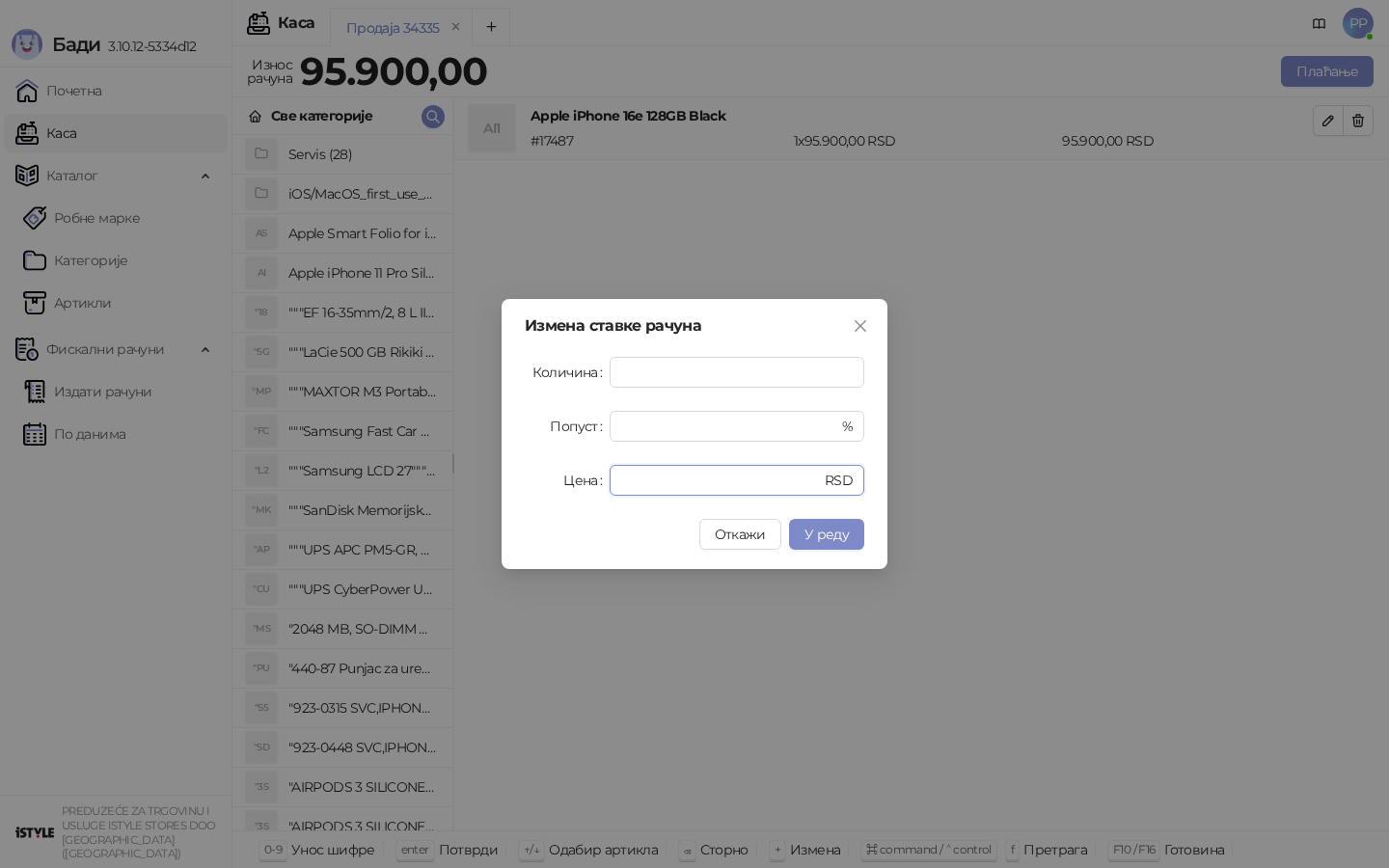 drag, startPoint x: 672, startPoint y: 475, endPoint x: 504, endPoint y: 452, distance: 169.5671 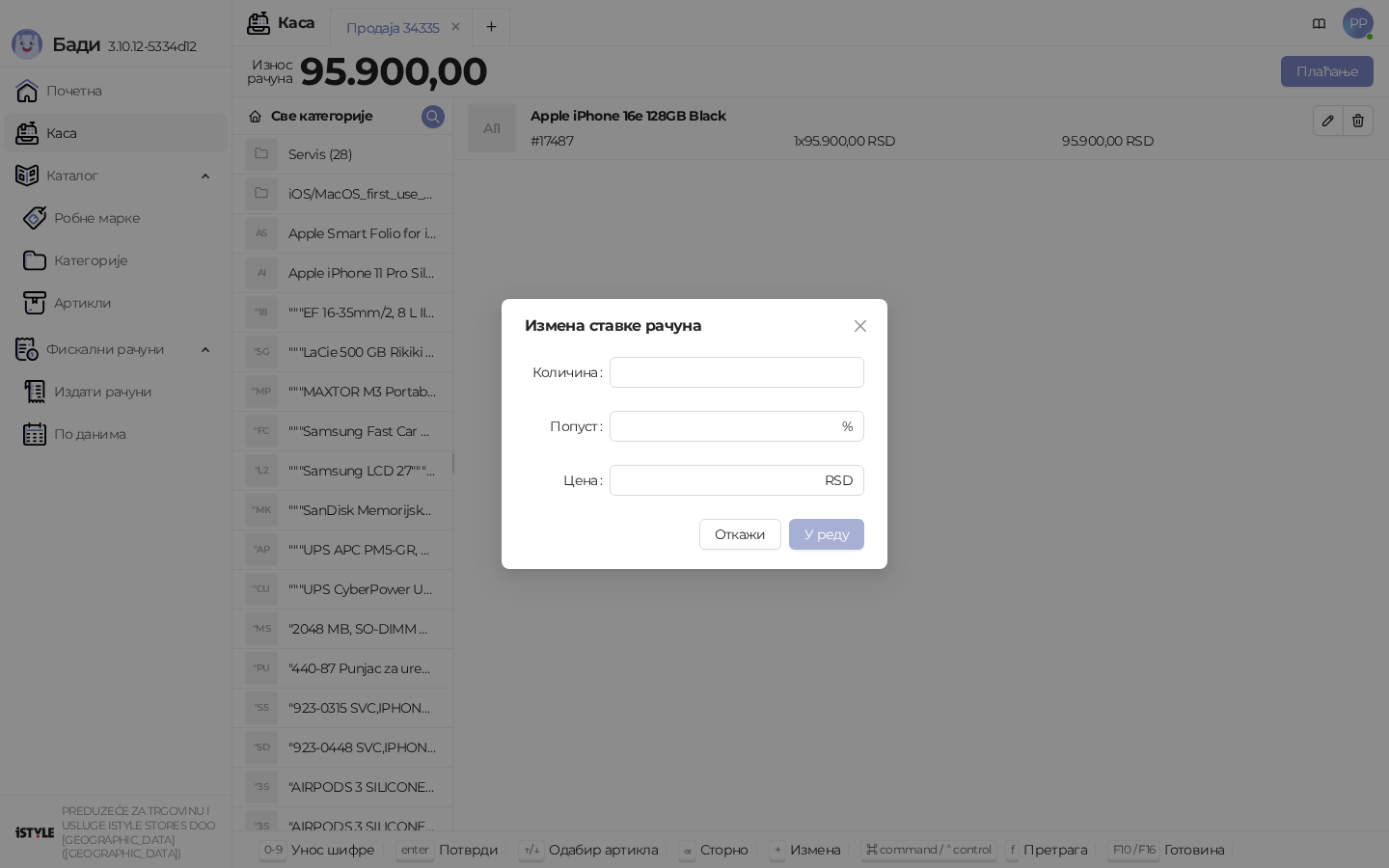 type on "*****" 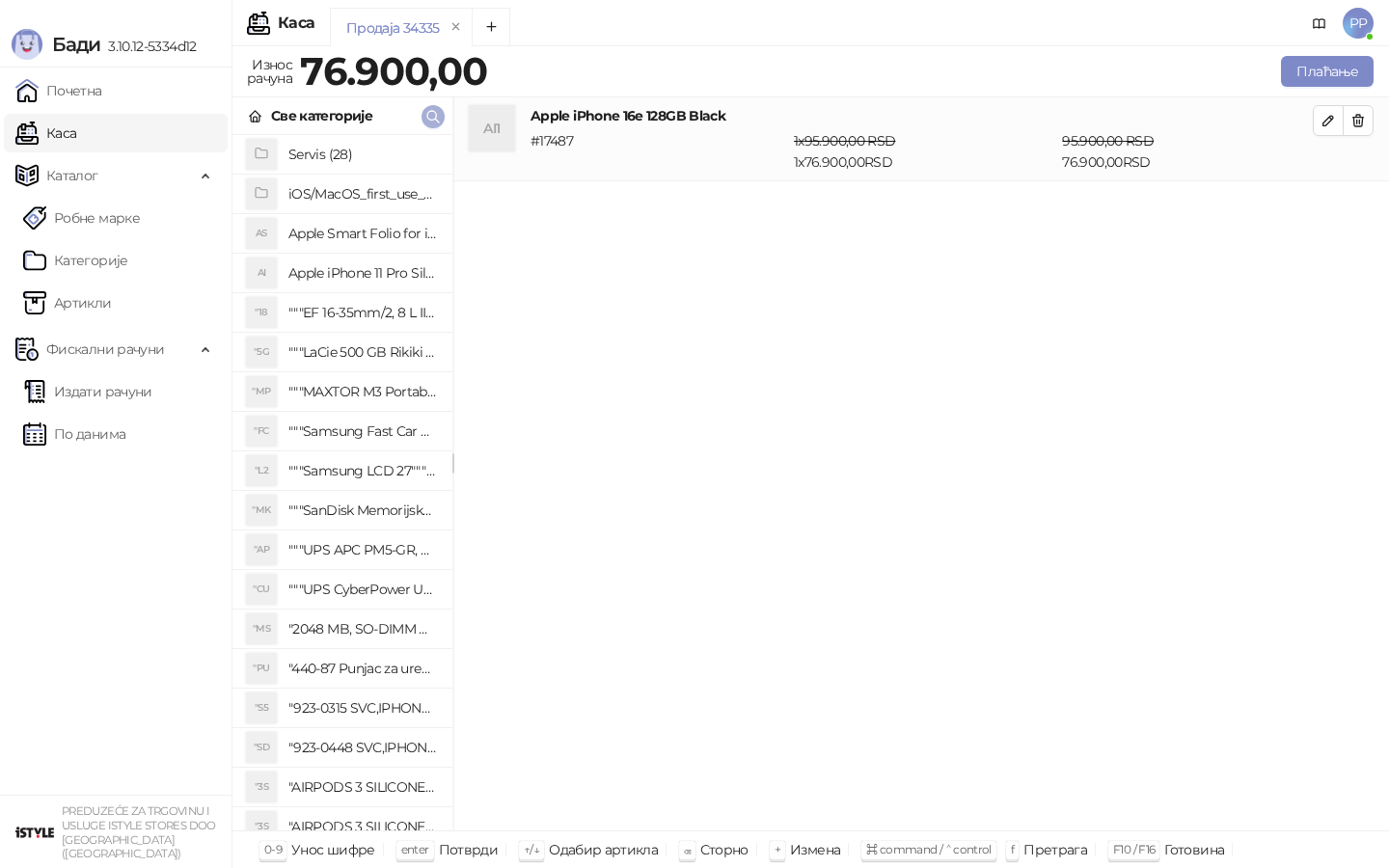 click 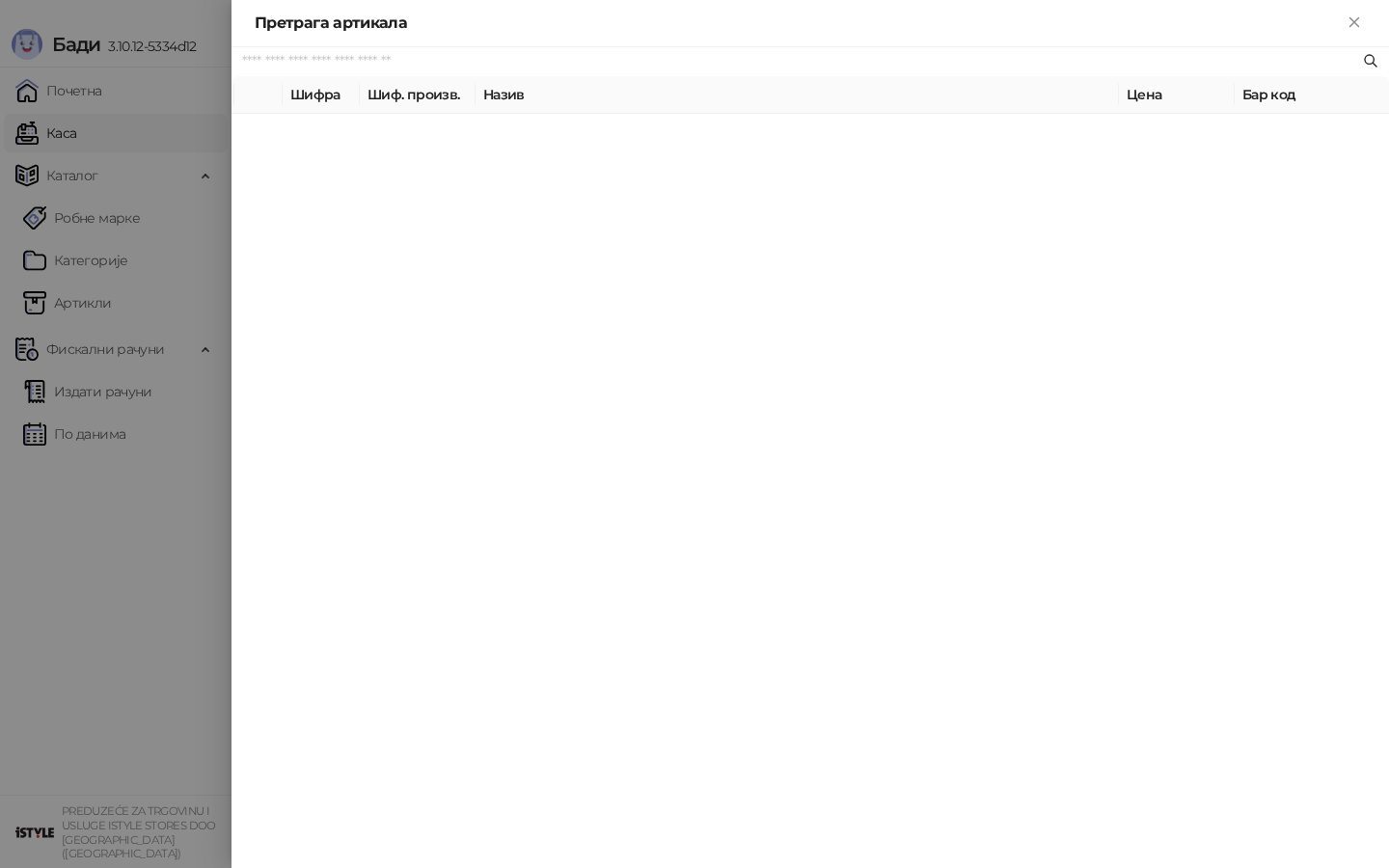 paste on "*********" 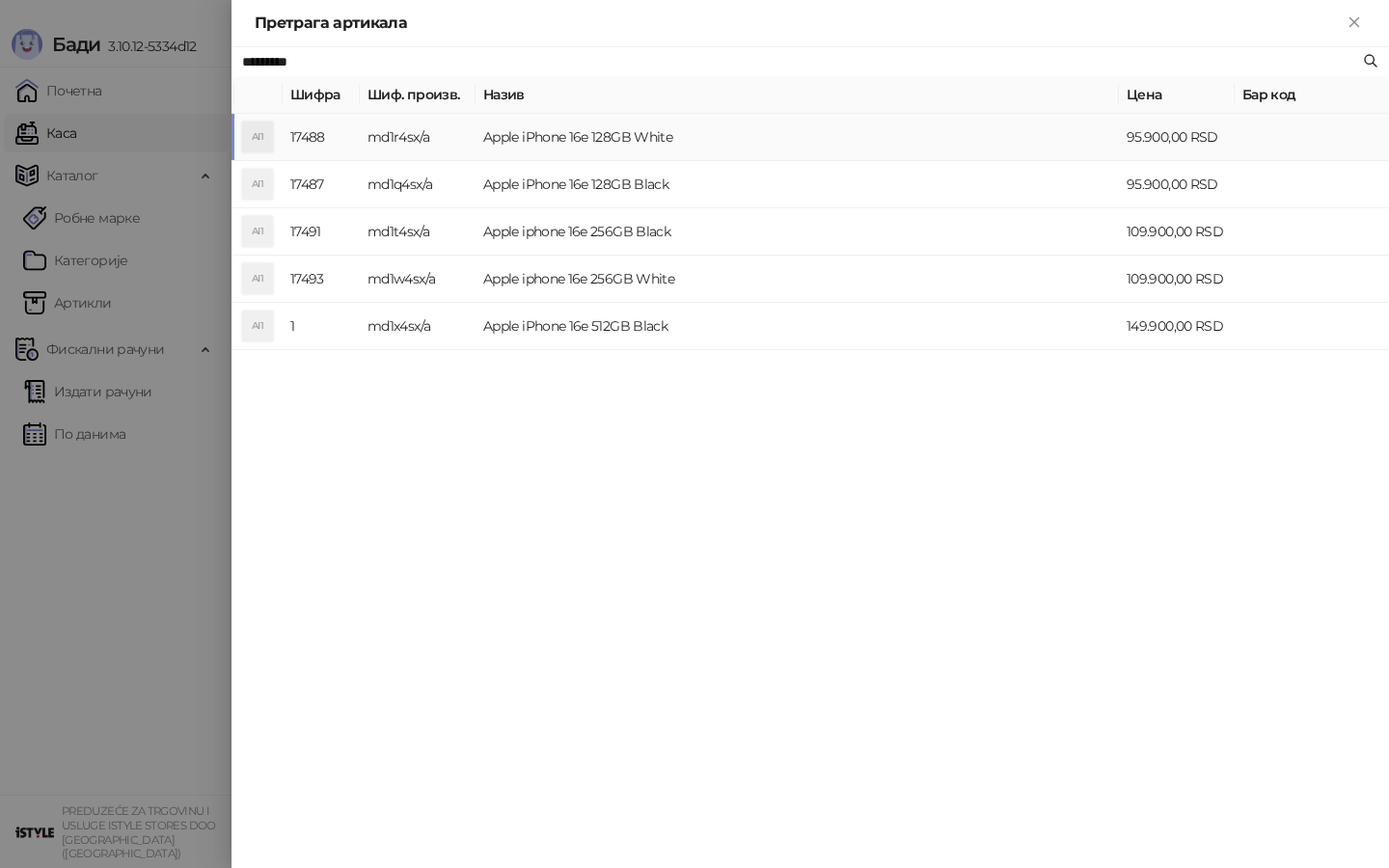 type on "*********" 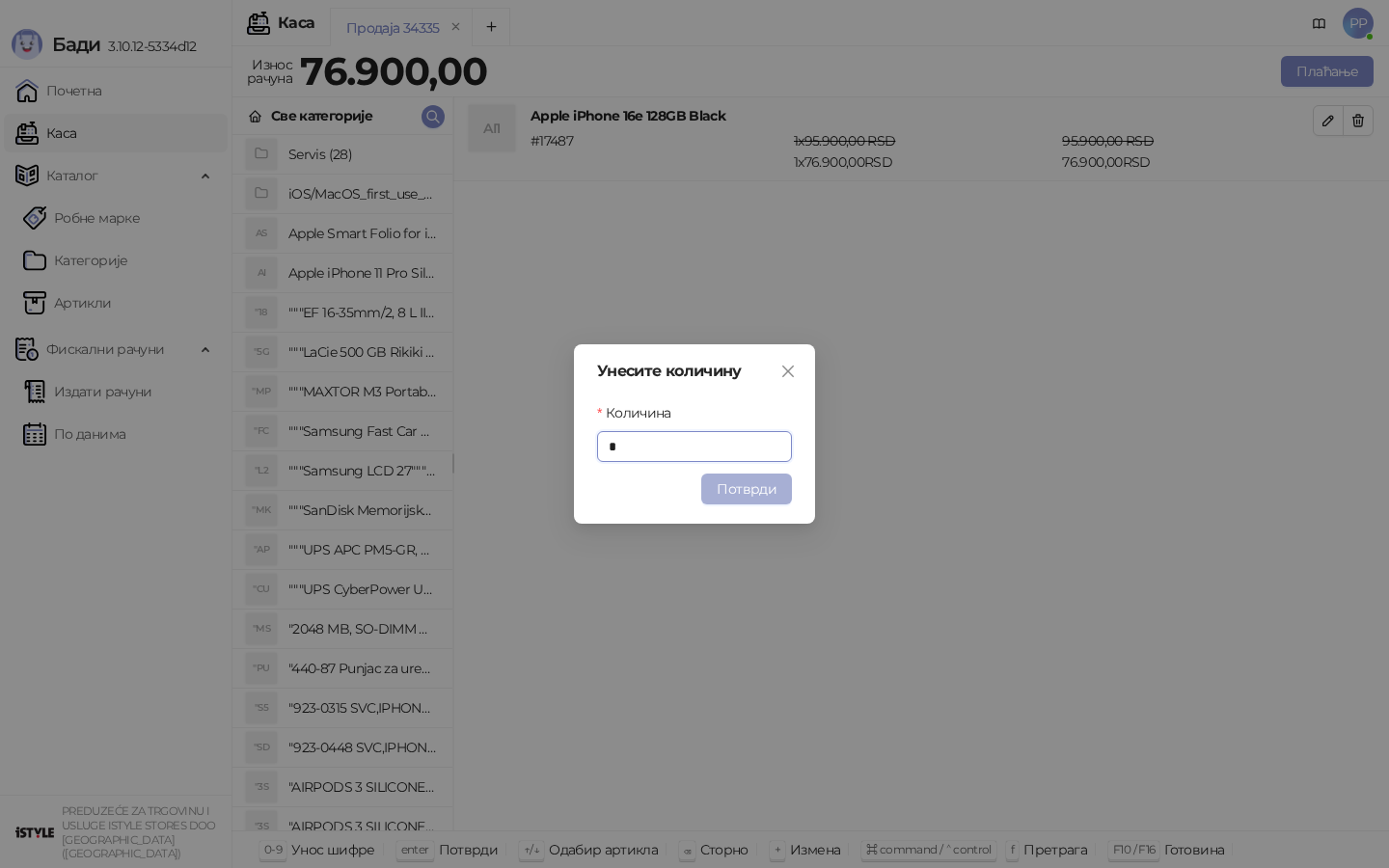 click on "Потврди" at bounding box center [747, 489] 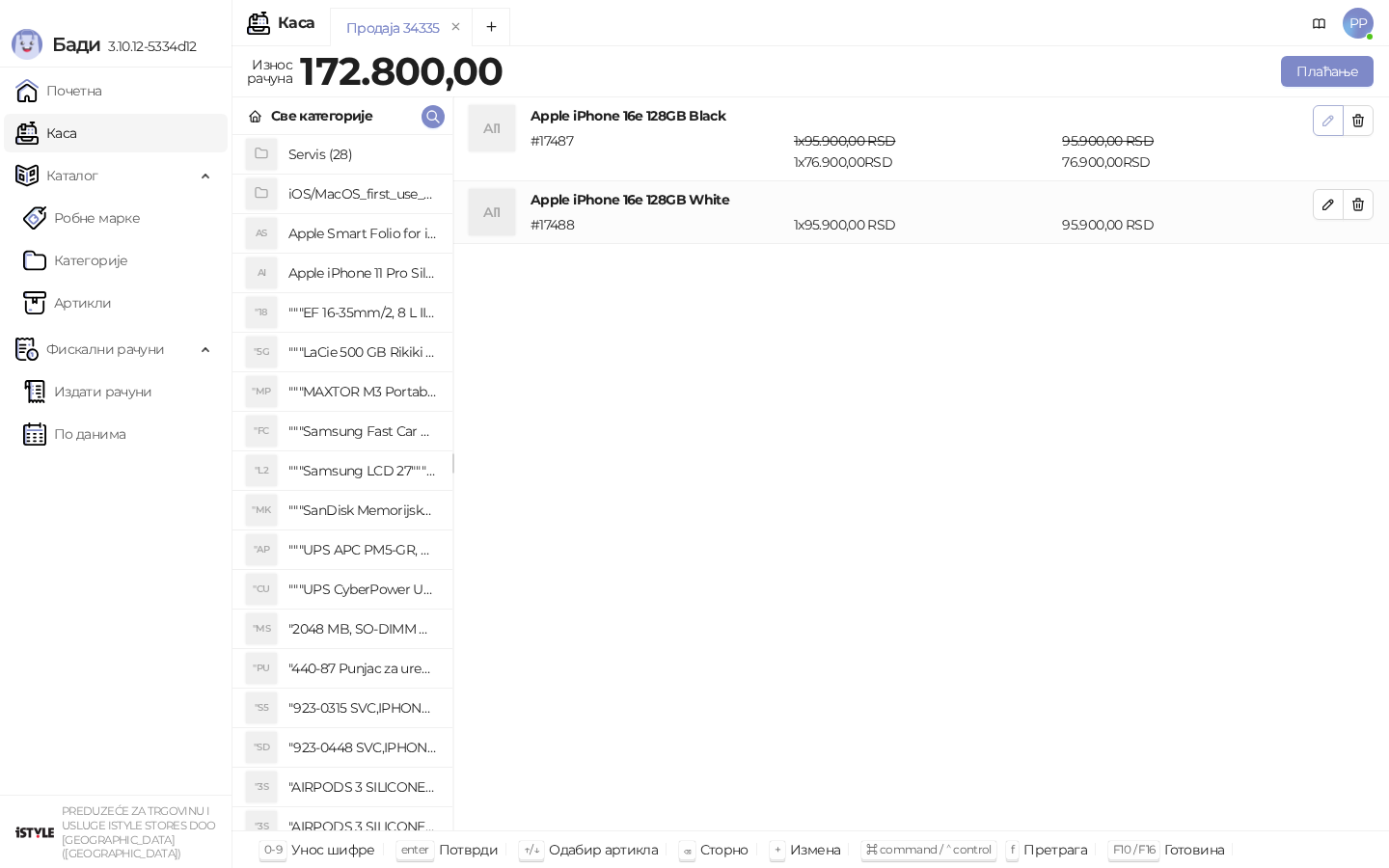 click 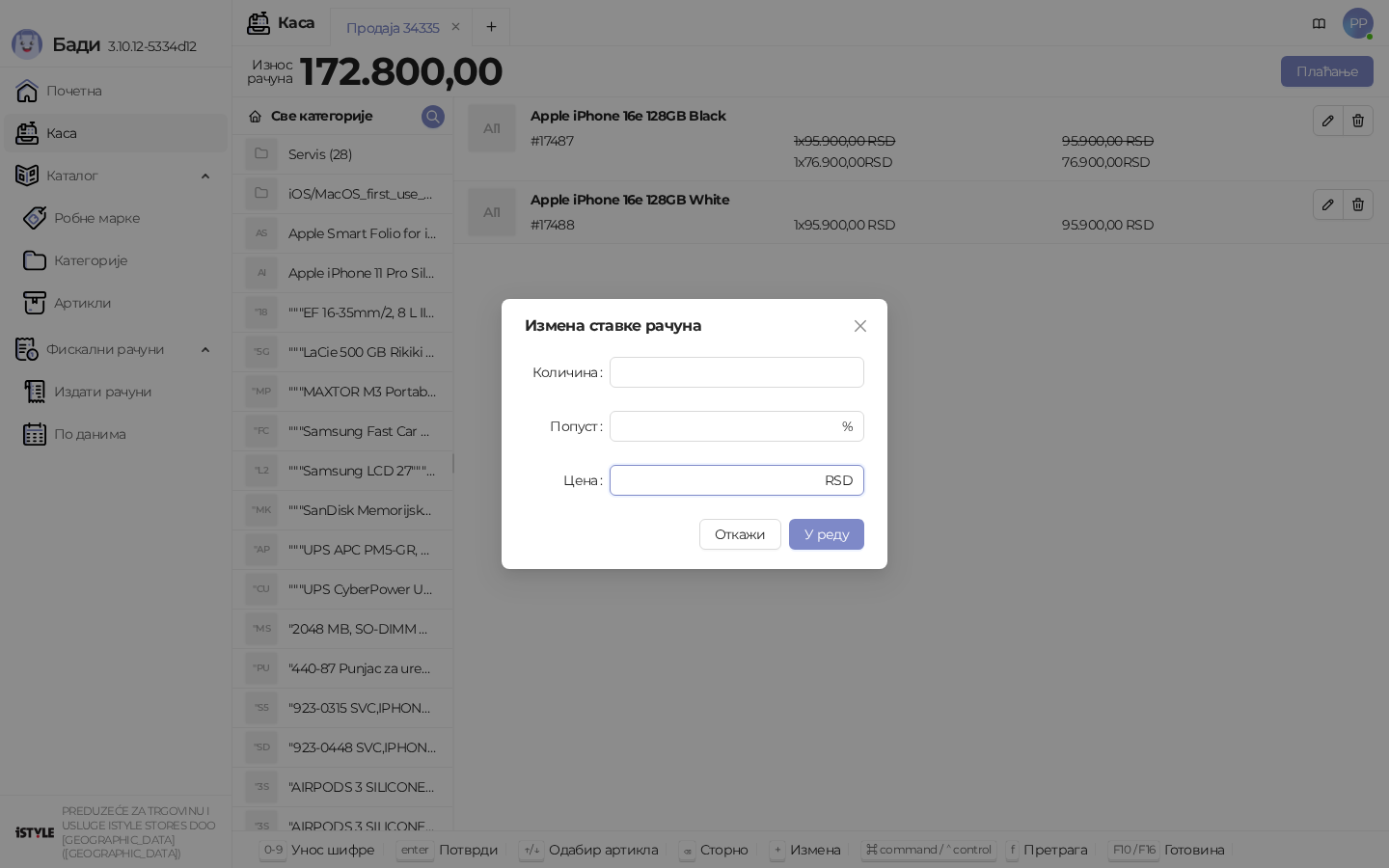 drag, startPoint x: 676, startPoint y: 477, endPoint x: 542, endPoint y: 457, distance: 135.48432 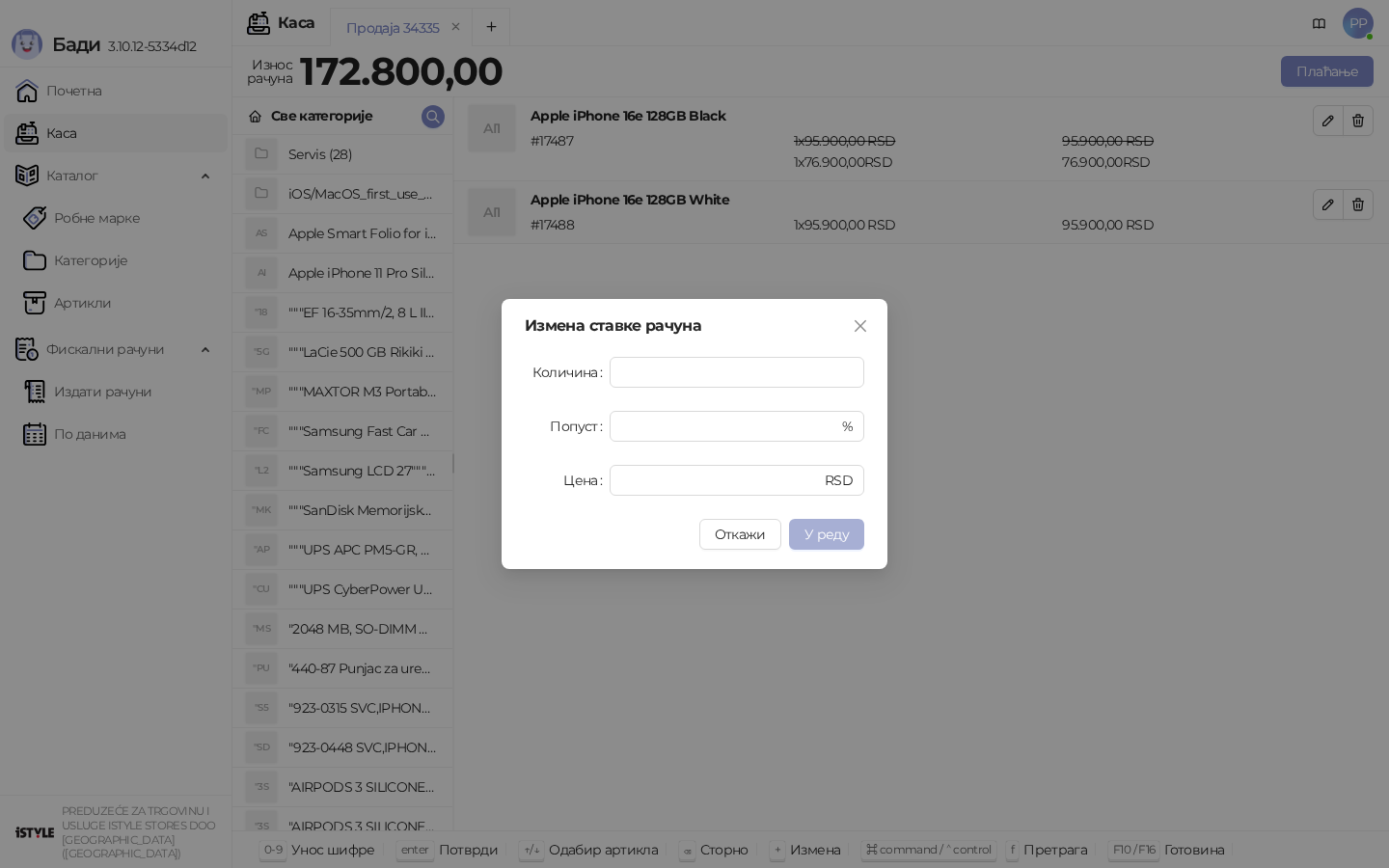 click on "У реду" at bounding box center (827, 534) 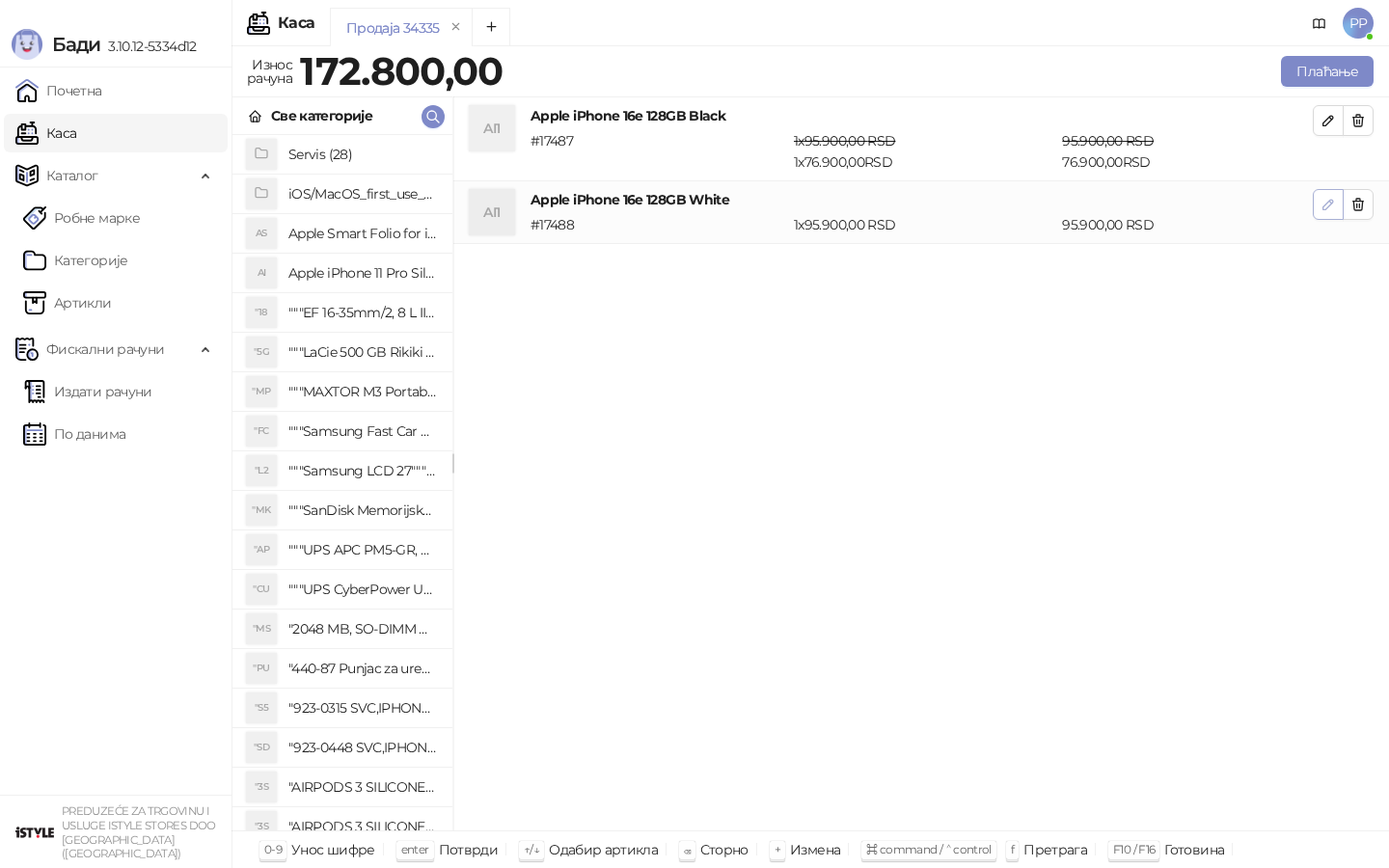 click 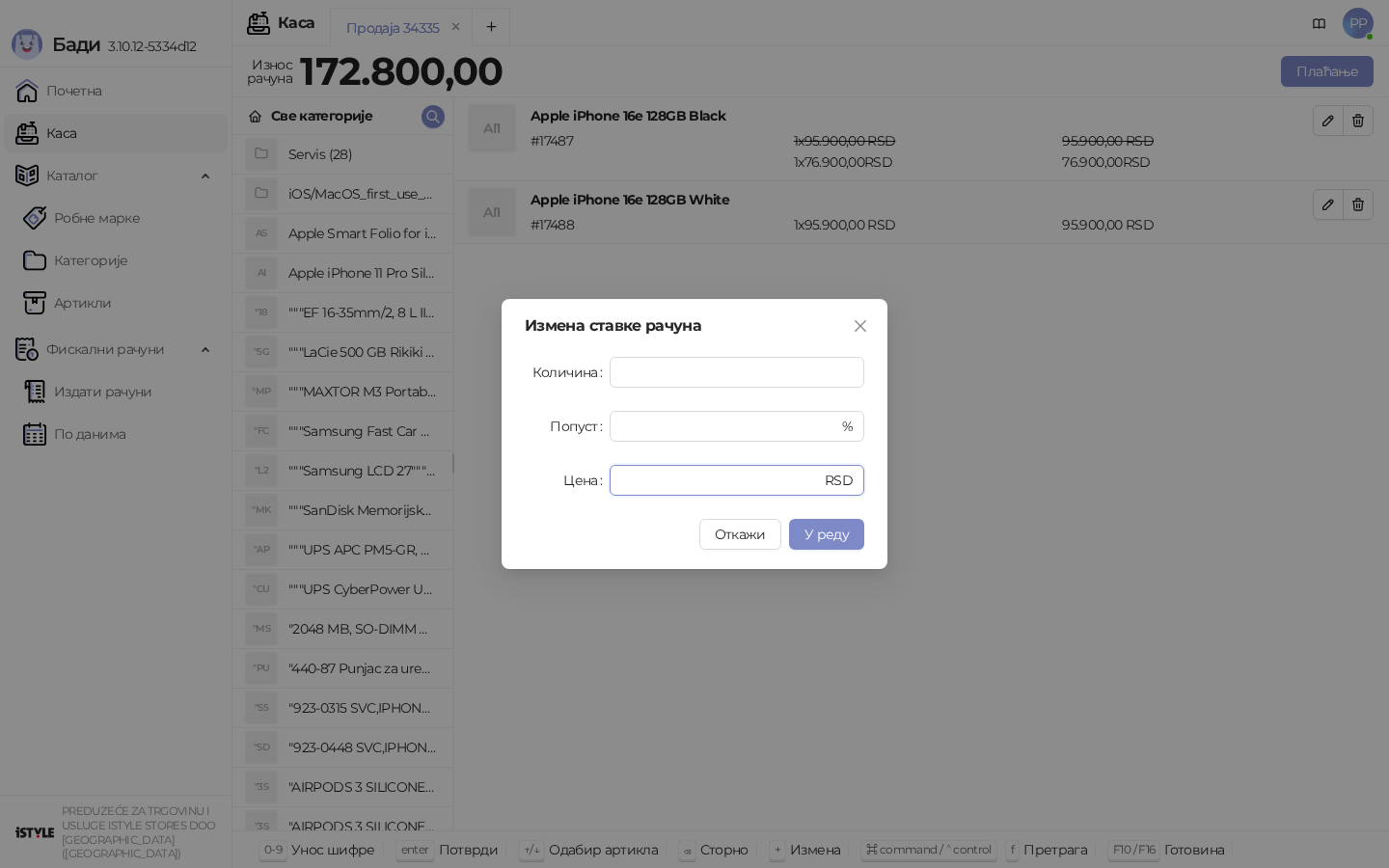 drag, startPoint x: 674, startPoint y: 479, endPoint x: 509, endPoint y: 469, distance: 165.30275 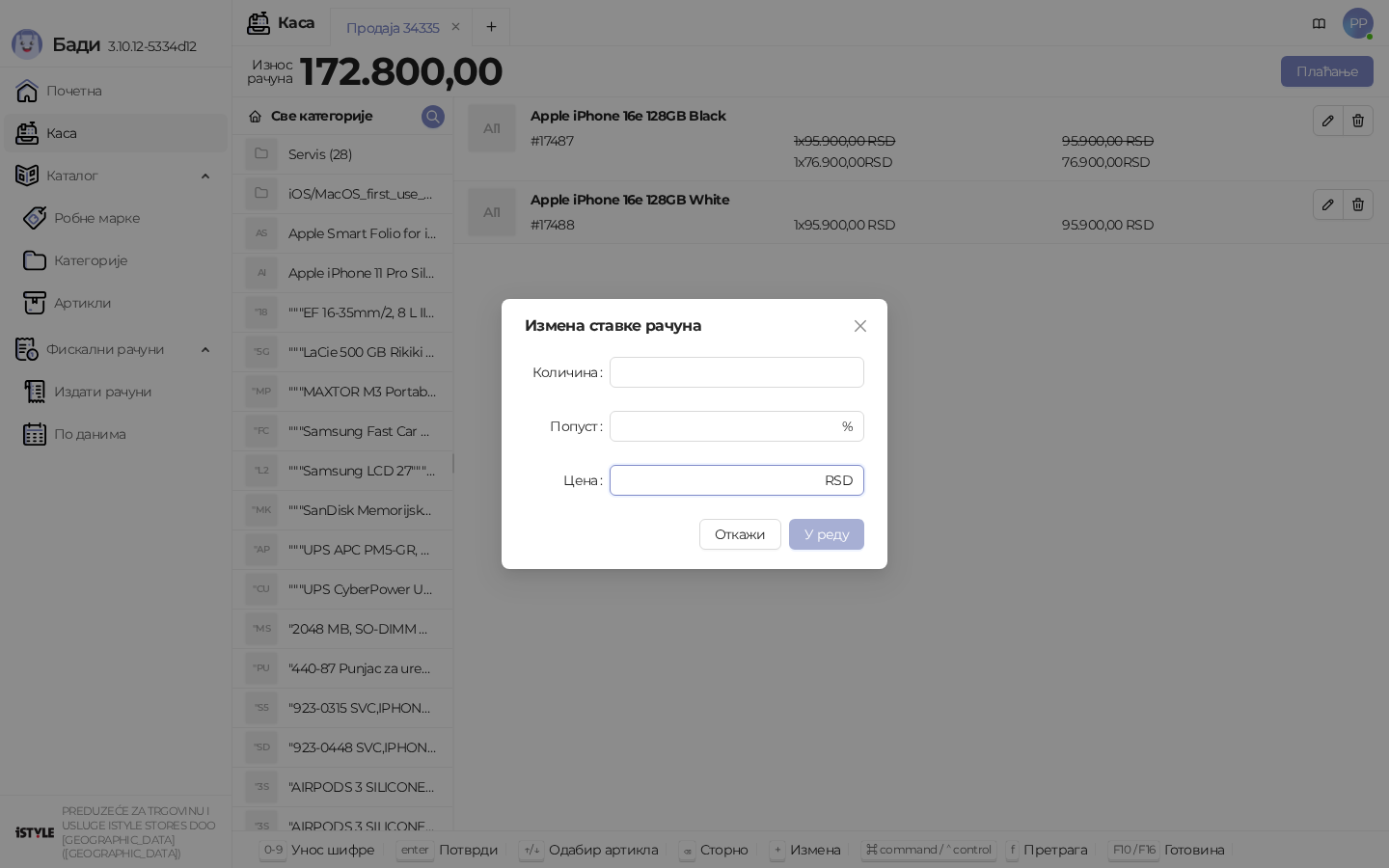 type on "*****" 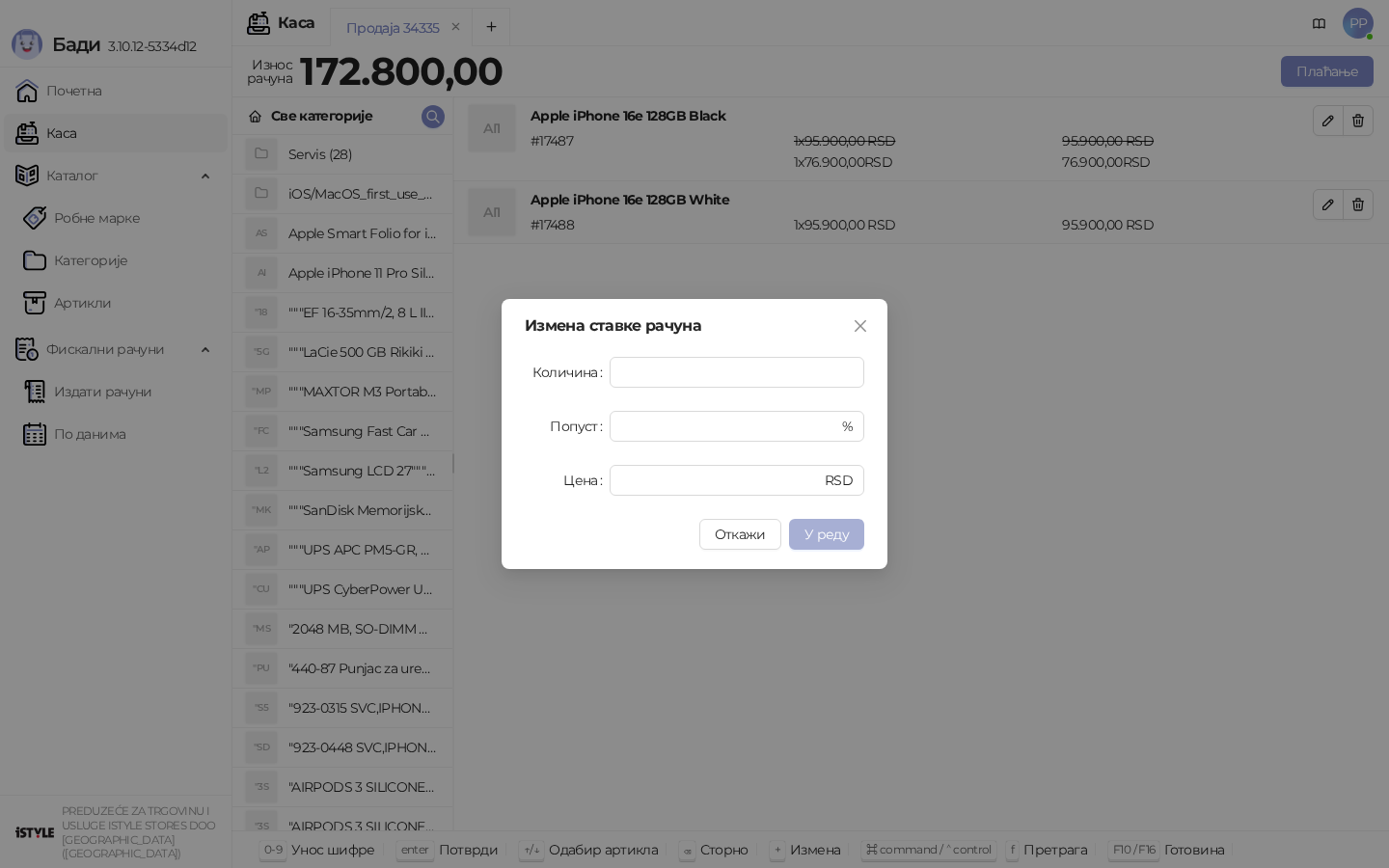 click on "У реду" at bounding box center (827, 534) 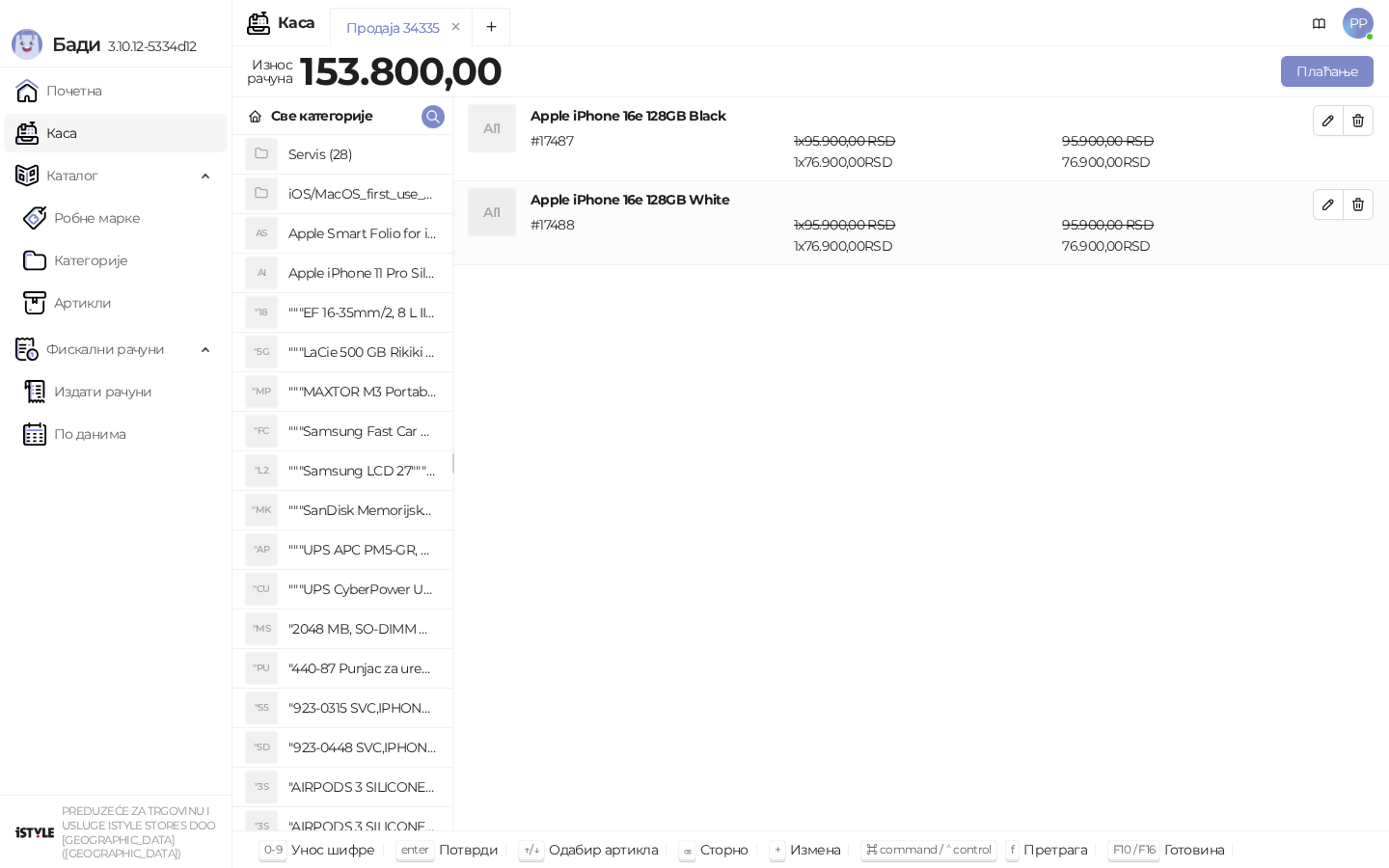 click on "AI1 Apple iPhone 16e 128GB Black    # 17487 1  x  95.900,00   RSD 1  x  76.900,00  RSD  95.900,00   RSD 76.900,00  RSD  AI1 Apple iPhone 16e 128GB White    # 17488 1  x  95.900,00   RSD 1  x  76.900,00  RSD  95.900,00   RSD 76.900,00  RSD" at bounding box center [921, 464] 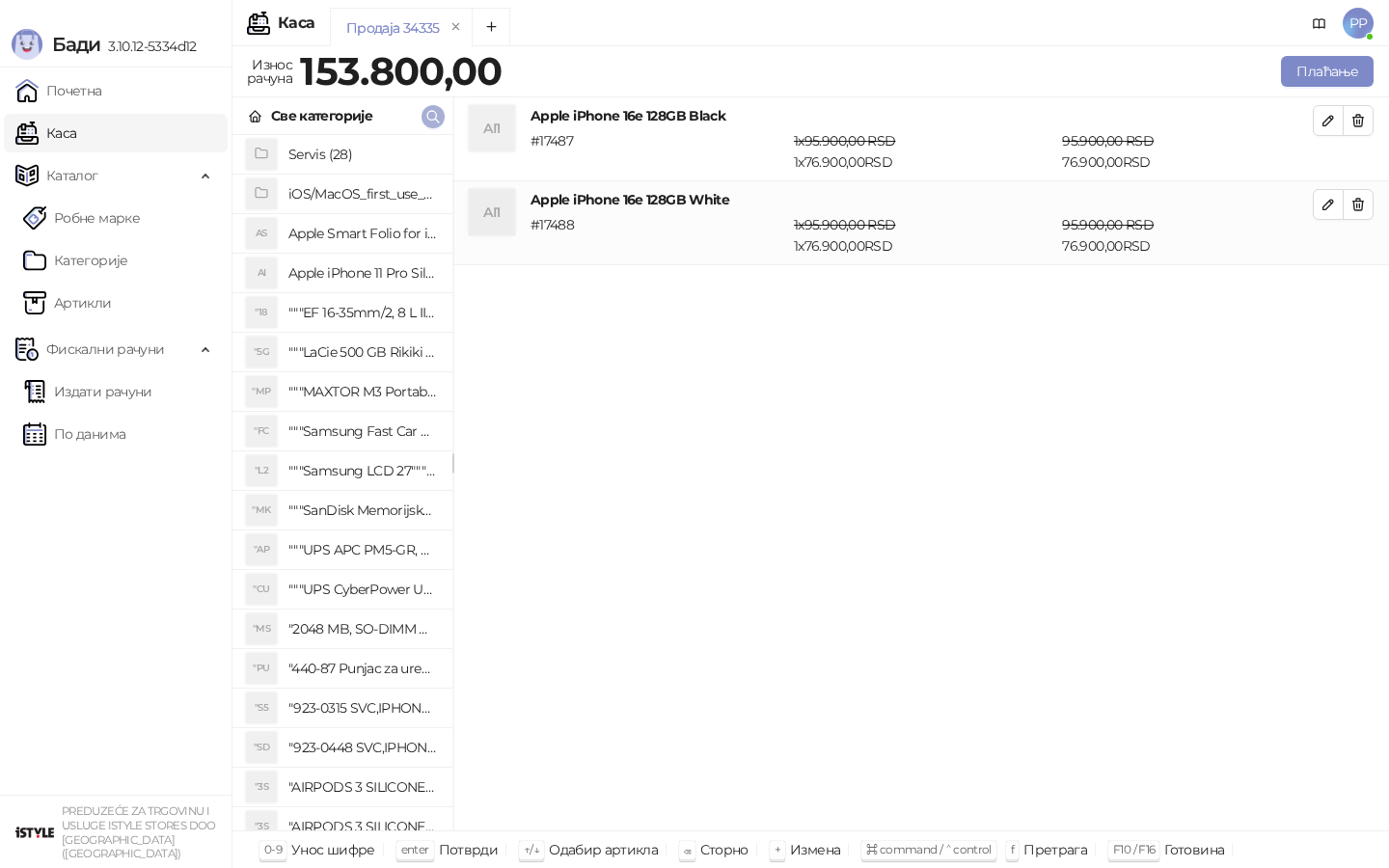 click 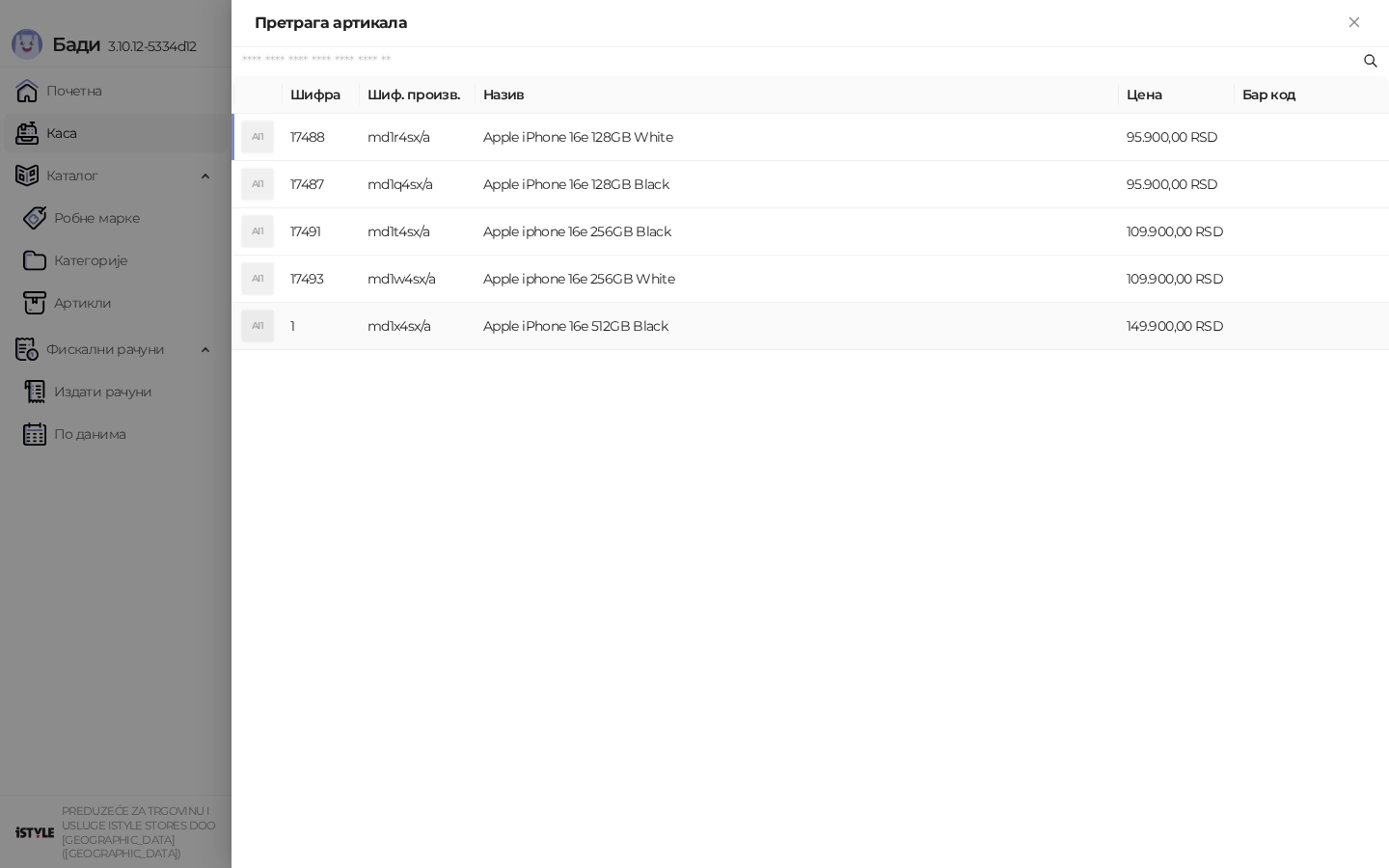paste on "*********" 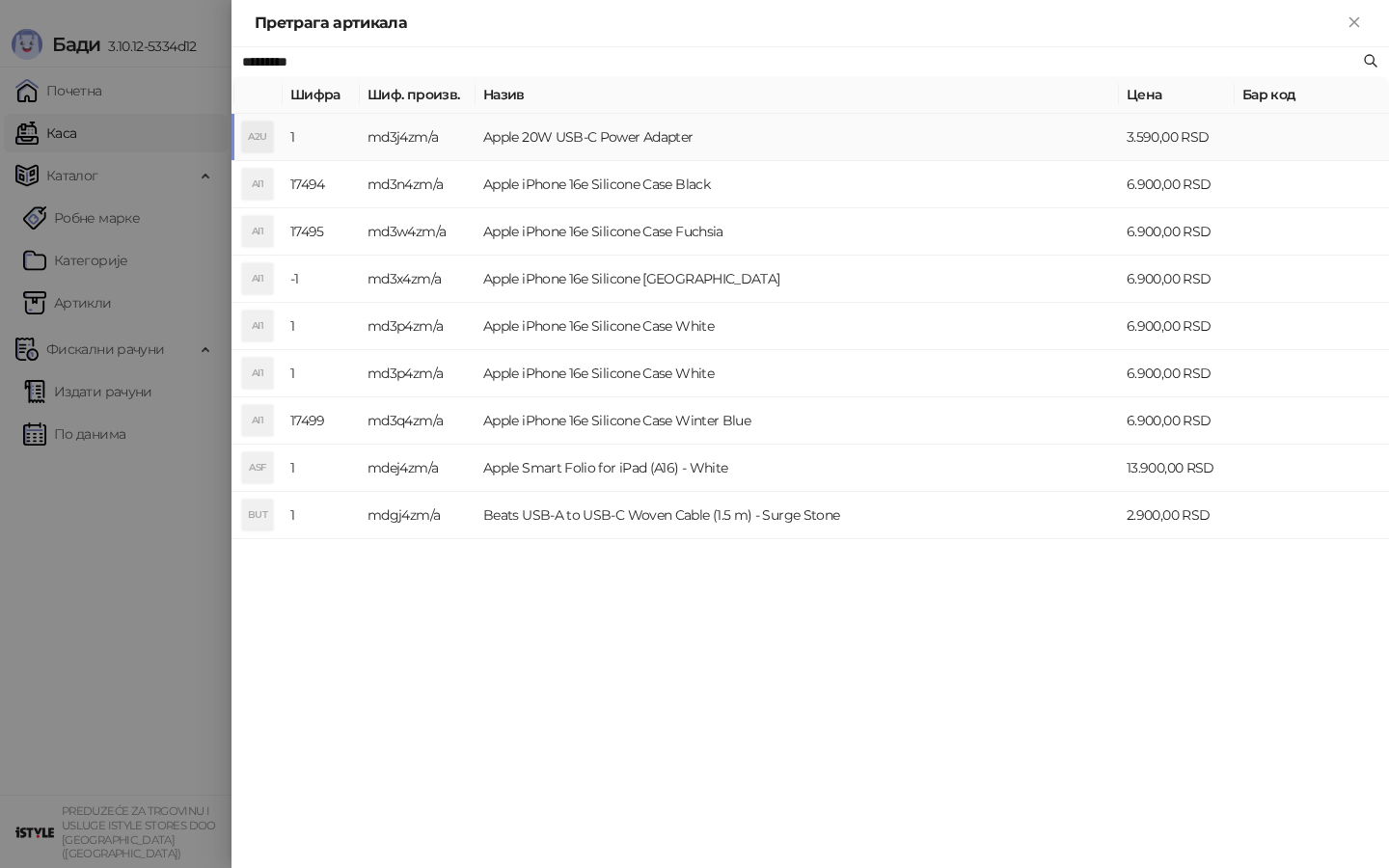 type on "*********" 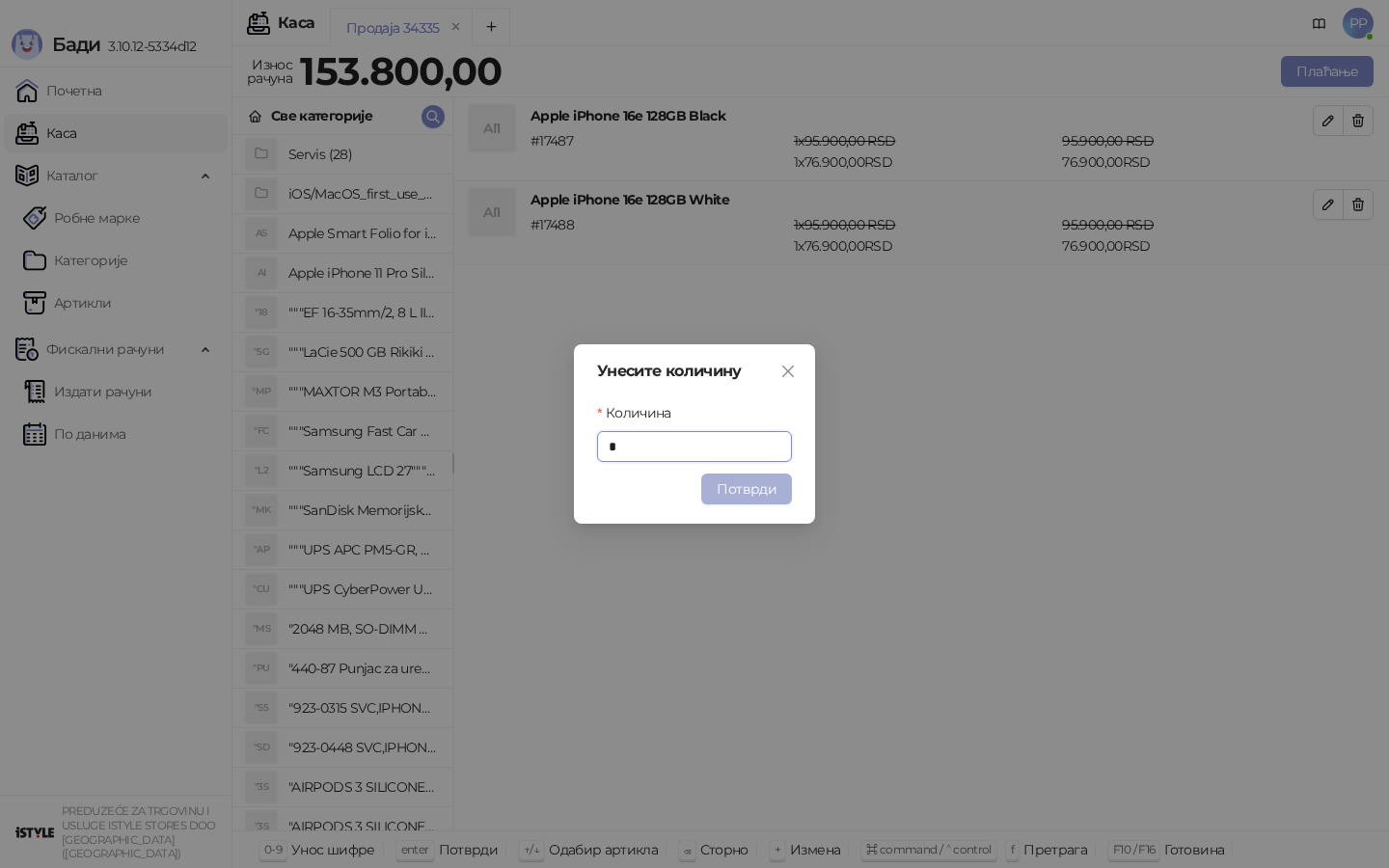 type on "*" 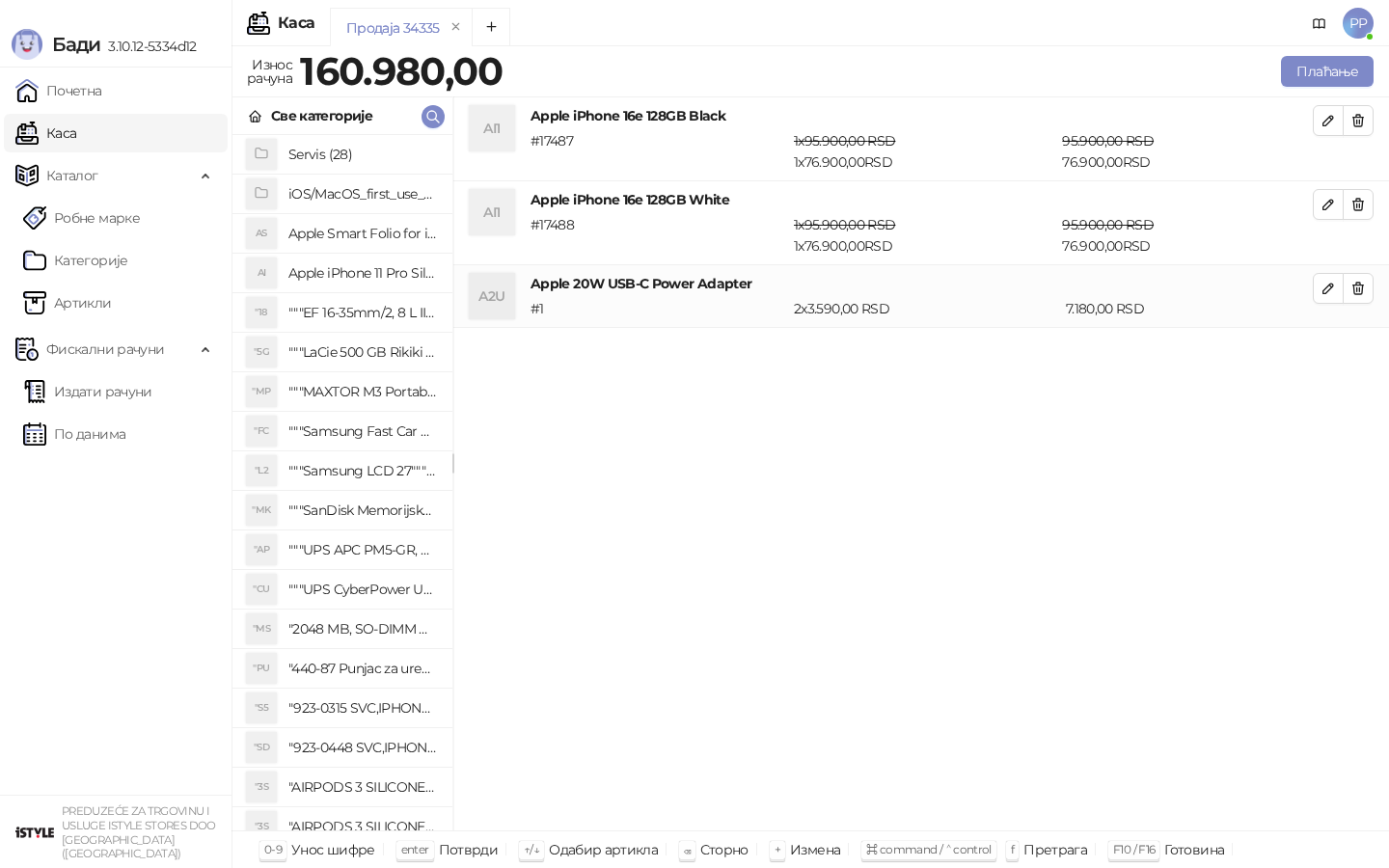 click on "AI1 Apple iPhone 16e 128GB Black    # 17487 1  x  95.900,00   RSD 1  x  76.900,00  RSD  95.900,00   RSD 76.900,00  RSD  AI1 Apple iPhone 16e 128GB White    # 17488 1  x  95.900,00   RSD 1  x  76.900,00  RSD  95.900,00   RSD 76.900,00  RSD  A2U Apple 20W USB-C Power Adapter    # 1 2  x  3.590,00 RSD 7.180,00 RSD" at bounding box center [921, 464] 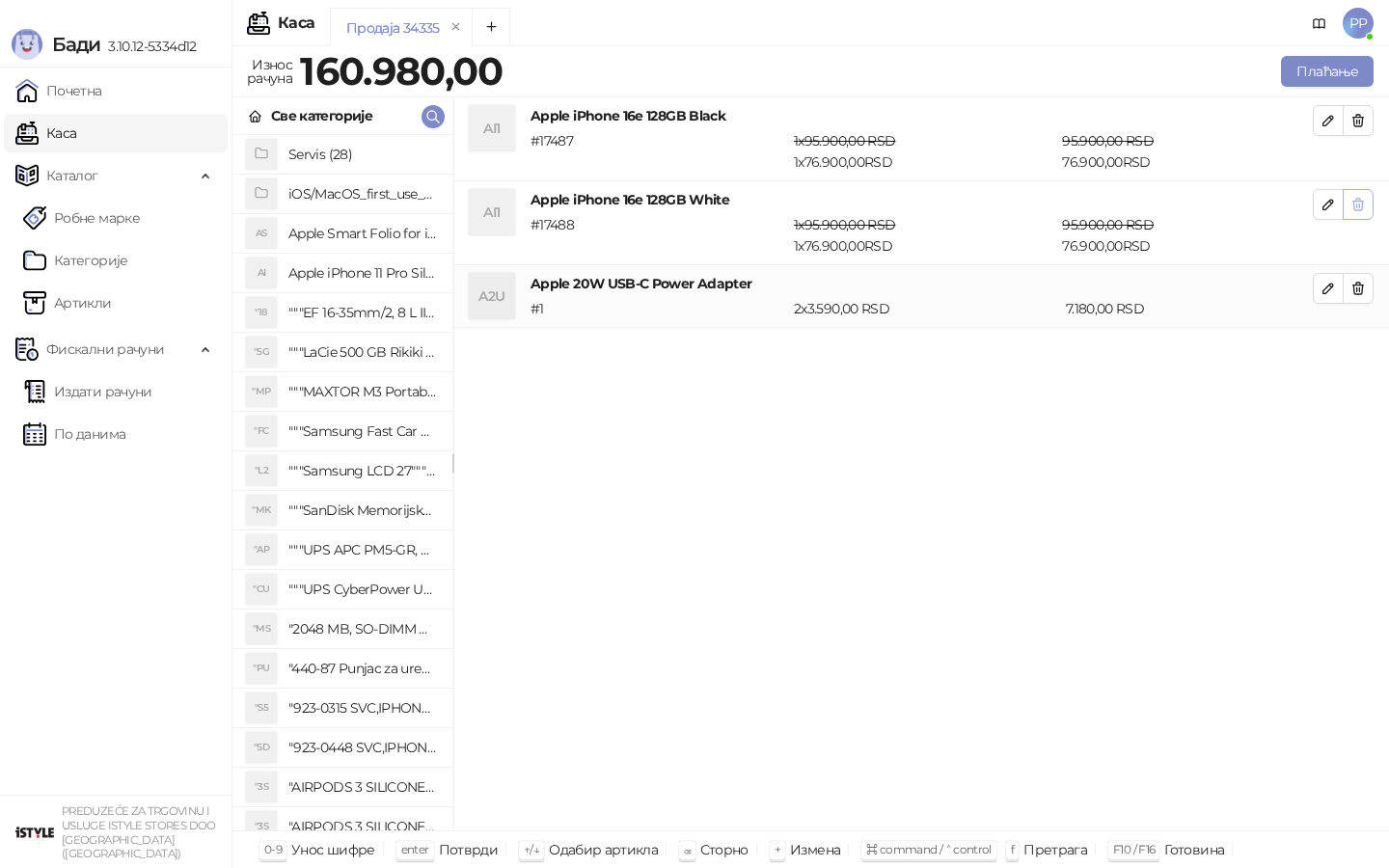 click 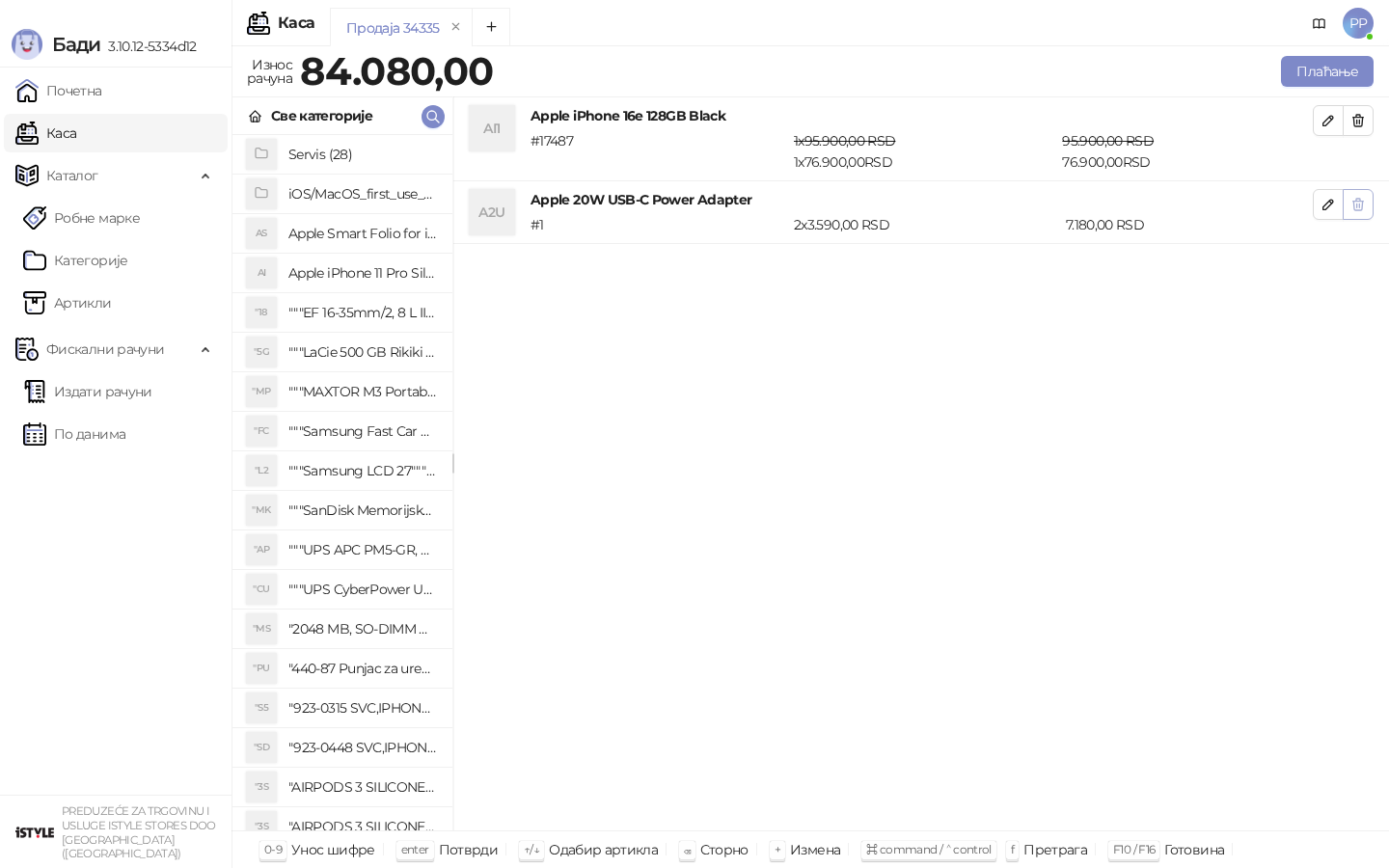 click 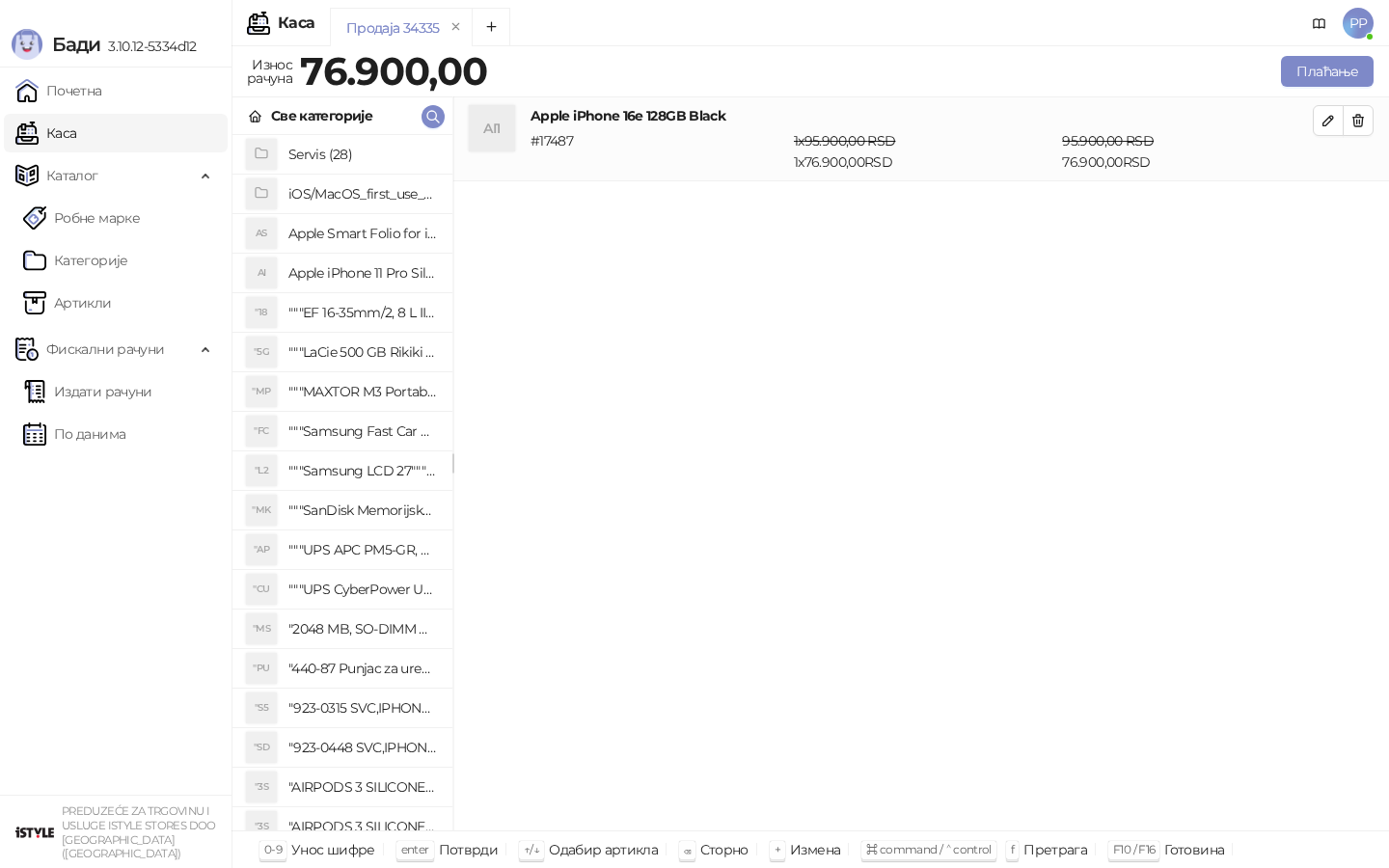 click on "AI1 Apple iPhone 16e 128GB Black    # 17487 1  x  95.900,00   RSD 1  x  76.900,00  RSD  95.900,00   RSD 76.900,00  RSD" at bounding box center [921, 464] 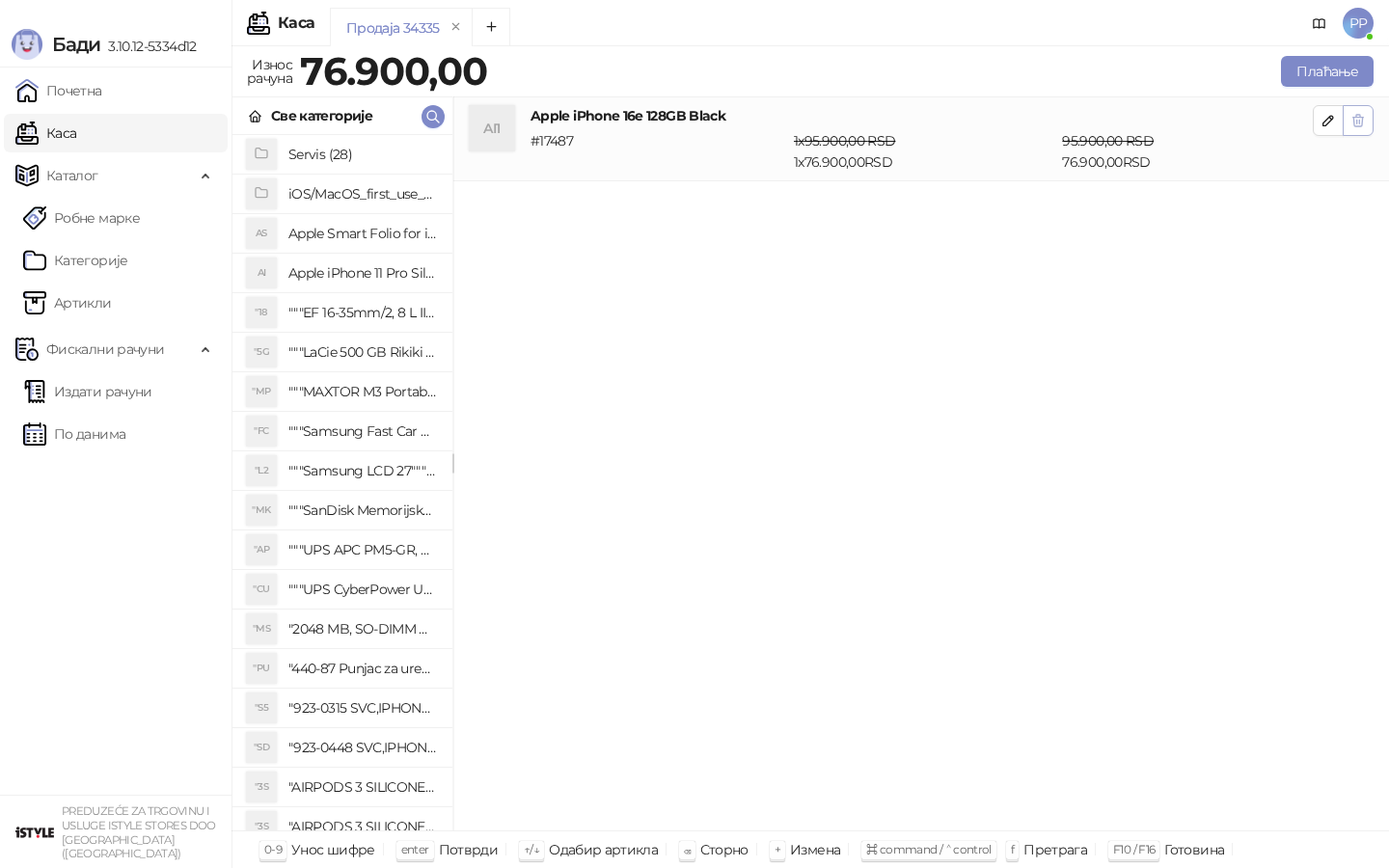 click at bounding box center [1358, 121] 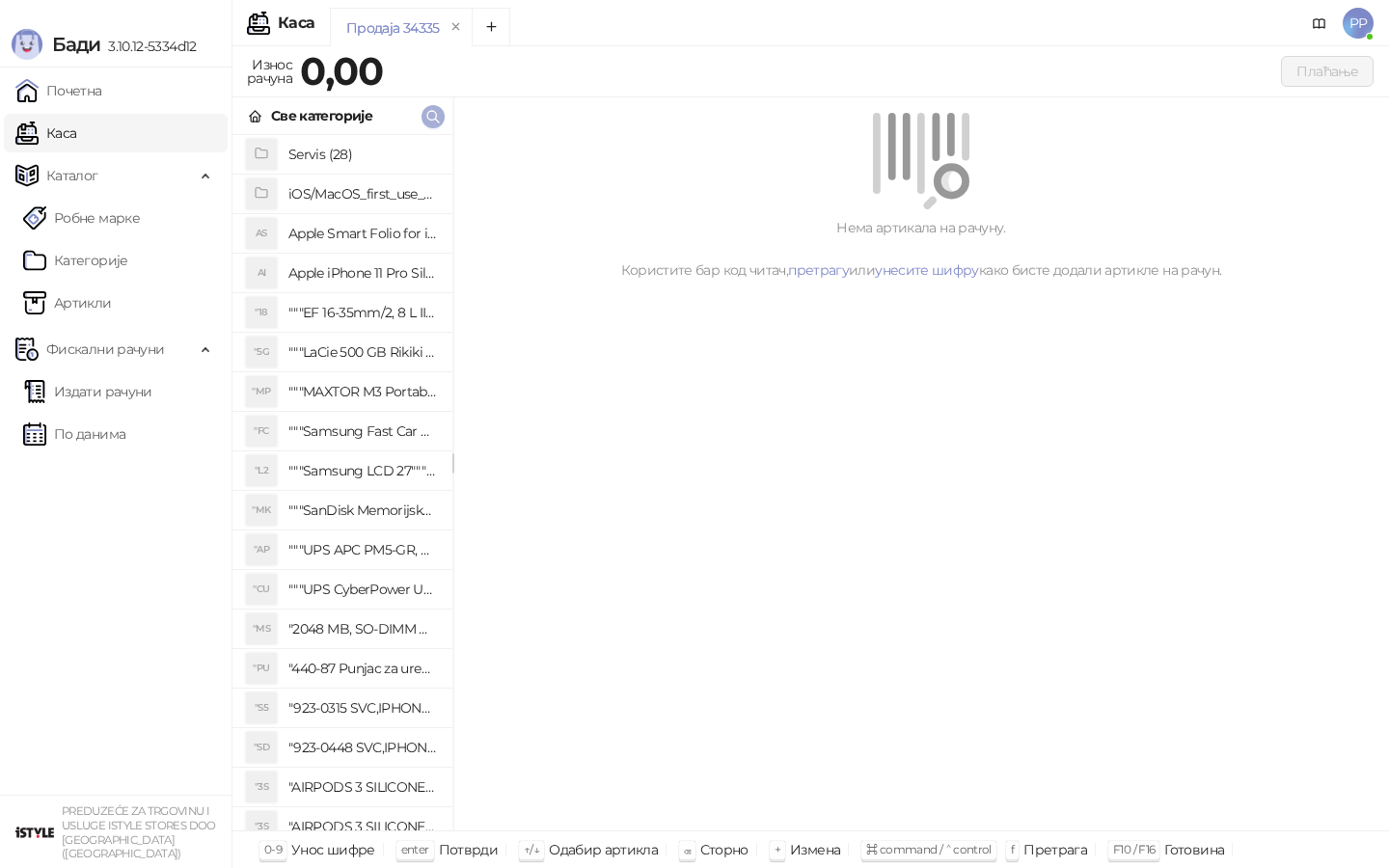 click 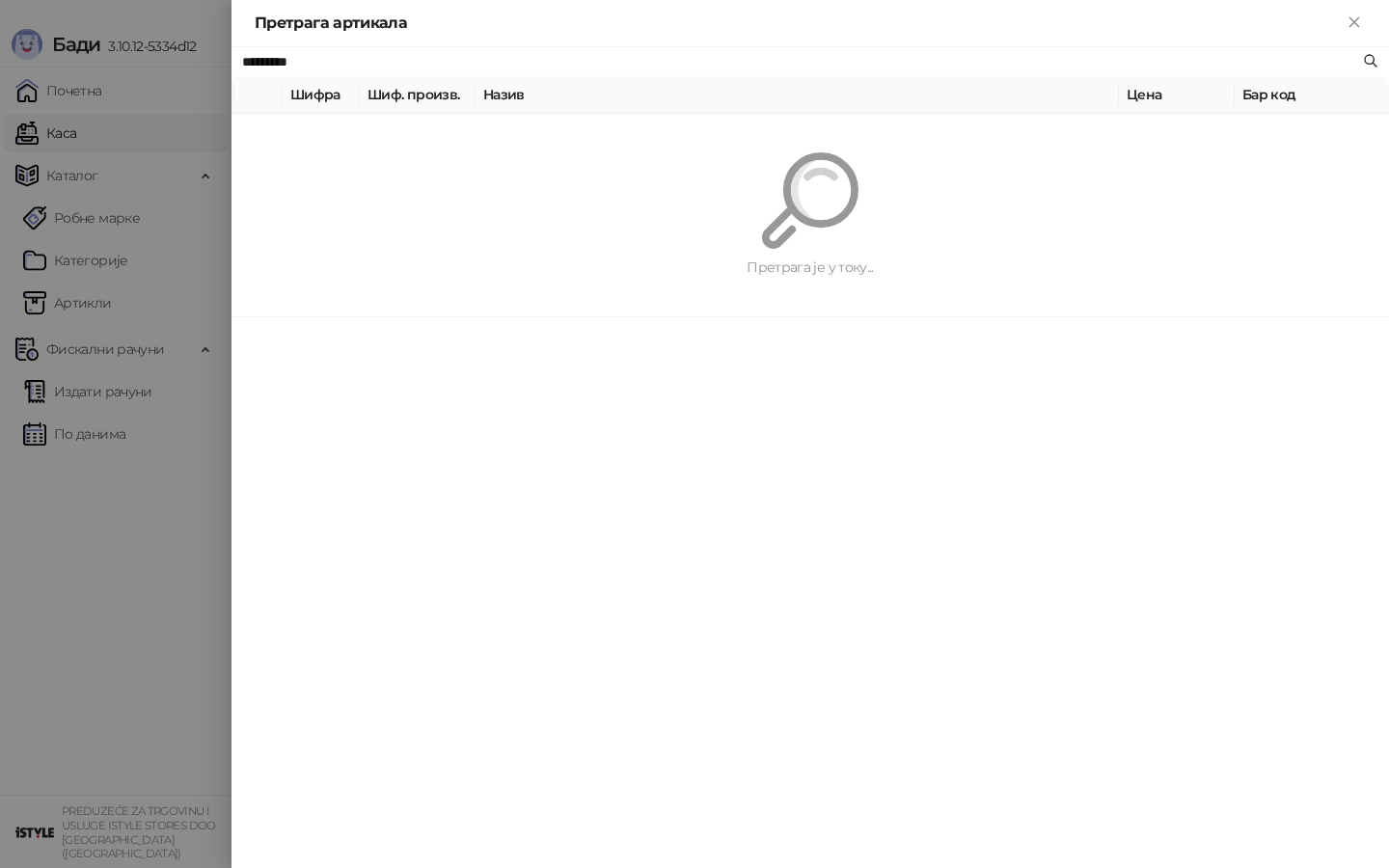 paste 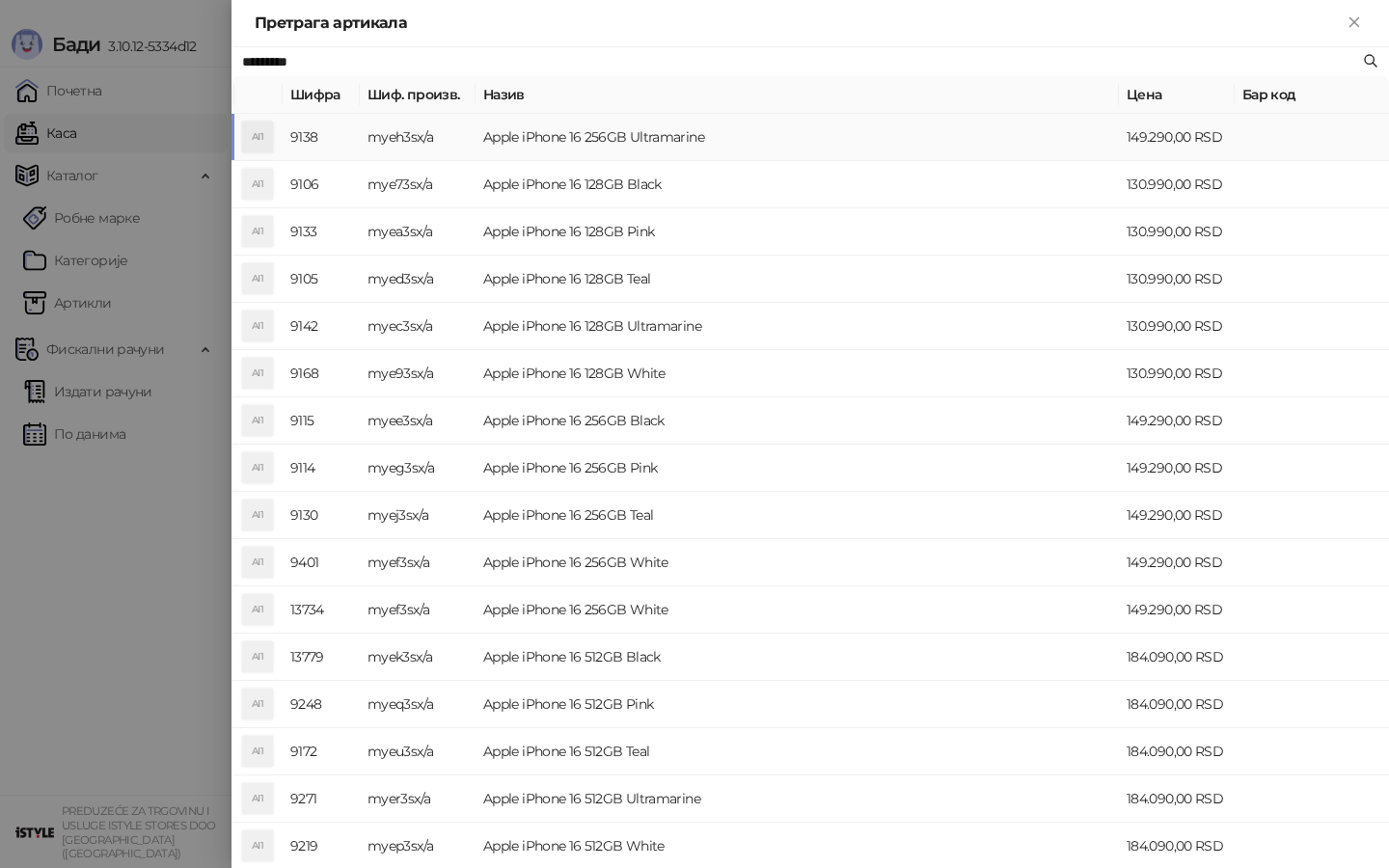 type on "*********" 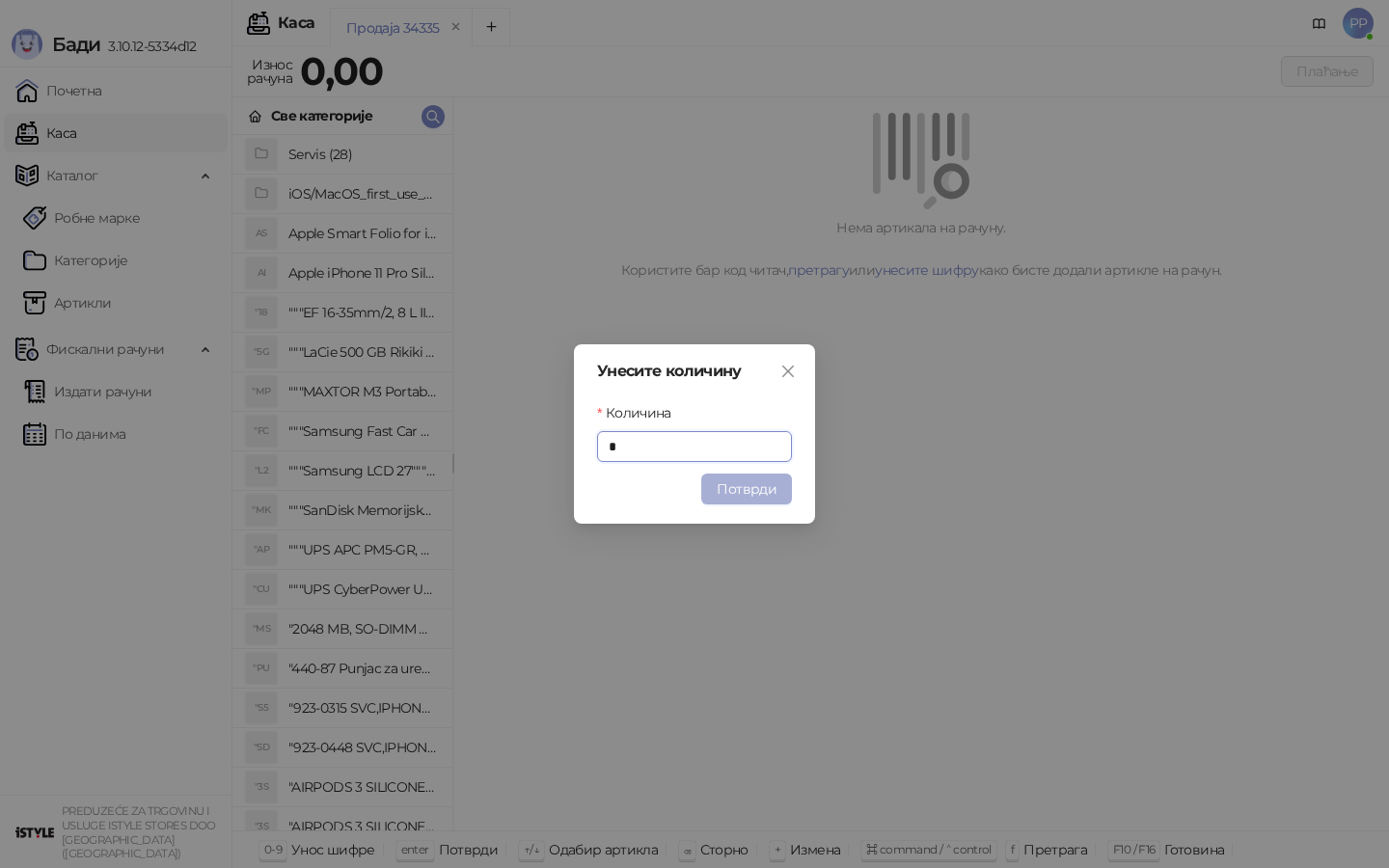 click on "Потврди" at bounding box center (747, 489) 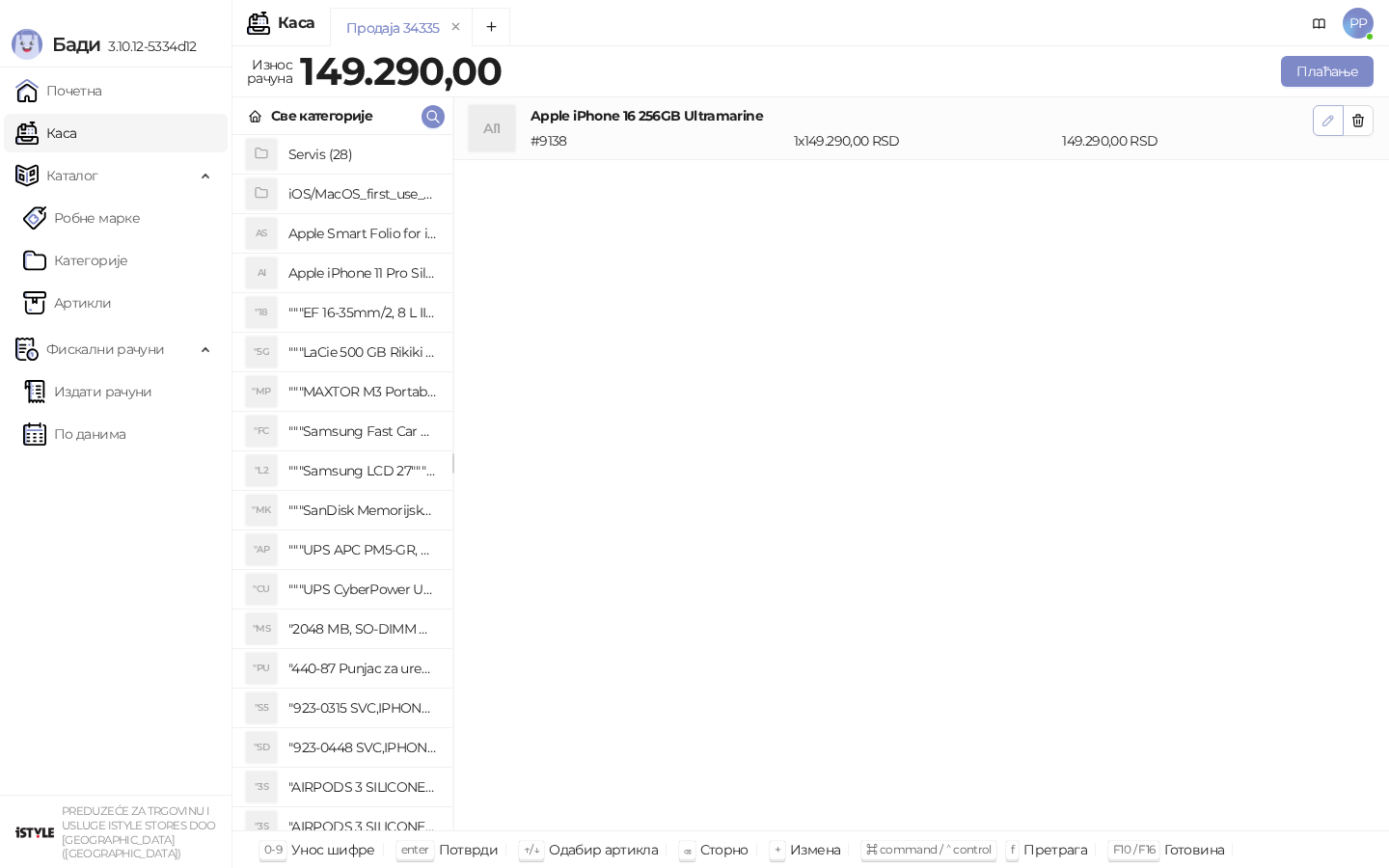 click 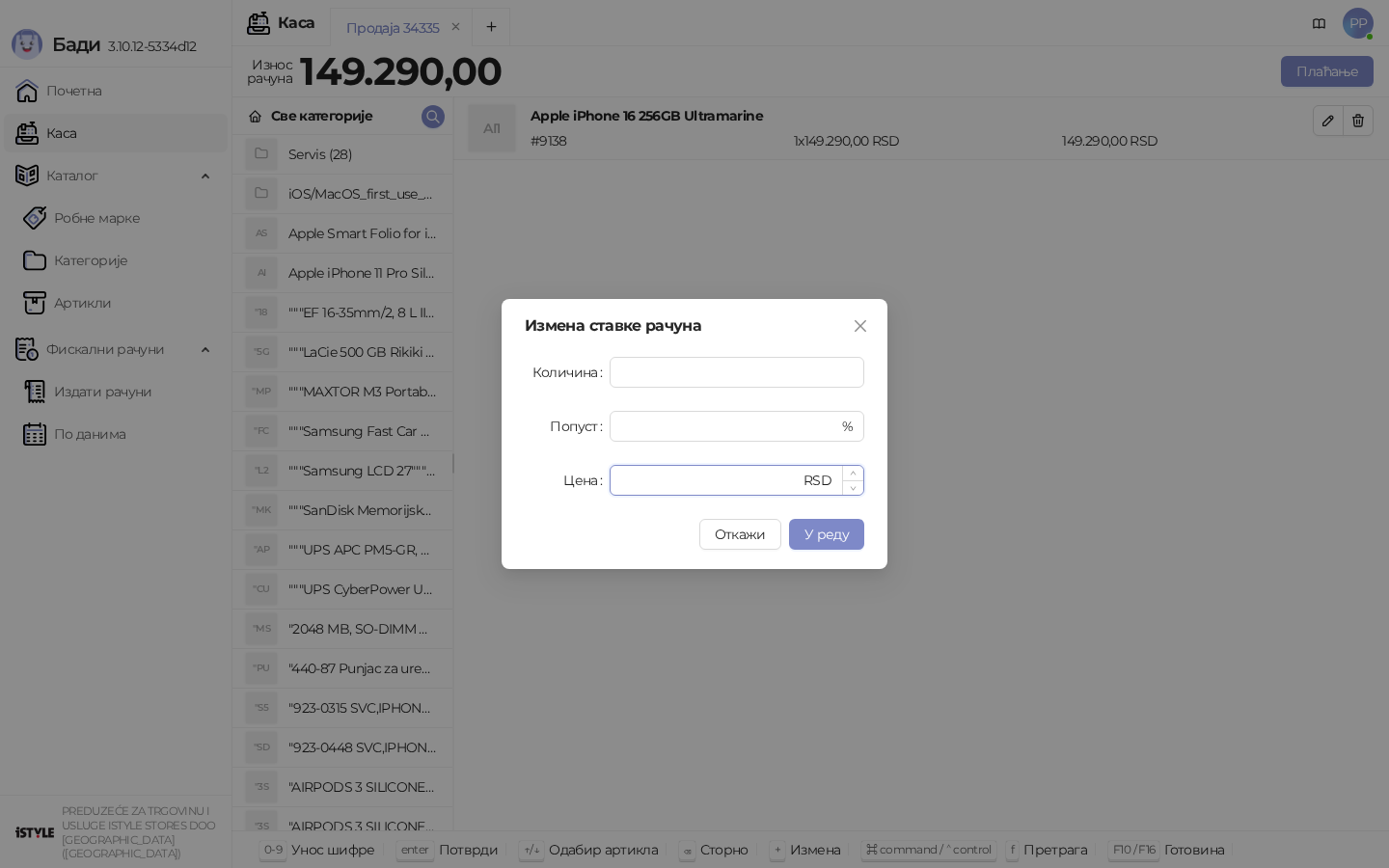 drag, startPoint x: 680, startPoint y: 469, endPoint x: 704, endPoint y: 479, distance: 26 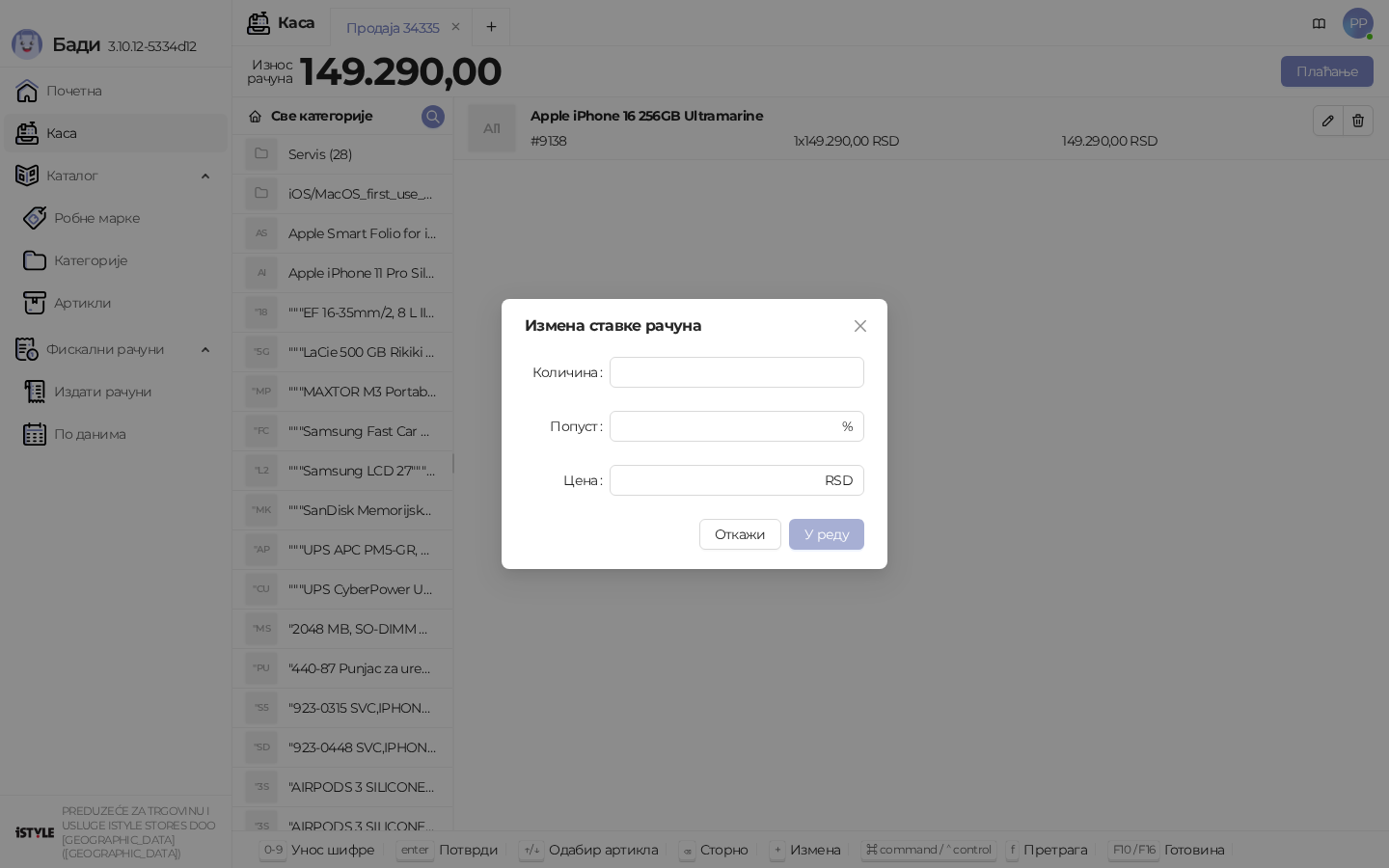 type on "******" 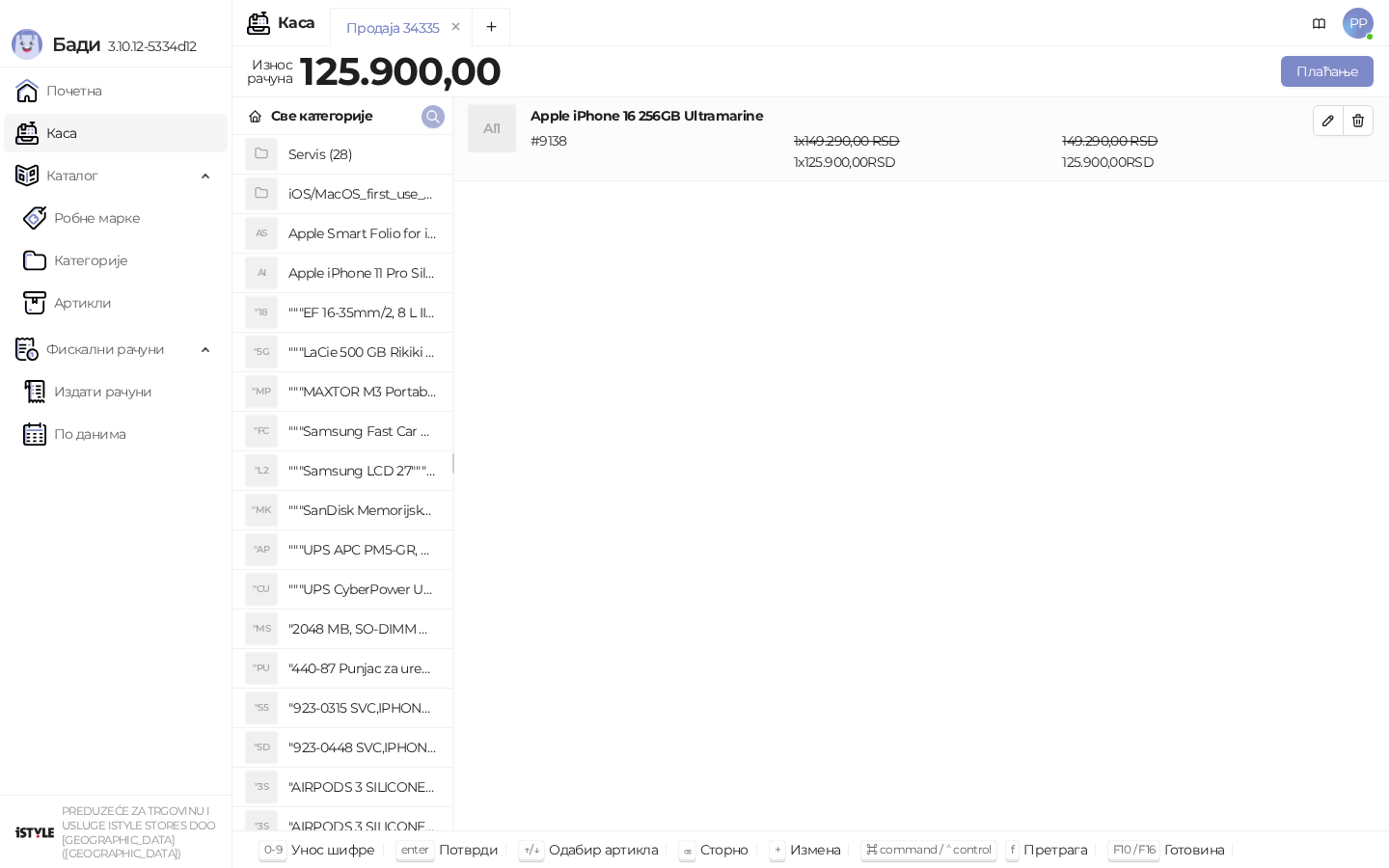 click 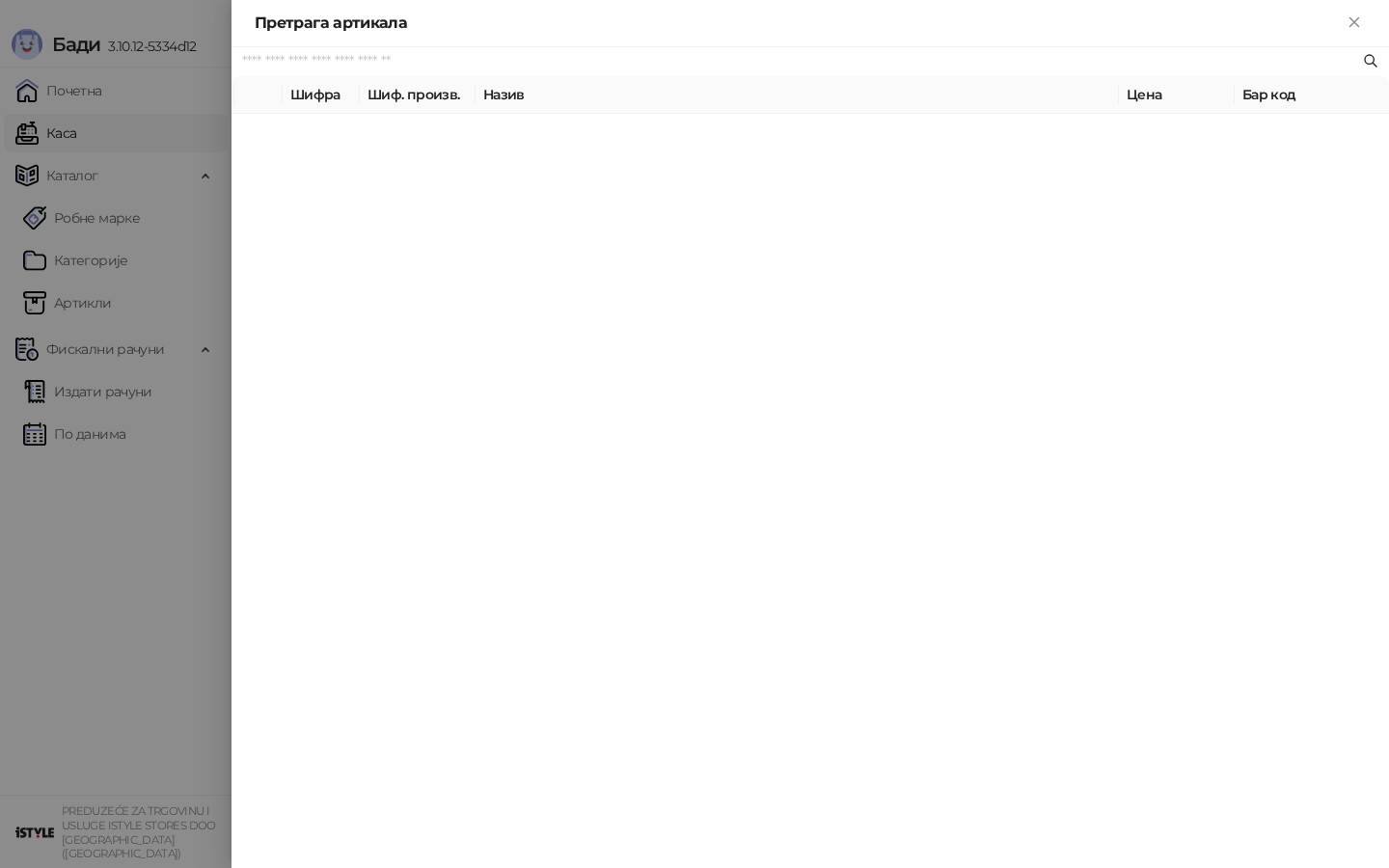 paste on "*********" 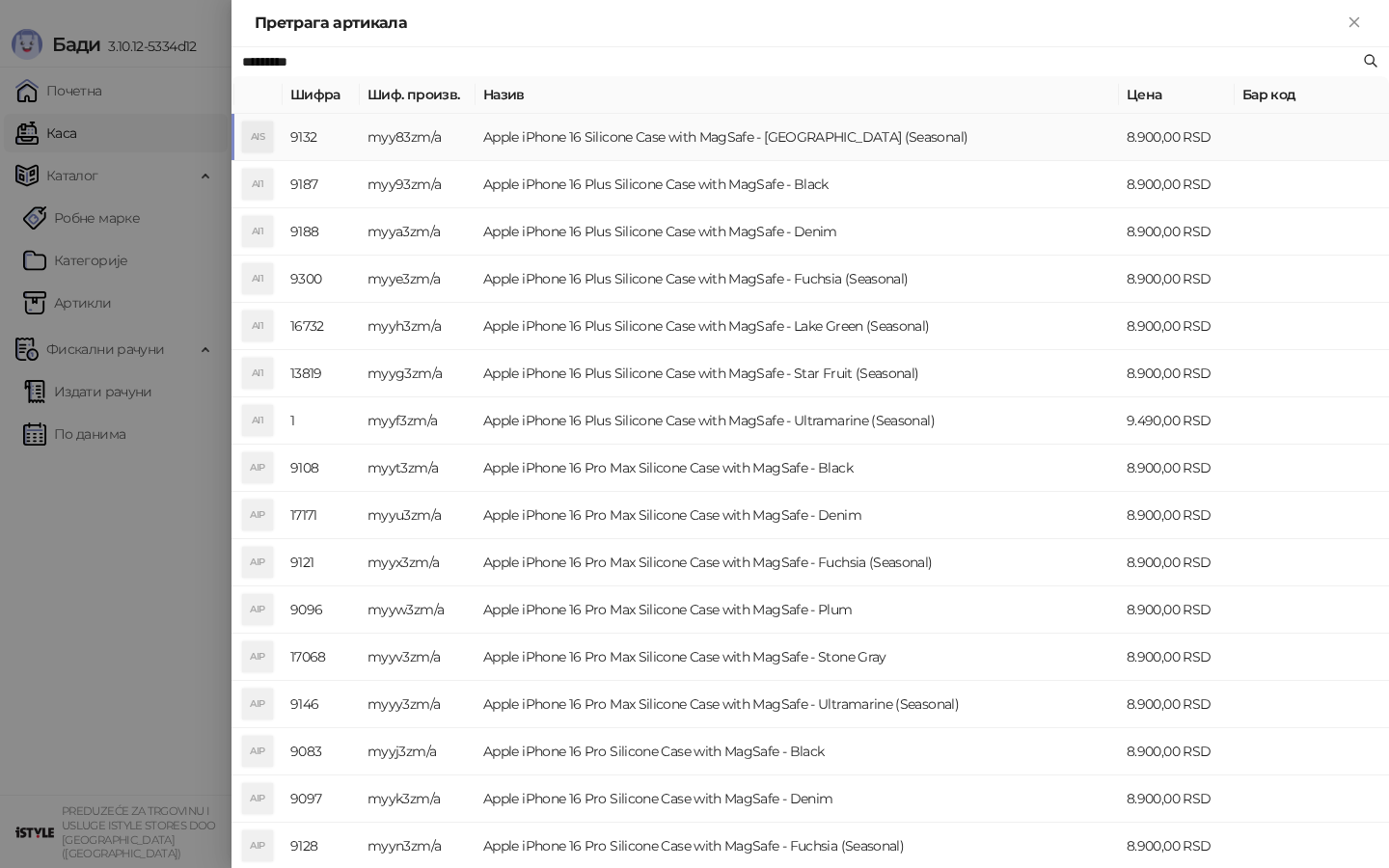 click on "Apple iPhone 16 Silicone Case with MagSafe - [GEOGRAPHIC_DATA] (Seasonal)" at bounding box center [797, 137] 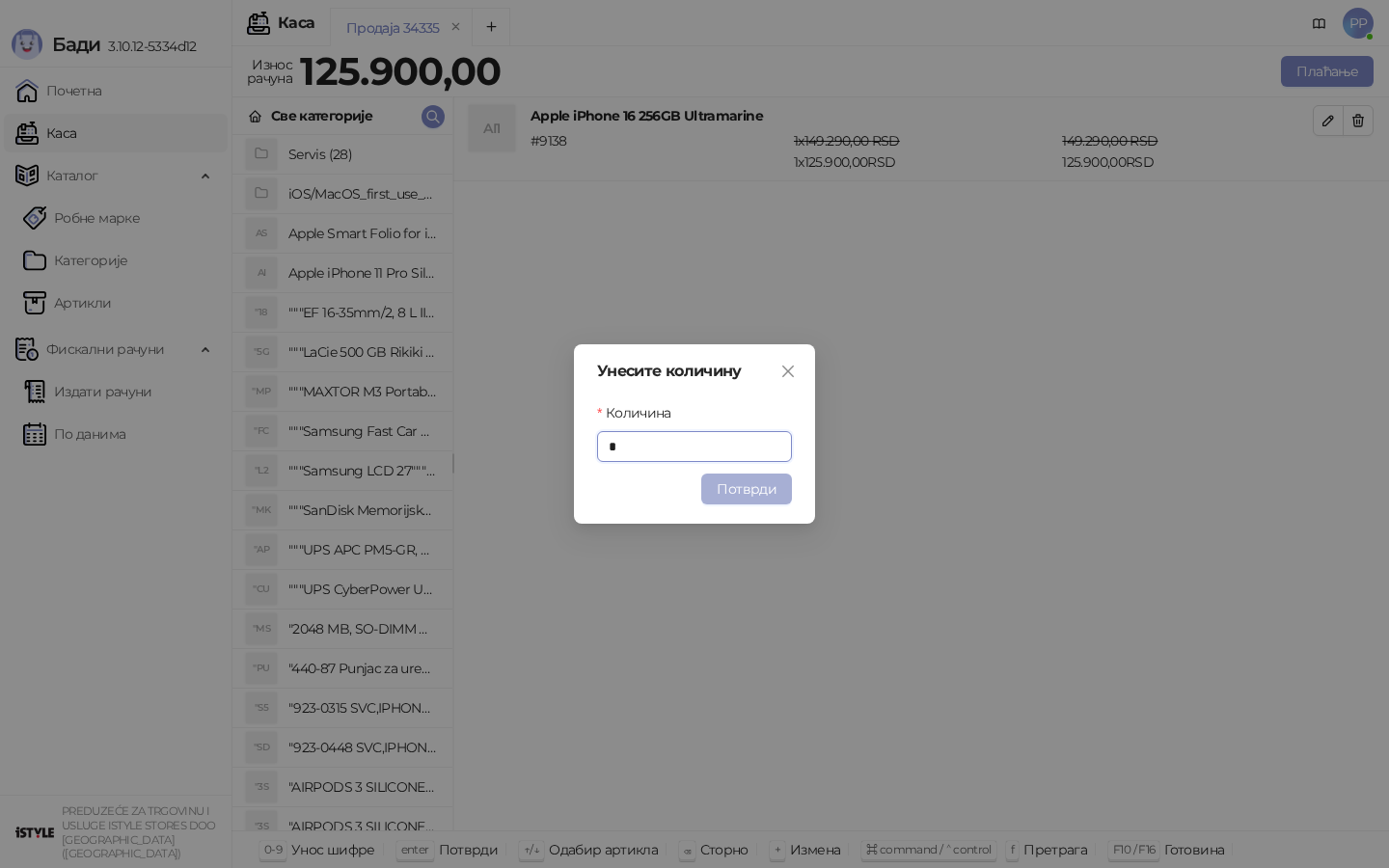 click on "Потврди" at bounding box center (747, 489) 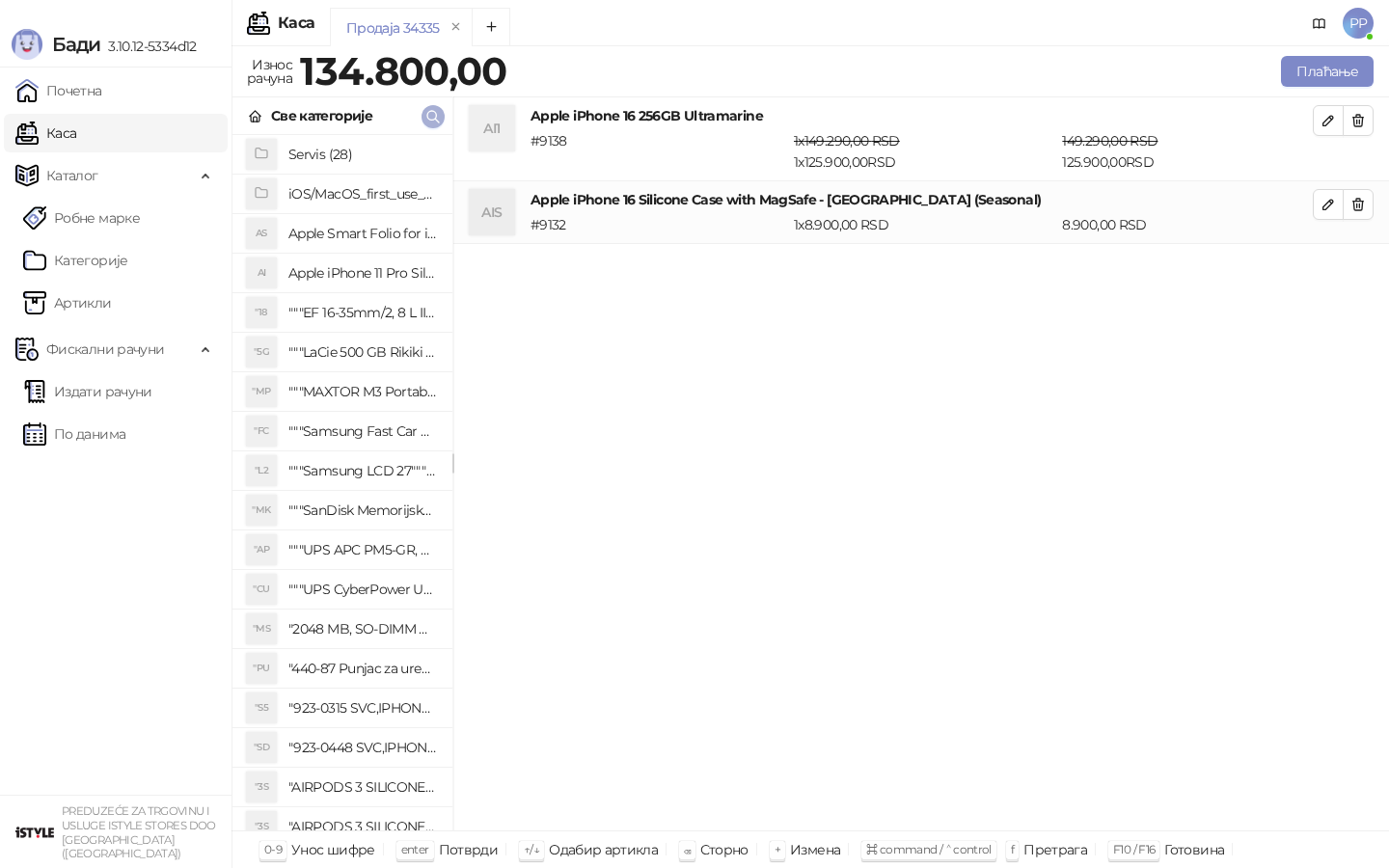 click 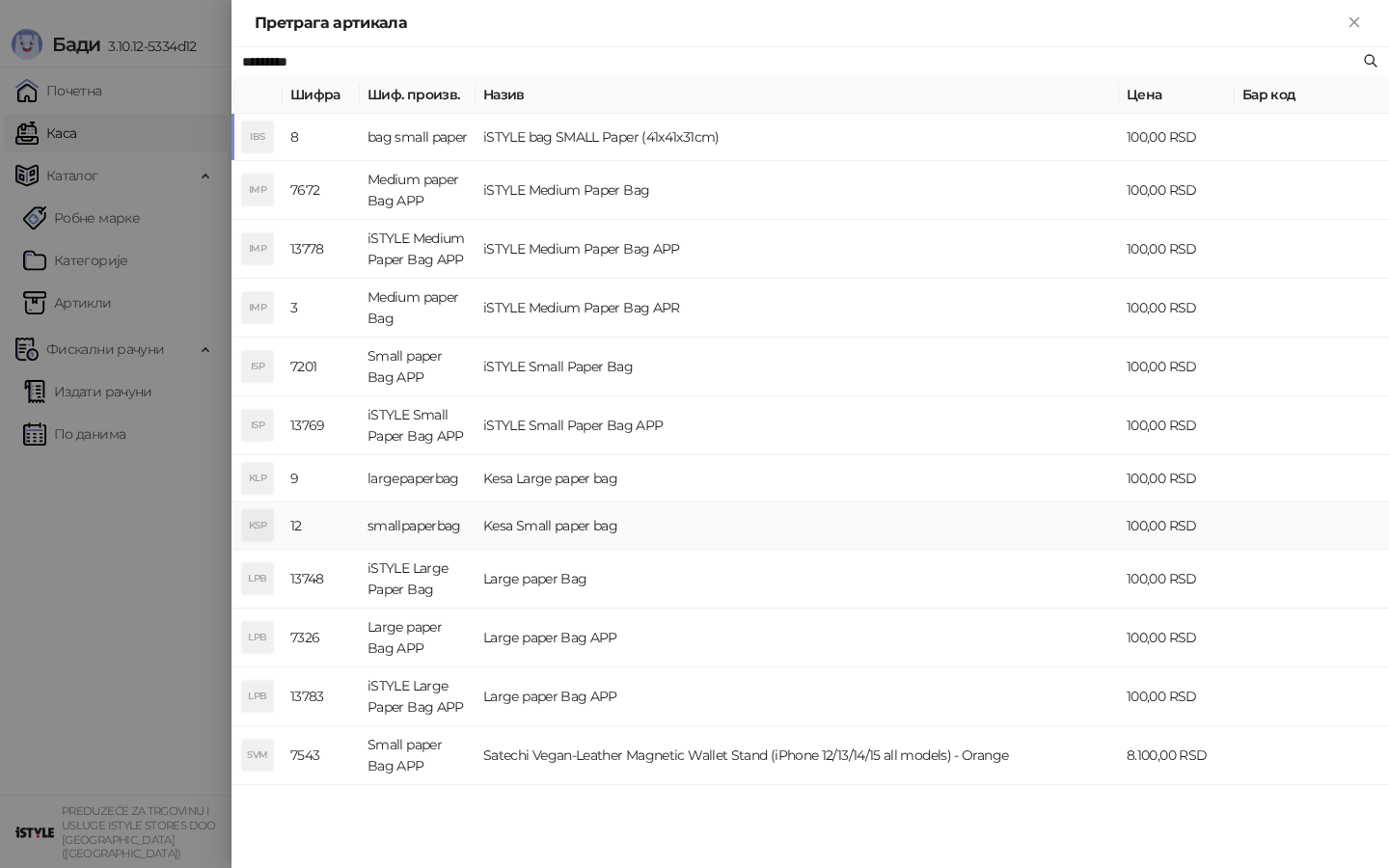 type on "*********" 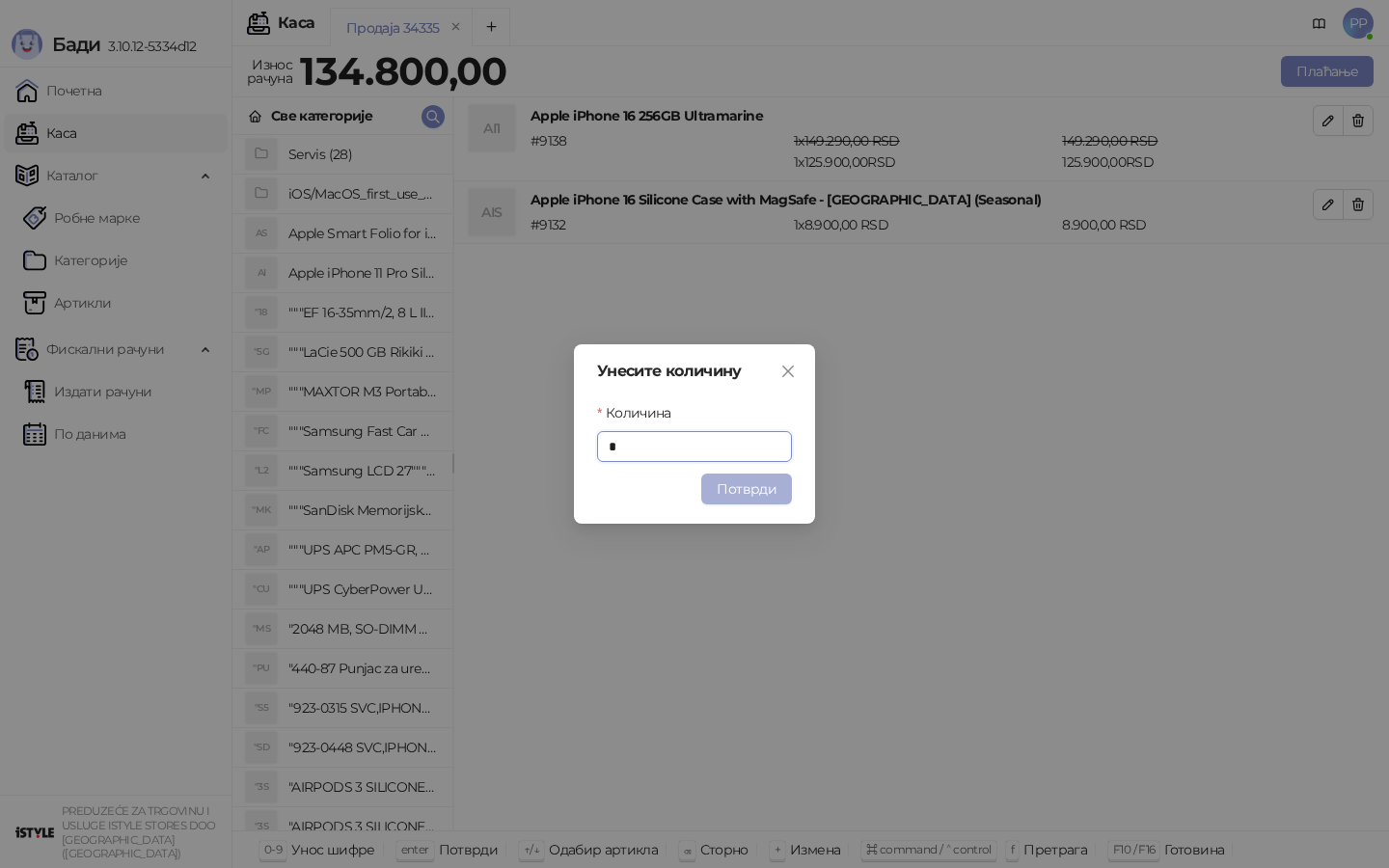 click on "Потврди" at bounding box center [747, 489] 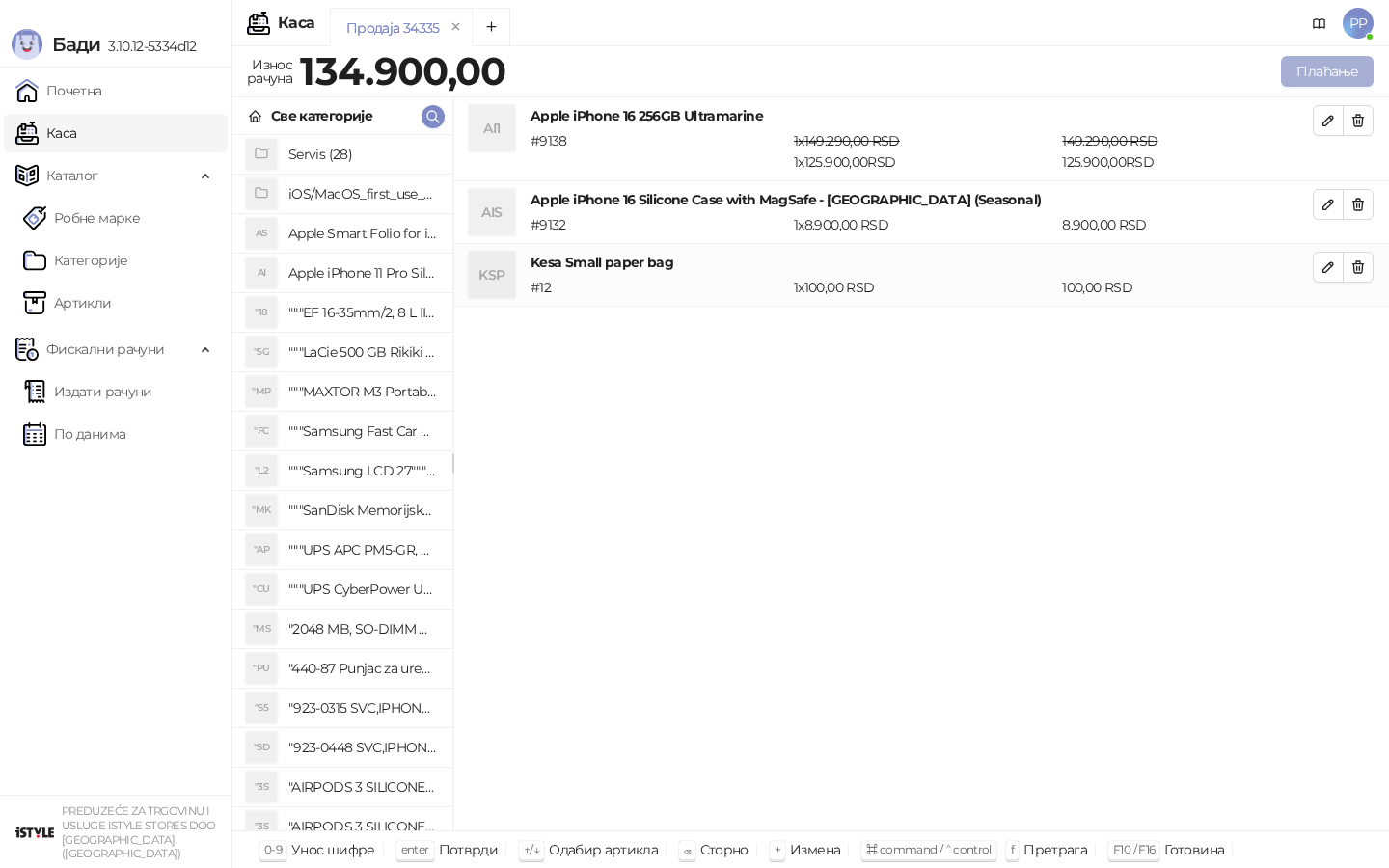 click on "Плаћање" at bounding box center [1327, 71] 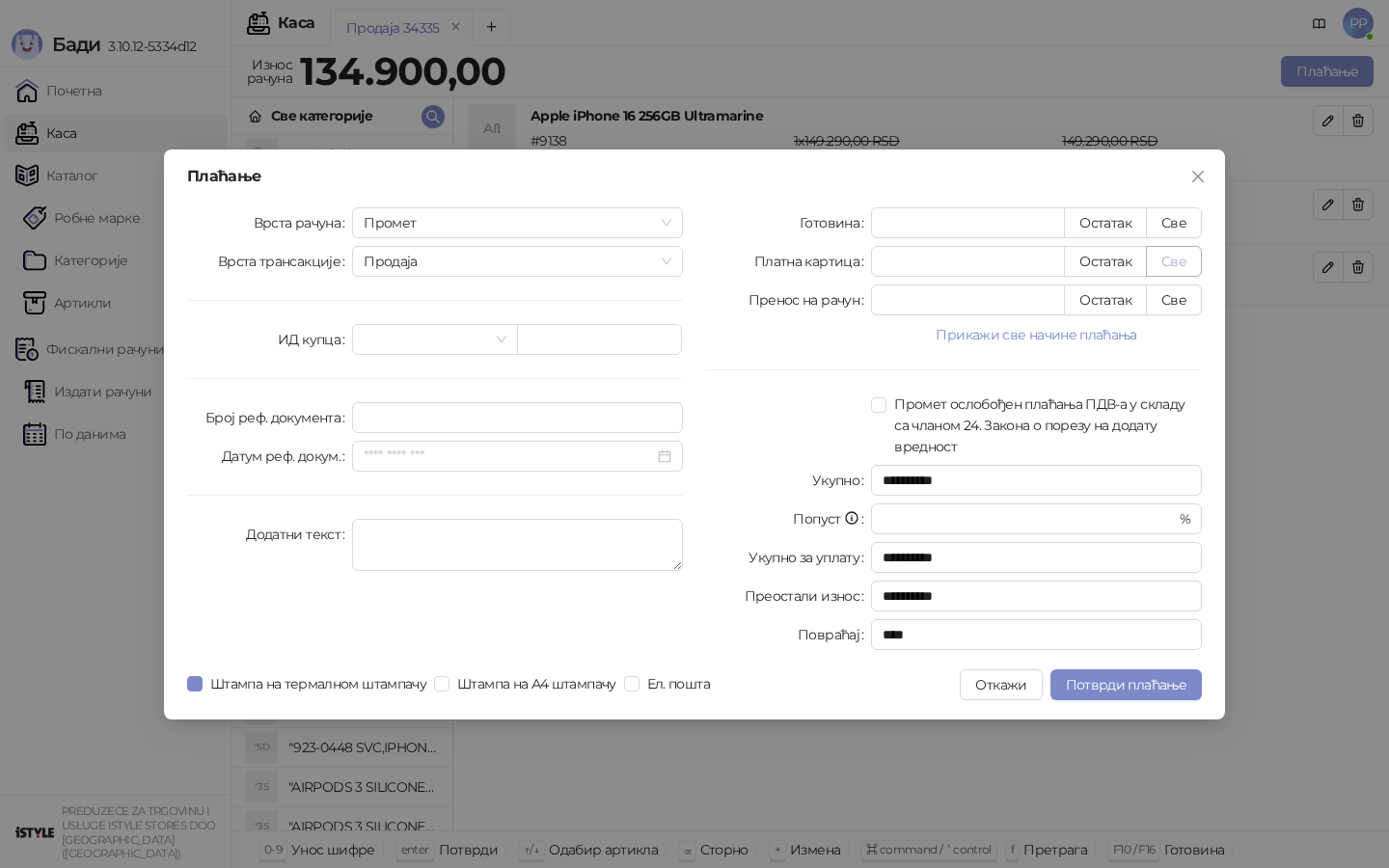 click on "Све" at bounding box center [1174, 261] 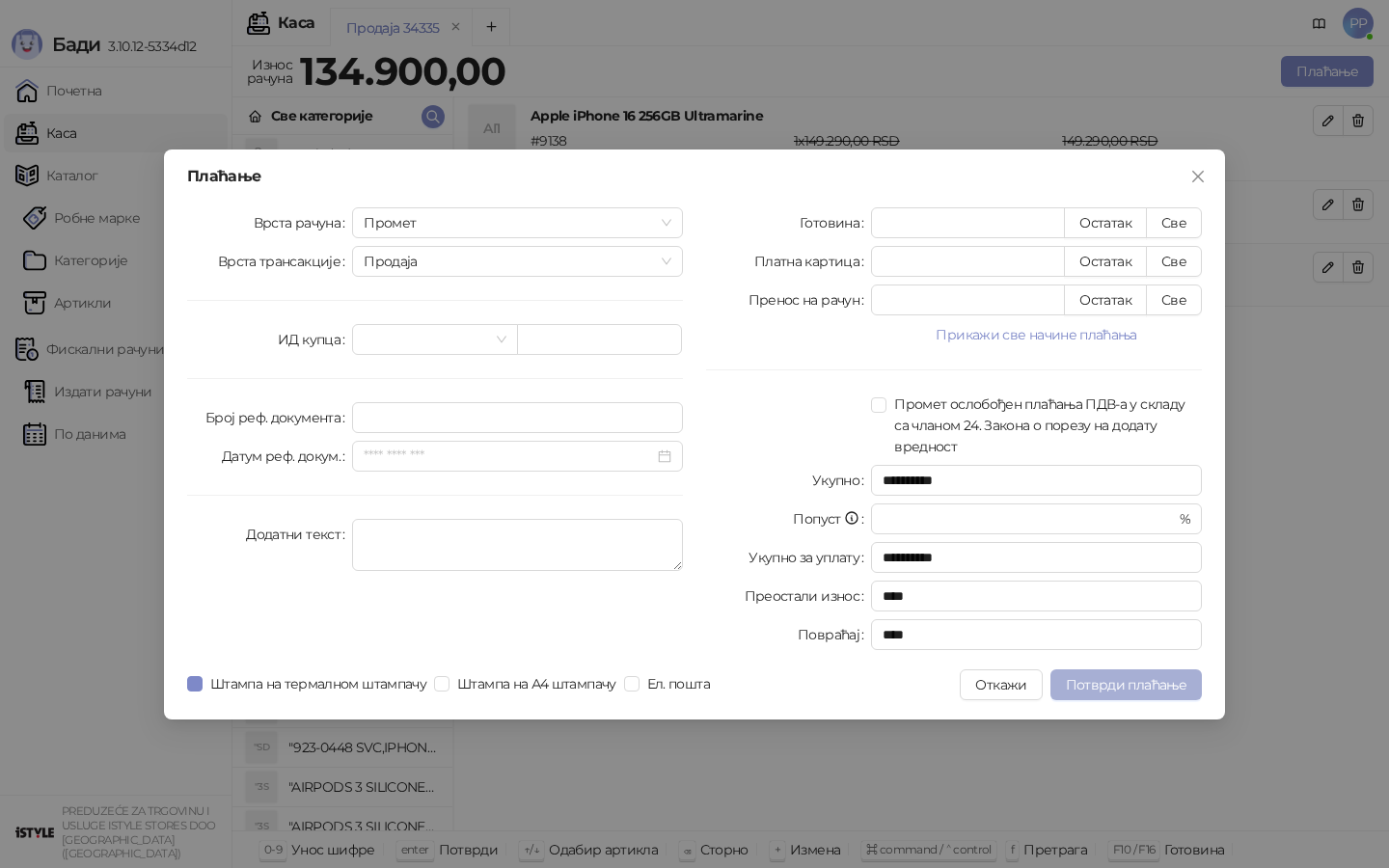 click on "Потврди плаћање" at bounding box center [1126, 685] 